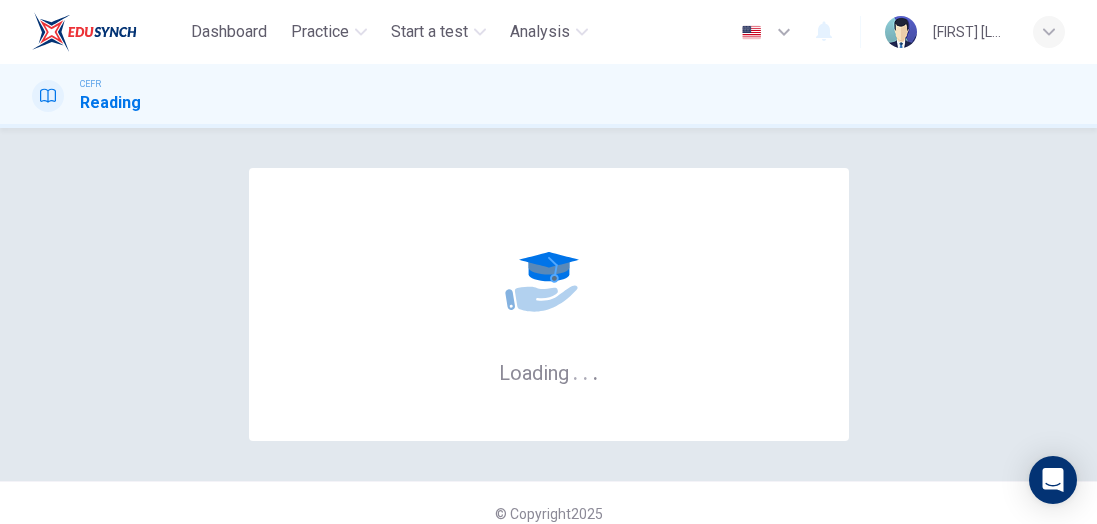 scroll, scrollTop: 0, scrollLeft: 0, axis: both 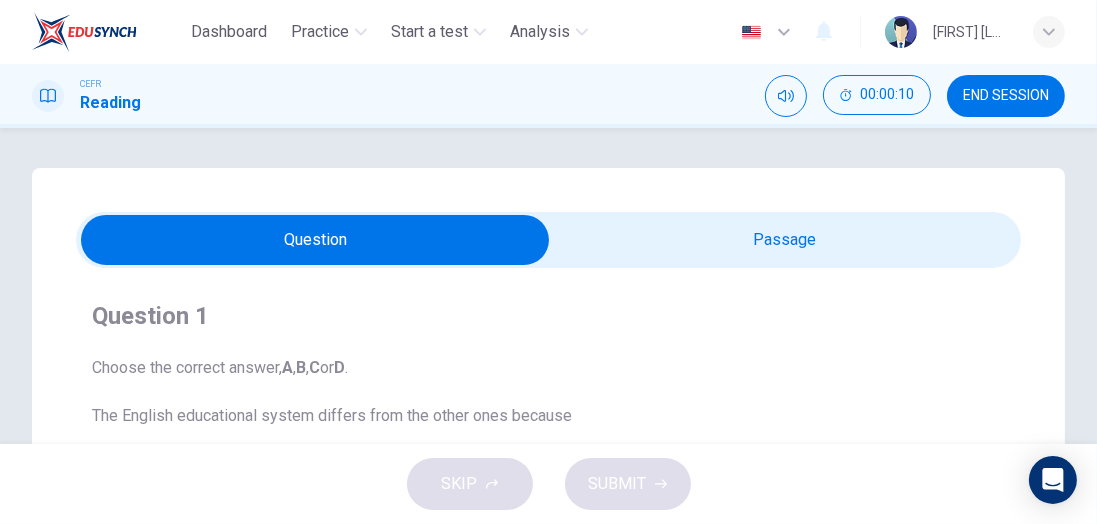 click at bounding box center (316, 240) 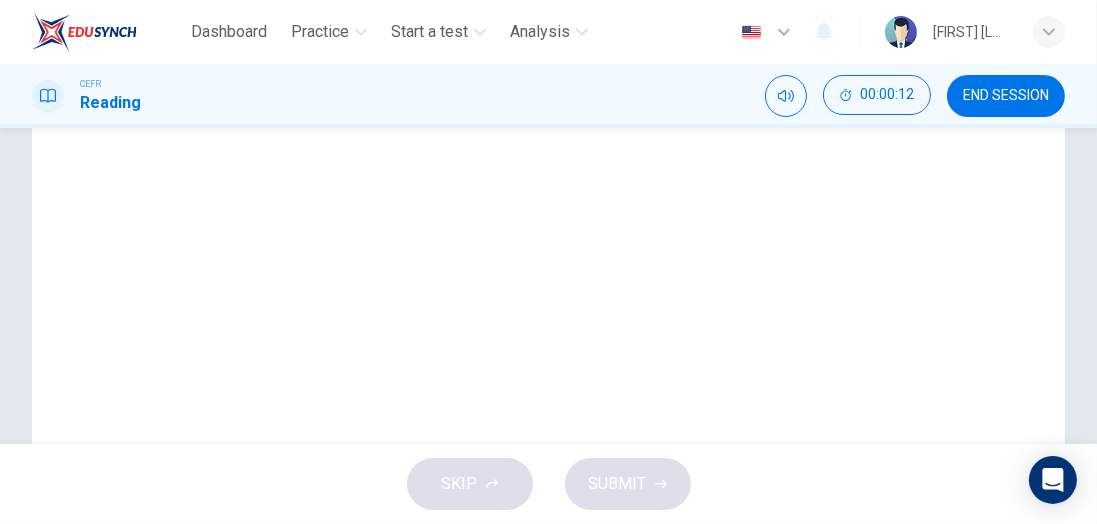 scroll, scrollTop: 405, scrollLeft: 0, axis: vertical 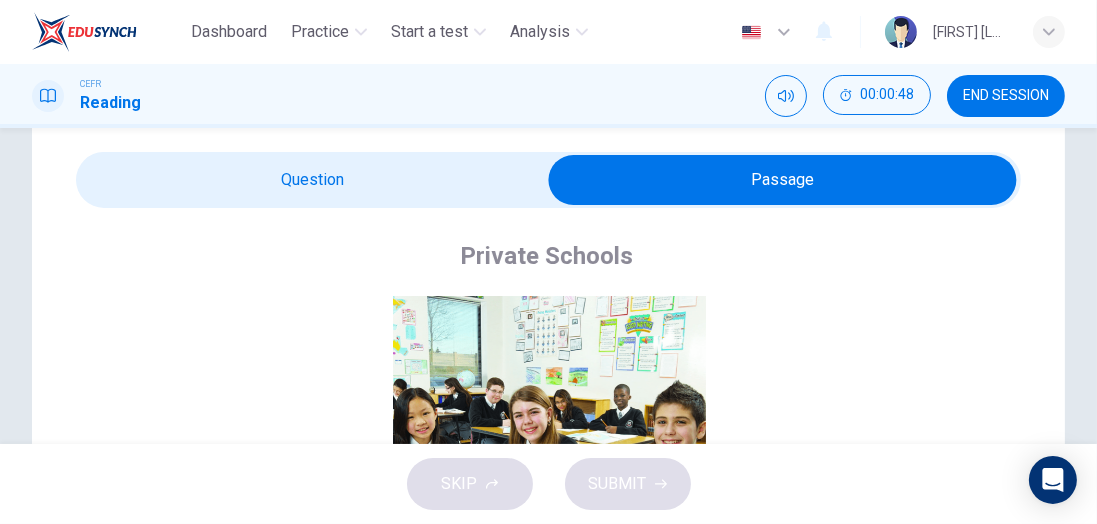 click at bounding box center [783, 180] 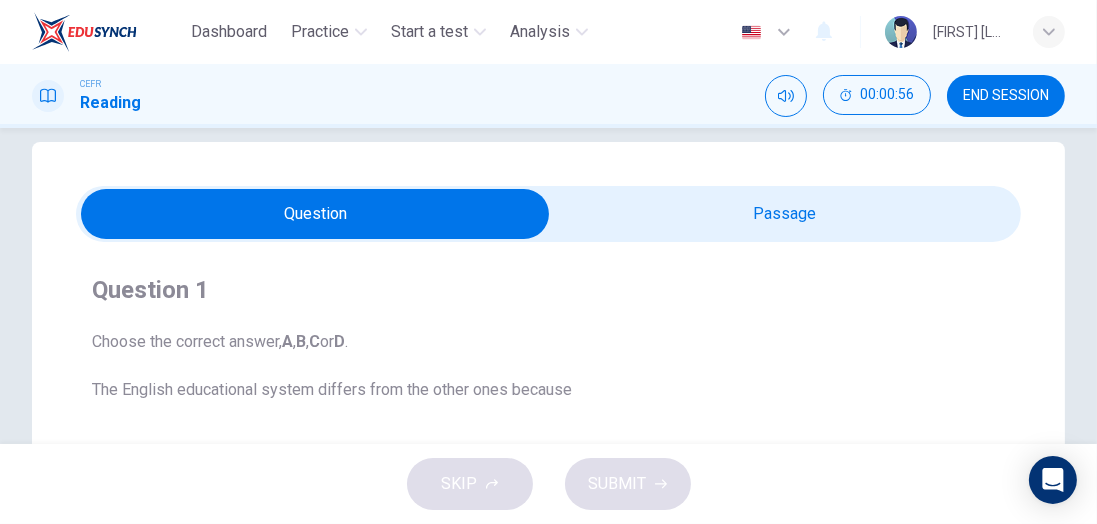 scroll, scrollTop: 21, scrollLeft: 0, axis: vertical 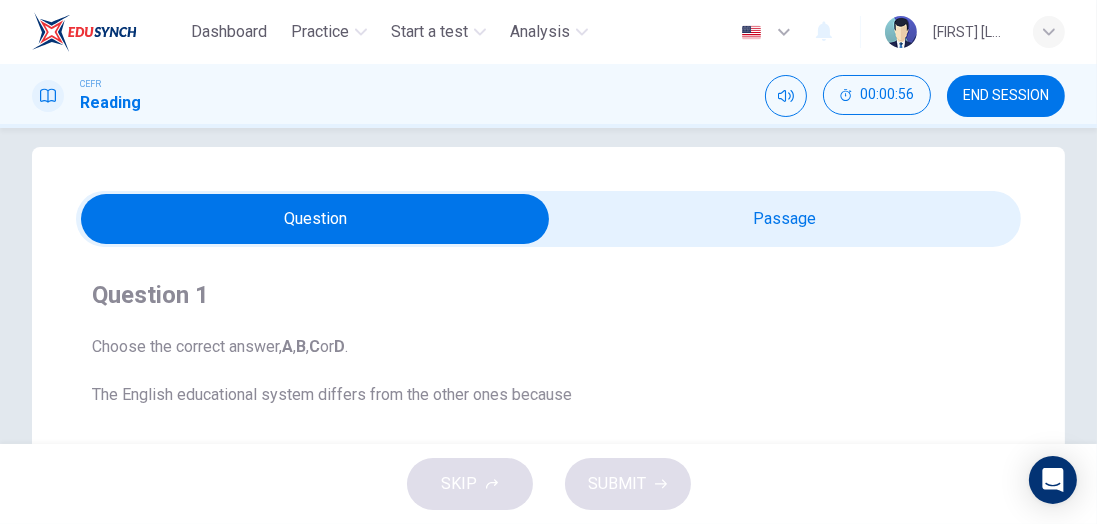 click at bounding box center [316, 219] 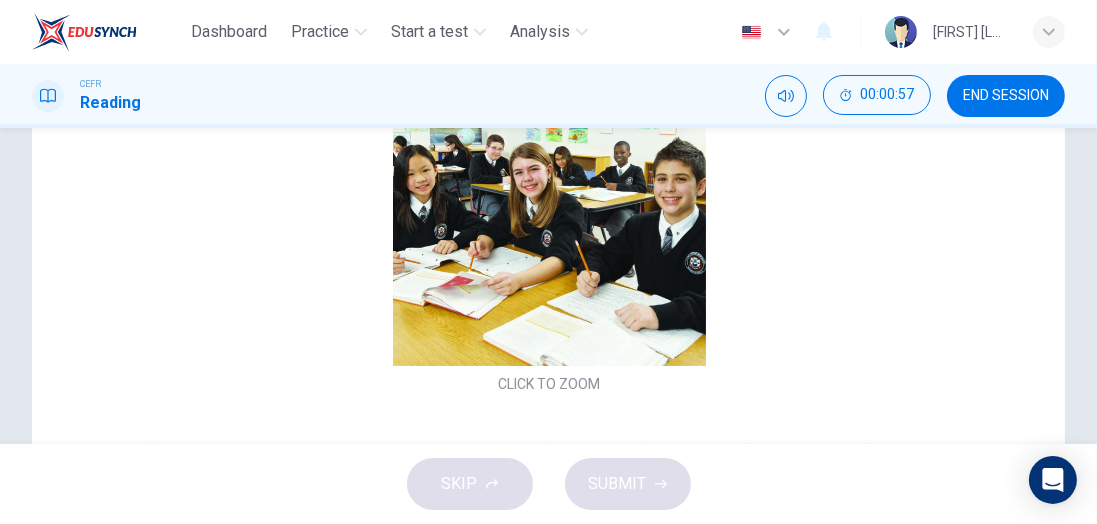 scroll, scrollTop: 421, scrollLeft: 0, axis: vertical 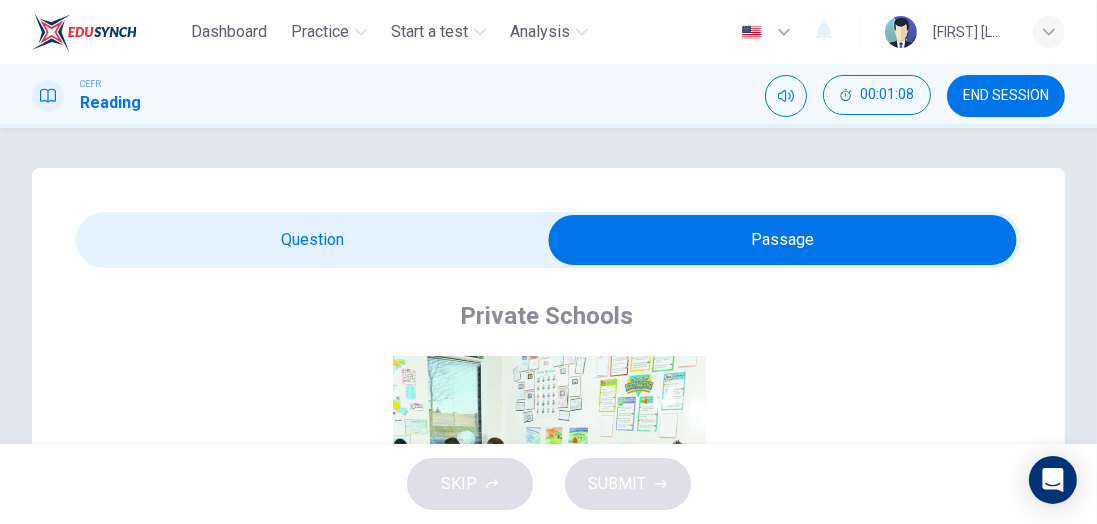 click at bounding box center [783, 240] 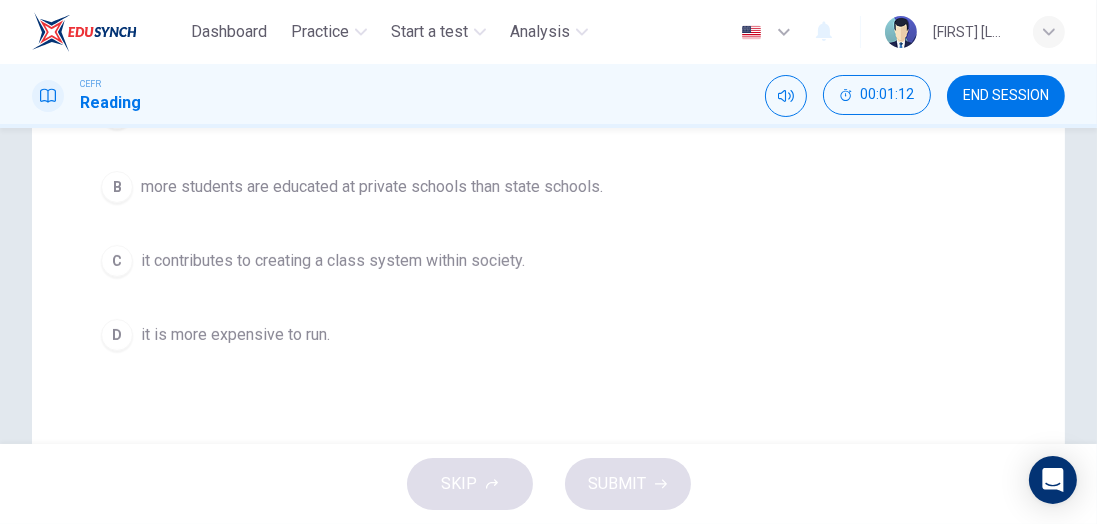 scroll, scrollTop: 386, scrollLeft: 0, axis: vertical 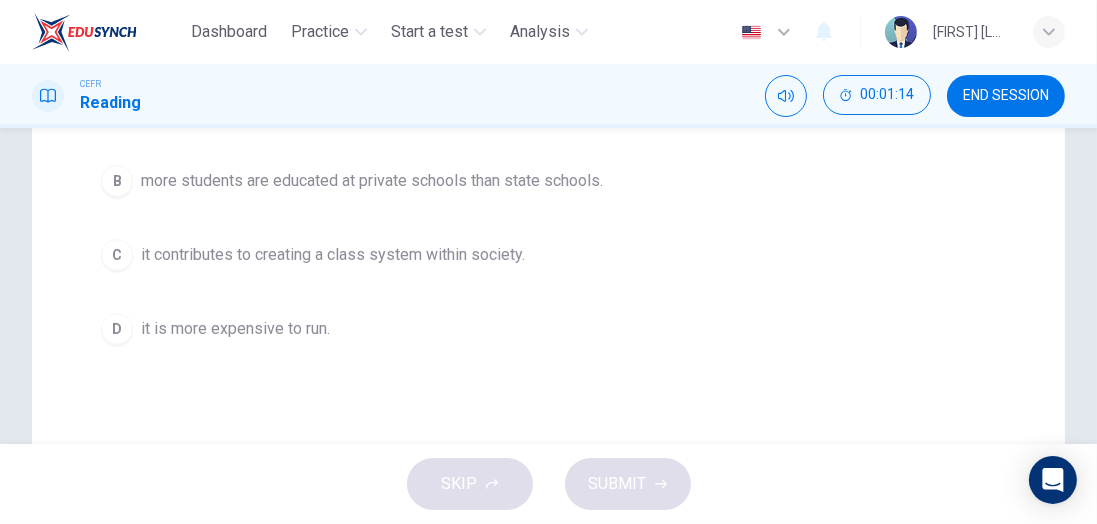click on "C" at bounding box center [117, 107] 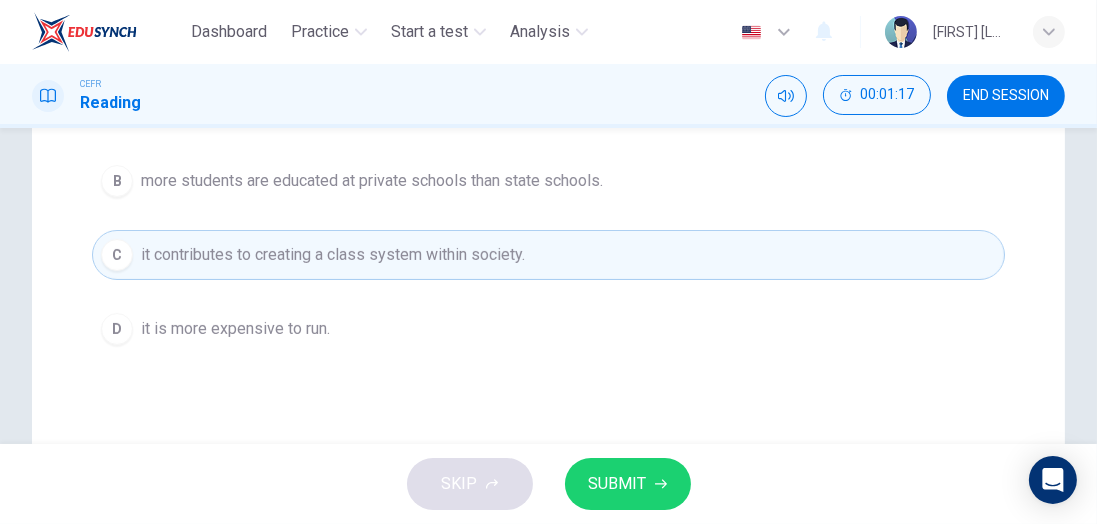 click on "SUBMIT" at bounding box center [618, 484] 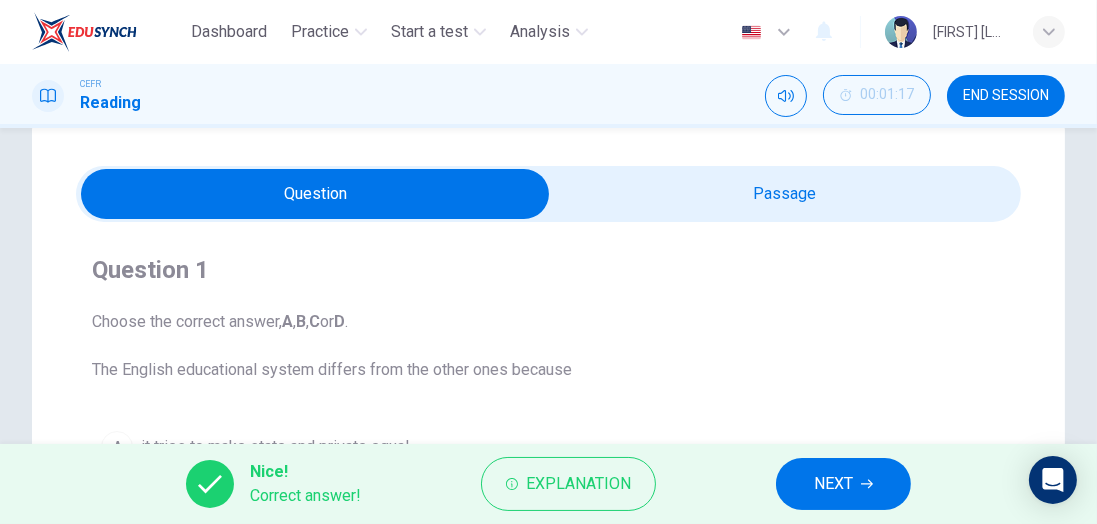 scroll, scrollTop: 0, scrollLeft: 0, axis: both 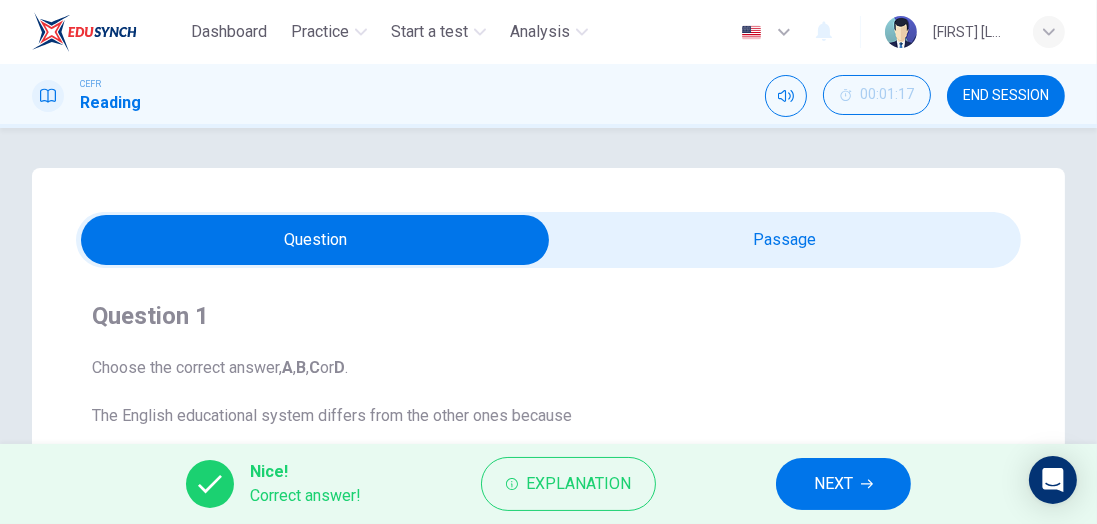 click on "NEXT" at bounding box center [833, 484] 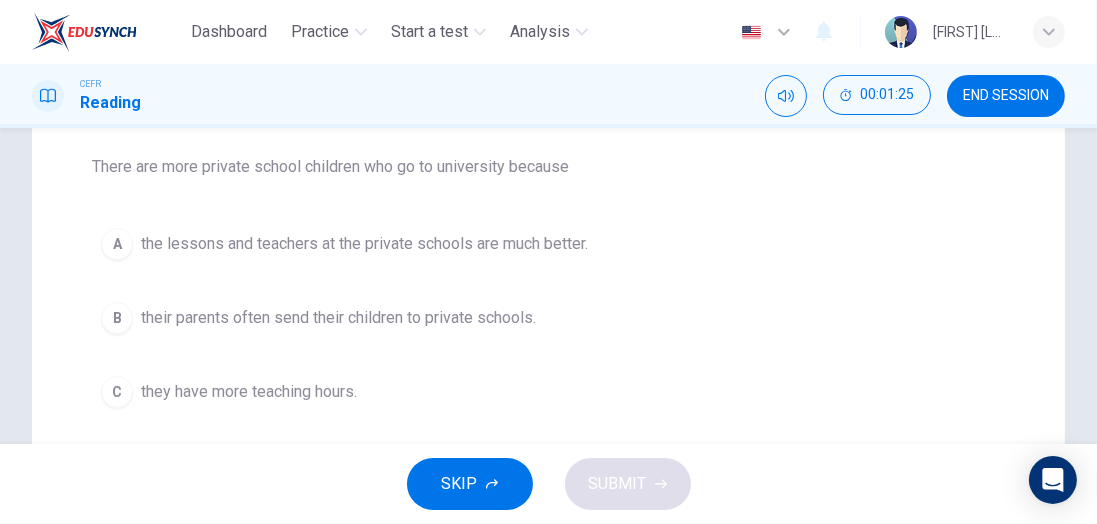 scroll, scrollTop: 0, scrollLeft: 0, axis: both 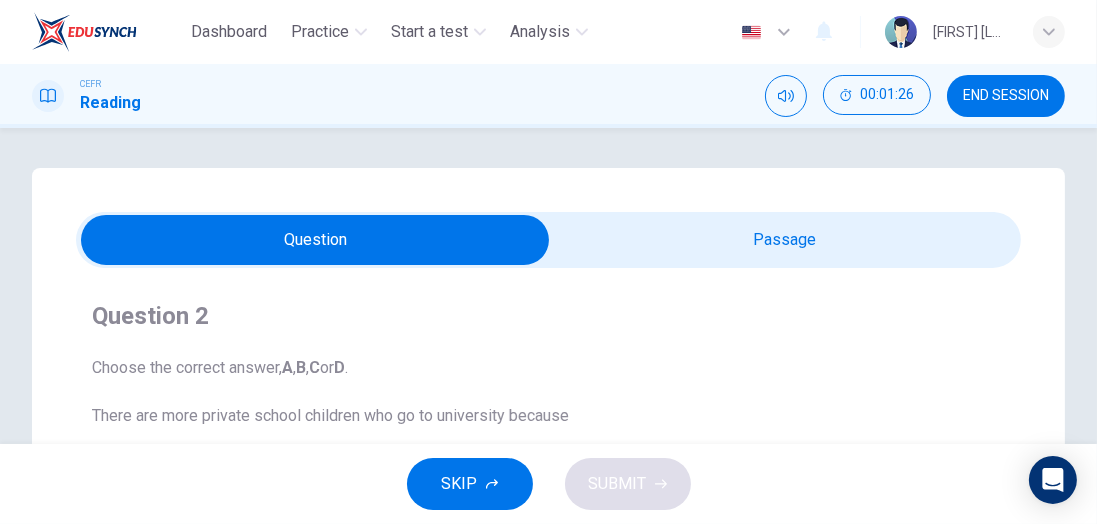 click at bounding box center (316, 240) 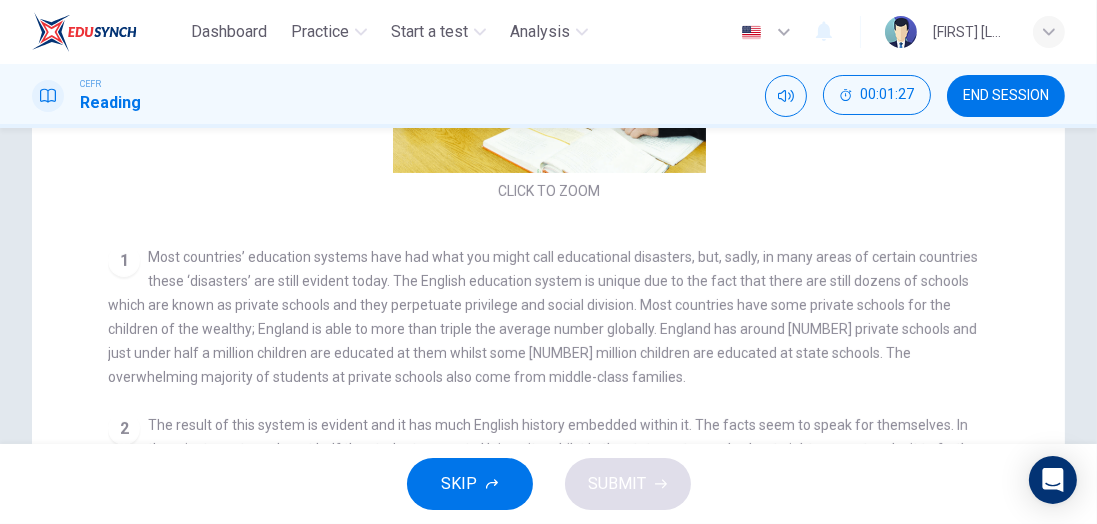 scroll, scrollTop: 593, scrollLeft: 0, axis: vertical 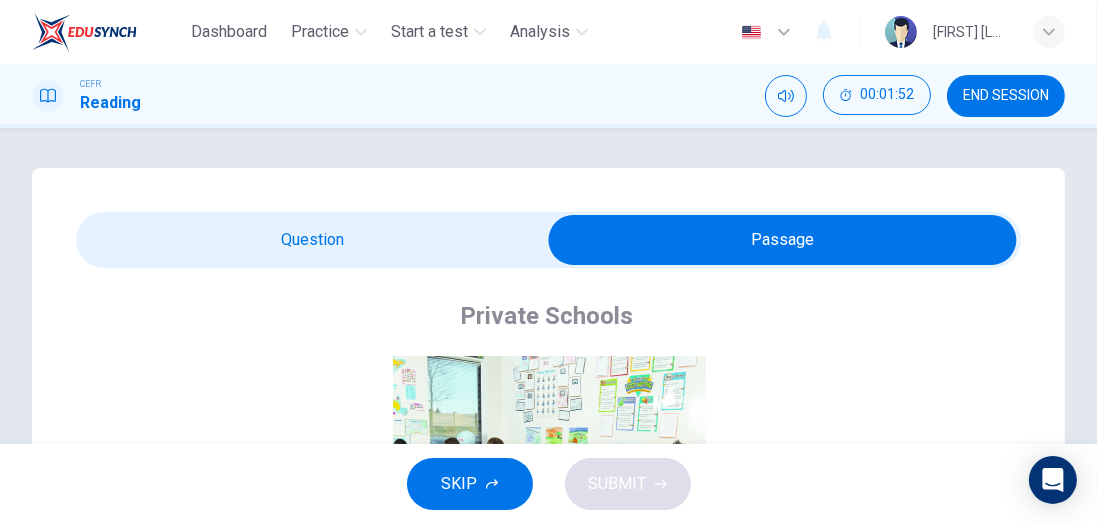 click at bounding box center (783, 240) 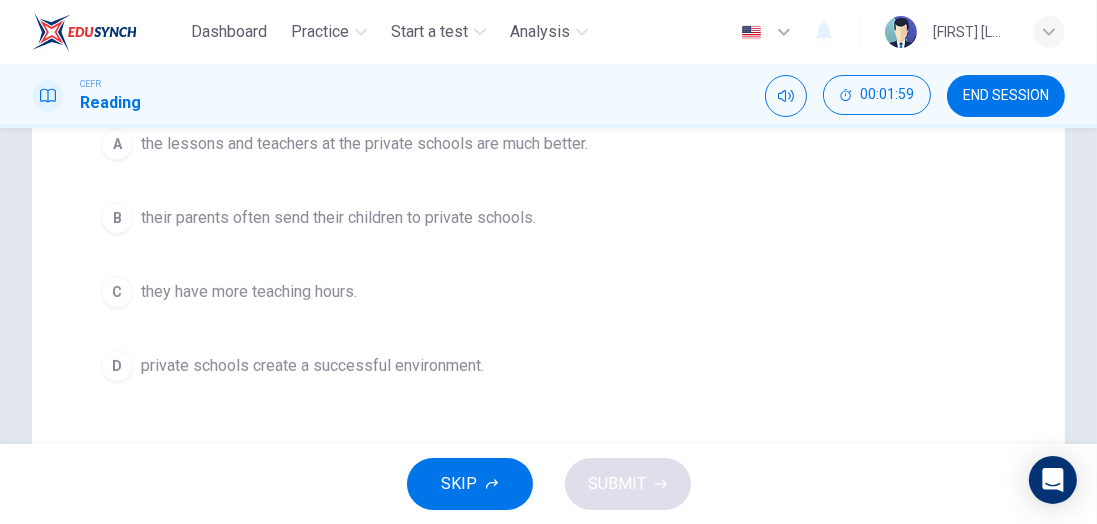 scroll, scrollTop: 354, scrollLeft: 0, axis: vertical 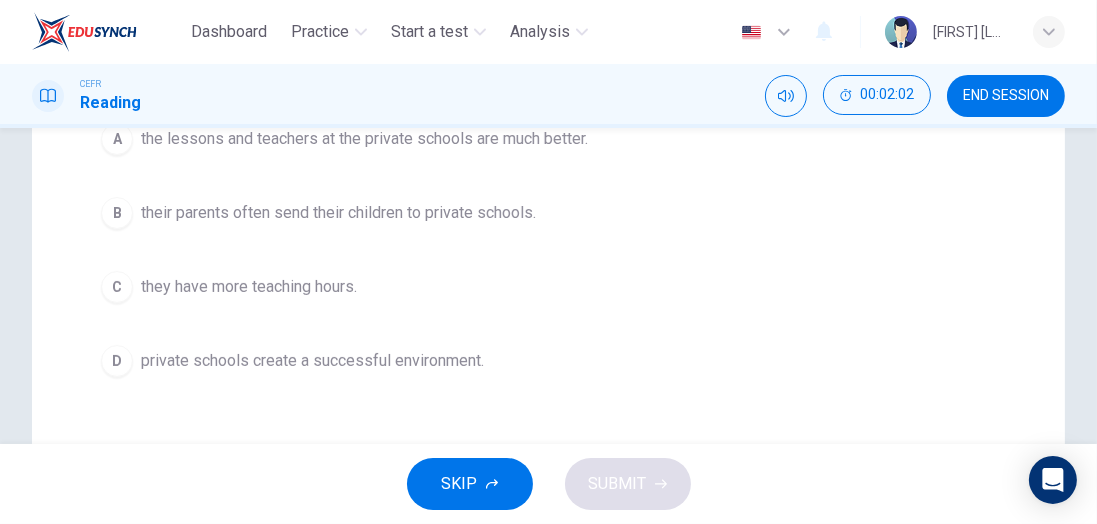 click on "D" at bounding box center (117, 139) 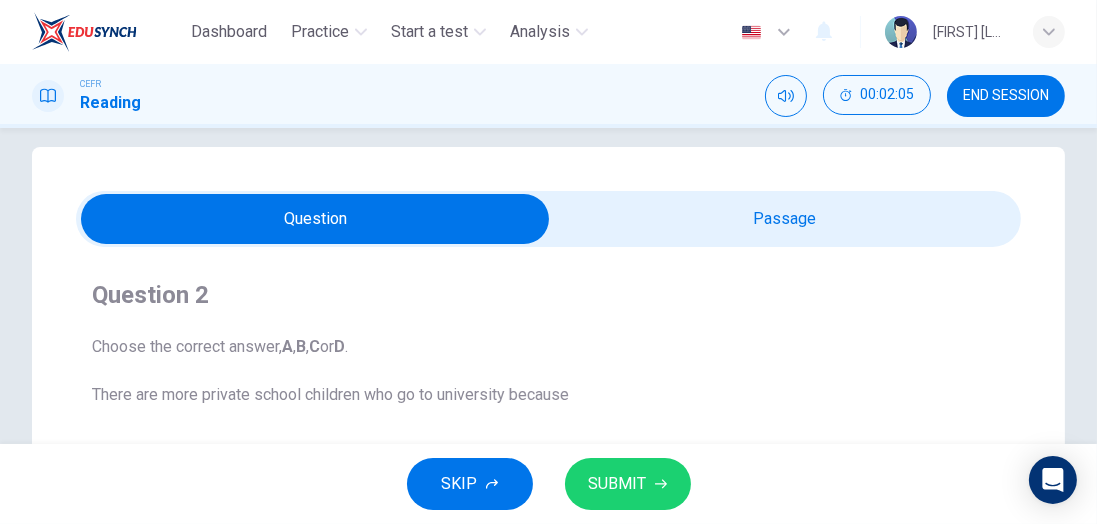 scroll, scrollTop: 0, scrollLeft: 0, axis: both 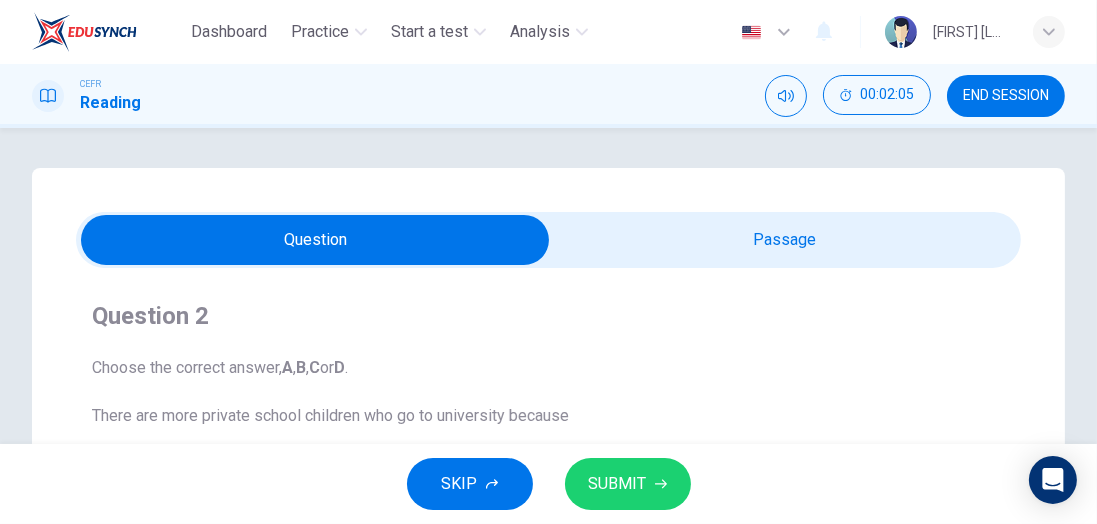 click at bounding box center (316, 240) 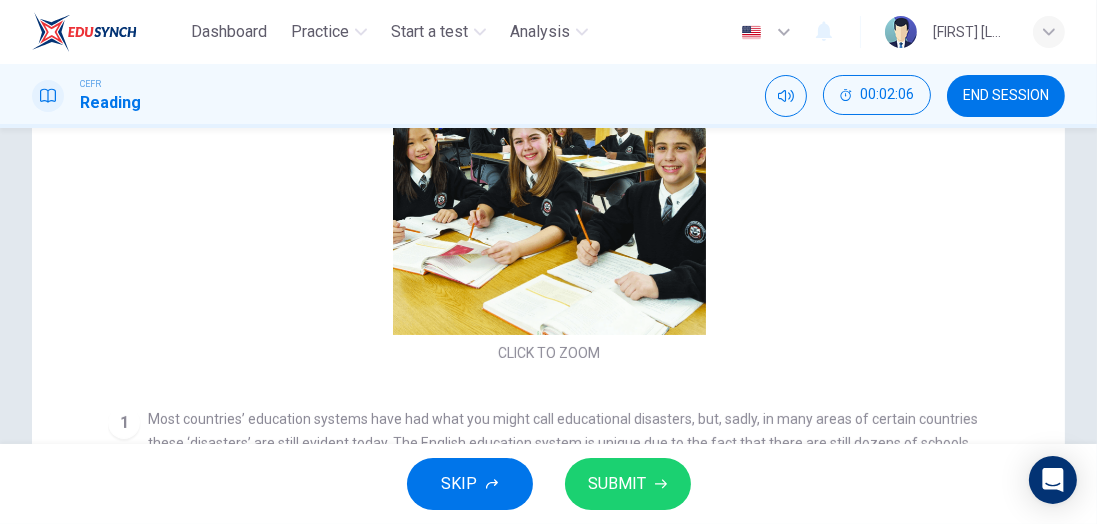 scroll, scrollTop: 339, scrollLeft: 0, axis: vertical 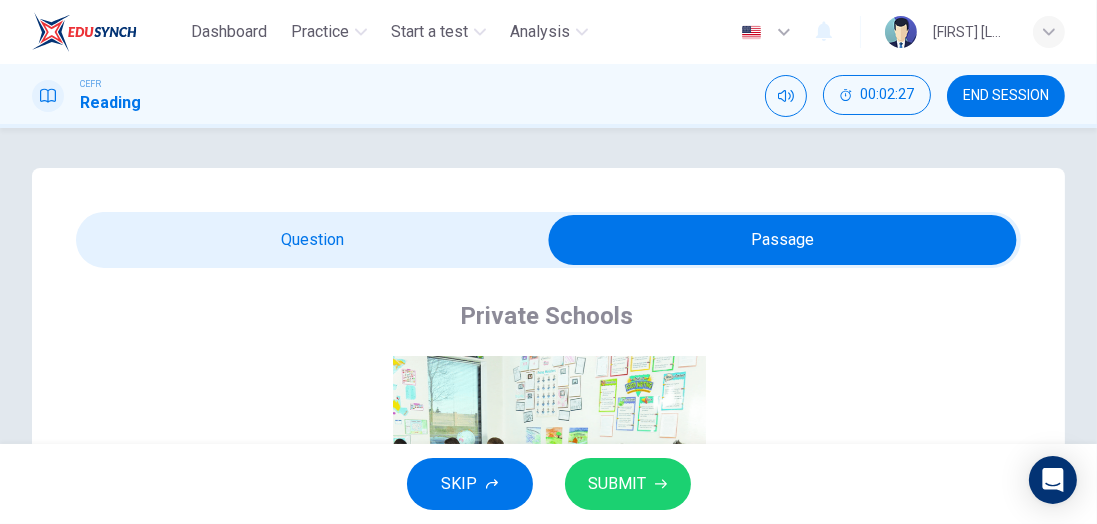 click at bounding box center [783, 240] 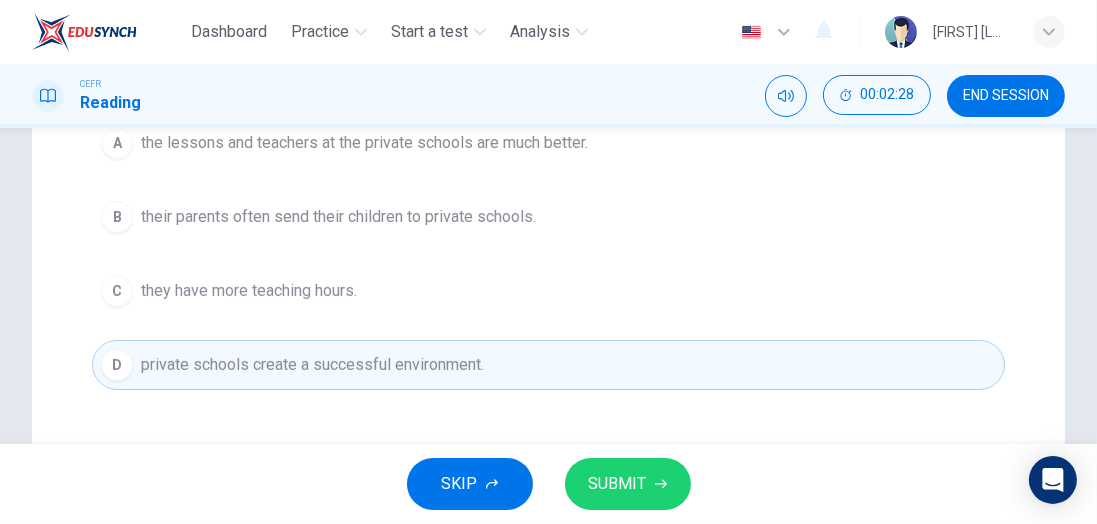 scroll, scrollTop: 358, scrollLeft: 0, axis: vertical 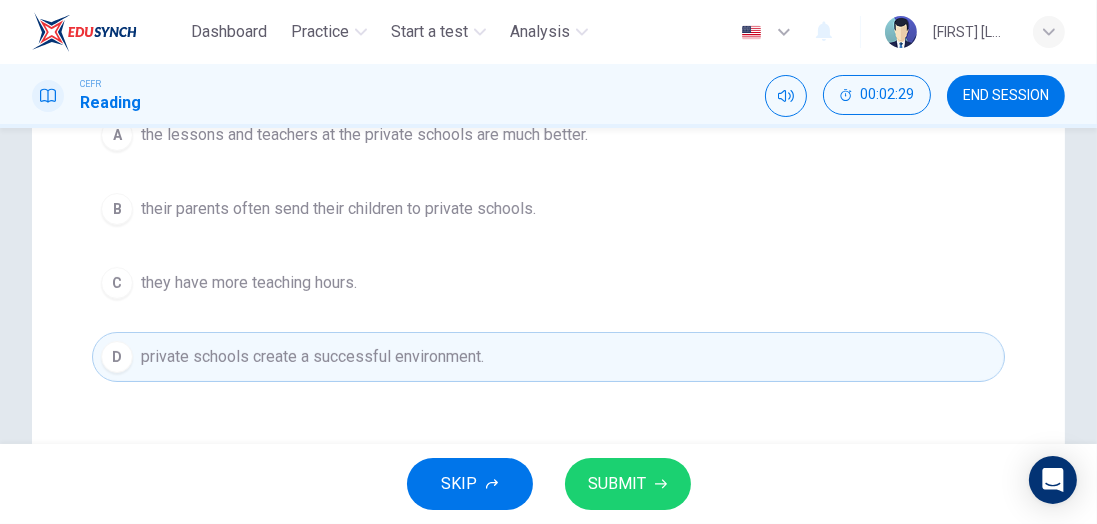 click on "SUBMIT" at bounding box center (618, 484) 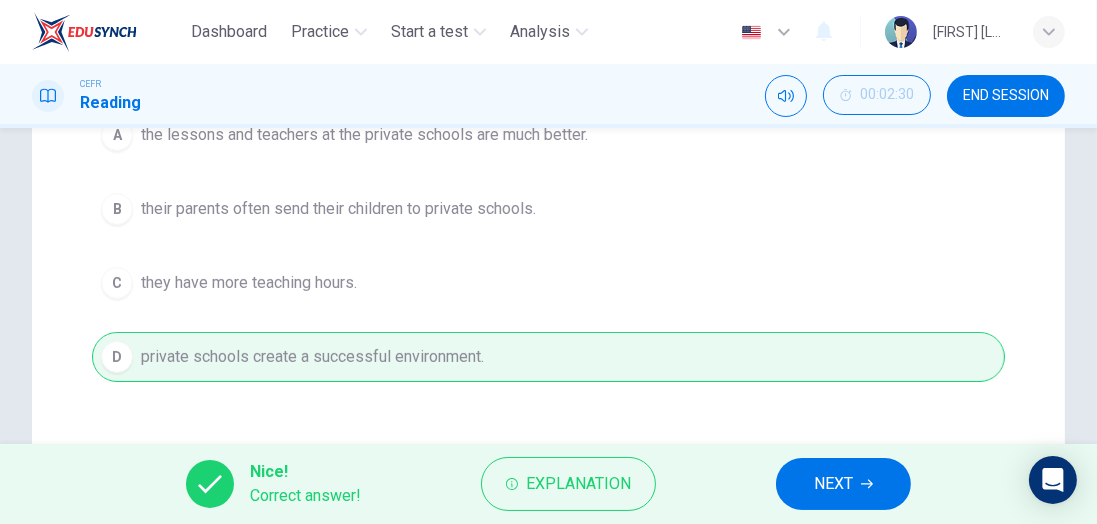 click at bounding box center [867, 484] 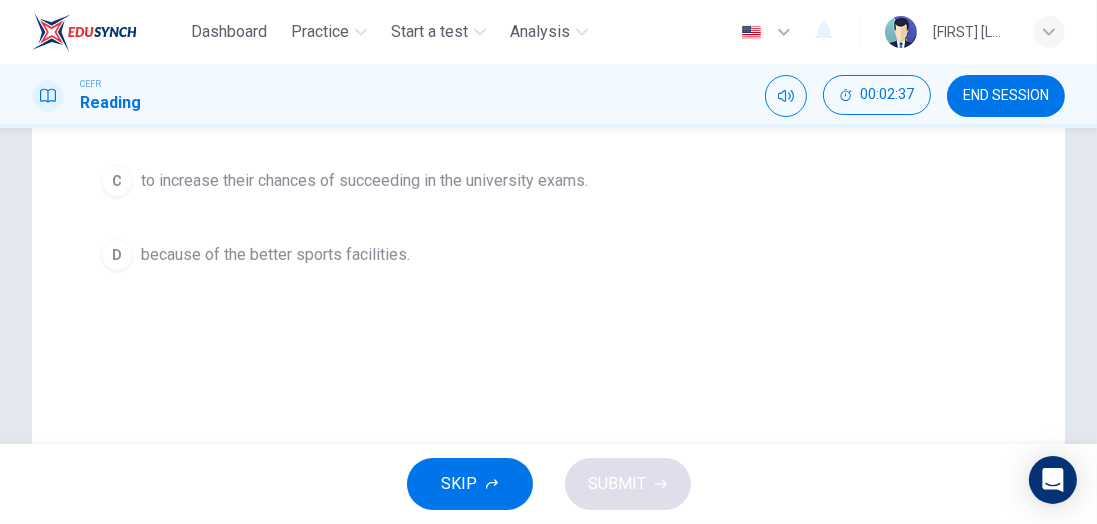 scroll, scrollTop: 0, scrollLeft: 0, axis: both 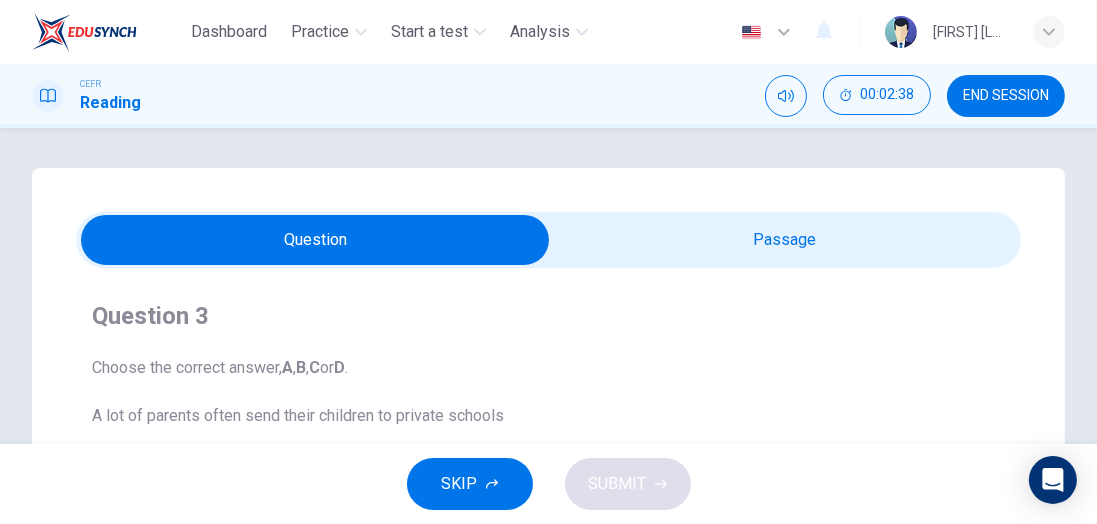 click at bounding box center (316, 240) 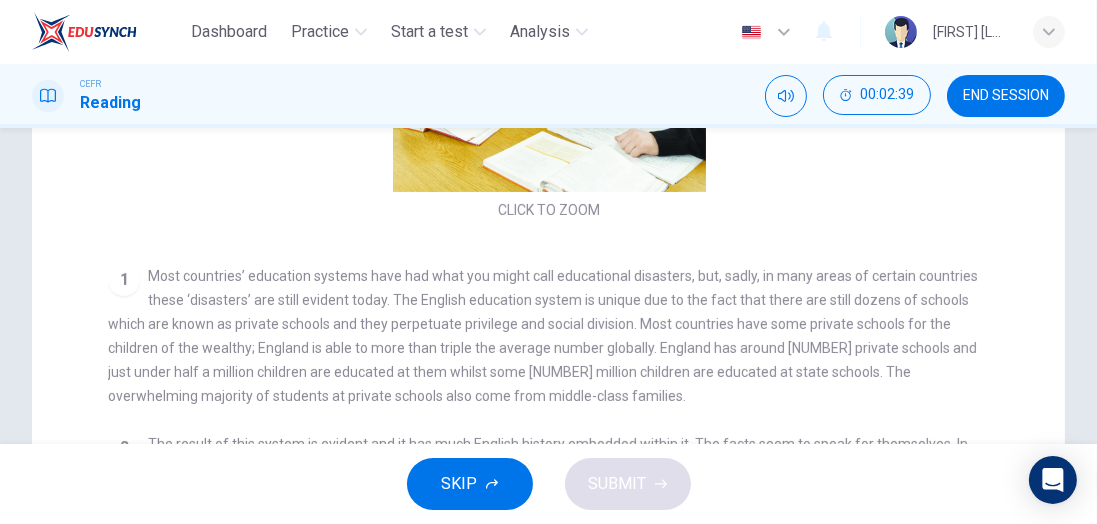 scroll, scrollTop: 537, scrollLeft: 0, axis: vertical 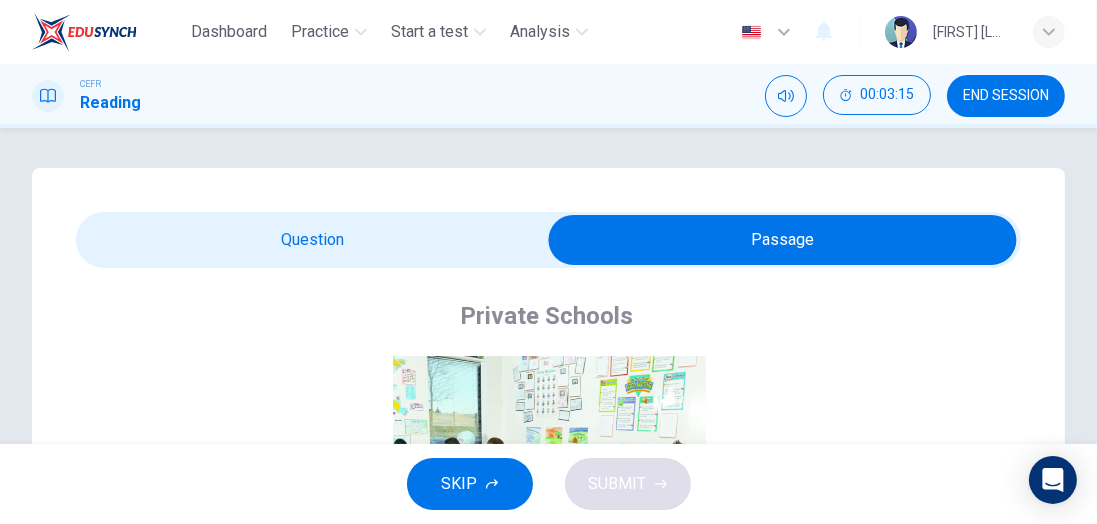 click at bounding box center (783, 240) 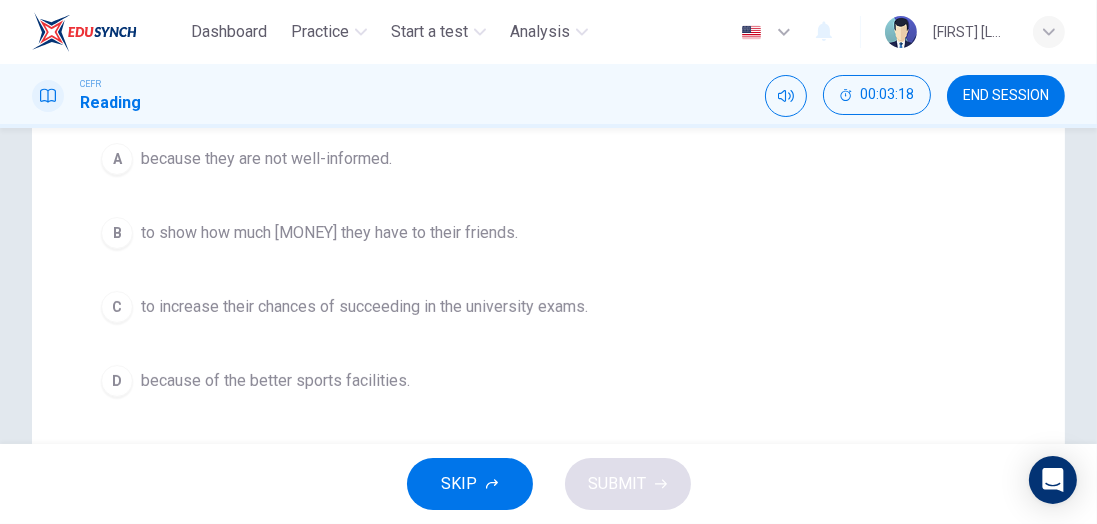 scroll, scrollTop: 334, scrollLeft: 0, axis: vertical 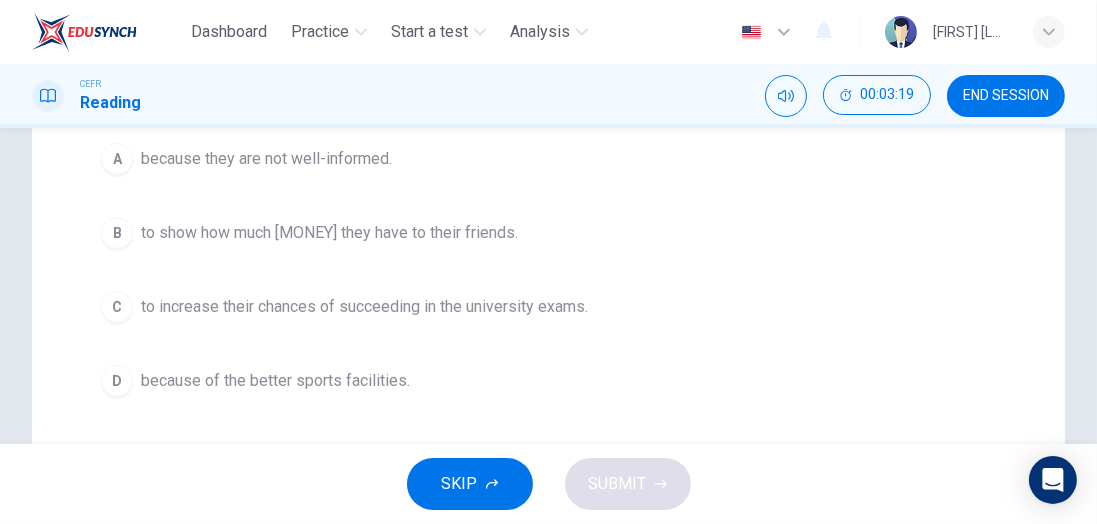 click on "C to increase their chances of succeeding in the university exams." at bounding box center (548, 307) 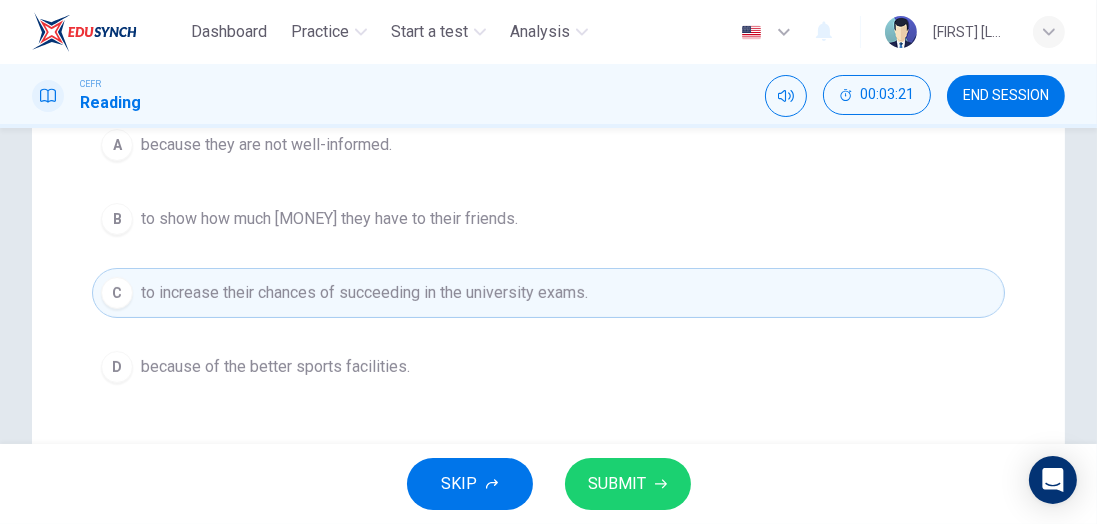 scroll, scrollTop: 357, scrollLeft: 0, axis: vertical 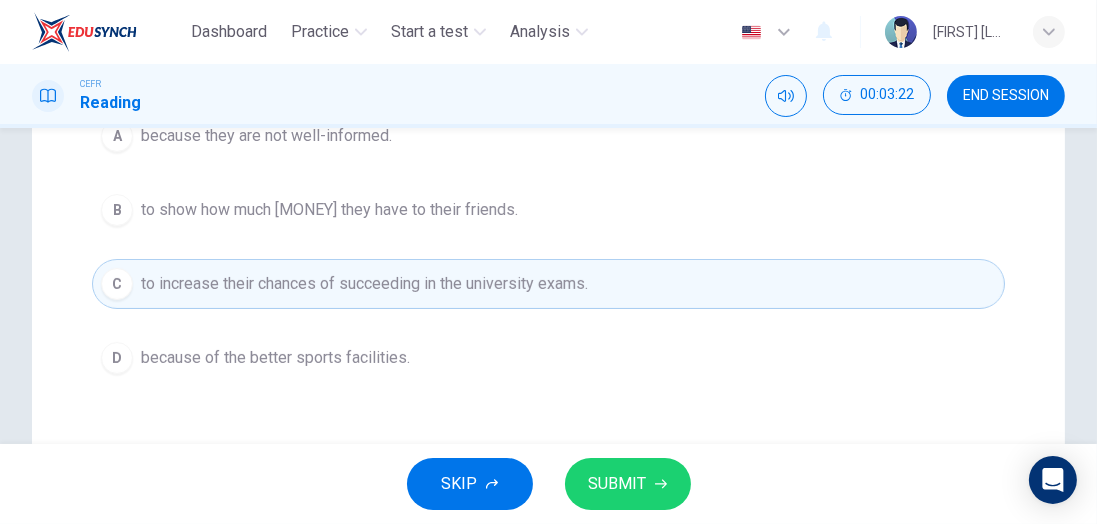 click at bounding box center (661, 484) 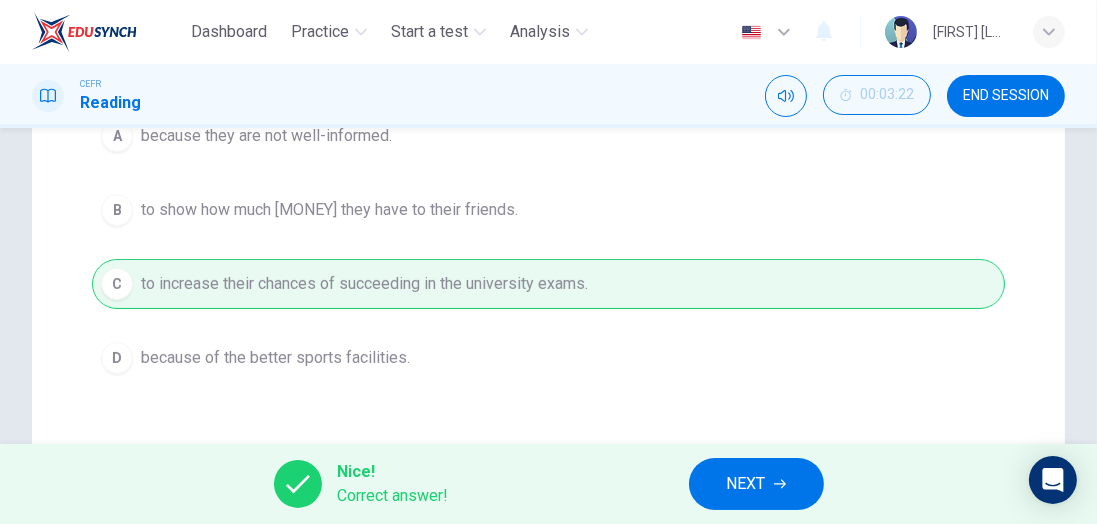 click at bounding box center [780, 484] 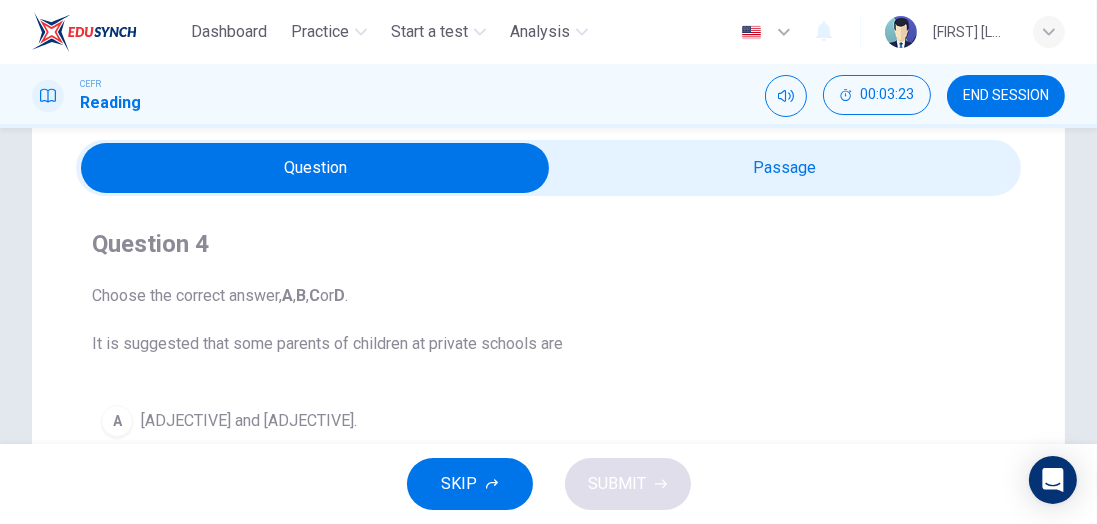 scroll, scrollTop: 0, scrollLeft: 0, axis: both 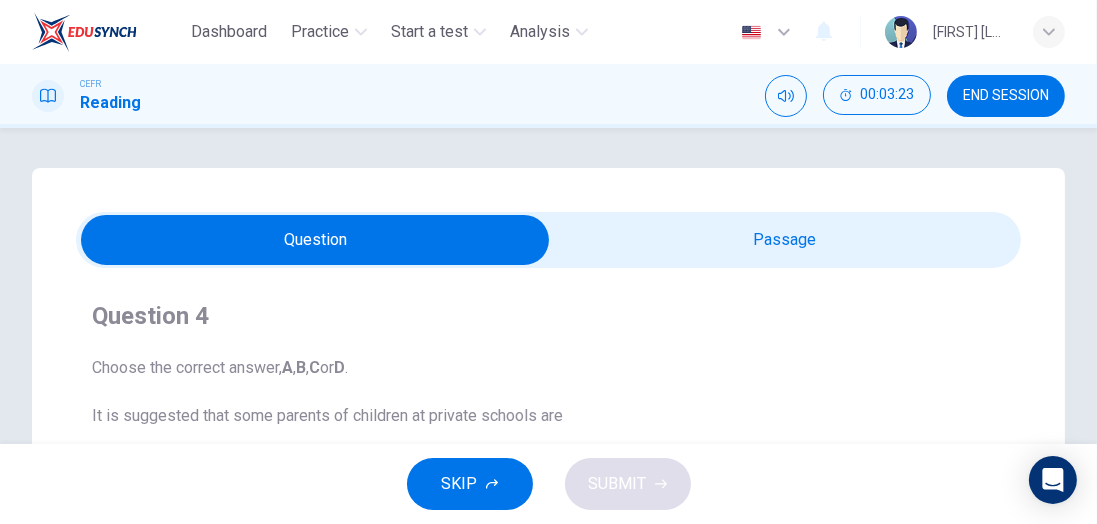 click at bounding box center (316, 240) 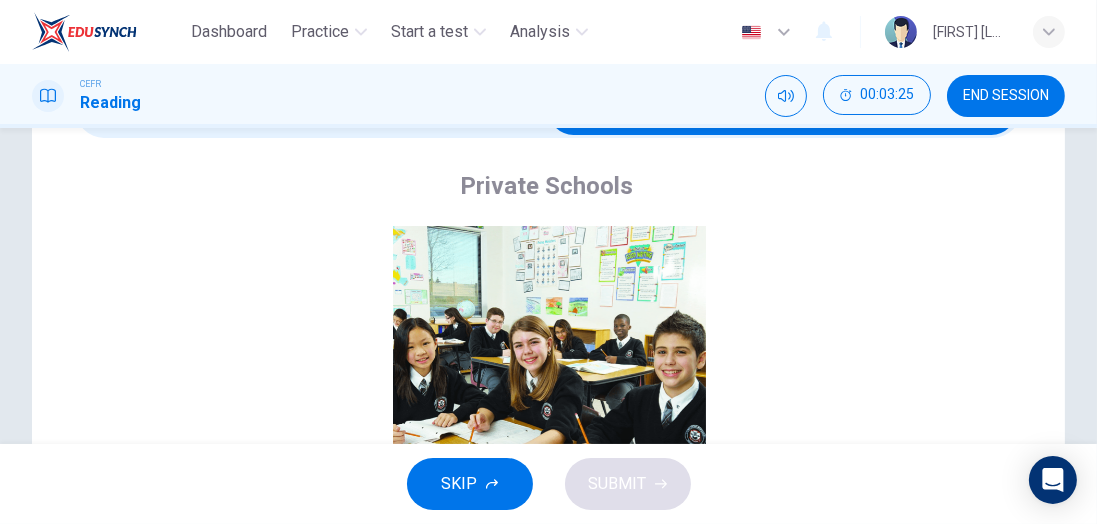 scroll, scrollTop: 340, scrollLeft: 0, axis: vertical 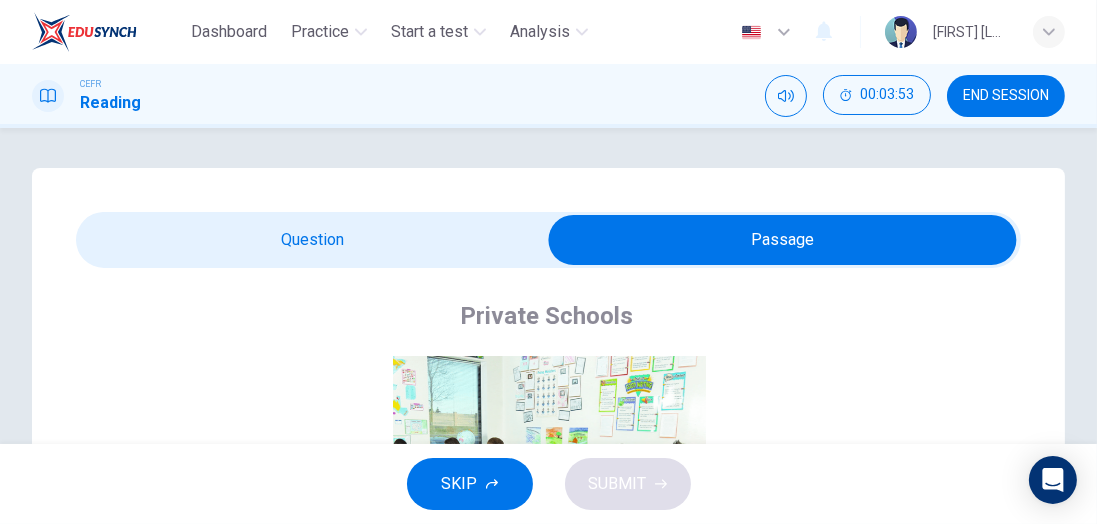 click at bounding box center [783, 240] 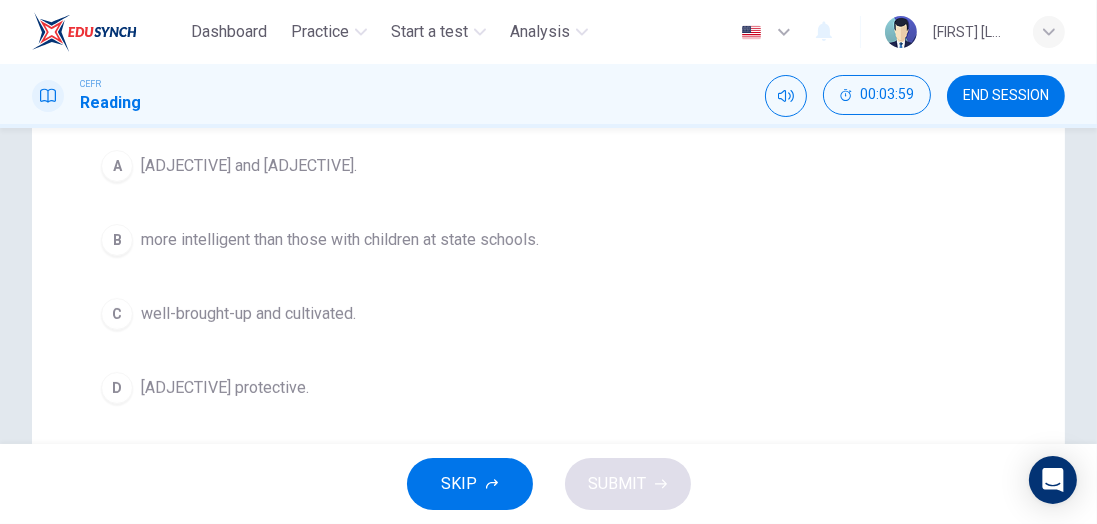 scroll, scrollTop: 328, scrollLeft: 0, axis: vertical 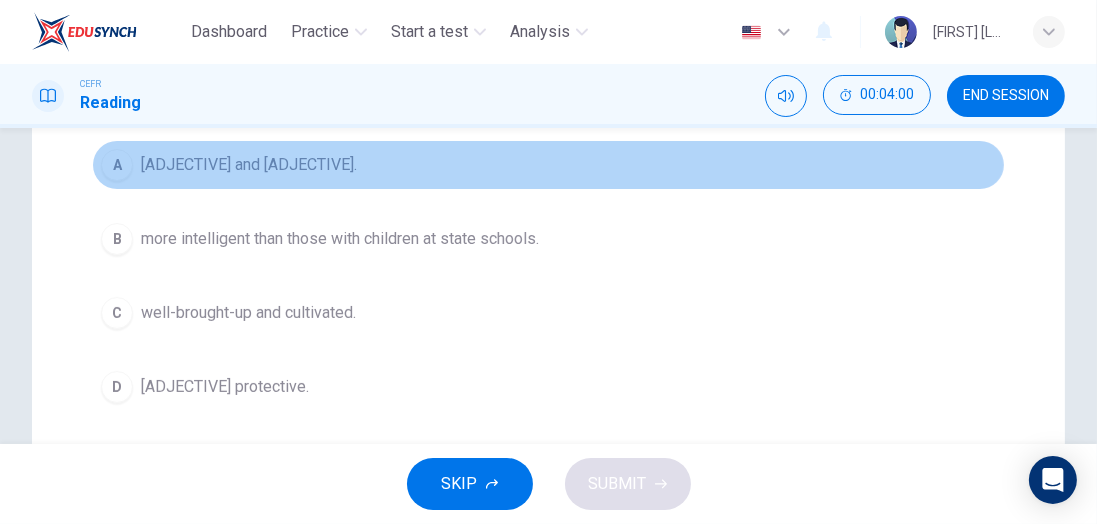 click on "A" at bounding box center (117, 165) 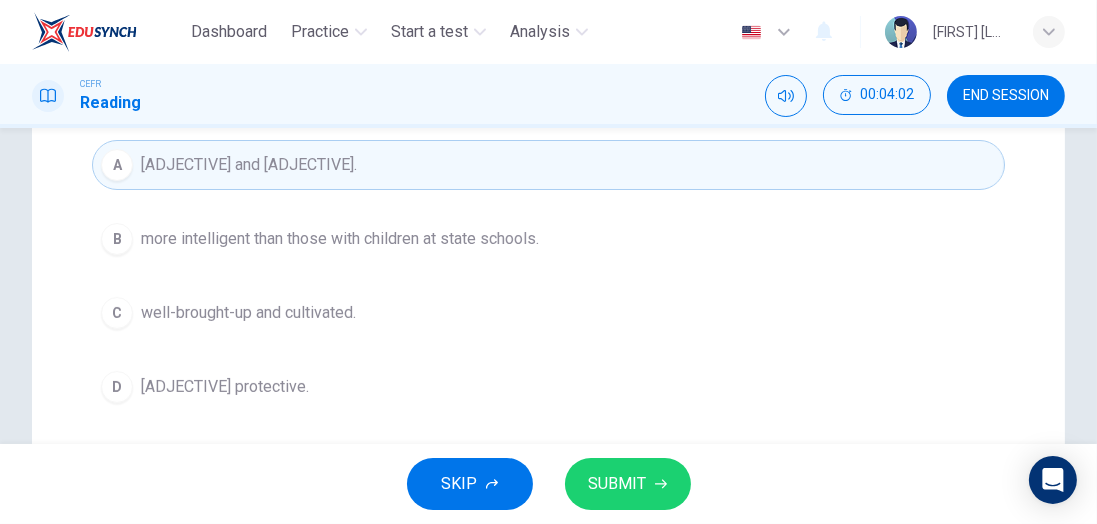 click at bounding box center (661, 484) 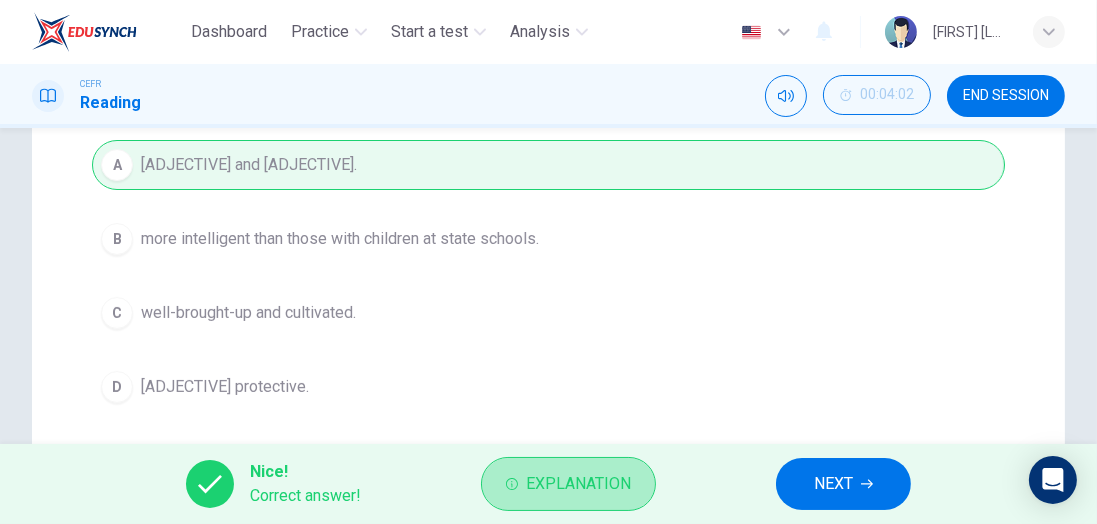 click on "Explanation" at bounding box center [578, 484] 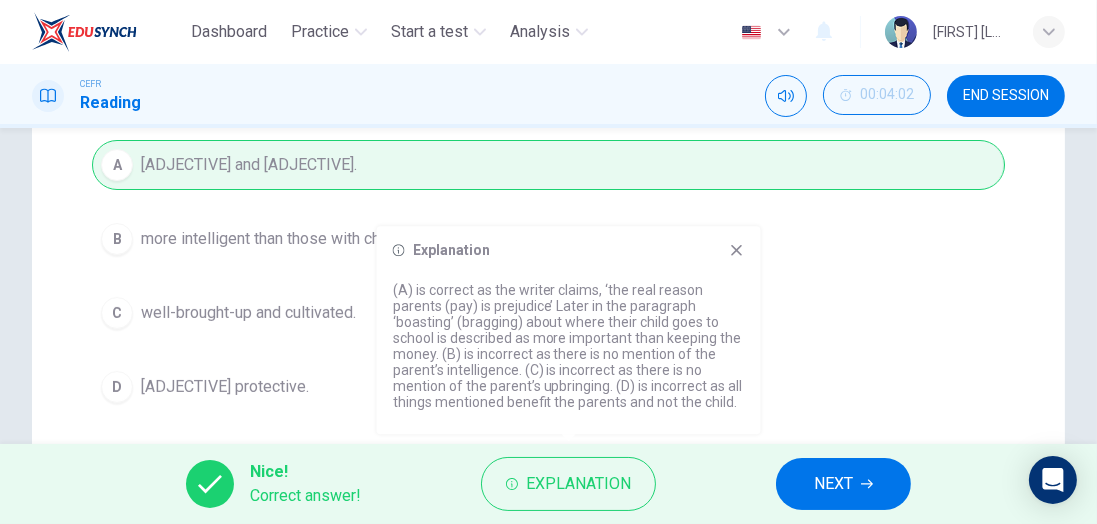 click on "Explanation (A) is correct as the writer claims, ‘the real reason parents (pay) is prejudice’ Later in the paragraph ‘boasting’ (bragging) about where their child goes to school is described as more important than keeping the money. (B) is incorrect as there is no mention of the parent’s intelligence. (C) is incorrect as there is no mention of the parent’s upbringing. (D) is incorrect as all things mentioned benefit the parents and not the child." at bounding box center [569, 330] 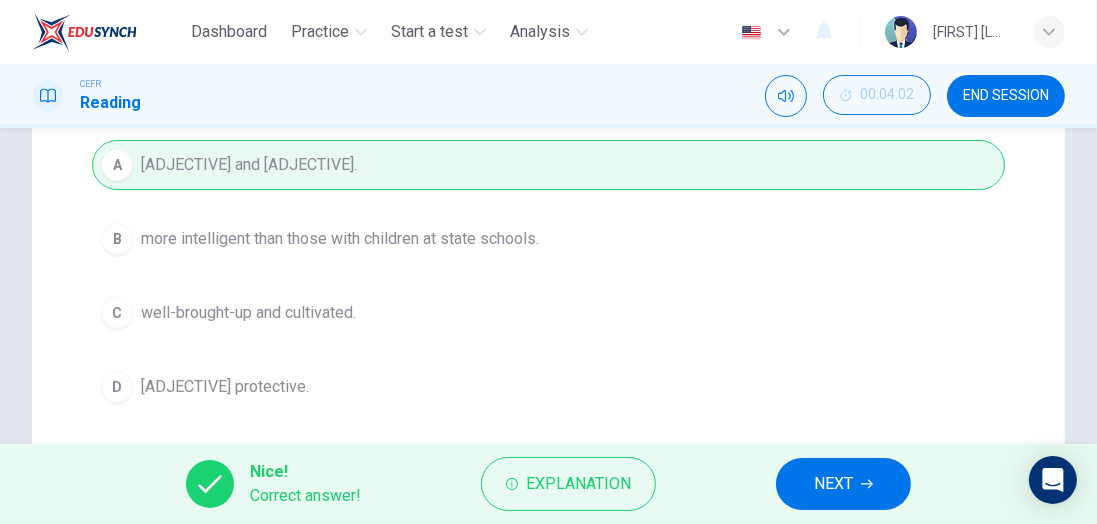 click on "NEXT" at bounding box center [833, 484] 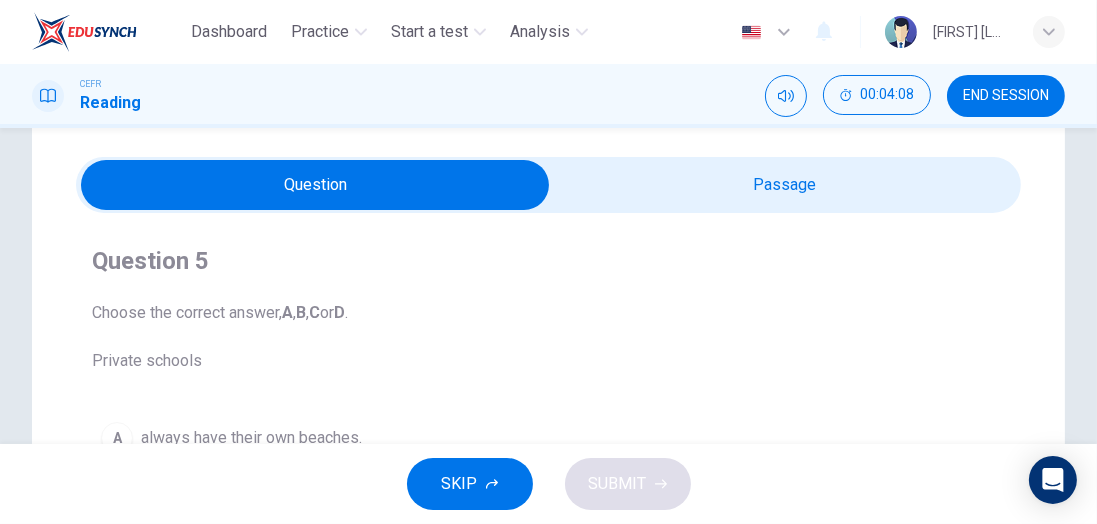scroll, scrollTop: 0, scrollLeft: 0, axis: both 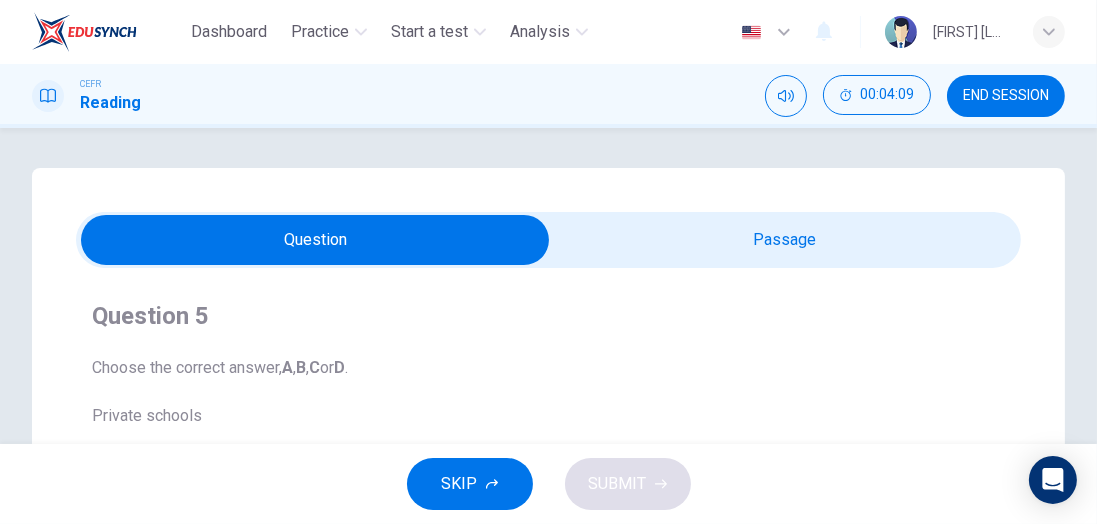 click at bounding box center [316, 240] 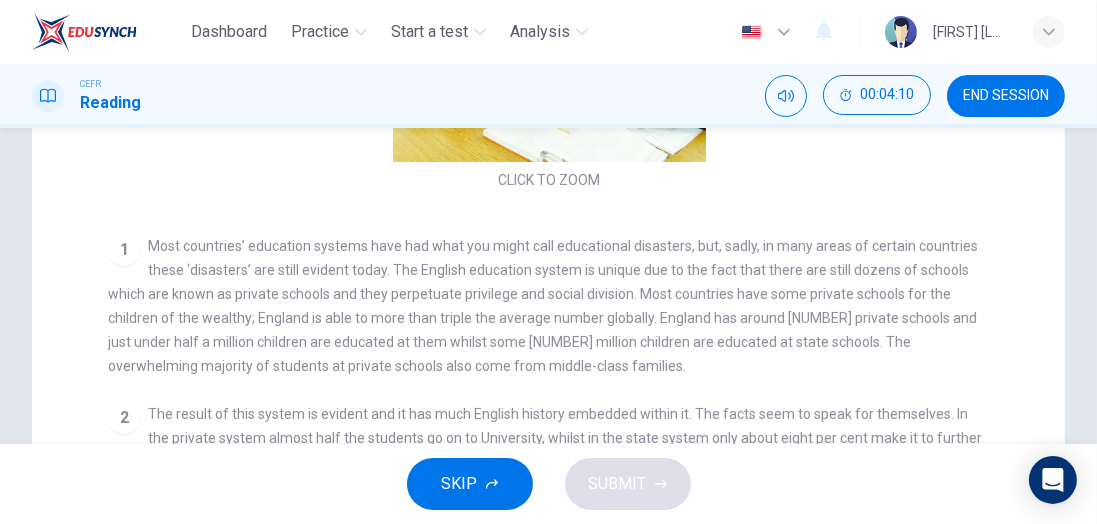 scroll, scrollTop: 584, scrollLeft: 0, axis: vertical 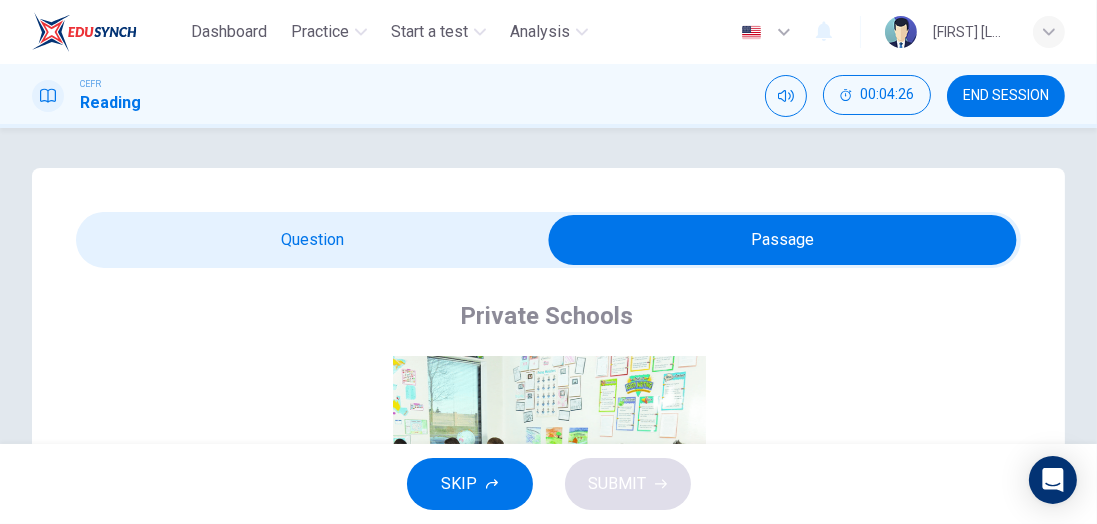 click at bounding box center (783, 240) 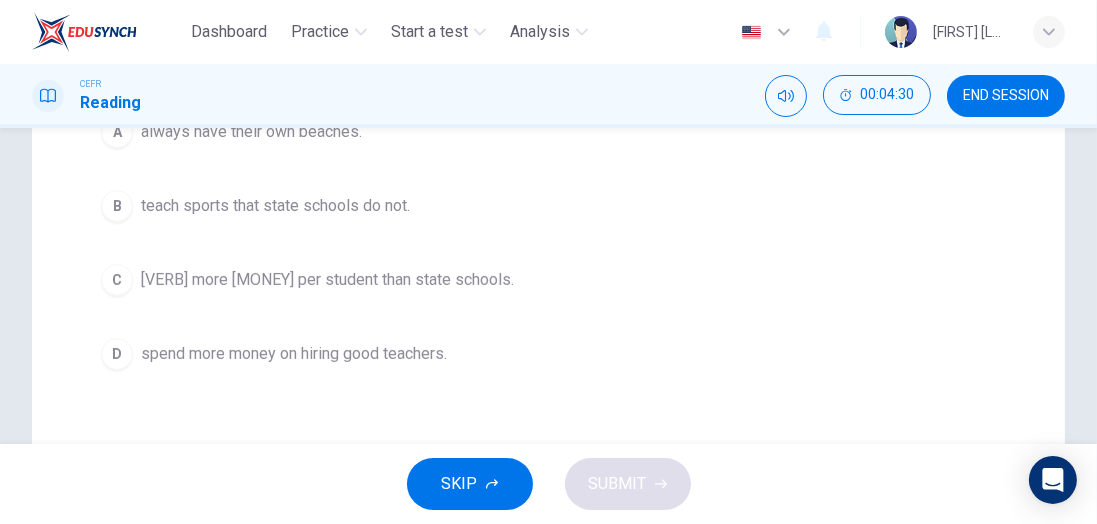 scroll, scrollTop: 362, scrollLeft: 0, axis: vertical 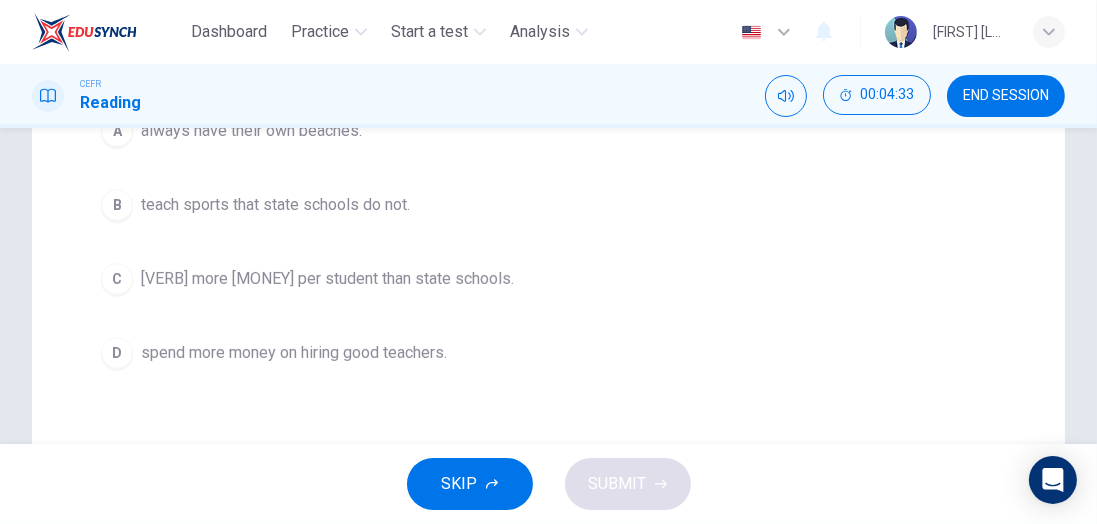 click on "C" at bounding box center [117, 131] 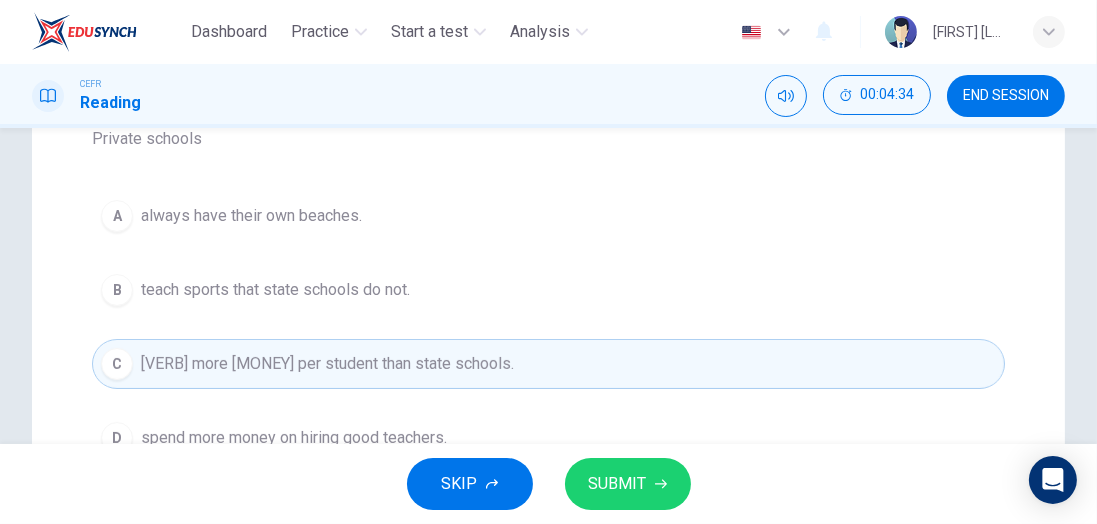 scroll, scrollTop: 272, scrollLeft: 0, axis: vertical 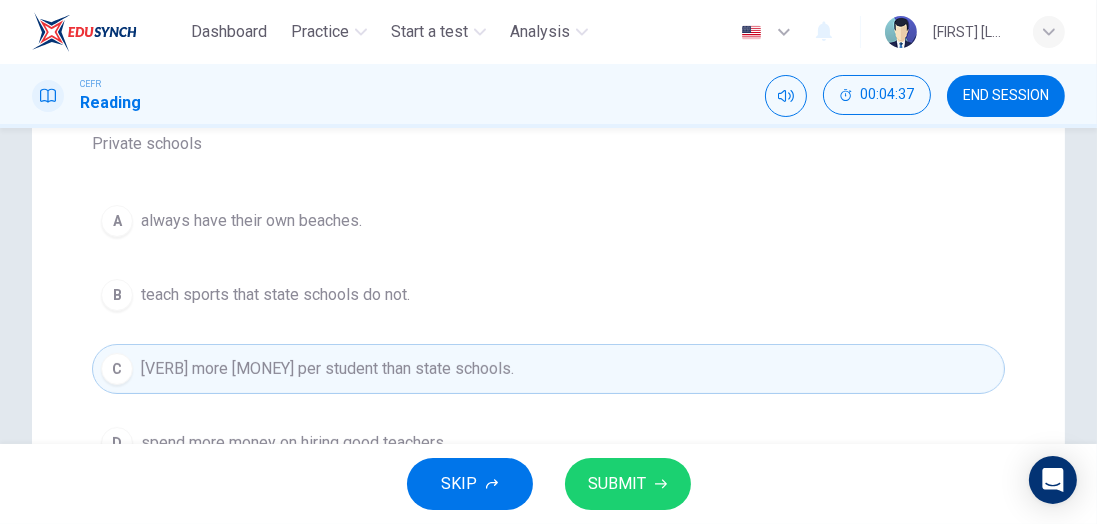 click at bounding box center [661, 484] 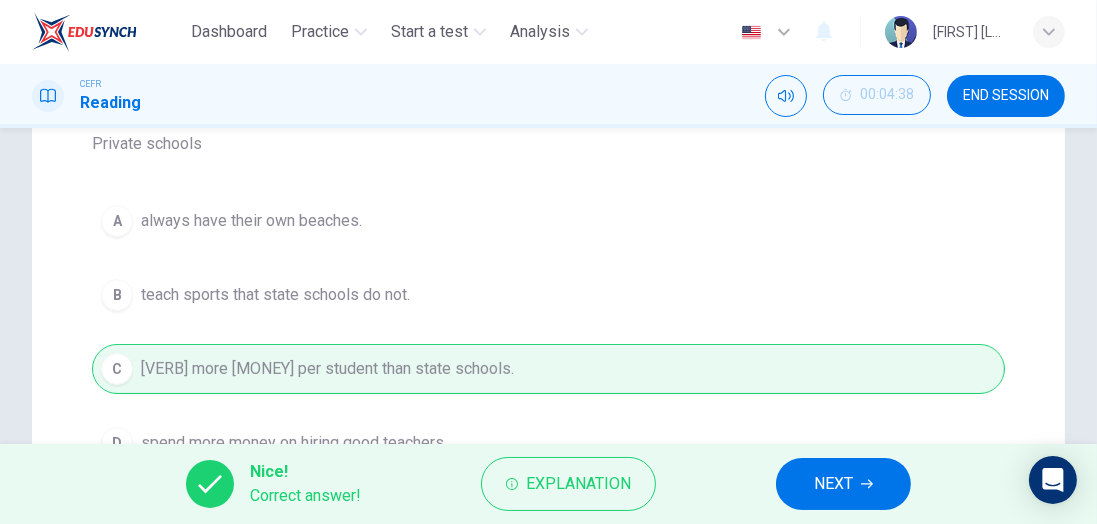 click on "Explanation" at bounding box center (578, 484) 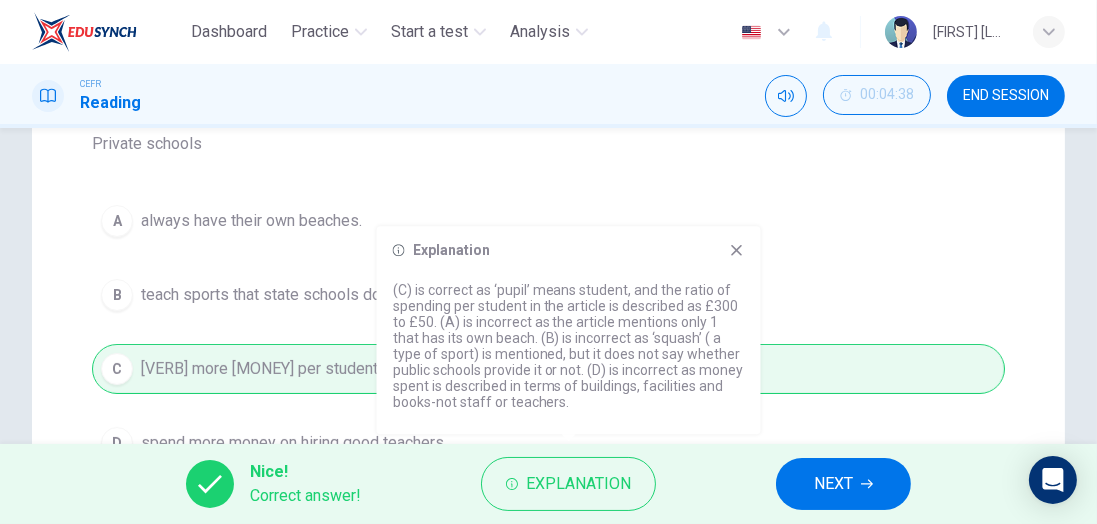 click at bounding box center [736, 250] 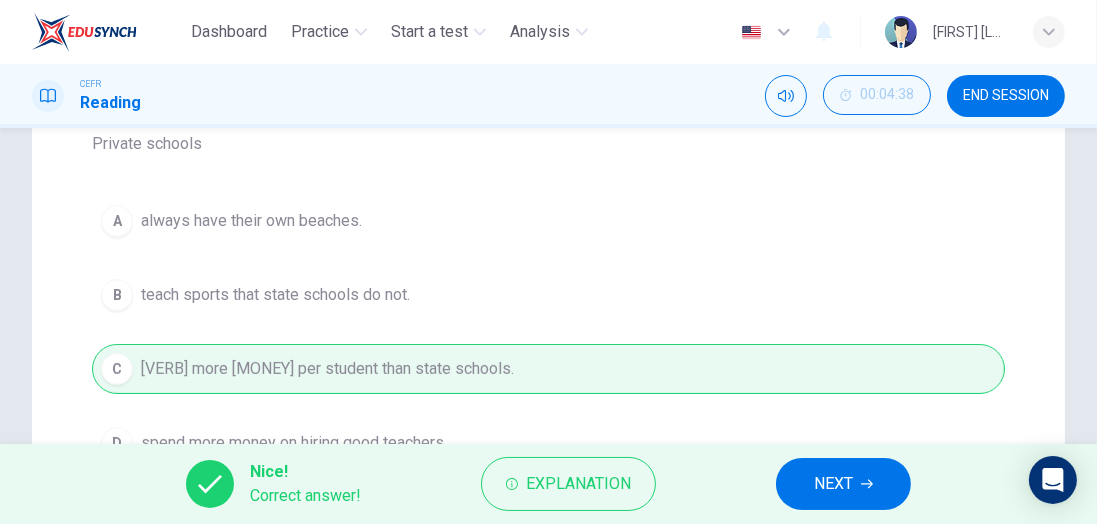 click at bounding box center (867, 484) 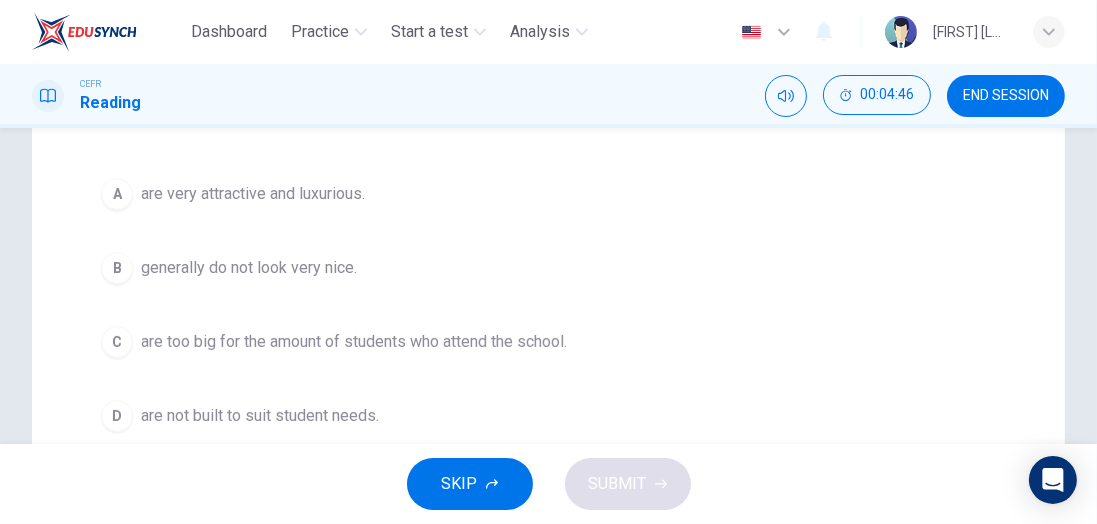 scroll, scrollTop: 0, scrollLeft: 0, axis: both 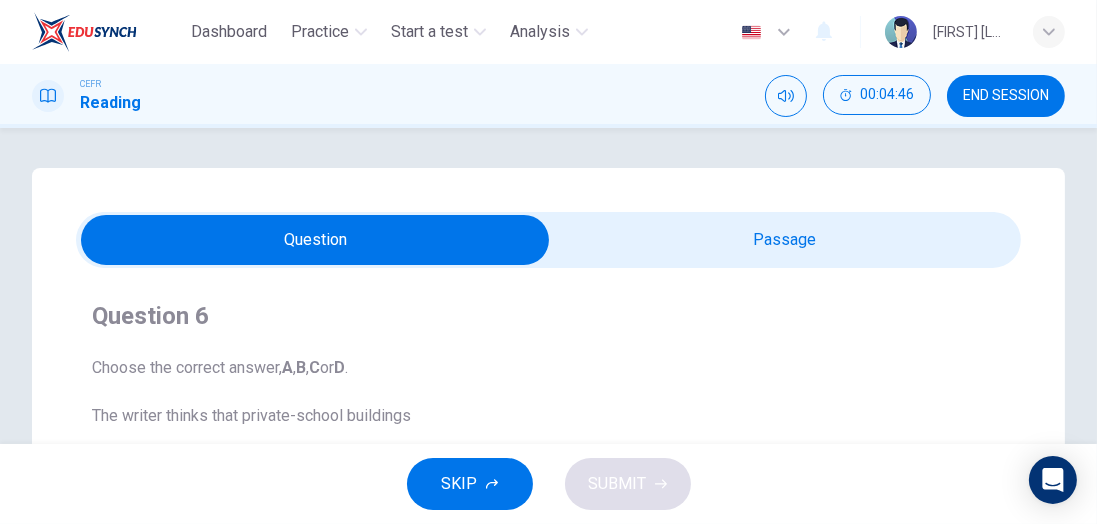 click at bounding box center (316, 240) 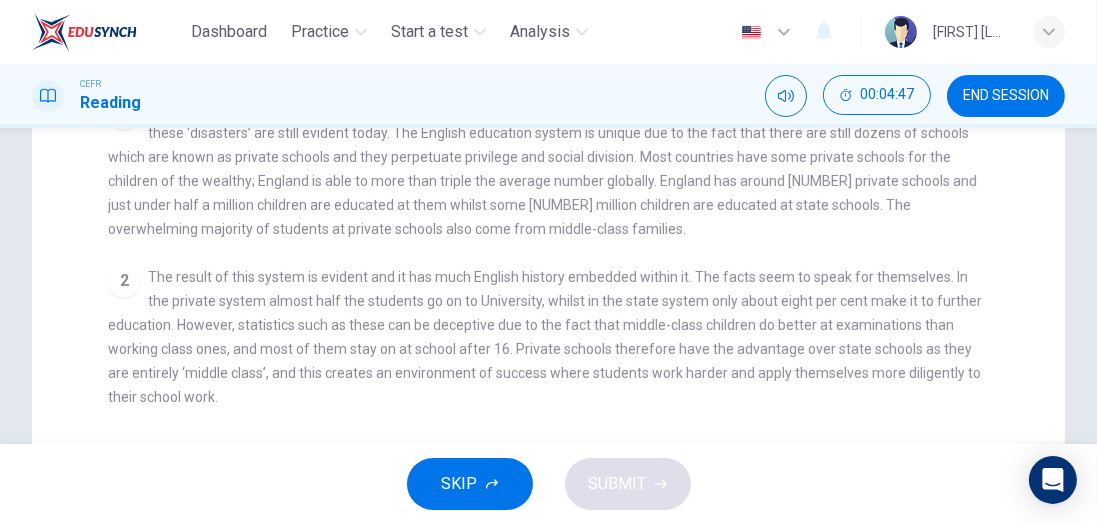 scroll, scrollTop: 694, scrollLeft: 0, axis: vertical 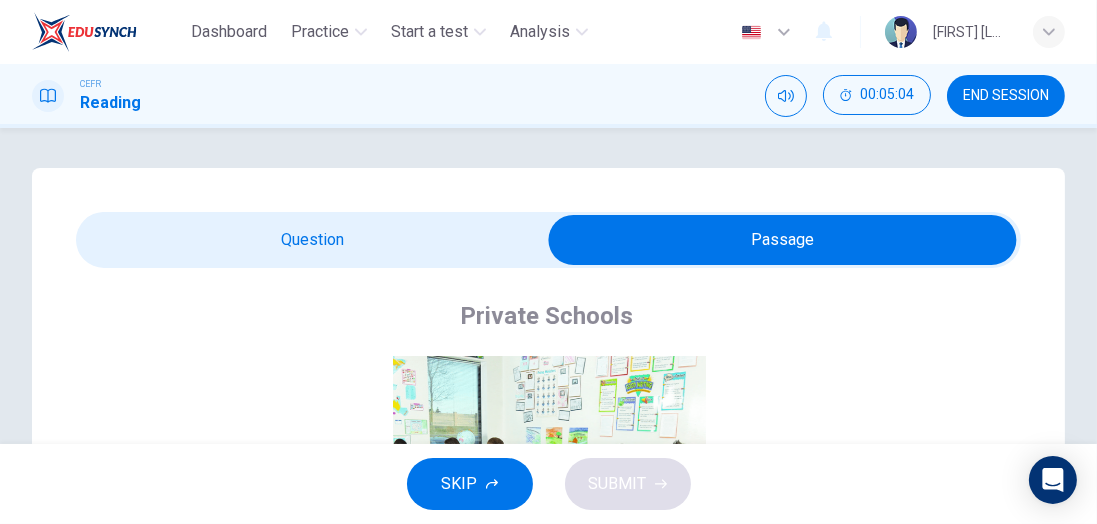 click at bounding box center [783, 240] 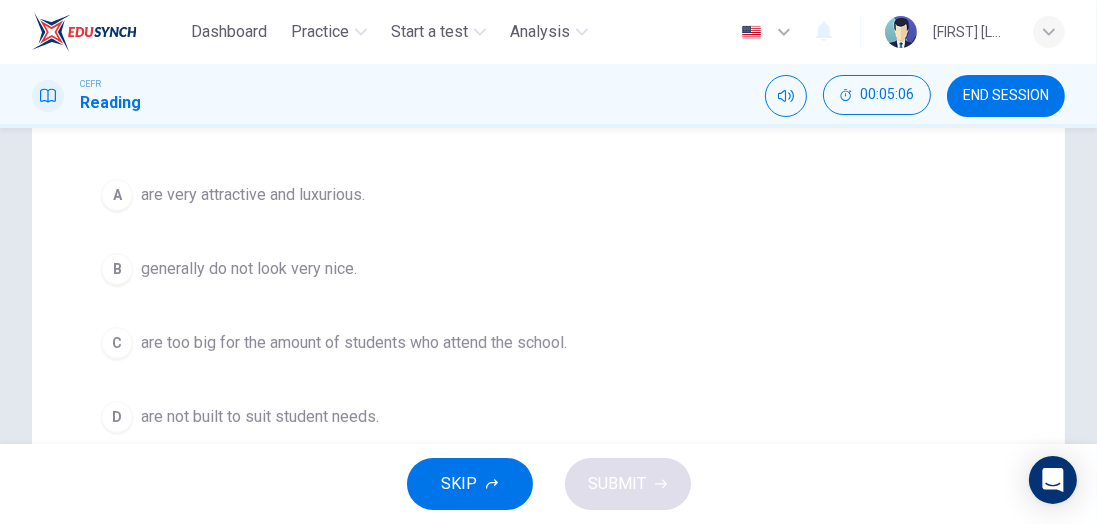 scroll, scrollTop: 297, scrollLeft: 0, axis: vertical 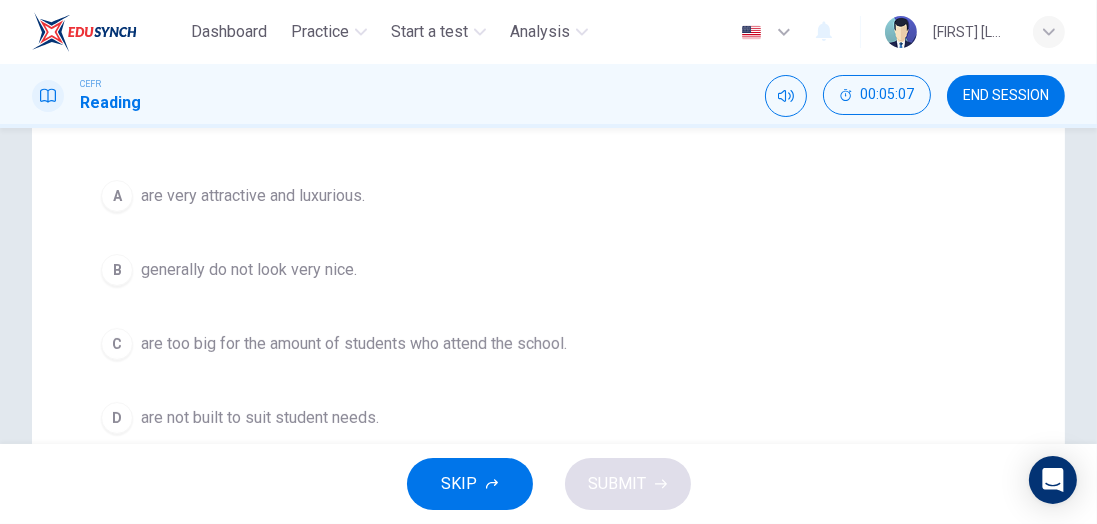 click on "A" at bounding box center (117, 196) 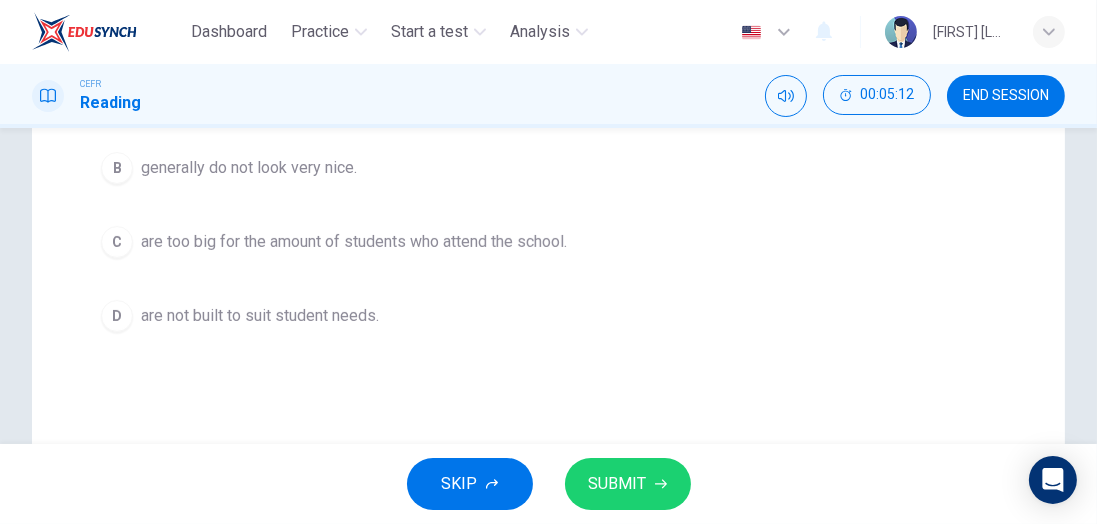 scroll, scrollTop: 415, scrollLeft: 0, axis: vertical 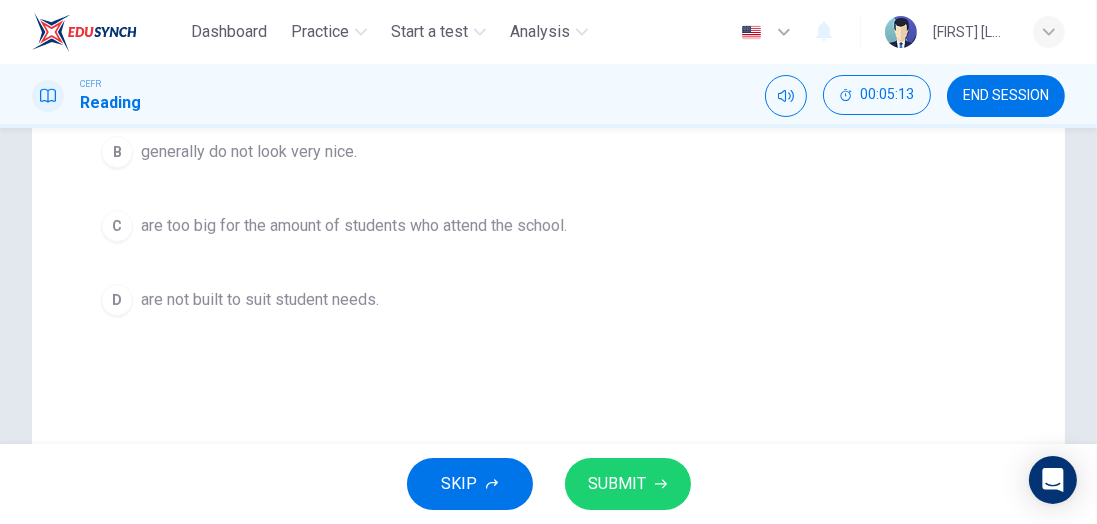 click at bounding box center (661, 484) 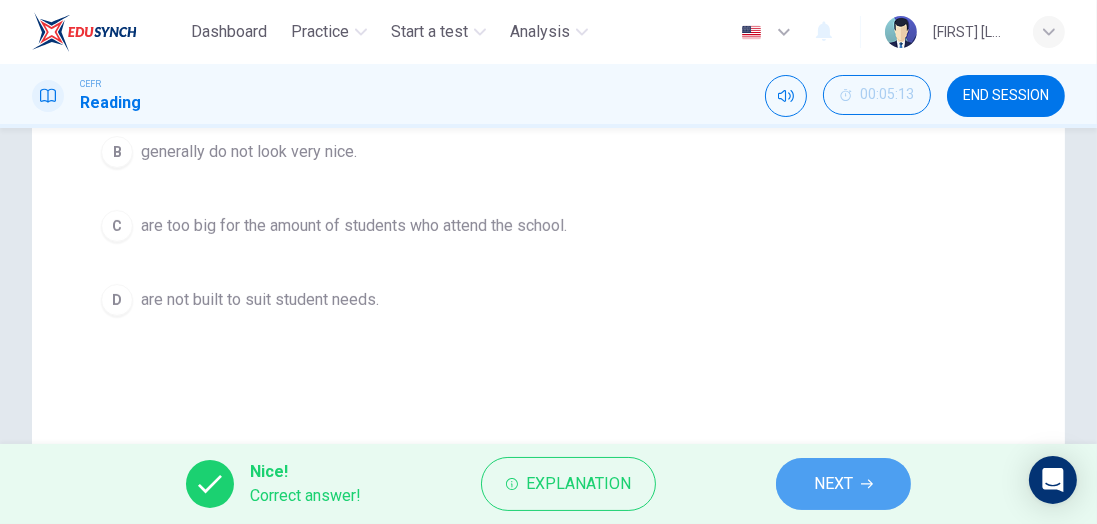 click at bounding box center [867, 484] 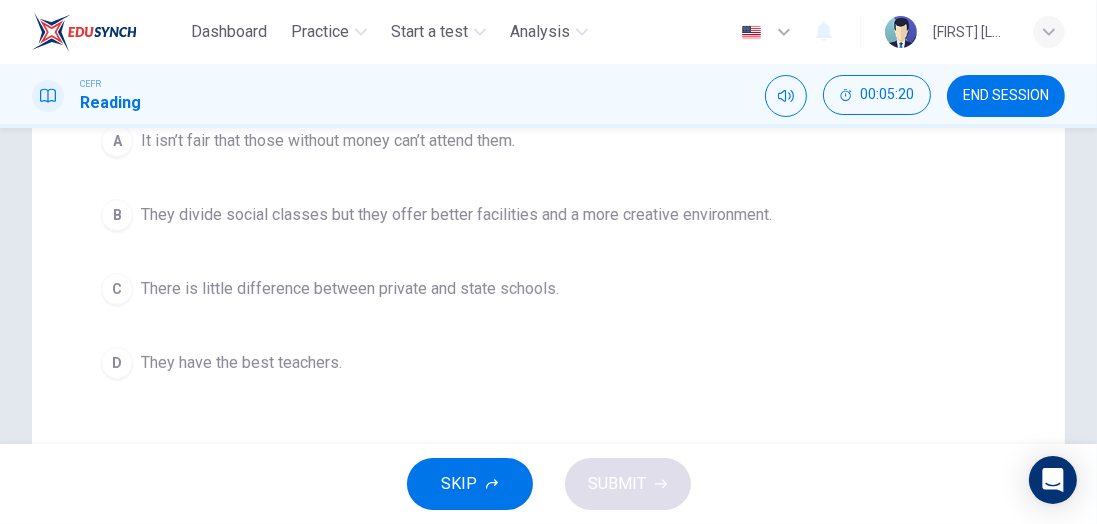 scroll, scrollTop: 357, scrollLeft: 0, axis: vertical 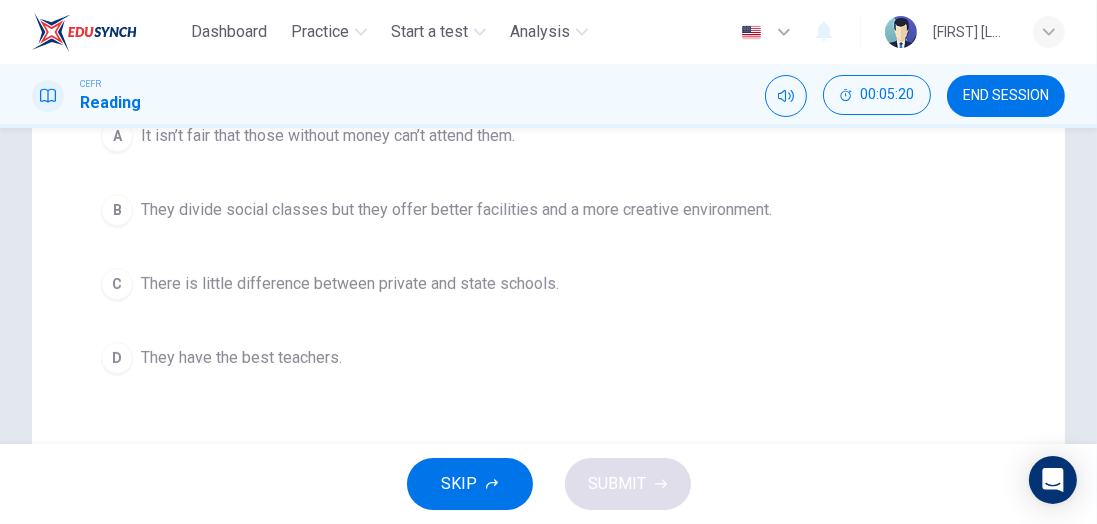 click on "B" at bounding box center [117, 136] 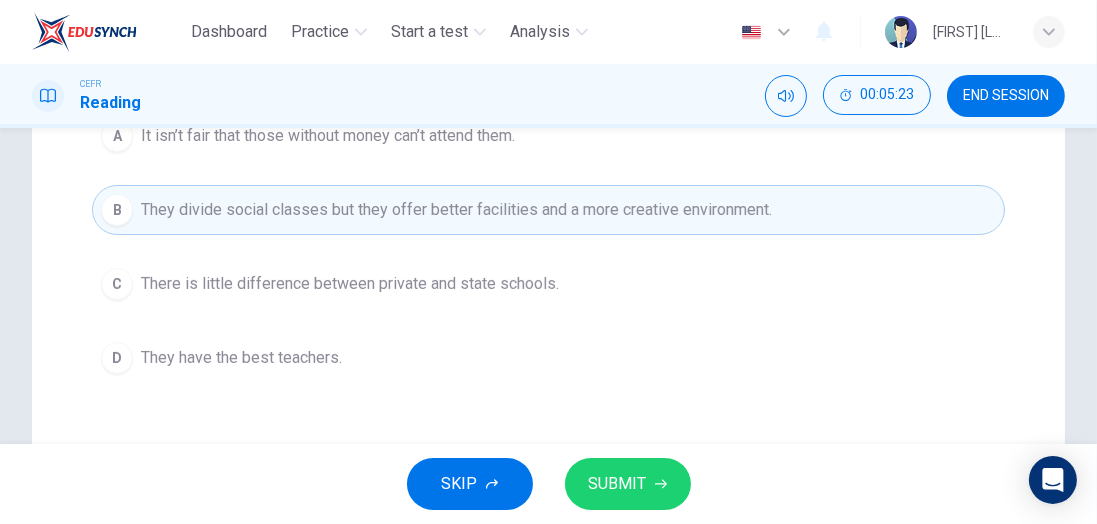 click on "SUBMIT" at bounding box center (618, 484) 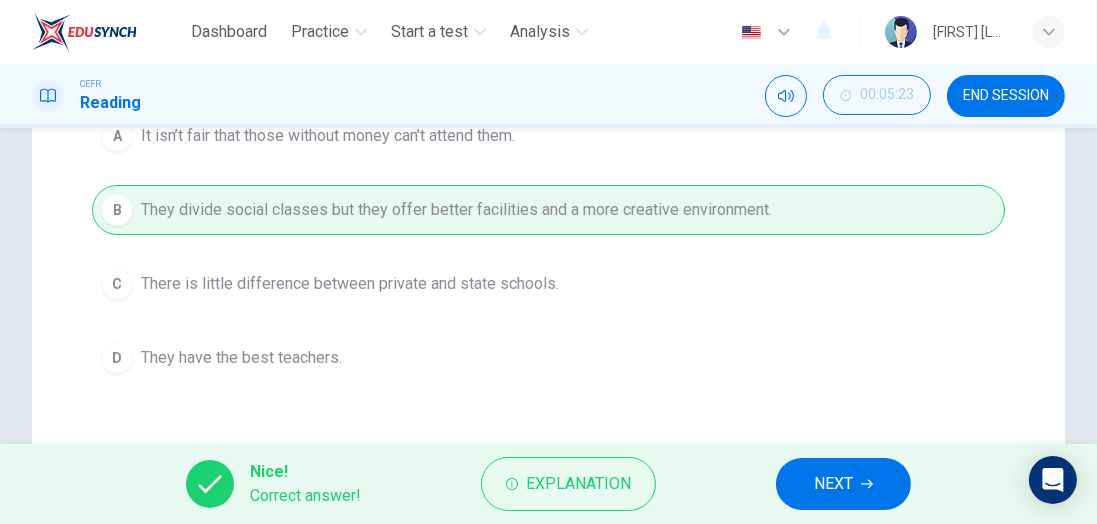 click on "NEXT" at bounding box center [833, 484] 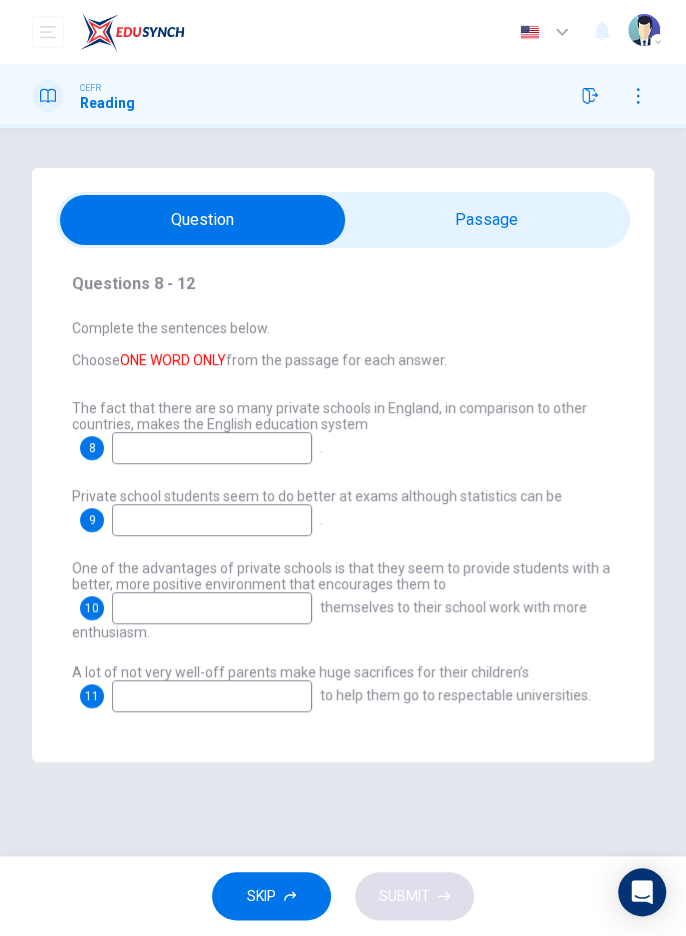 scroll, scrollTop: 0, scrollLeft: 0, axis: both 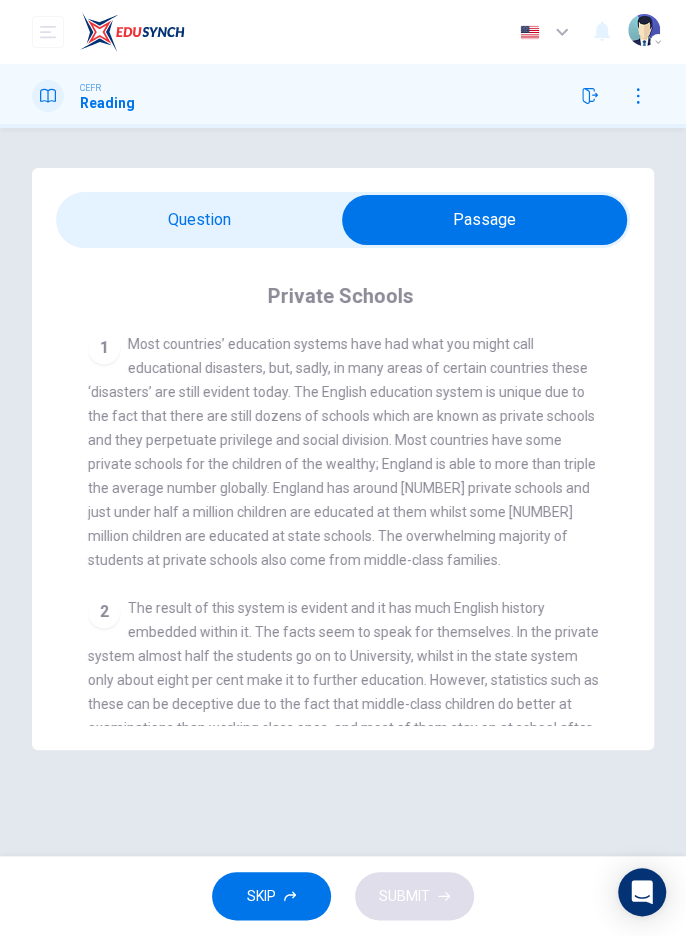 click at bounding box center [484, 220] 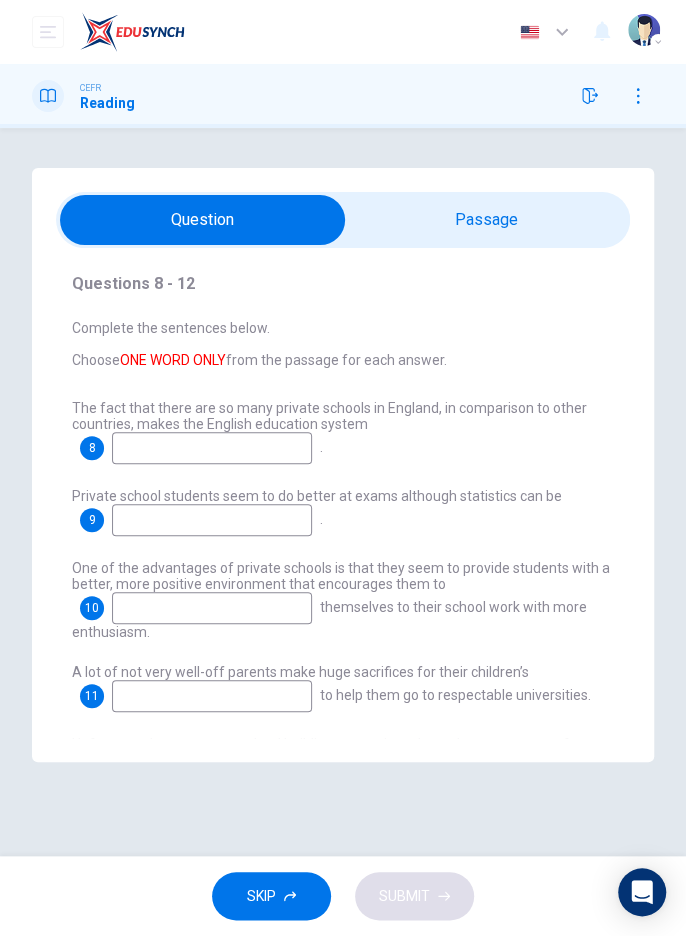 click at bounding box center (212, 448) 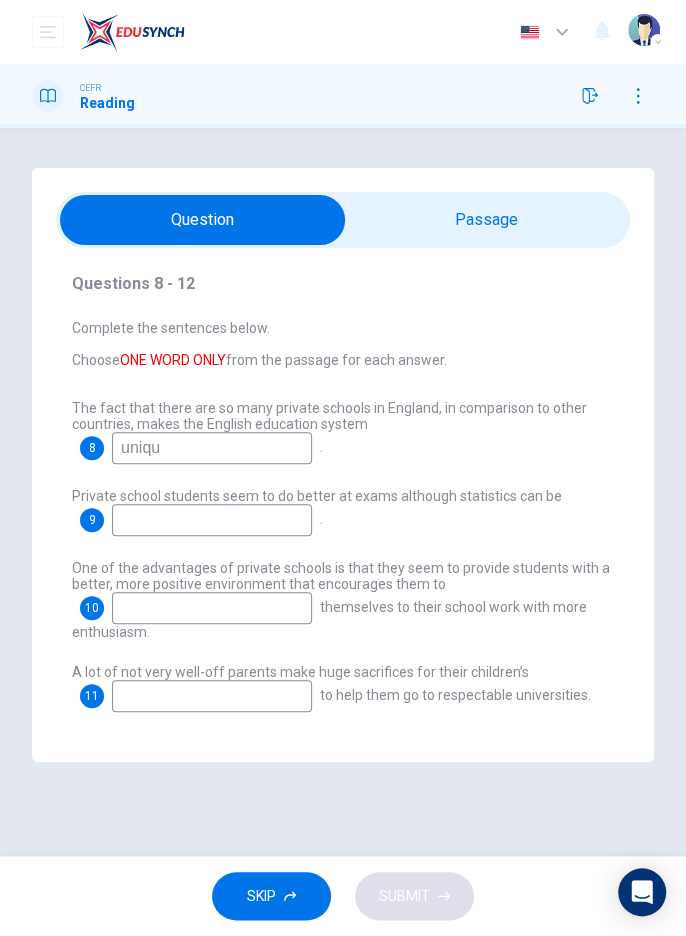 type on "unique" 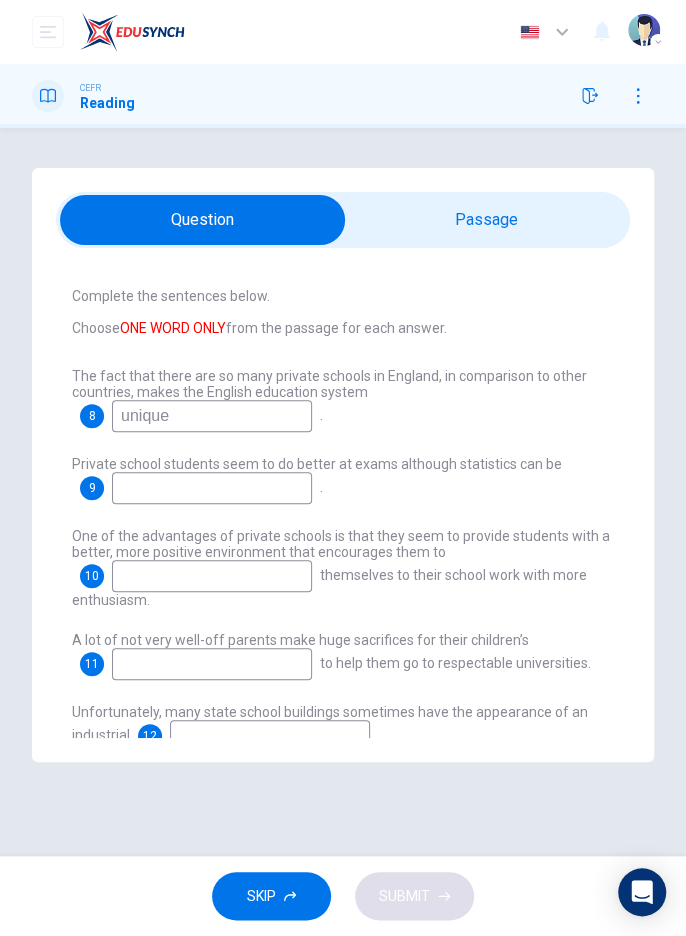 scroll, scrollTop: 69, scrollLeft: 0, axis: vertical 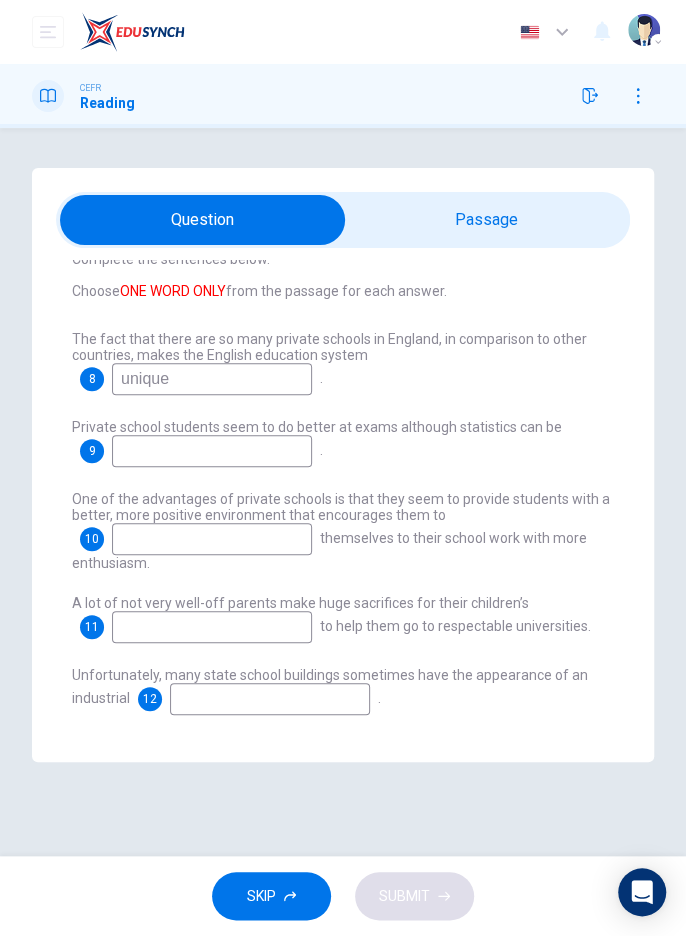 click at bounding box center [202, 220] 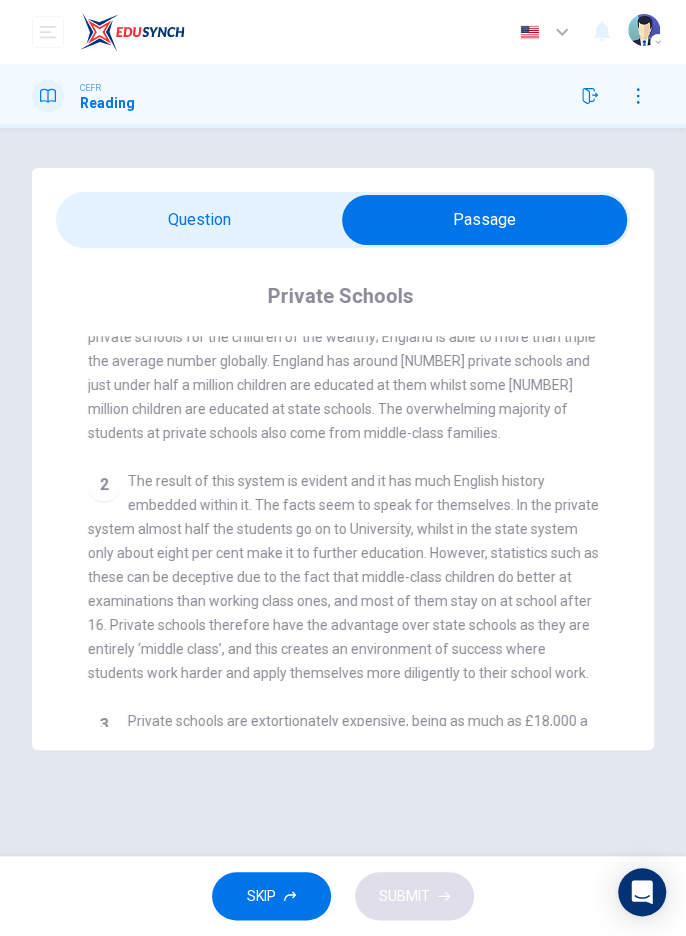 scroll, scrollTop: 486, scrollLeft: 0, axis: vertical 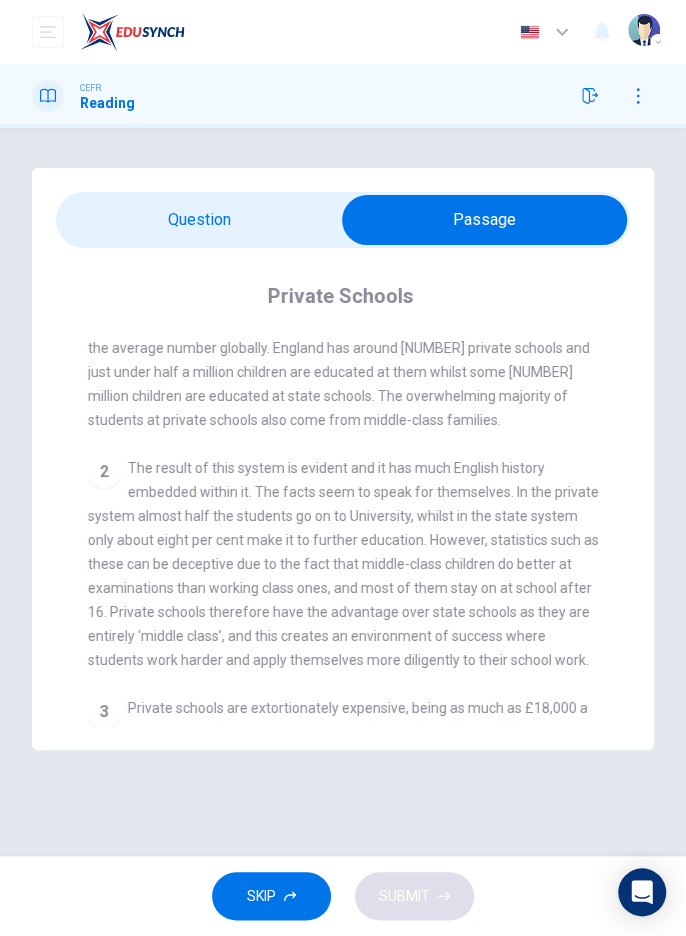 click at bounding box center (484, 220) 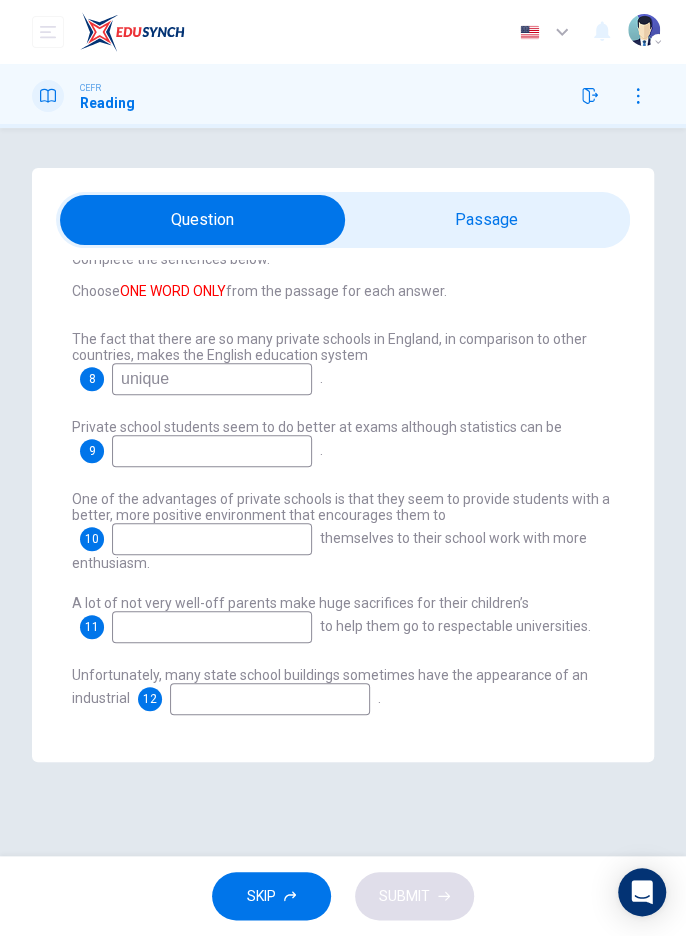 click at bounding box center [212, 379] 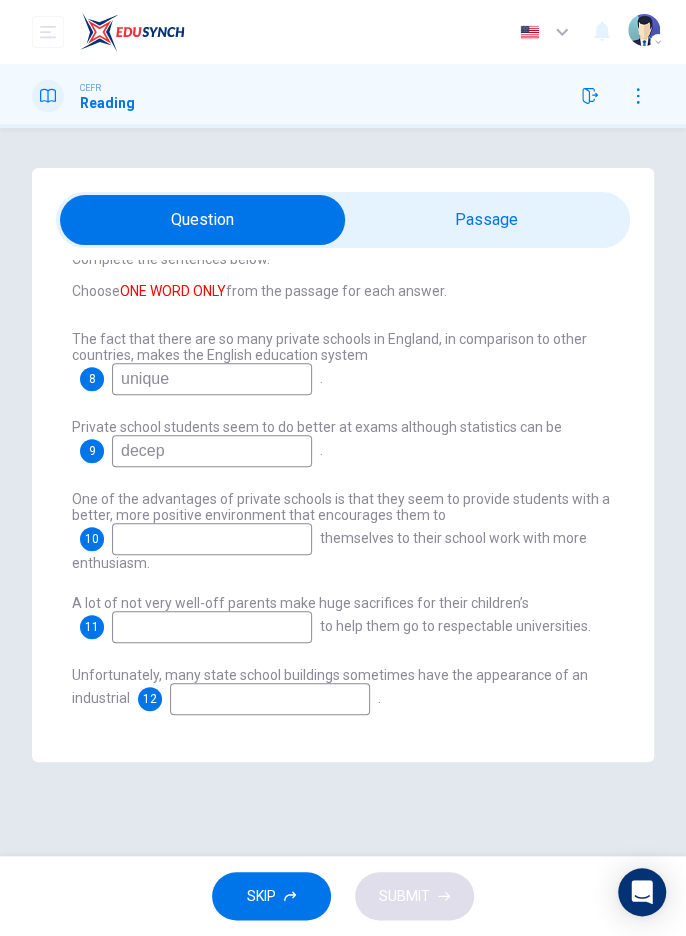 type on "deceptive" 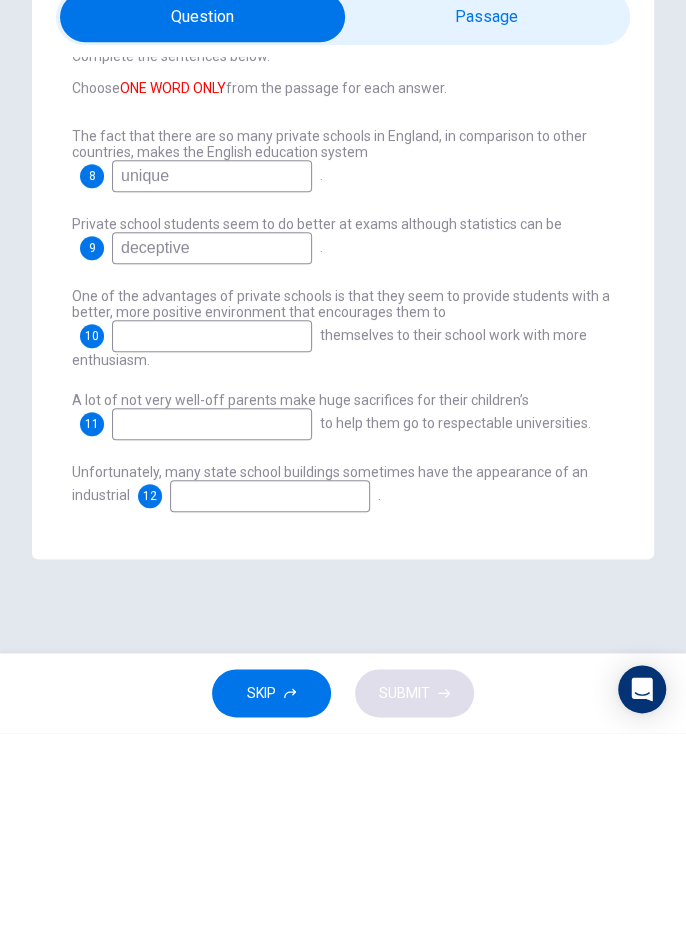 click at bounding box center (202, 220) 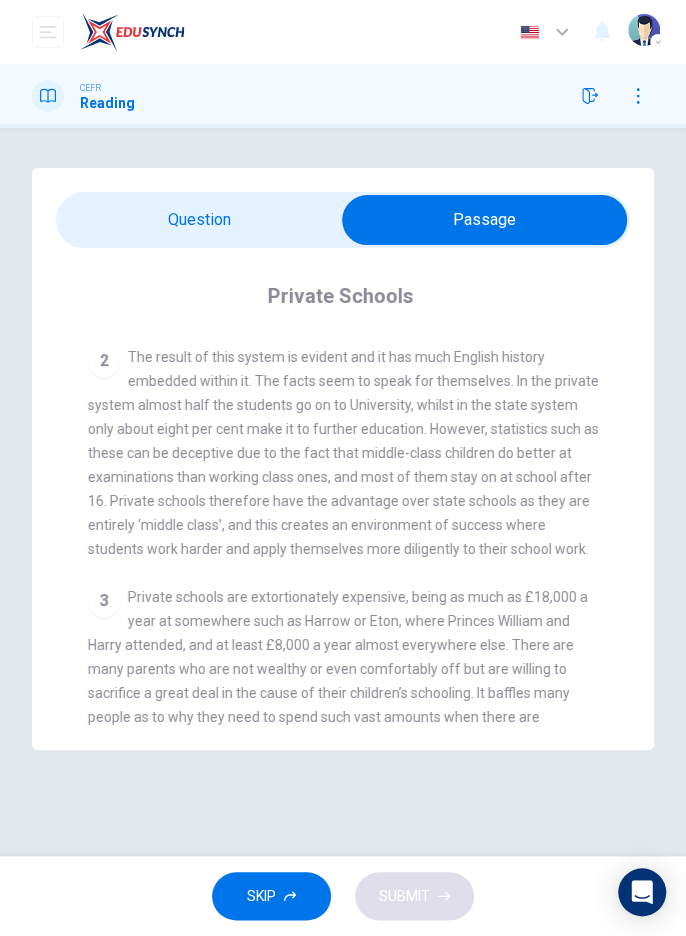 scroll, scrollTop: 598, scrollLeft: 0, axis: vertical 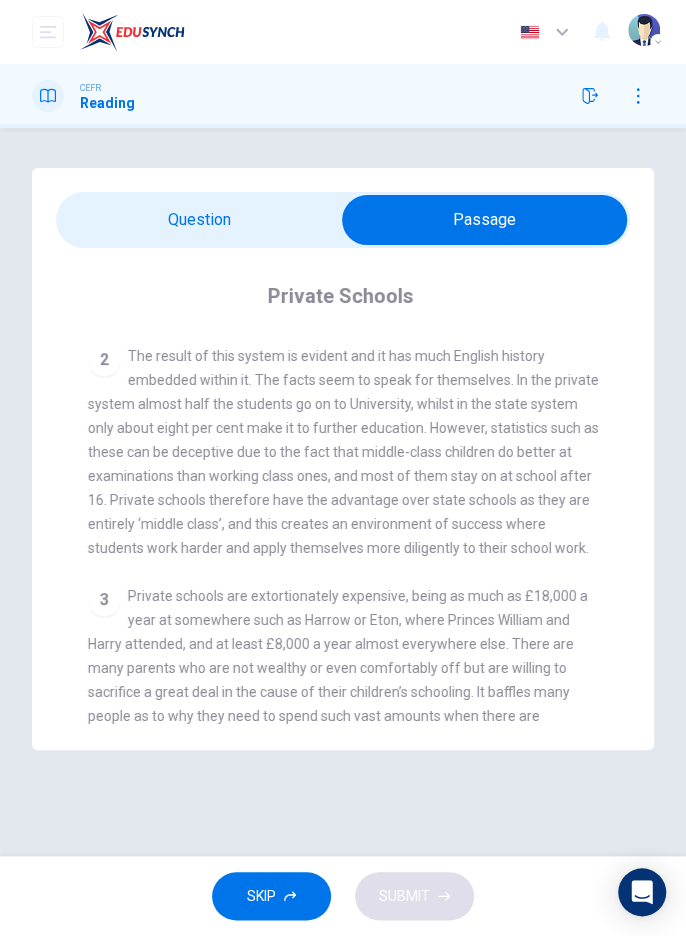 click at bounding box center (484, 220) 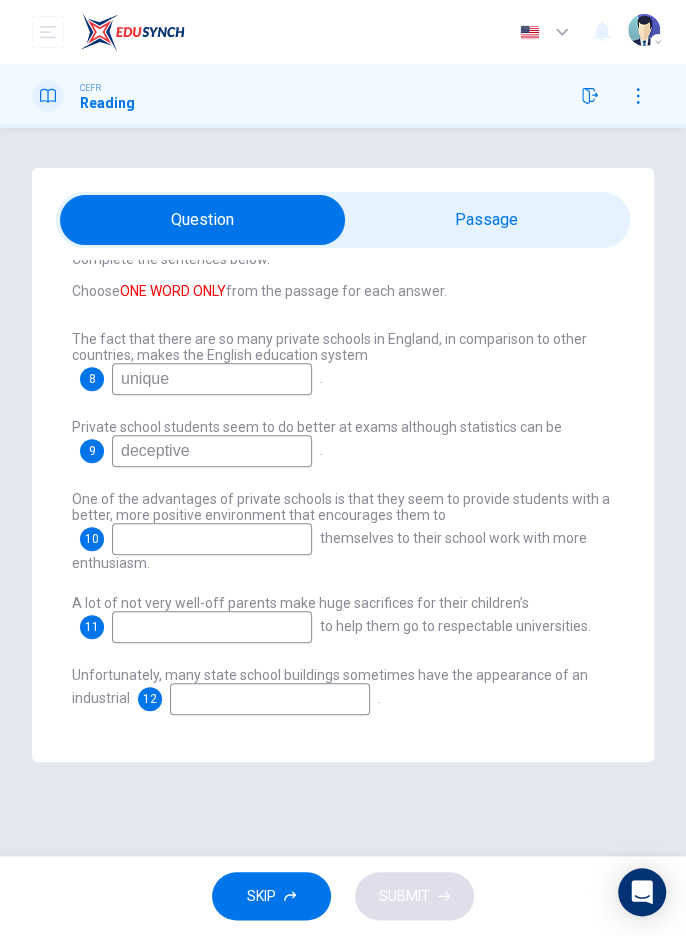 click at bounding box center (202, 220) 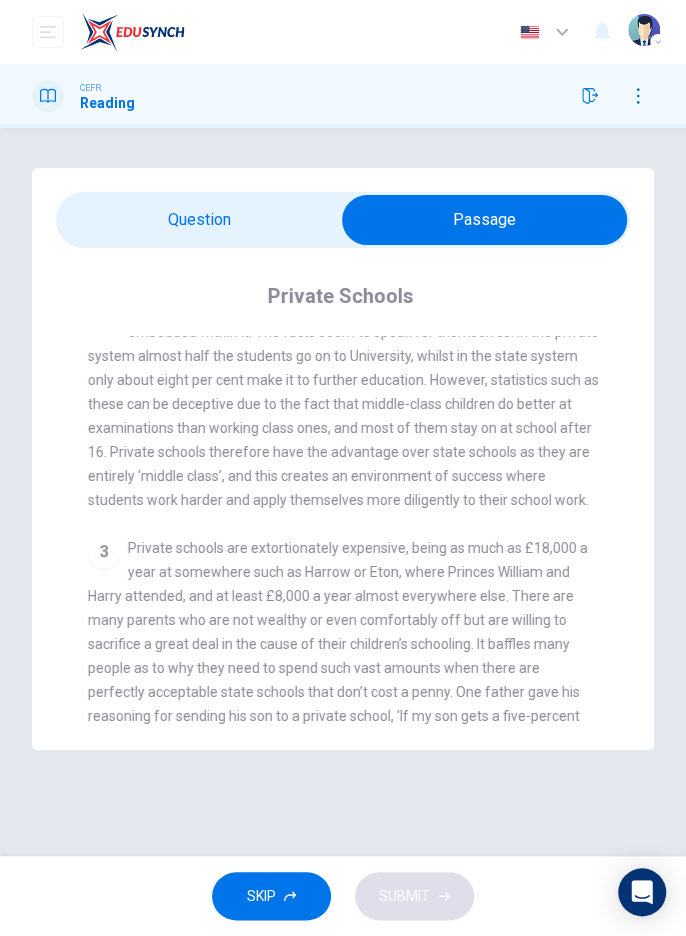 scroll, scrollTop: 657, scrollLeft: 0, axis: vertical 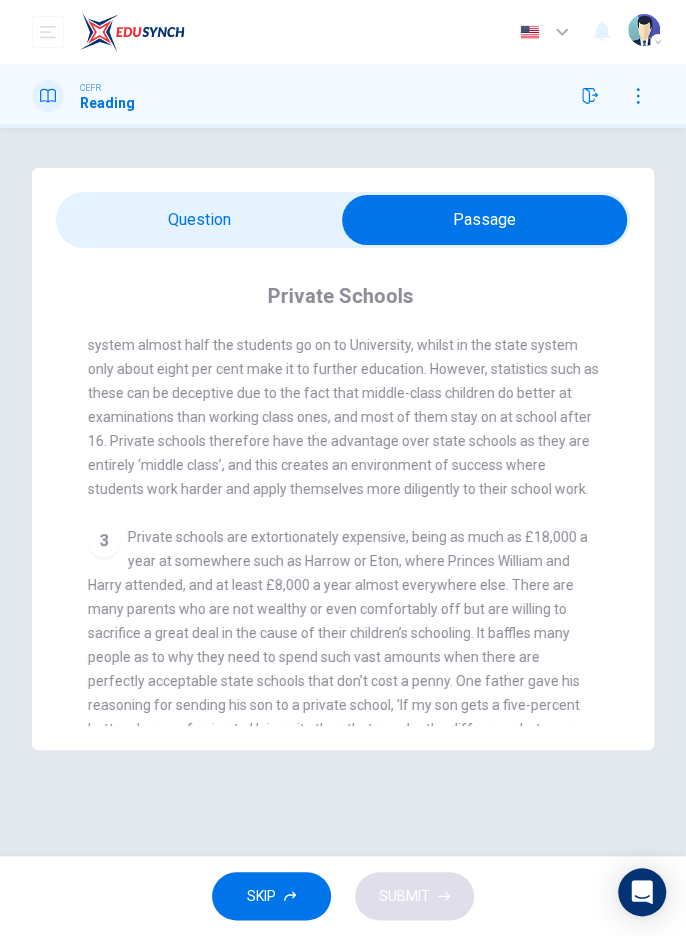 click at bounding box center (484, 220) 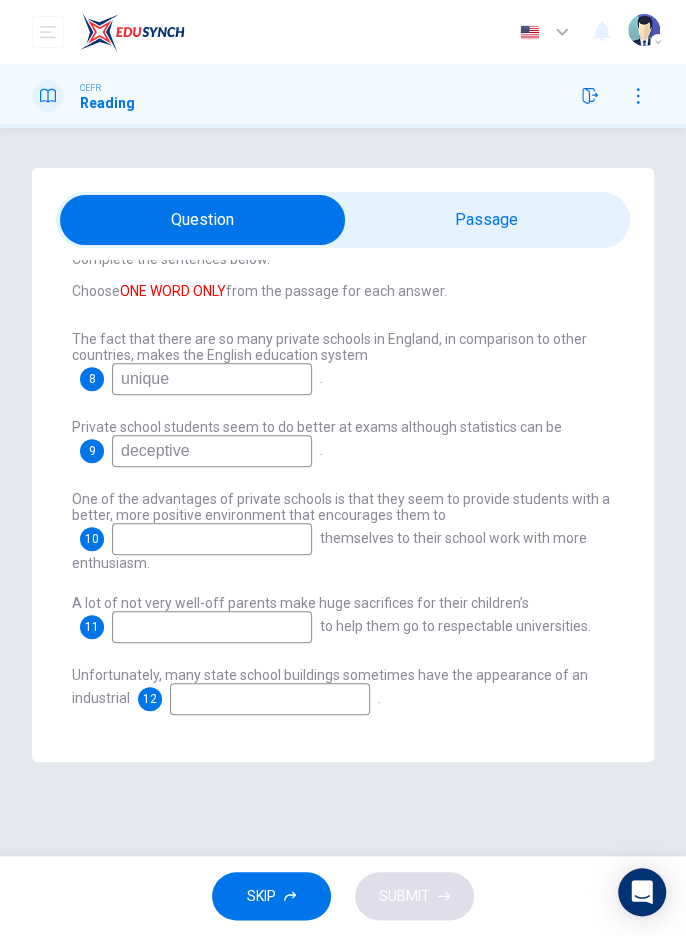 click at bounding box center (202, 220) 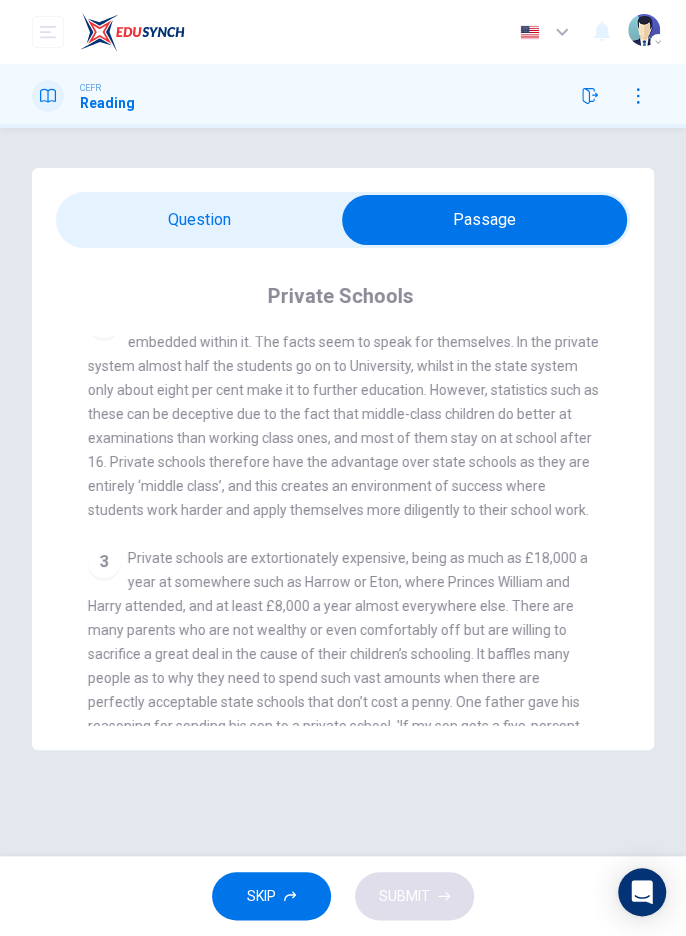 scroll, scrollTop: 637, scrollLeft: 0, axis: vertical 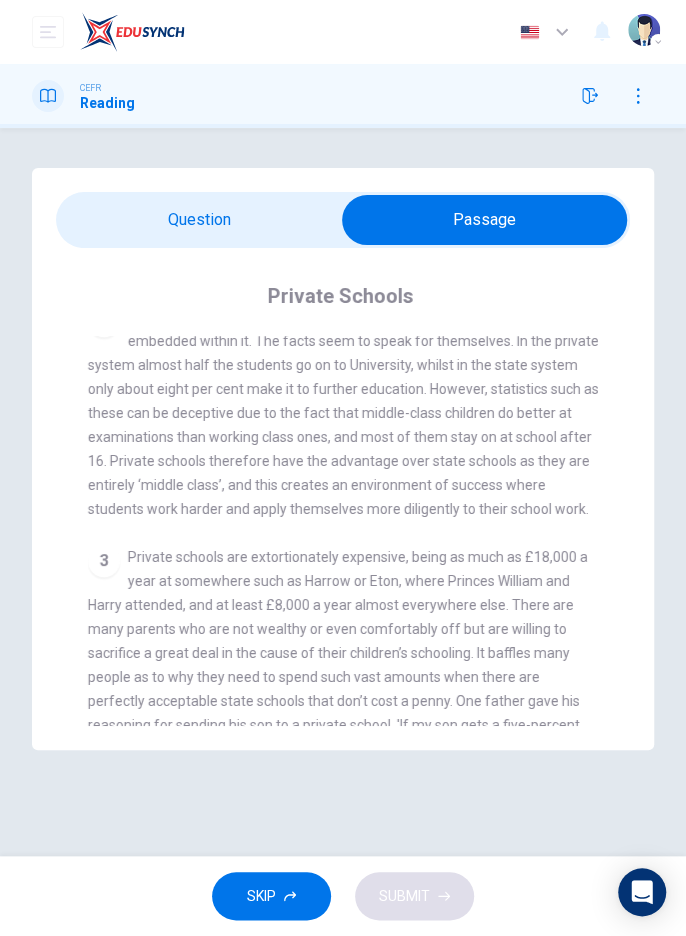 click at bounding box center [484, 220] 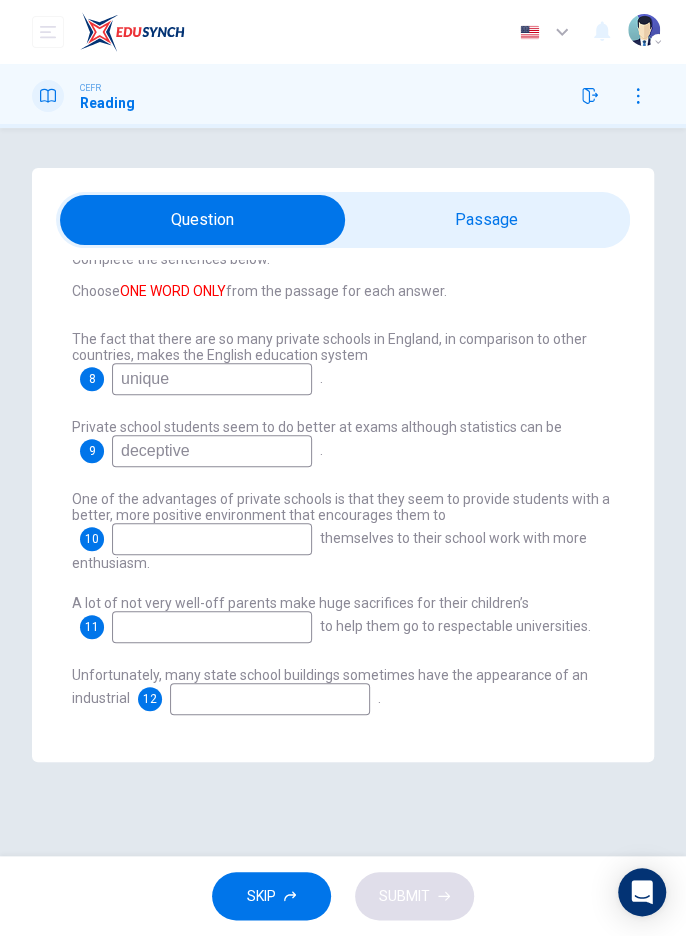 click at bounding box center (212, 379) 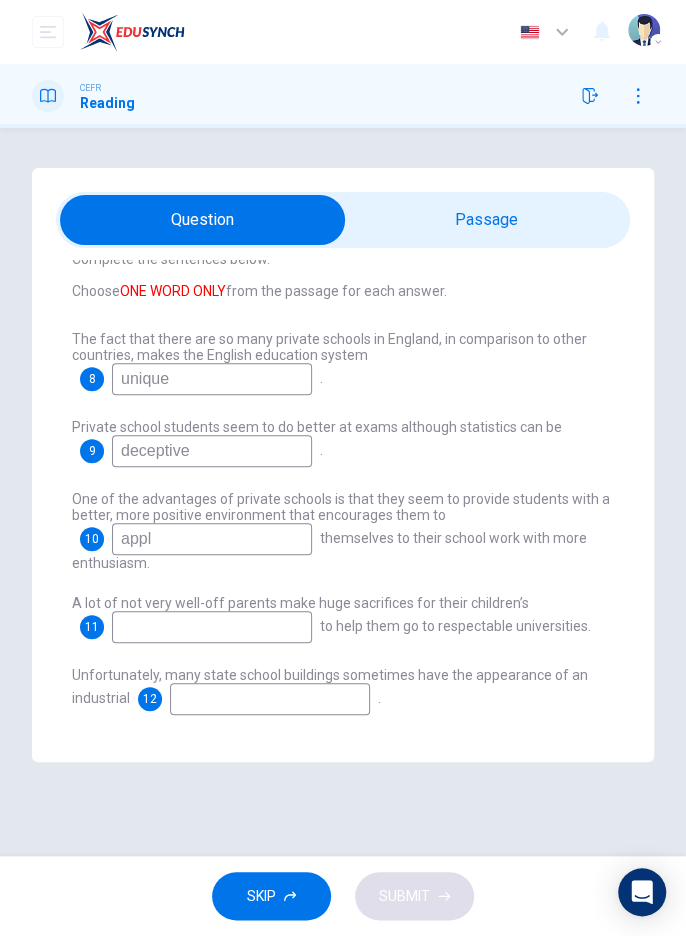 type on "apply" 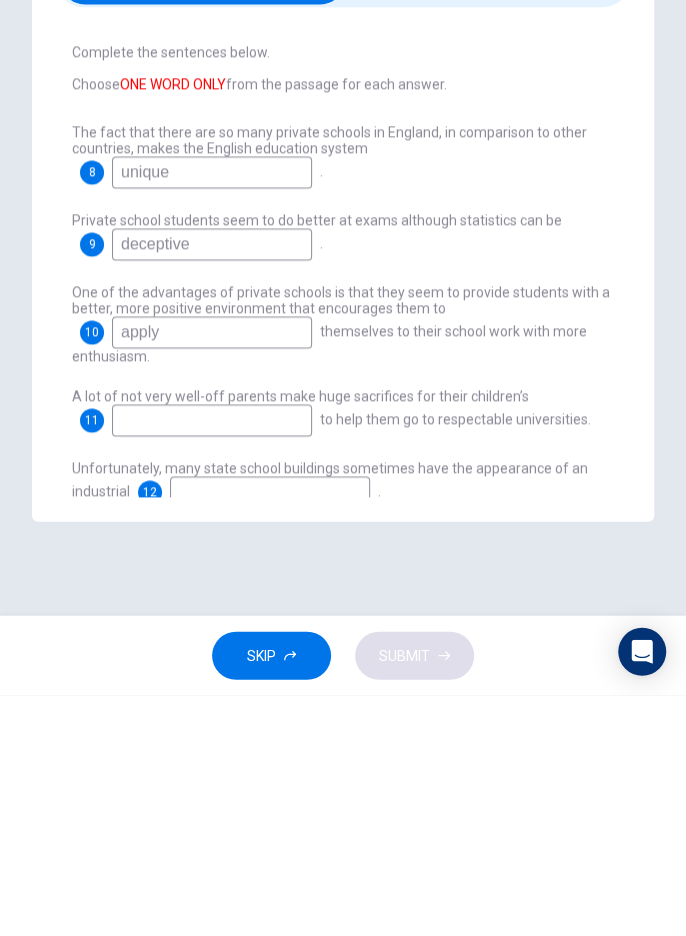 scroll, scrollTop: 0, scrollLeft: 0, axis: both 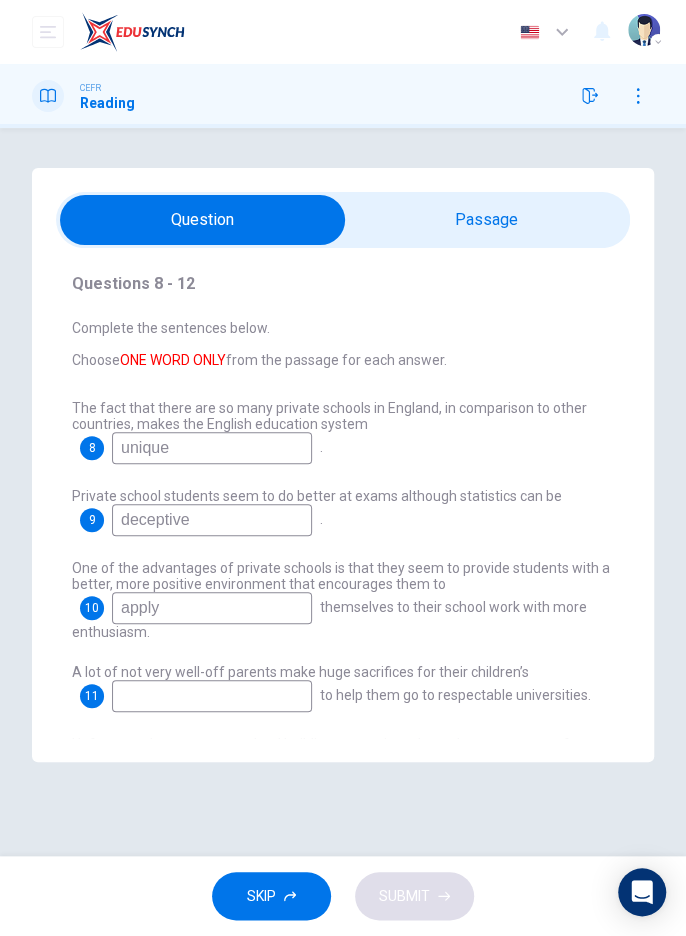 click at bounding box center [202, 220] 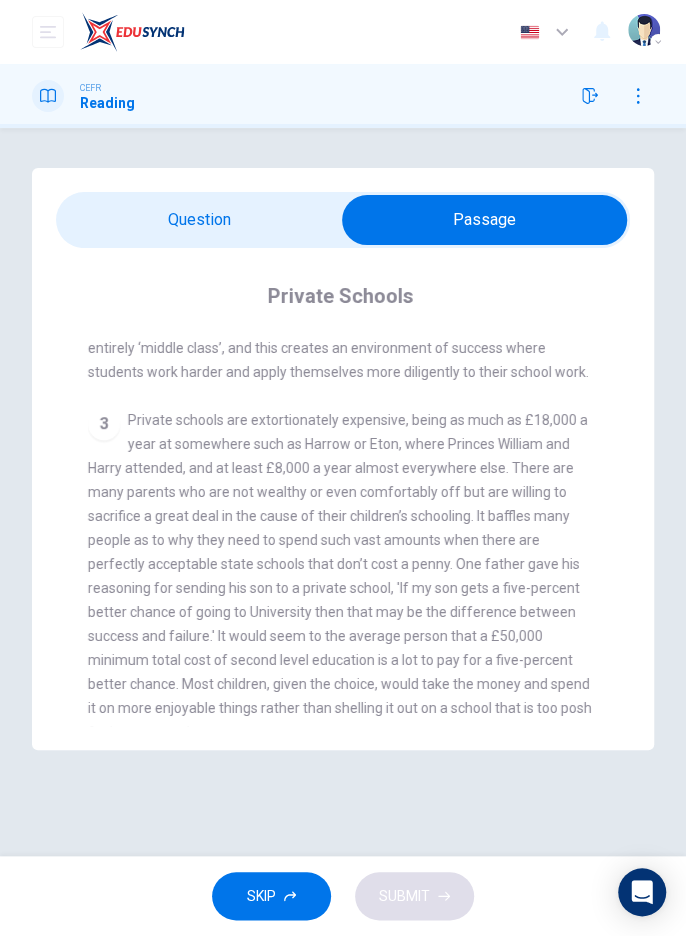 scroll, scrollTop: 794, scrollLeft: 0, axis: vertical 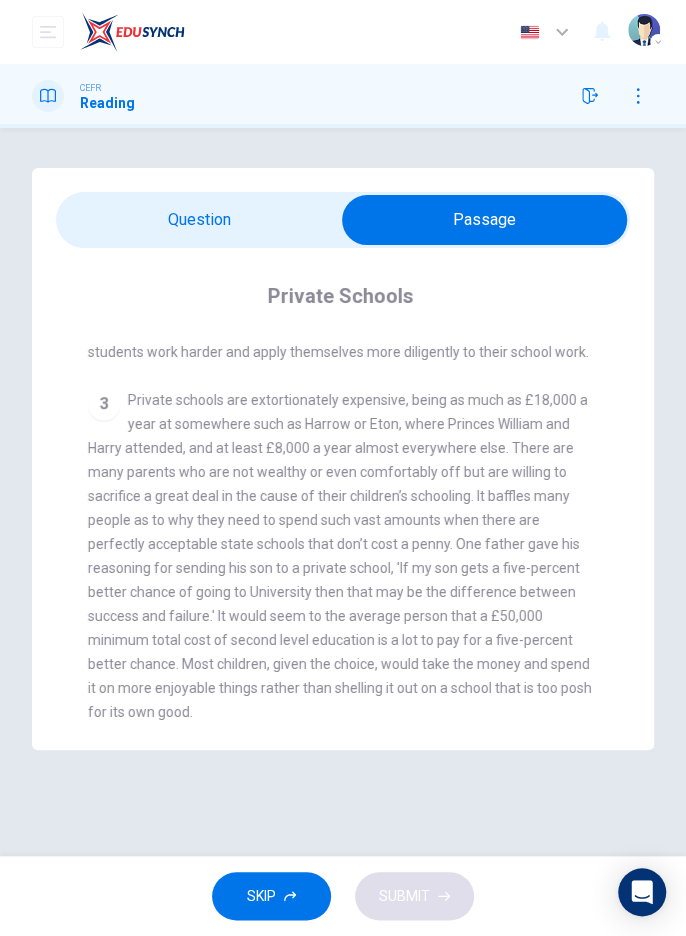 click at bounding box center (484, 220) 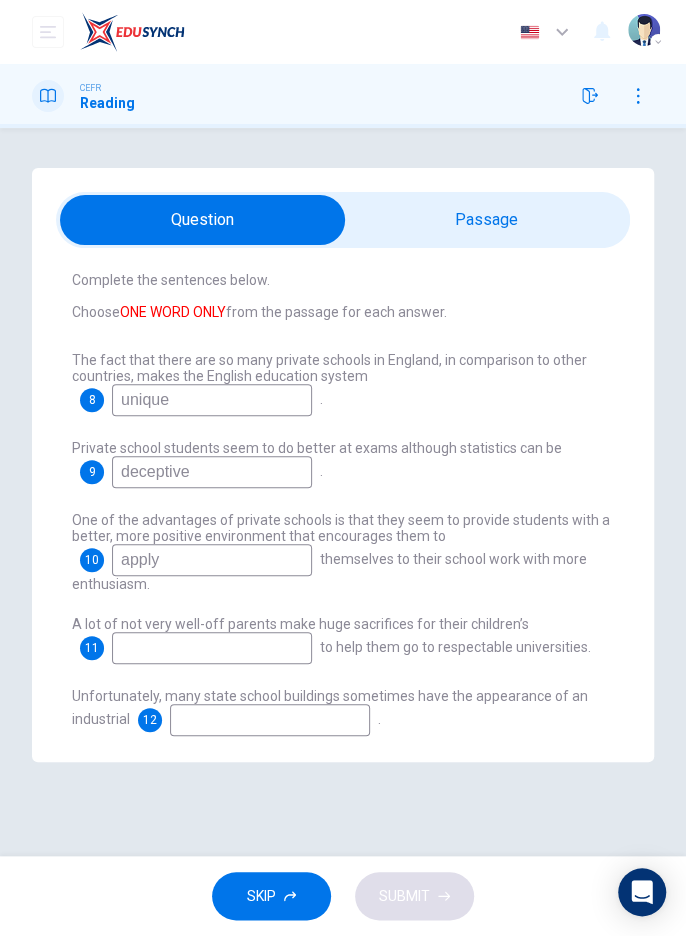 scroll, scrollTop: 49, scrollLeft: 0, axis: vertical 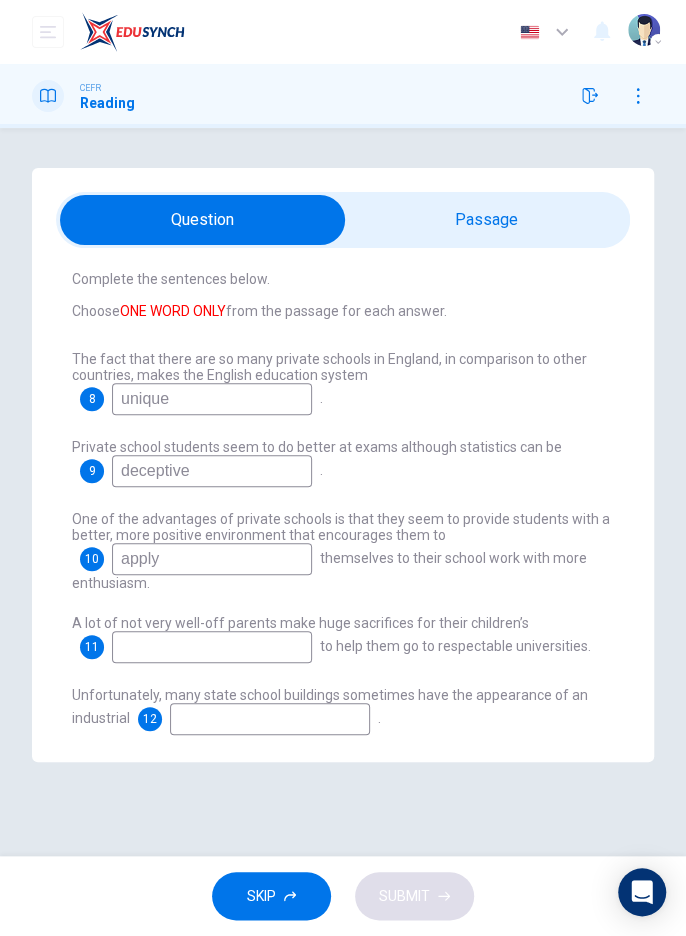 click at bounding box center [202, 220] 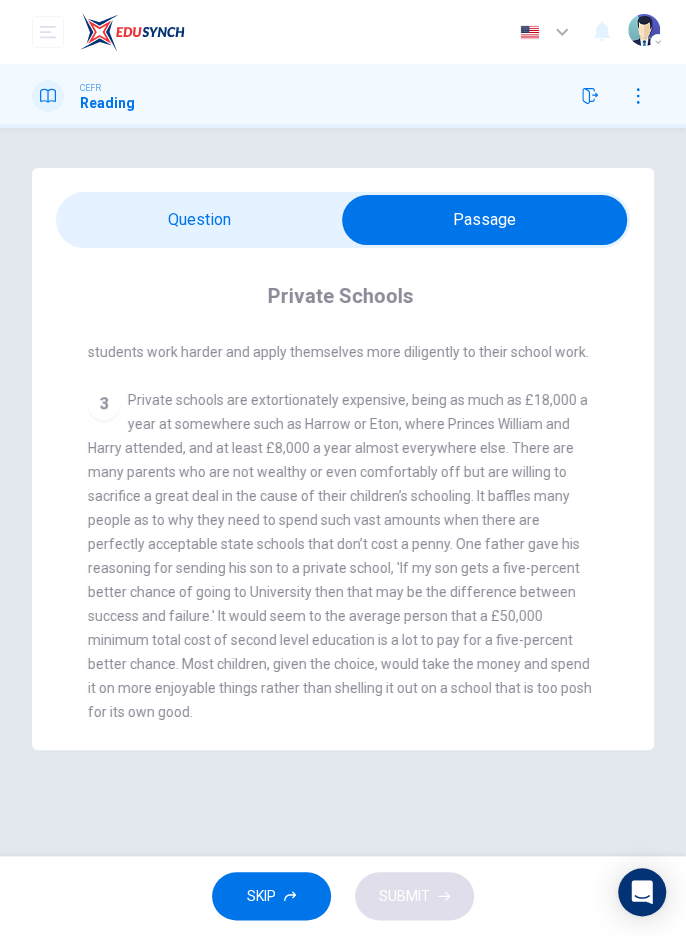 click at bounding box center [484, 220] 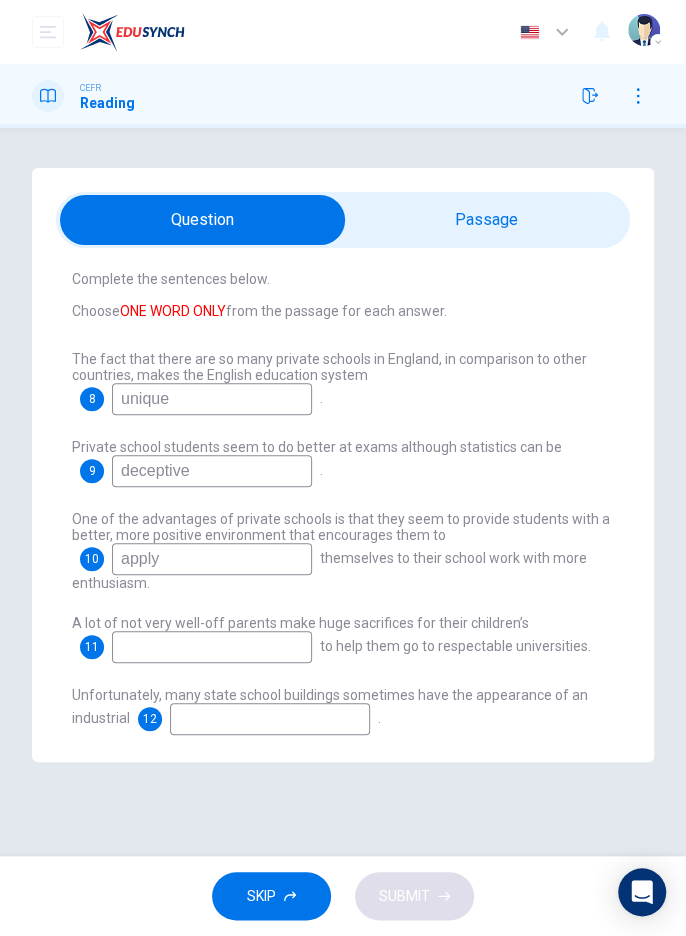 click at bounding box center [212, 399] 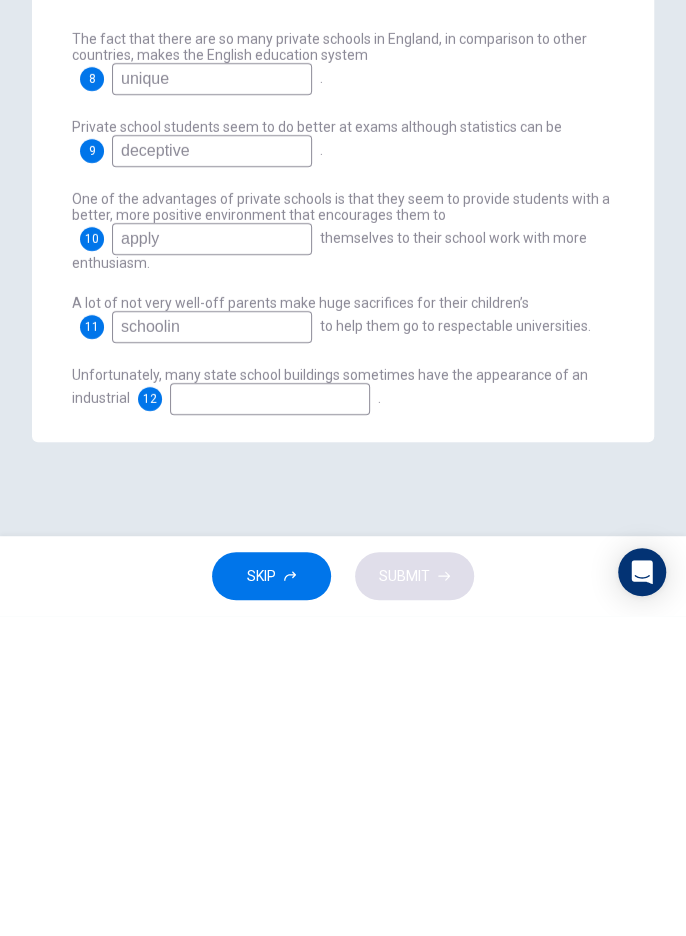 type on "schooling" 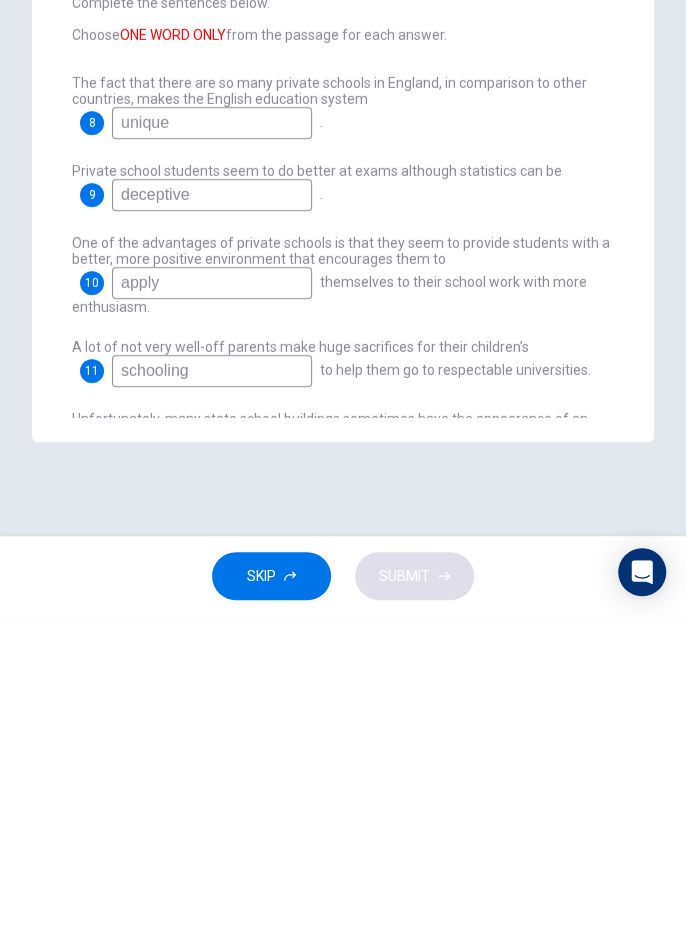 scroll, scrollTop: 0, scrollLeft: 0, axis: both 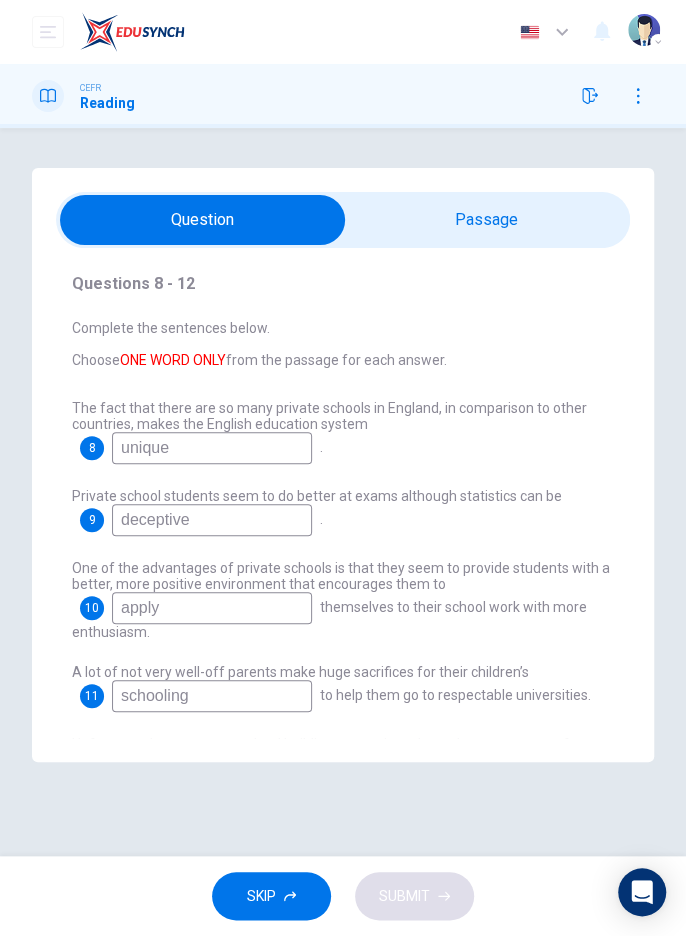 click at bounding box center (202, 220) 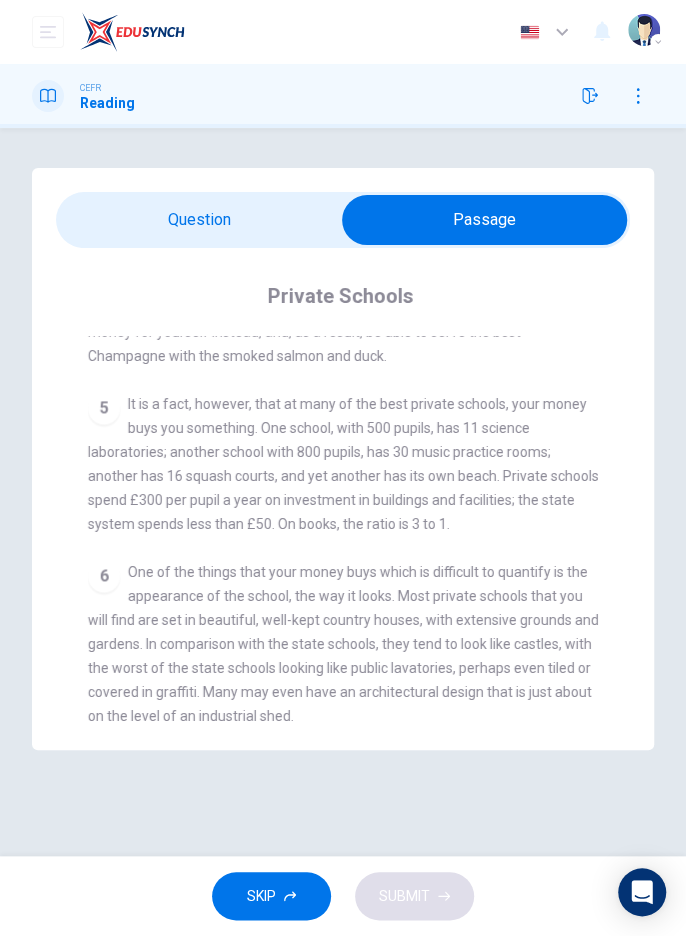 scroll, scrollTop: 1368, scrollLeft: 0, axis: vertical 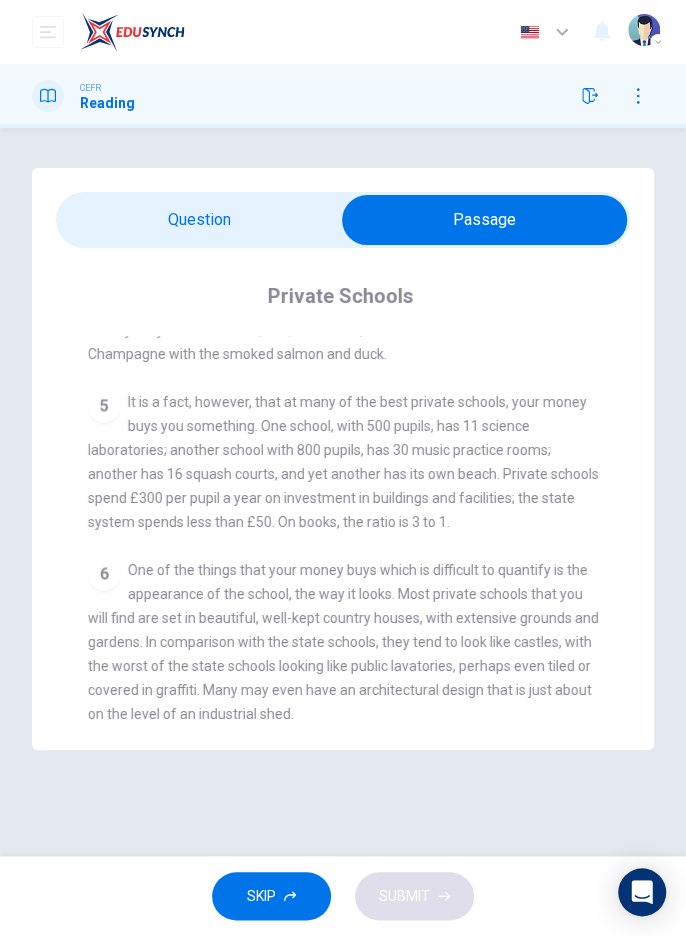 click at bounding box center [484, 220] 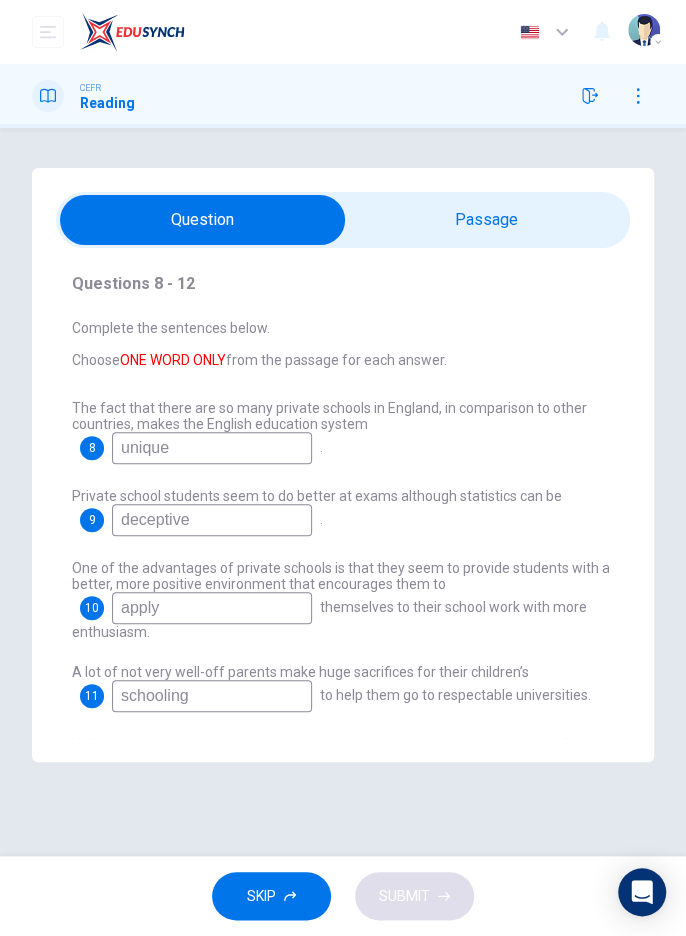 scroll, scrollTop: 69, scrollLeft: 0, axis: vertical 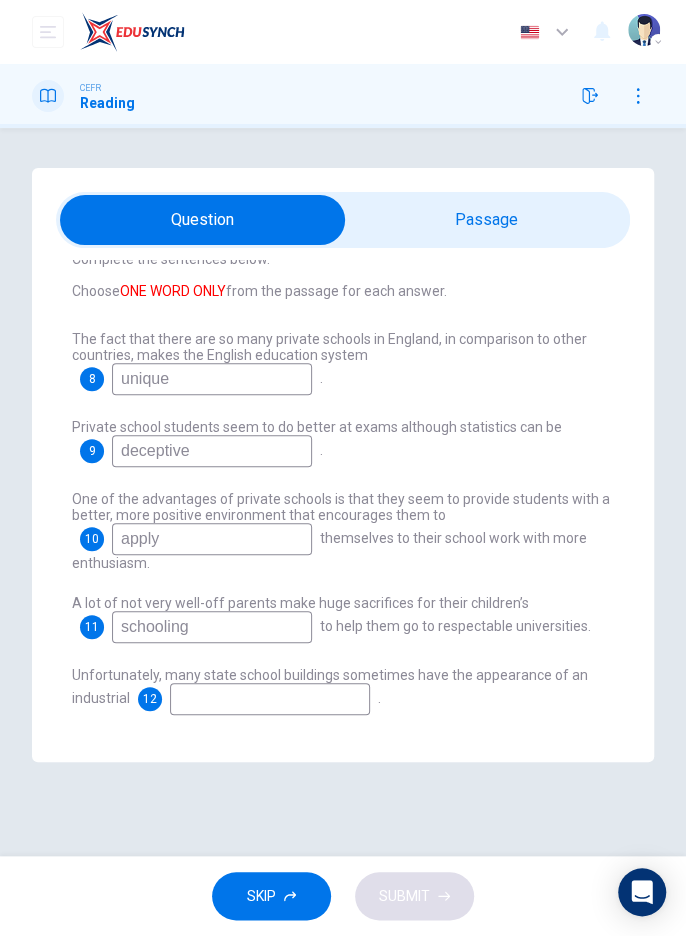 click at bounding box center [212, 379] 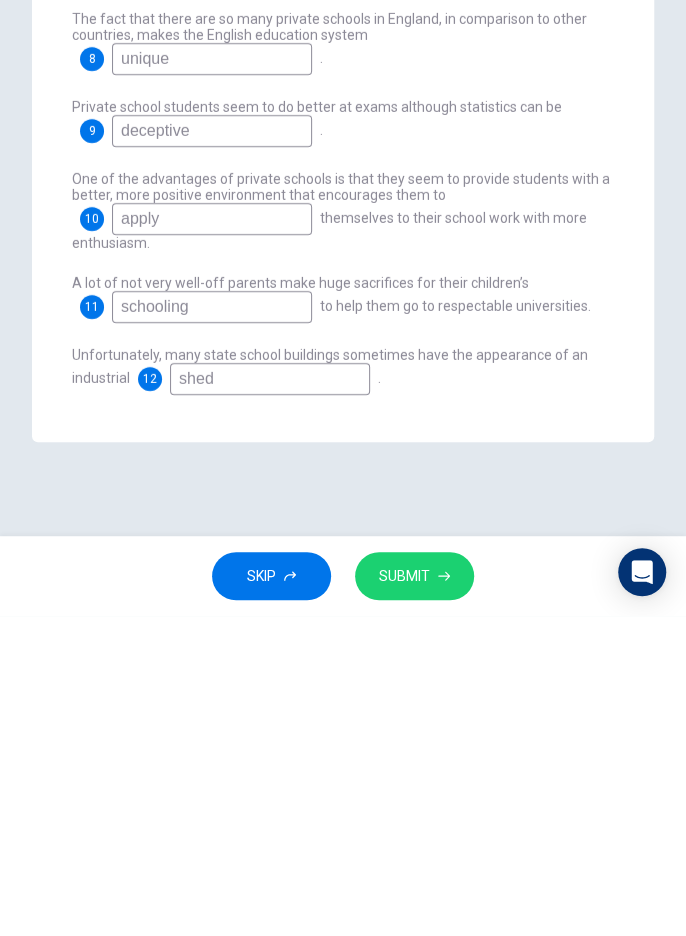 type on "shed" 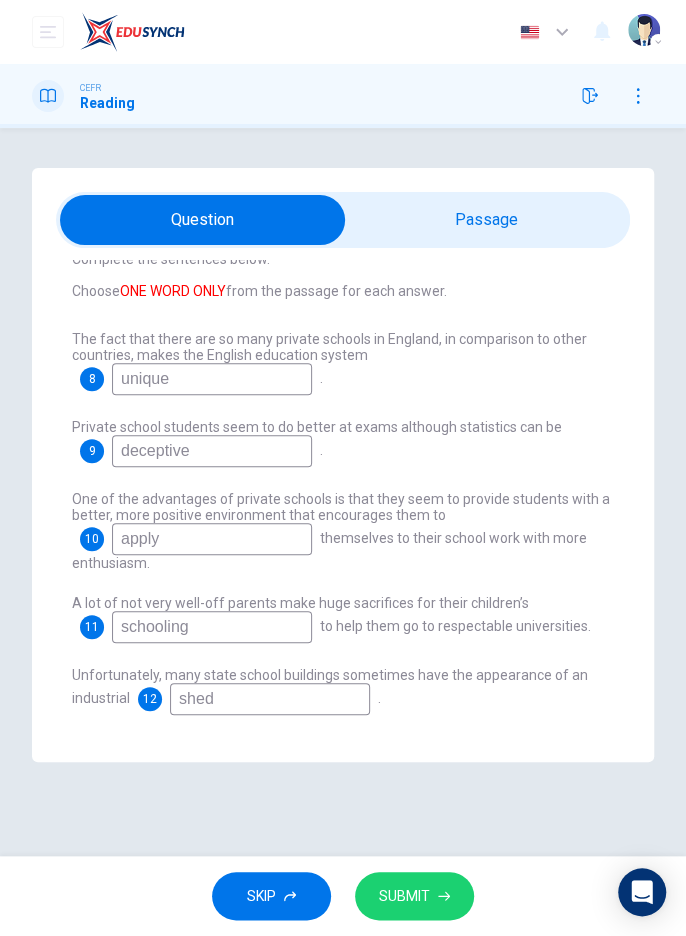 click at bounding box center (444, 896) 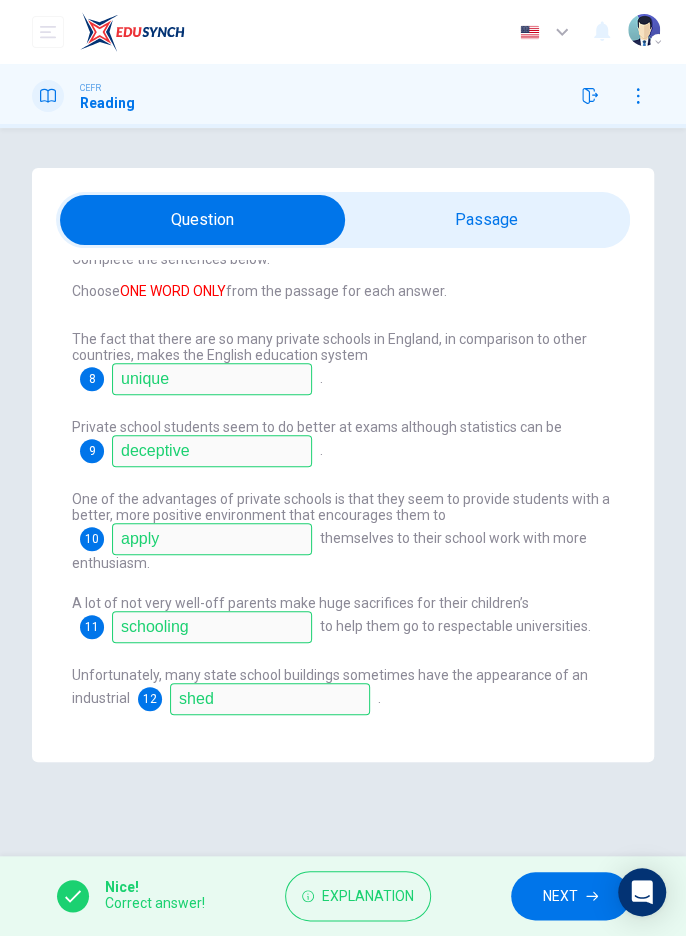 click on "Explanation" at bounding box center [368, 896] 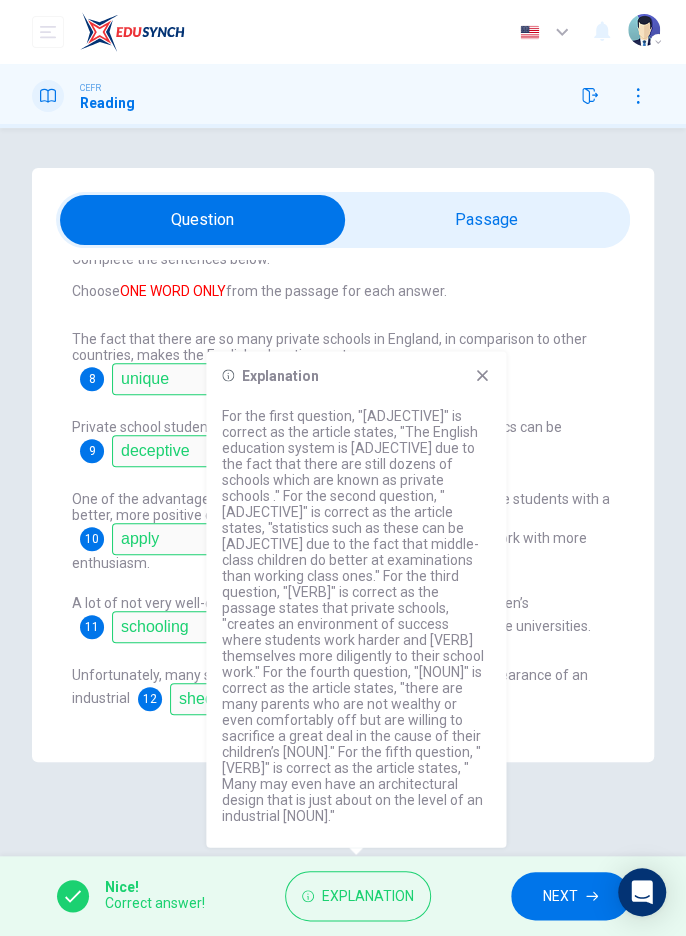 click on "The fact that there are so many private schools in England, in comparison to other countries, makes the English education system" at bounding box center (329, 347) 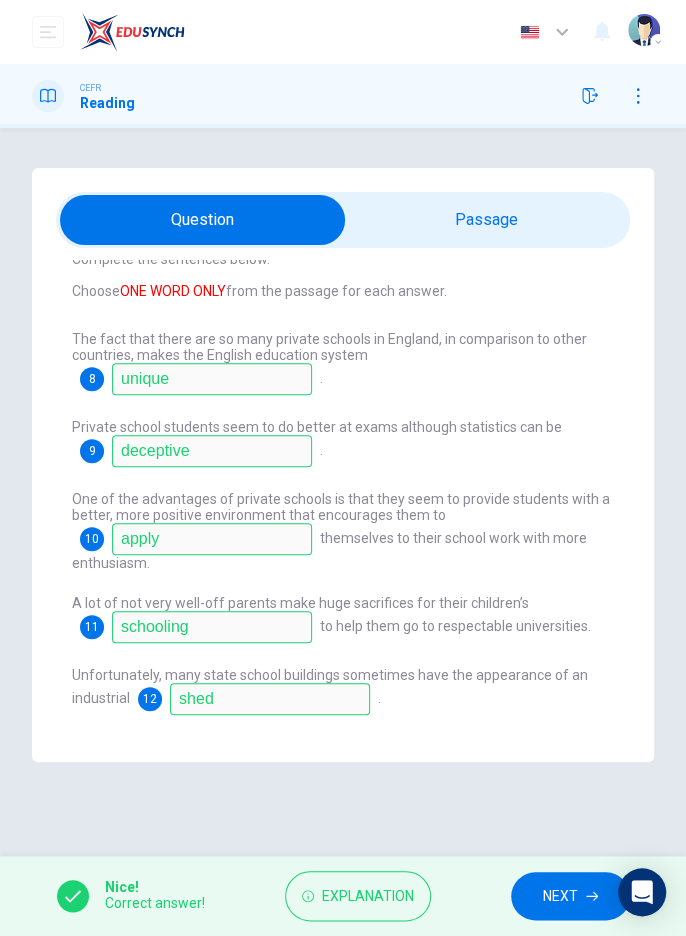 click on "NEXT" at bounding box center [560, 896] 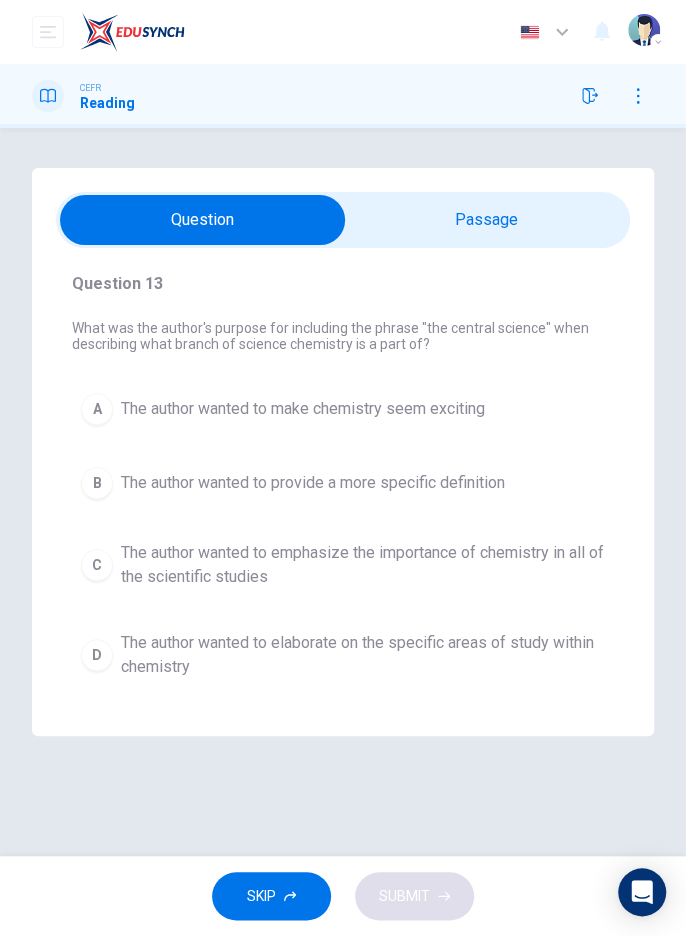 click on "The author wanted to emphasize the importance of chemistry in all of the scientific studies" at bounding box center [303, 409] 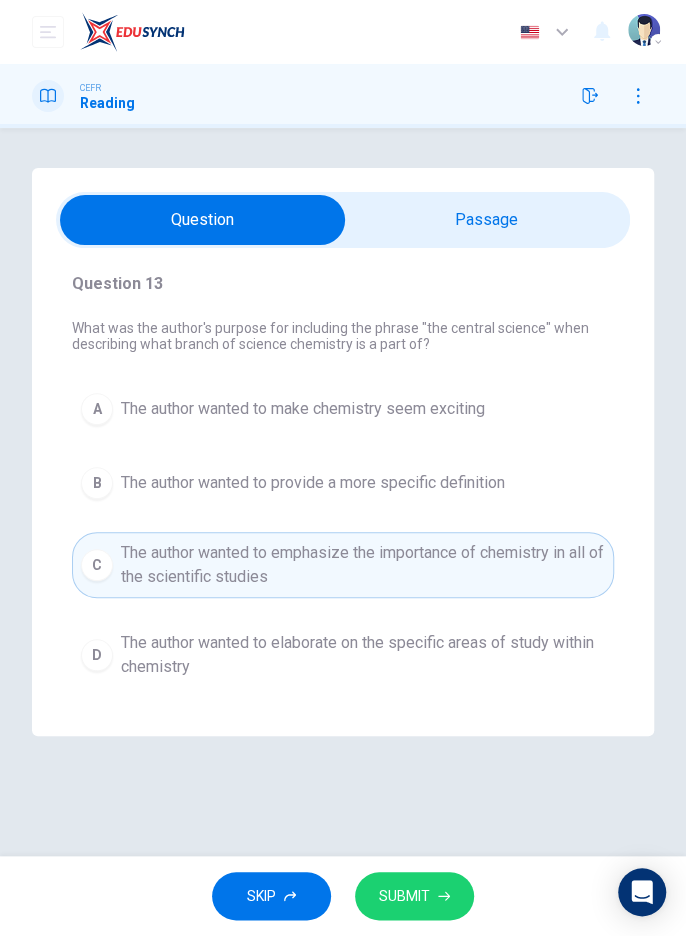 click at bounding box center [202, 220] 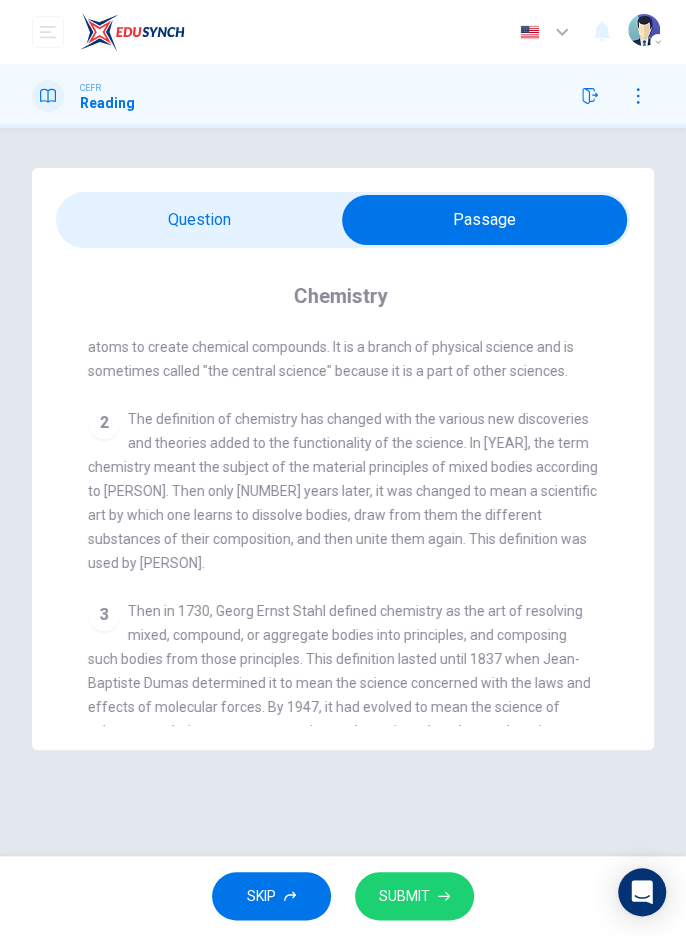 scroll, scrollTop: 0, scrollLeft: 0, axis: both 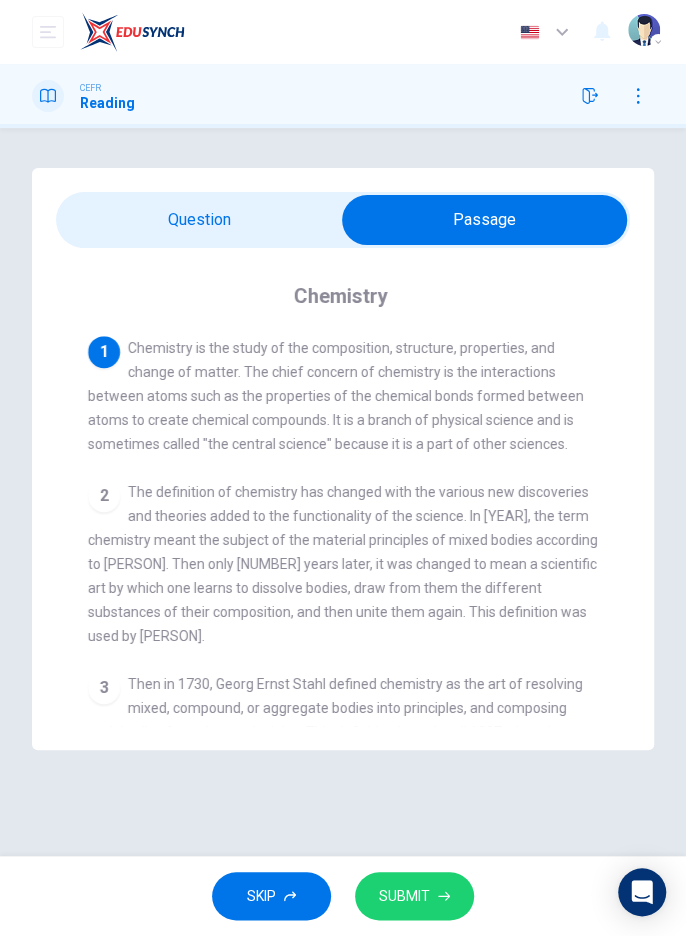 click at bounding box center (484, 220) 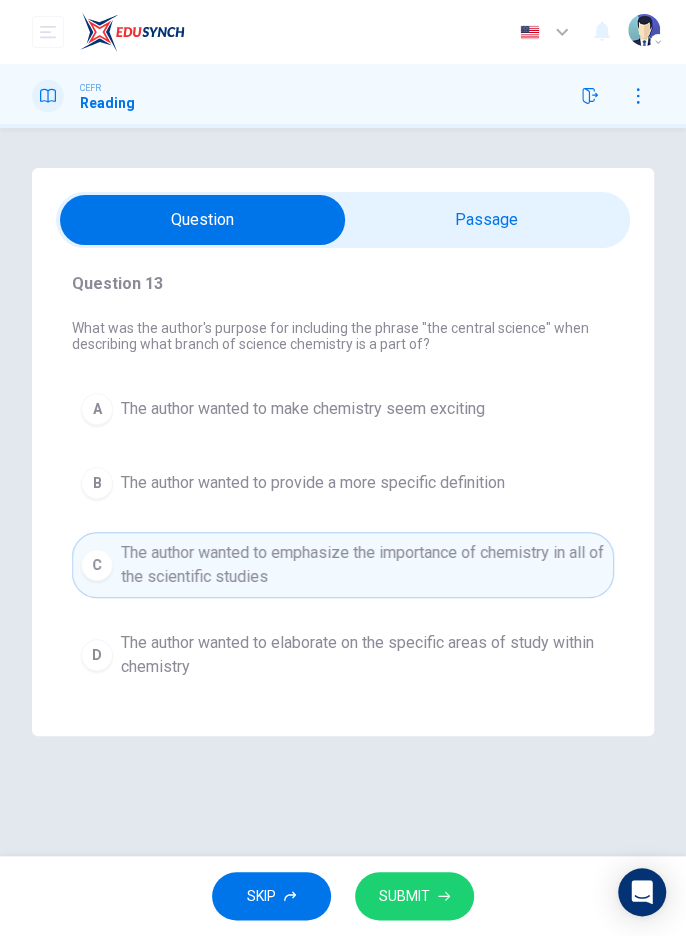 click on "A The author wanted to make chemistry seem exciting" at bounding box center (343, 409) 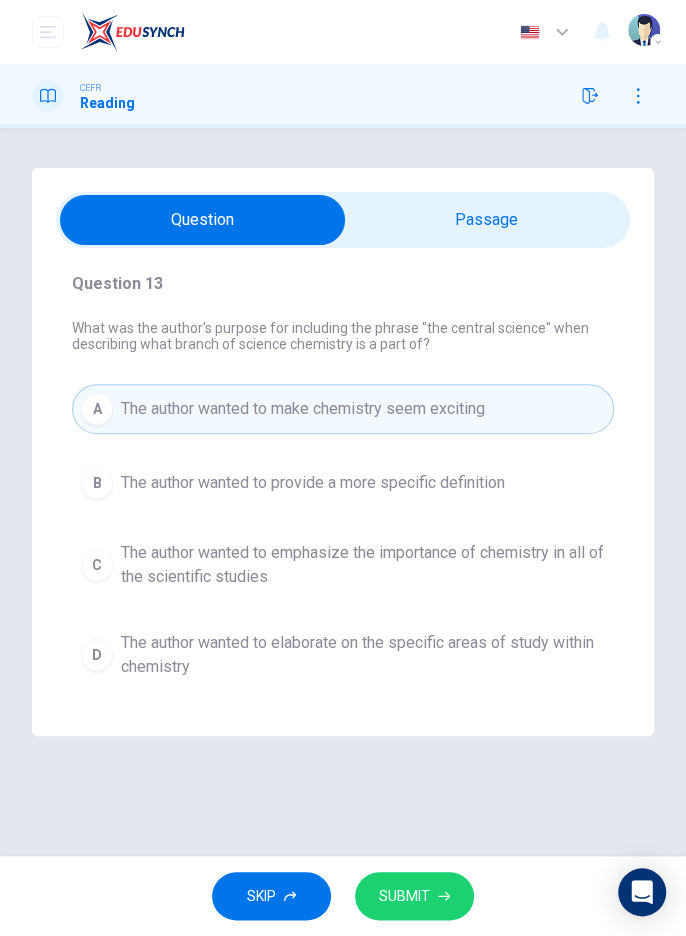 click at bounding box center [590, 96] 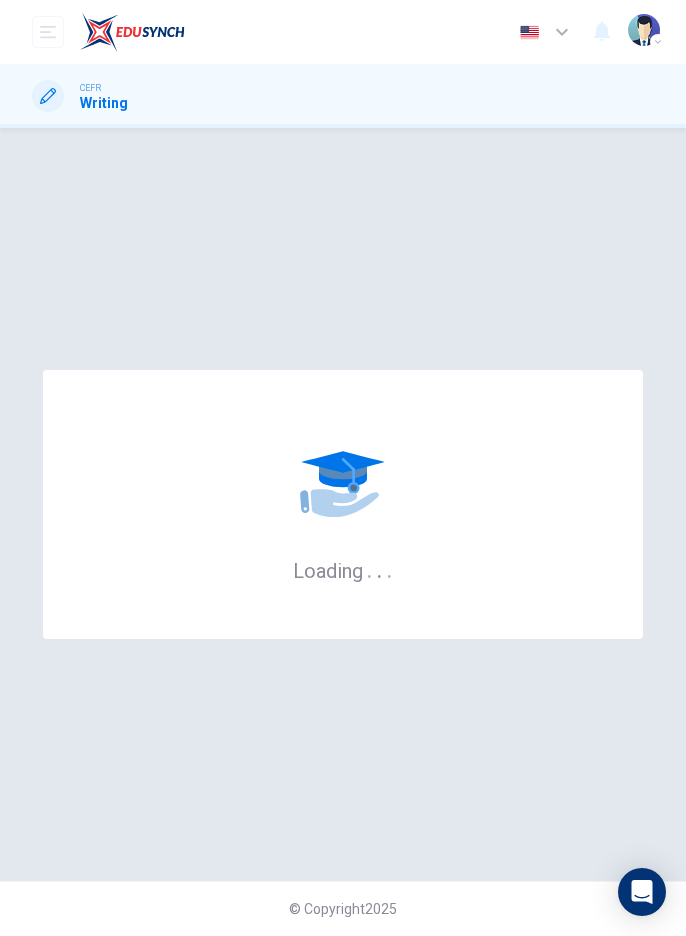 scroll, scrollTop: 0, scrollLeft: 0, axis: both 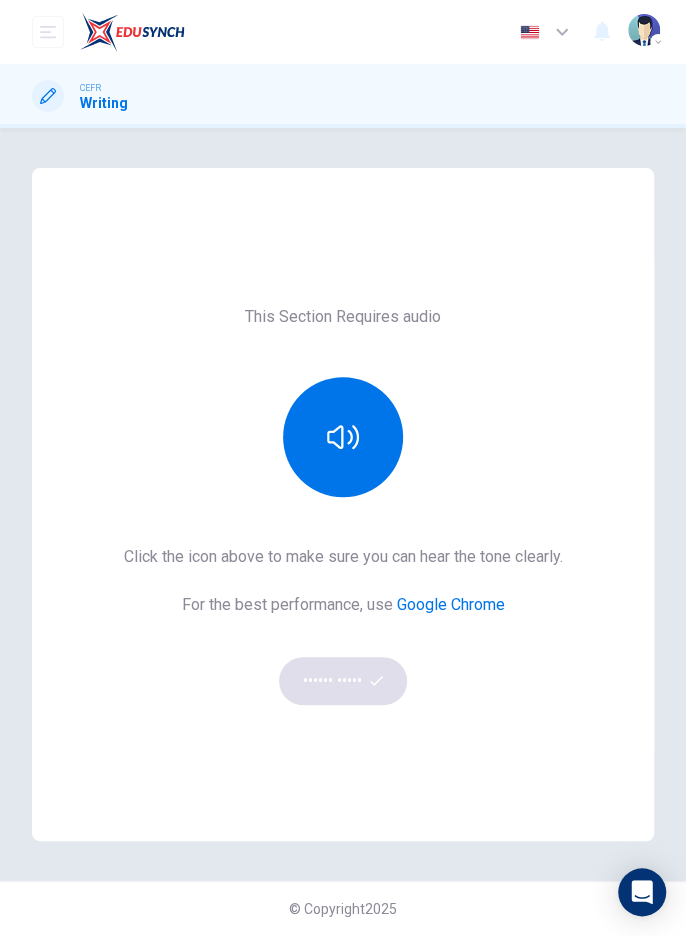 click at bounding box center [343, 437] 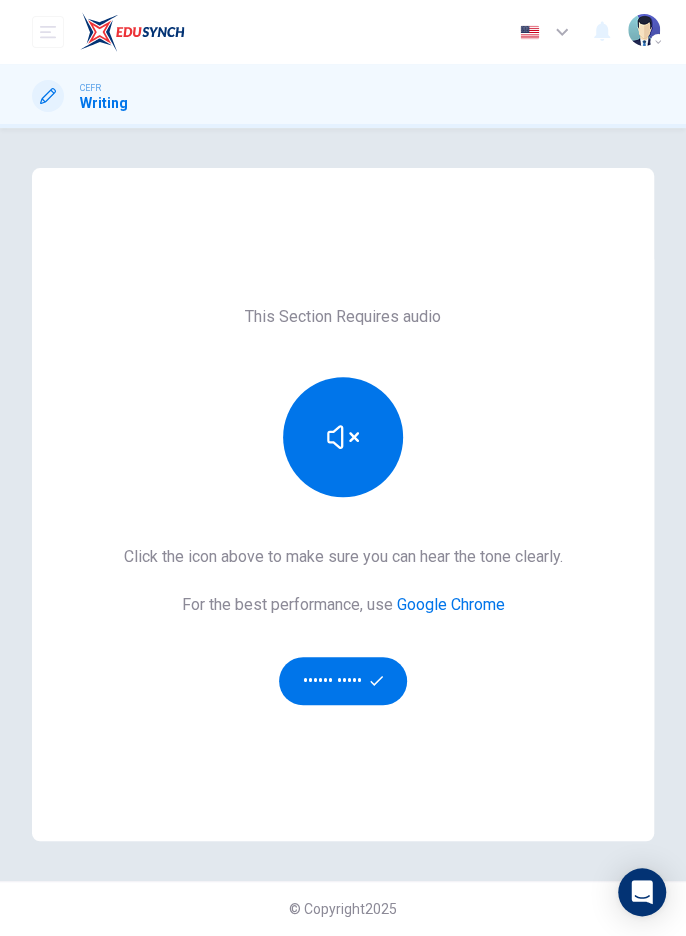 click at bounding box center (376, 680) 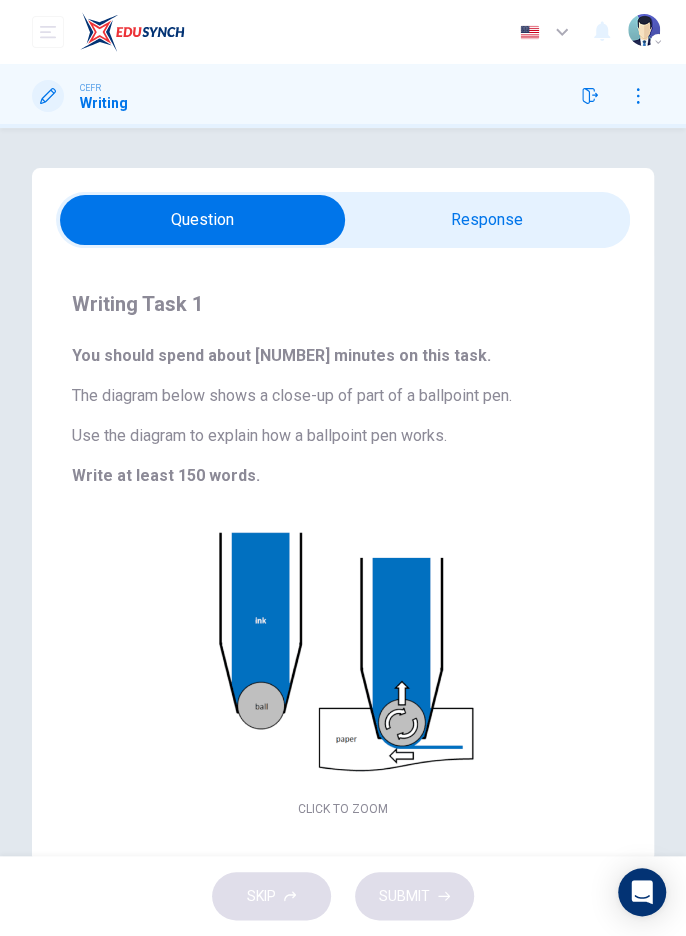 scroll, scrollTop: 46, scrollLeft: 0, axis: vertical 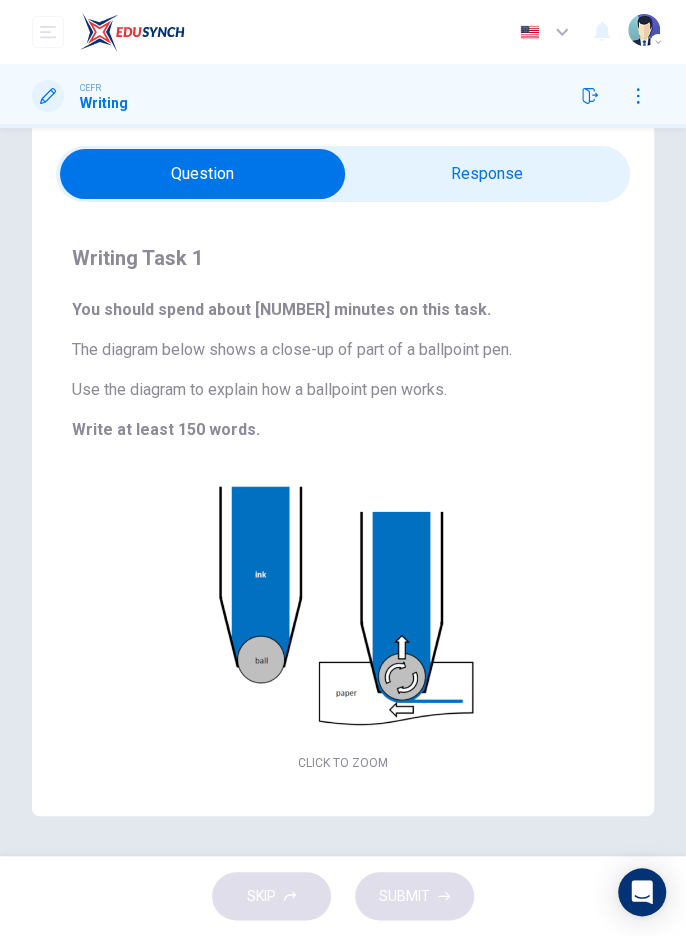 click at bounding box center (202, 174) 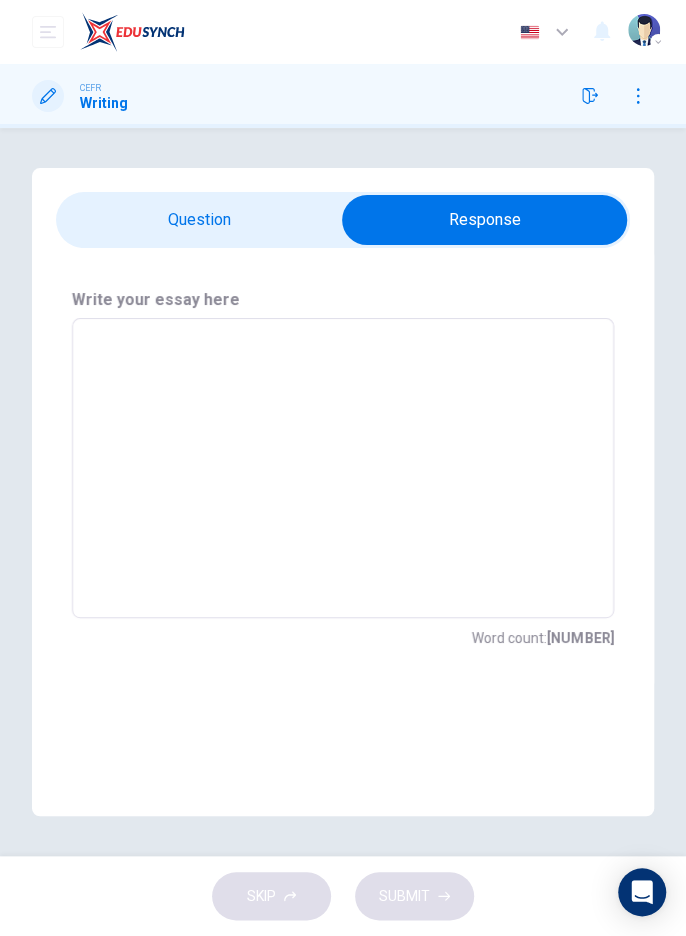 click at bounding box center (343, 468) 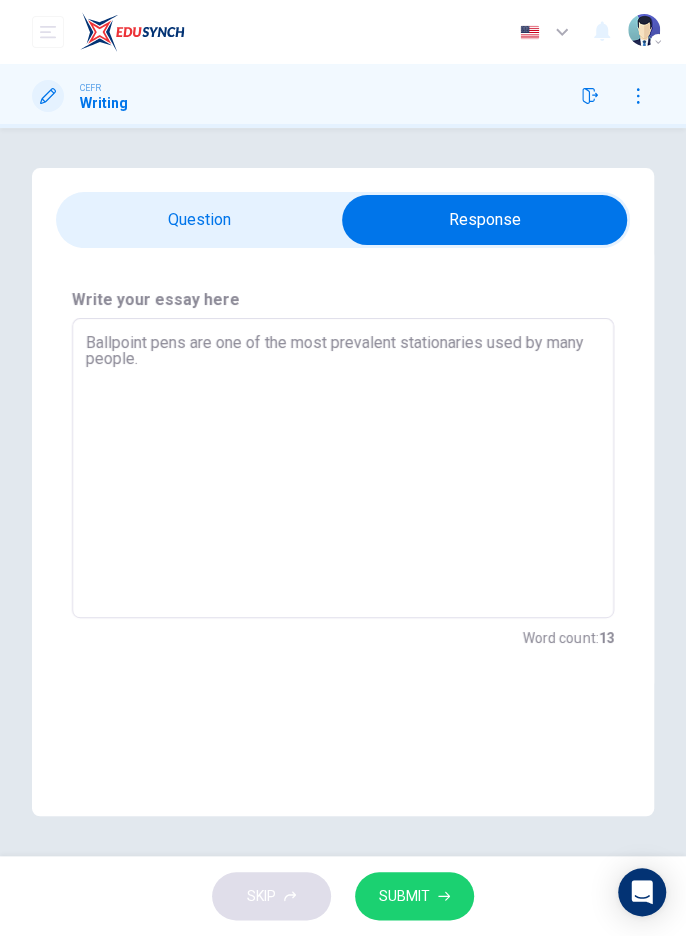 type on "Ballpoint pens are one of the most prevalent stationaries used by many people." 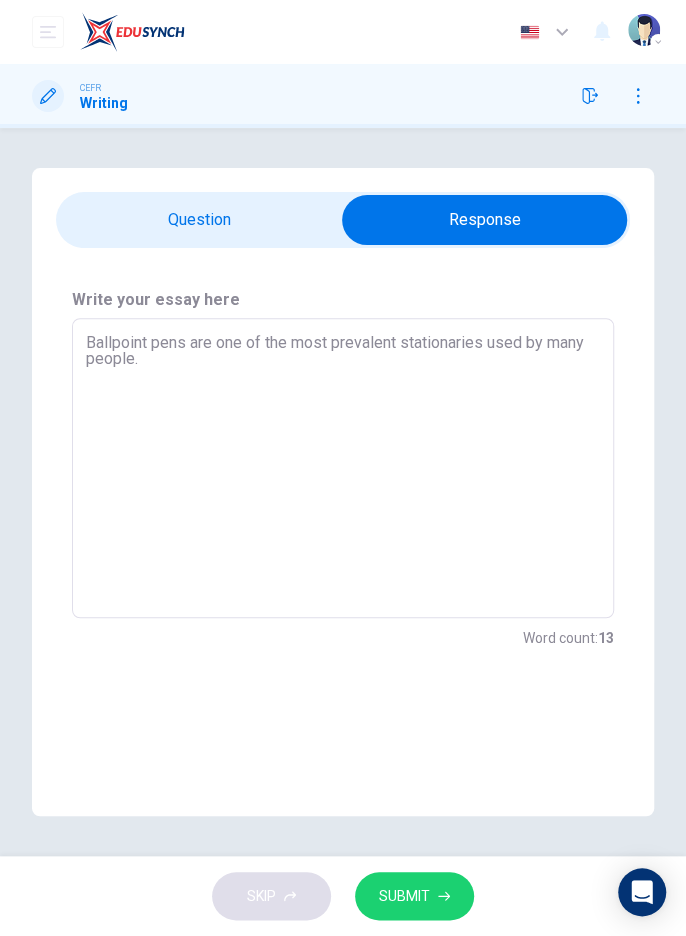 click at bounding box center (484, 220) 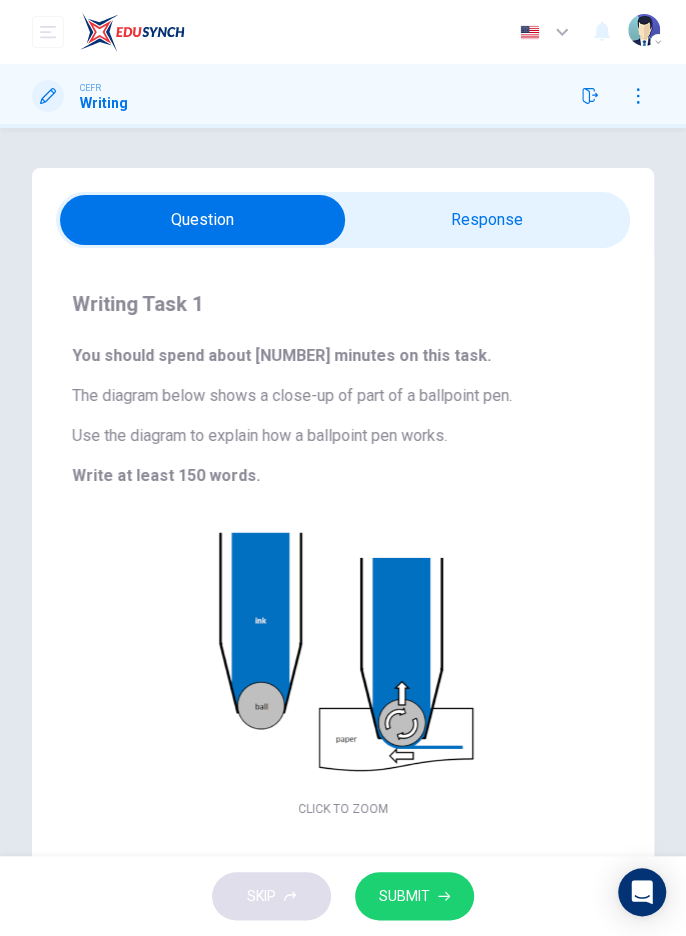 click at bounding box center [202, 220] 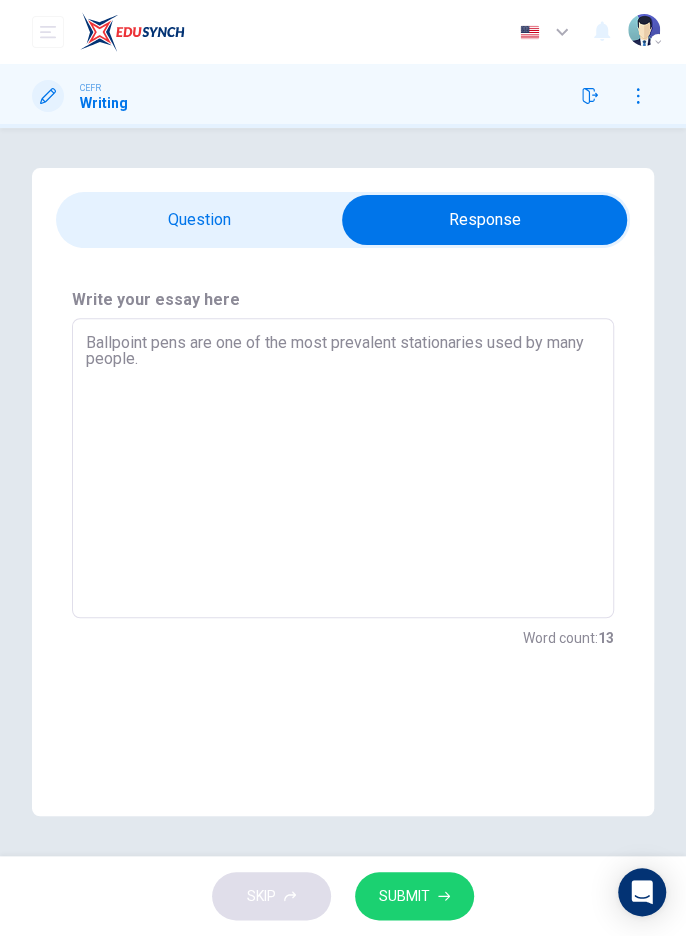 click on "Ballpoint pens are one of the most prevalent stationaries used by many people." at bounding box center [343, 468] 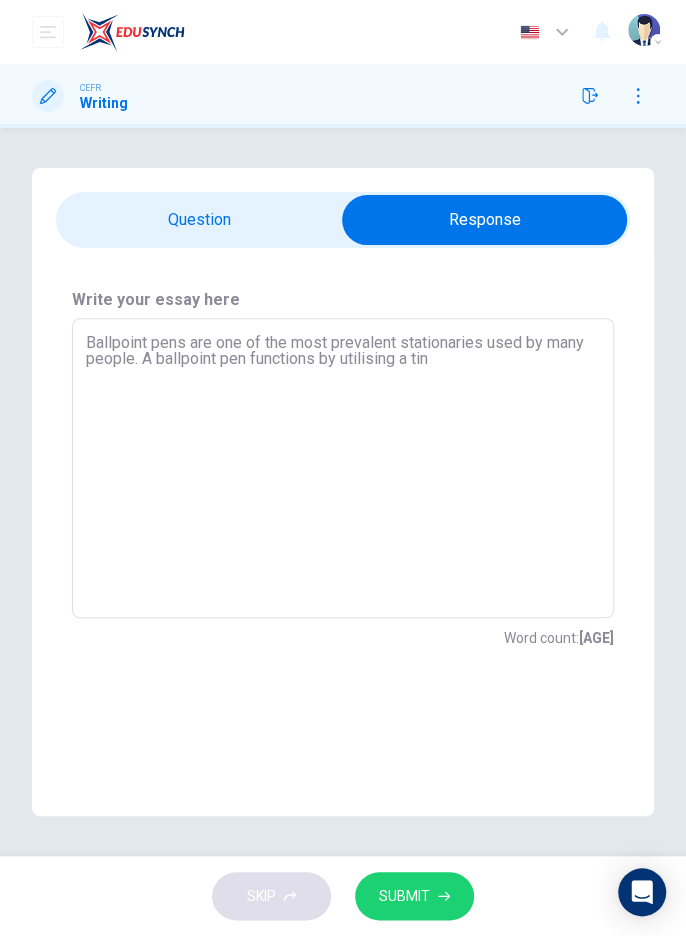 type on "Ballpoint pens are one of the most prevalent stationaries used by many people. A ballpoint pen functions by utilising a tiny" 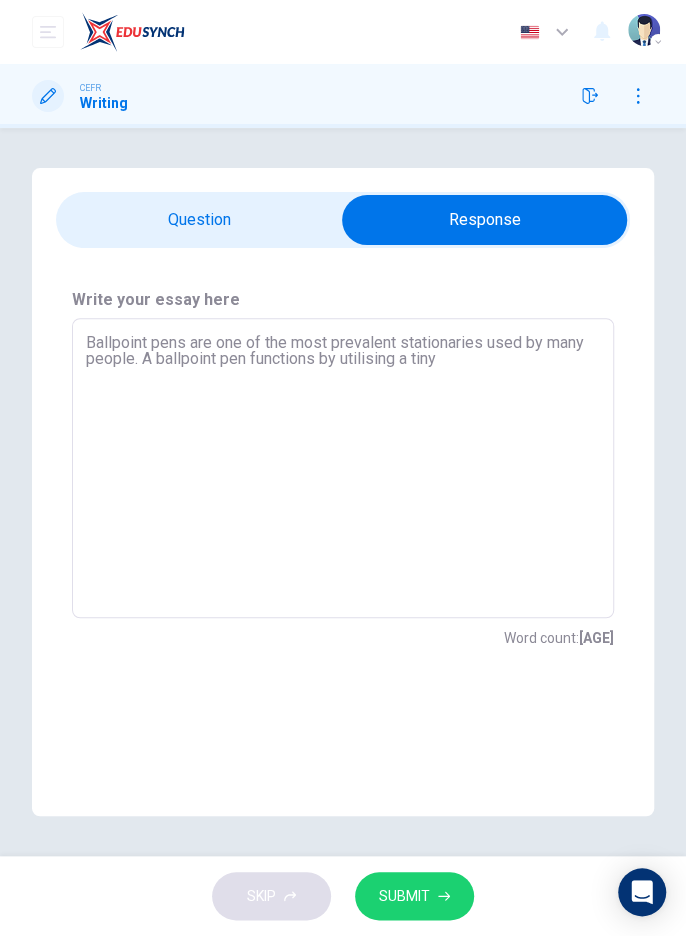 click at bounding box center (484, 220) 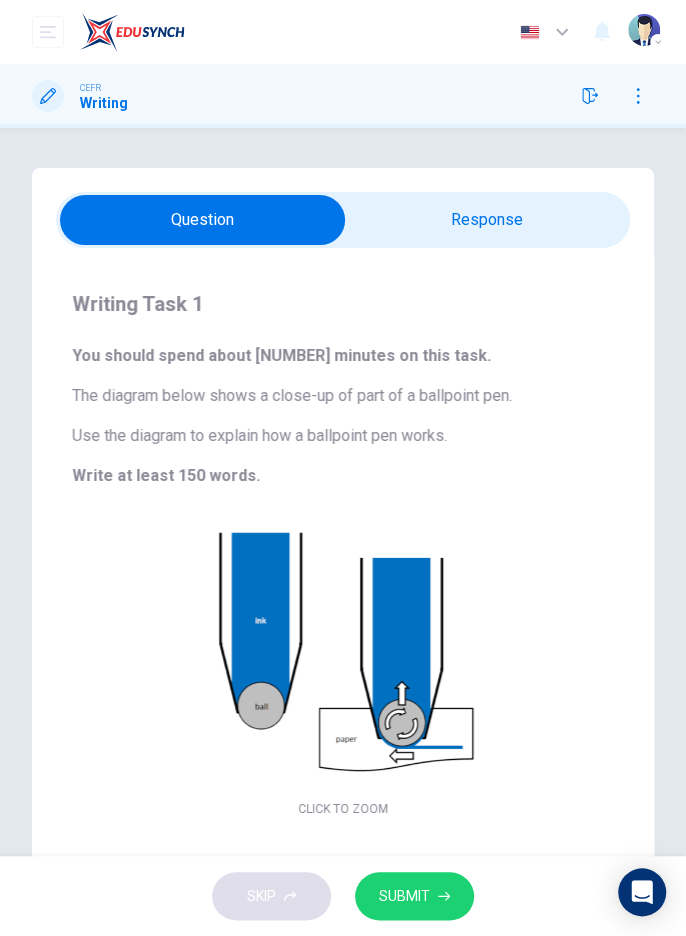 click at bounding box center (202, 220) 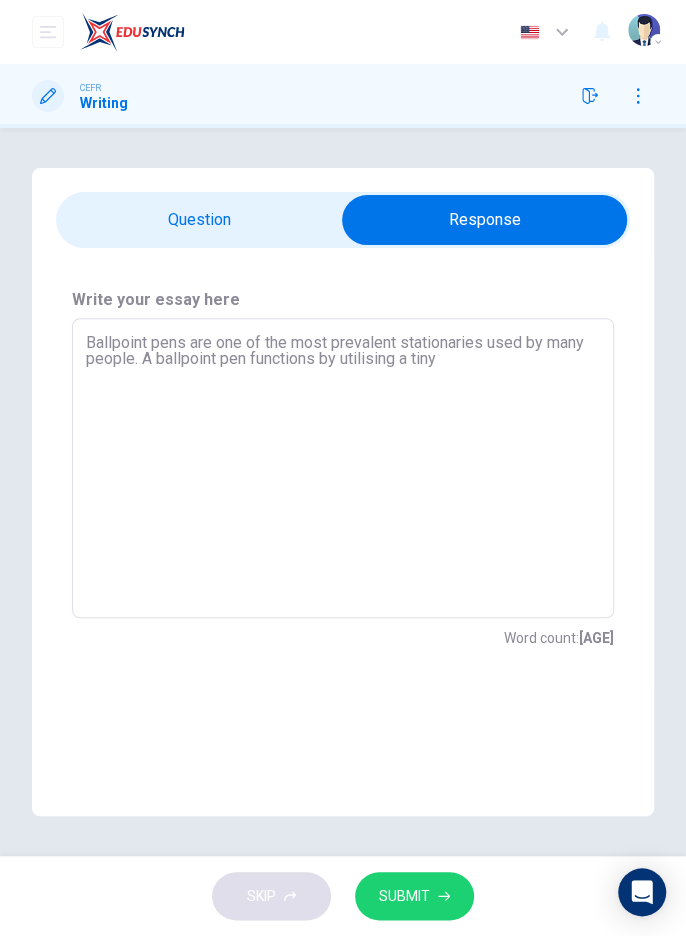 click at bounding box center (484, 220) 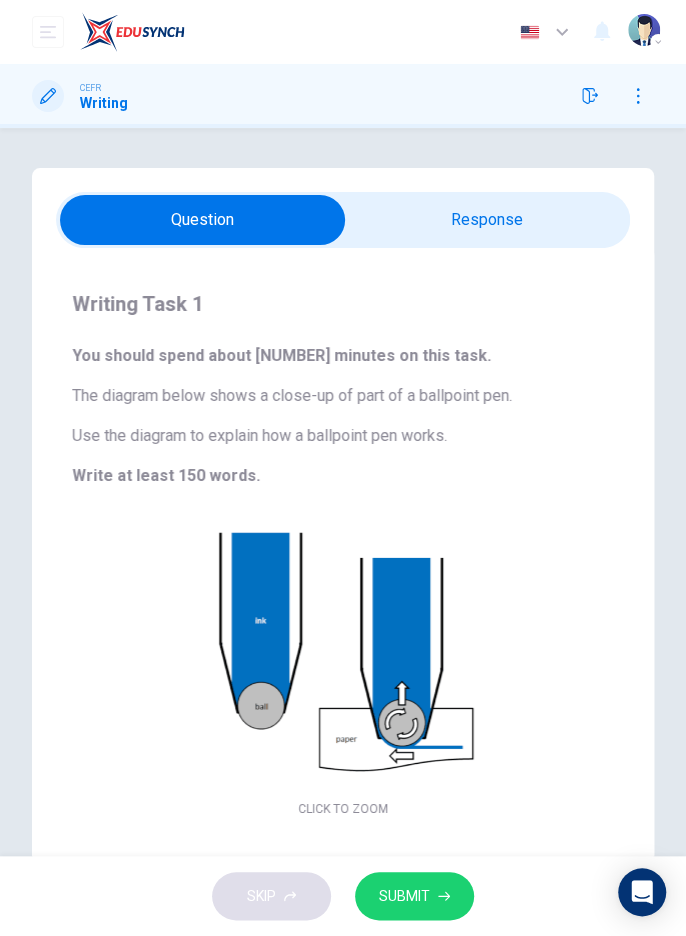 click at bounding box center (202, 220) 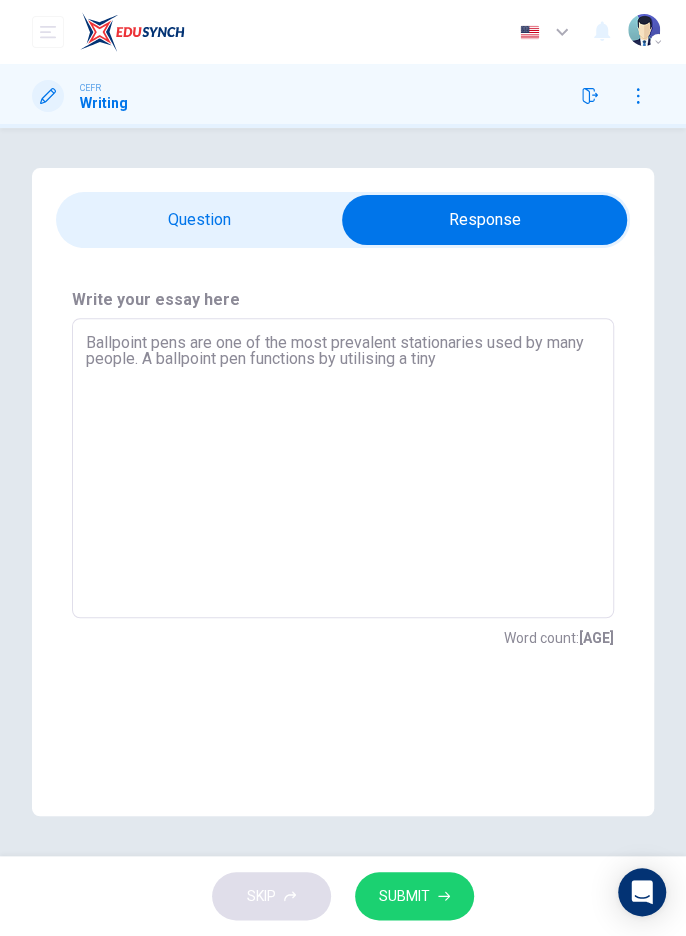 click on "Ballpoint pens are one of the most prevalent stationaries used by many people. A ballpoint pen functions by utilising a tiny" at bounding box center (343, 468) 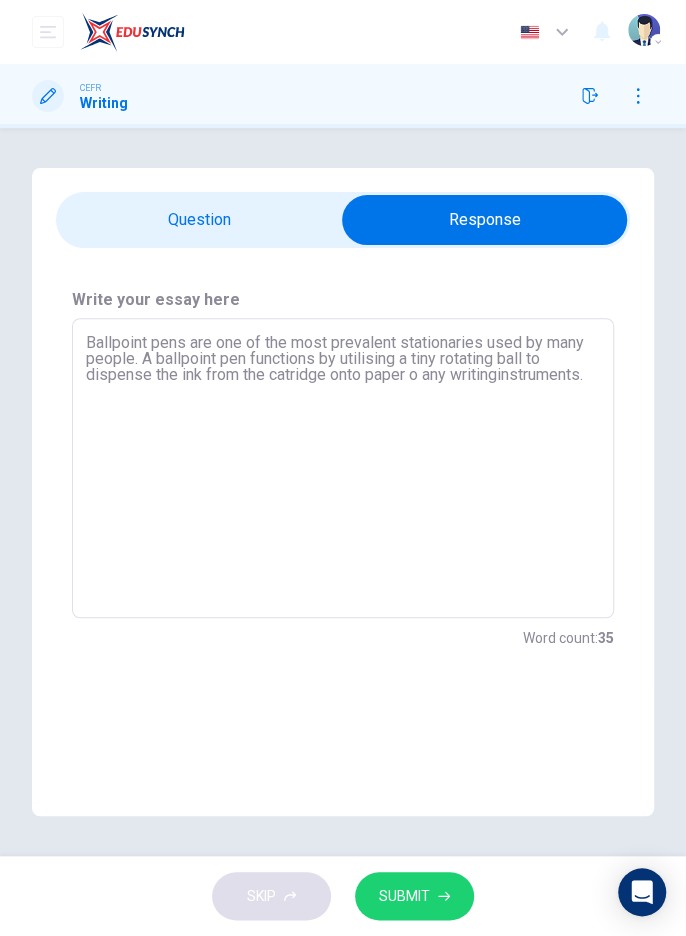 click on "Ballpoint pens are one of the most prevalent stationaries used by many people. A ballpoint pen functions by utilising a tiny rotating ball to dispense the ink from the catridge onto paper o any writinginstruments." at bounding box center (343, 468) 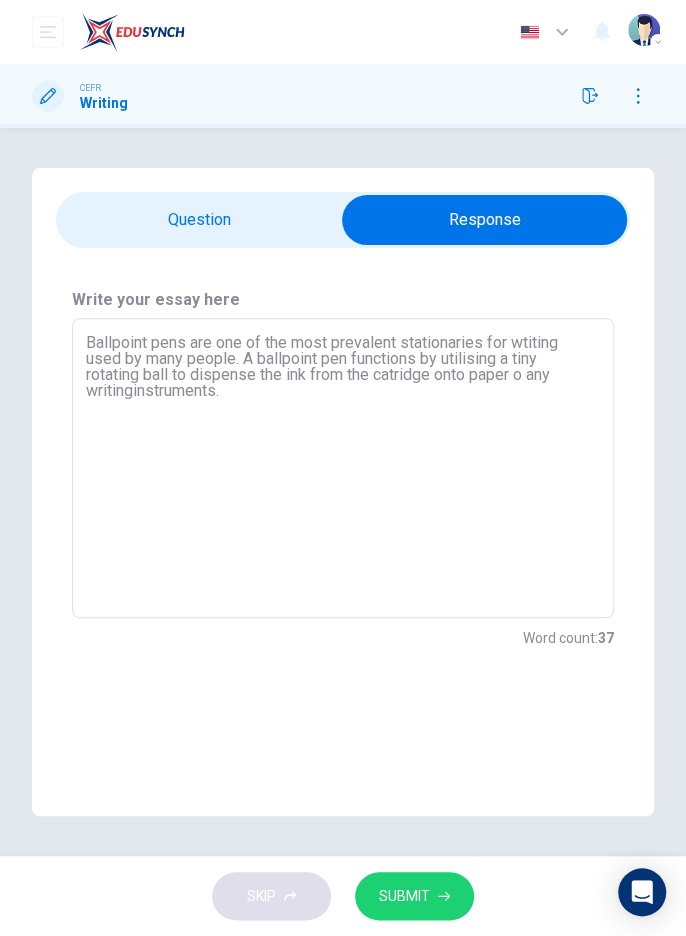 click on "Ballpoint pens are one of the most prevalent stationaries for wtiting used by many people. A ballpoint pen functions by utilising a tiny rotating ball to dispense the ink from the catridge onto paper o any writinginstruments." at bounding box center [343, 468] 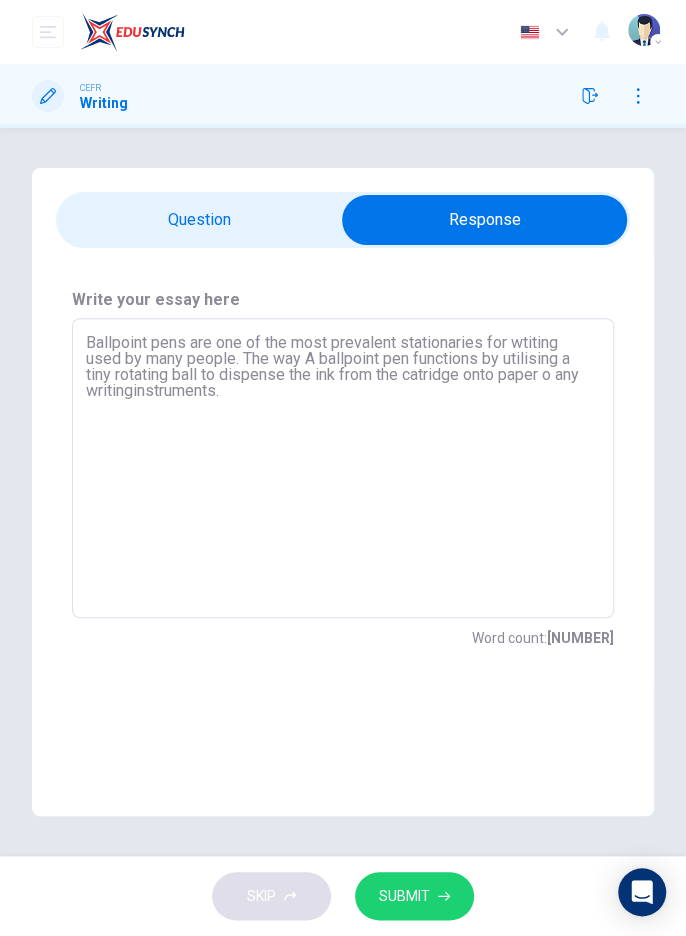 click on "Ballpoint pens are one of the most prevalent stationaries for wtiting used by many people. The way A ballpoint pen functions by utilising a tiny rotating ball to dispense the ink from the catridge onto paper o any writinginstruments." at bounding box center (343, 468) 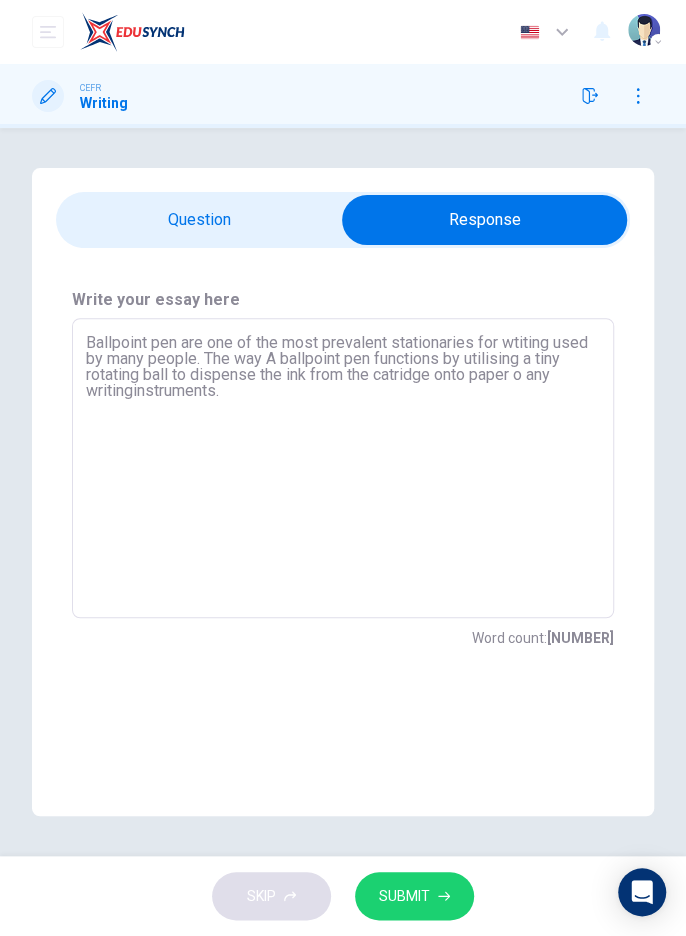 click on "Ballpoint pen are one of the most prevalent stationaries for wtiting used by many people. The way A ballpoint pen functions by utilising a tiny rotating ball to dispense the ink from the catridge onto paper o any writinginstruments." at bounding box center (343, 468) 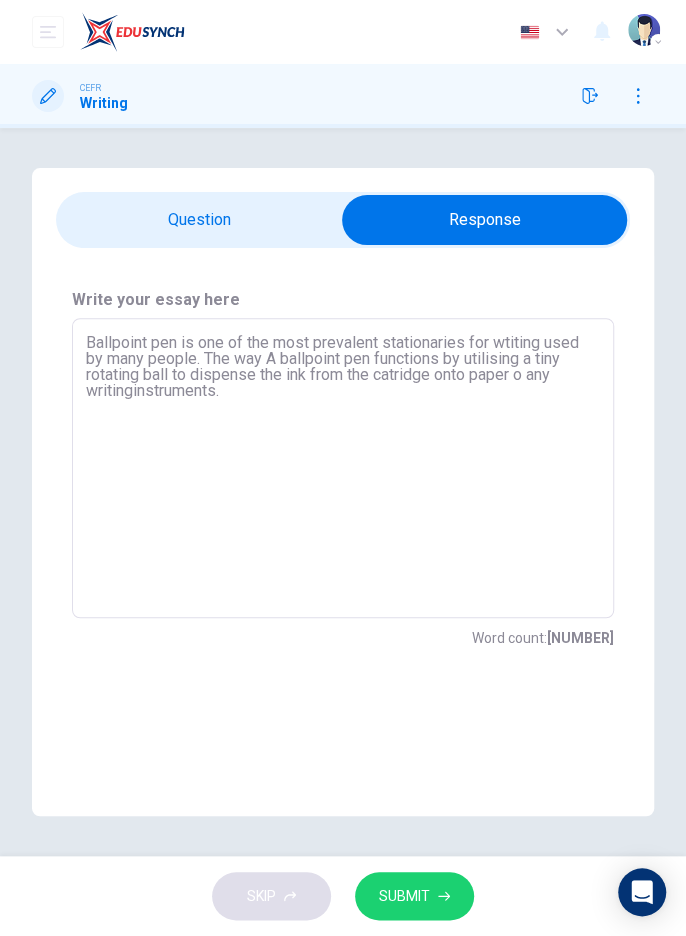 click on "Ballpoint pen is one of the most prevalent stationaries for wtiting used by many people. The way A ballpoint pen functions by utilising a tiny rotating ball to dispense the ink from the catridge onto paper o any writinginstruments." at bounding box center (343, 468) 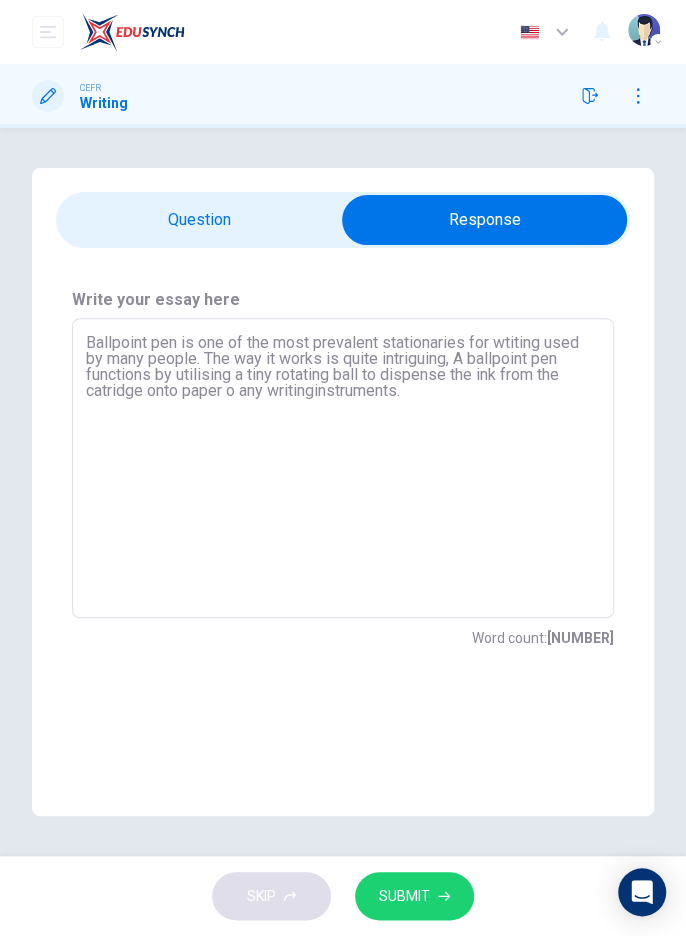 click on "Ballpoint pen is one of the most prevalent stationaries for wtiting used by many people. The way it works is quite intriguing, A ballpoint pen functions by utilising a tiny rotating ball to dispense the ink from the catridge onto paper o any writinginstruments." at bounding box center [343, 468] 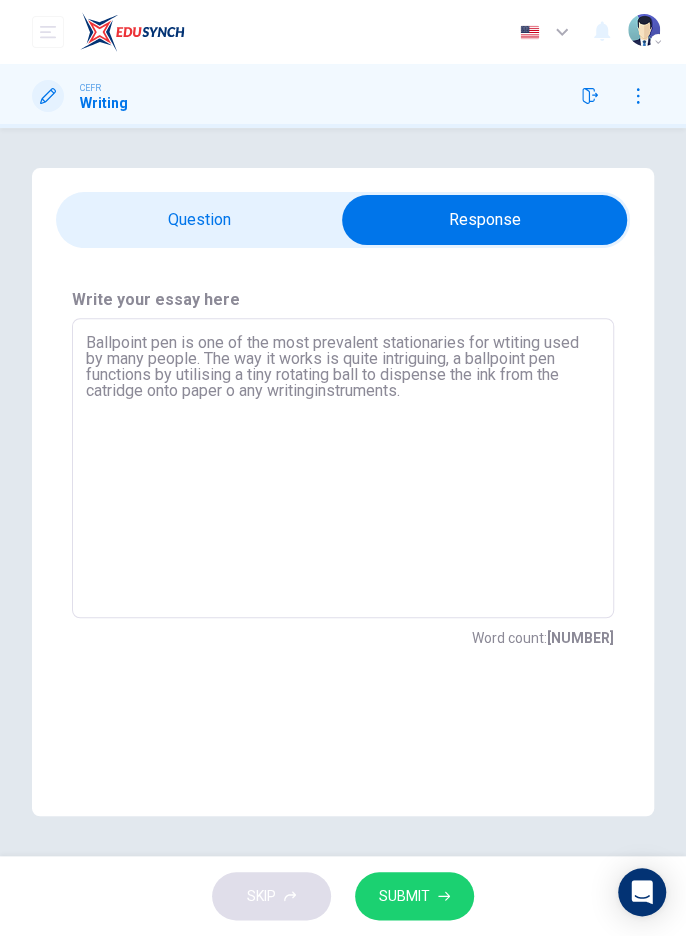click on "Ballpoint pen is one of the most prevalent stationaries for wtiting used by many people. The way it works is quite intriguing, a ballpoint pen functions by utilising a tiny rotating ball to dispense the ink from the catridge onto paper o any writinginstruments." at bounding box center (343, 468) 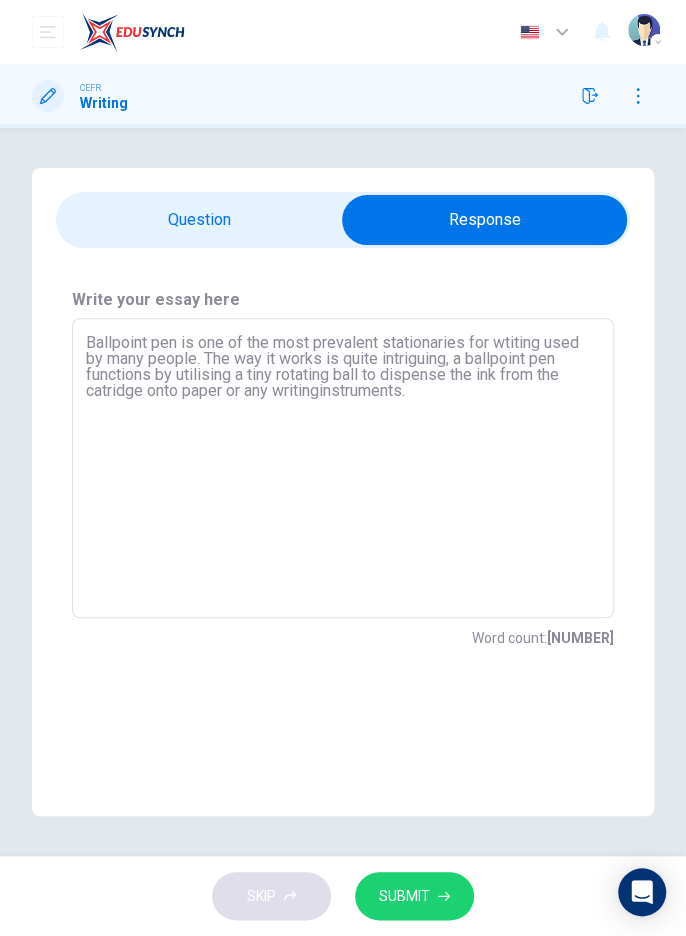 click on "Ballpoint pen is one of the most prevalent stationaries for wtiting used by many people. The way it works is quite intriguing, a ballpoint pen functions by utilising a tiny rotating ball to dispense the ink from the catridge onto paper or any writinginstruments." at bounding box center [343, 468] 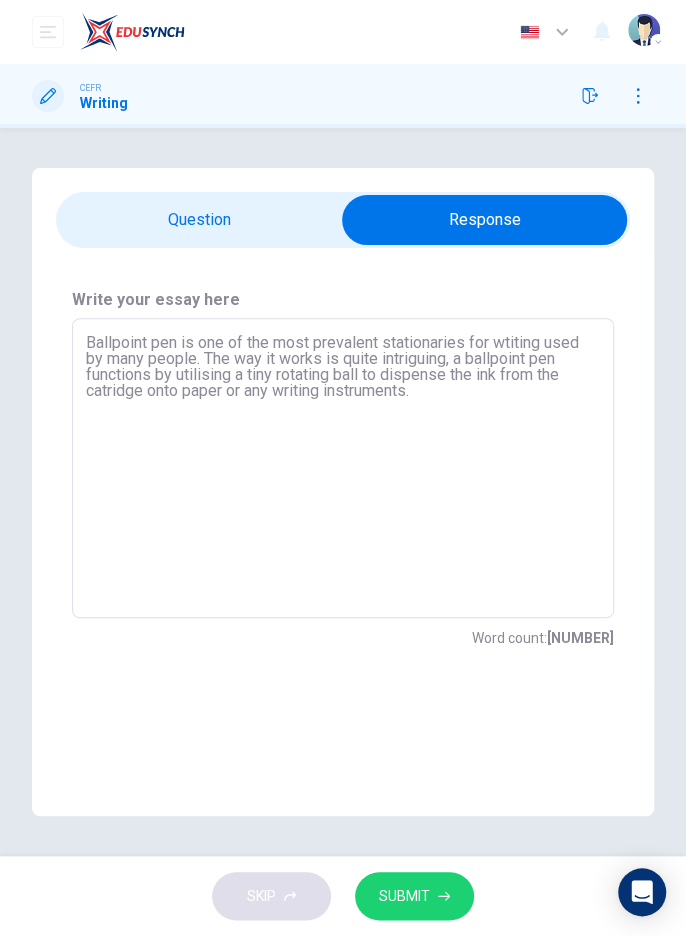 click on "Ballpoint pen is one of the most prevalent stationaries for wtiting used by many people. The way it works is quite intriguing, a ballpoint pen functions by utilising a tiny rotating ball to dispense the ink from the catridge onto paper or any writing instruments." at bounding box center [343, 468] 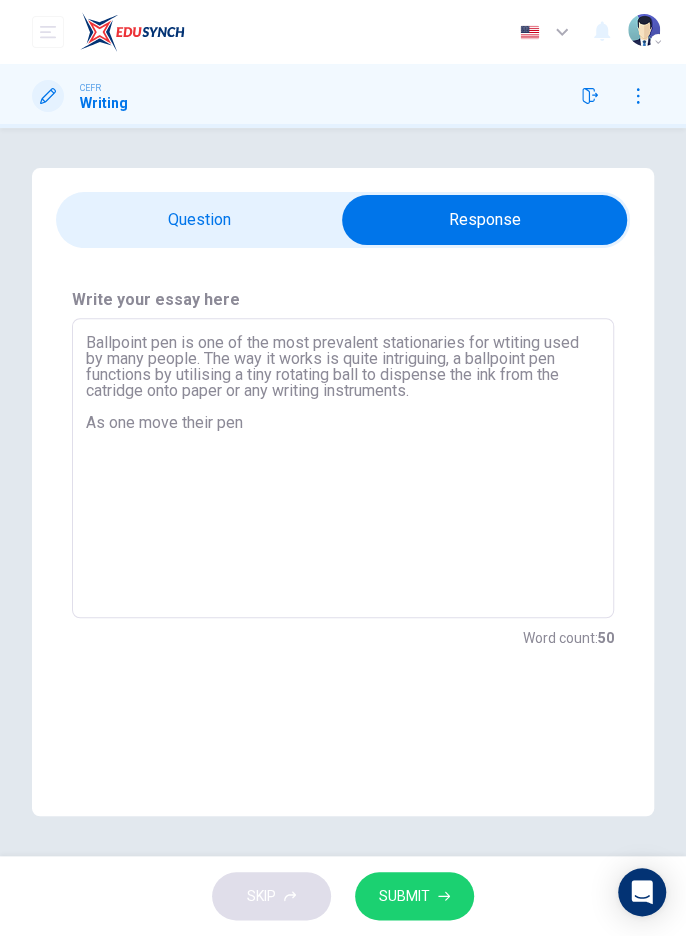 type on "Ballpoint pen is one of the most prevalent stationaries for wtiting used by many people. The way it works is quite intriguing, a ballpoint pen functions by utilising a tiny rotating ball to dispense the ink from the catridge onto paper or any writing instruments.
As one move their pen," 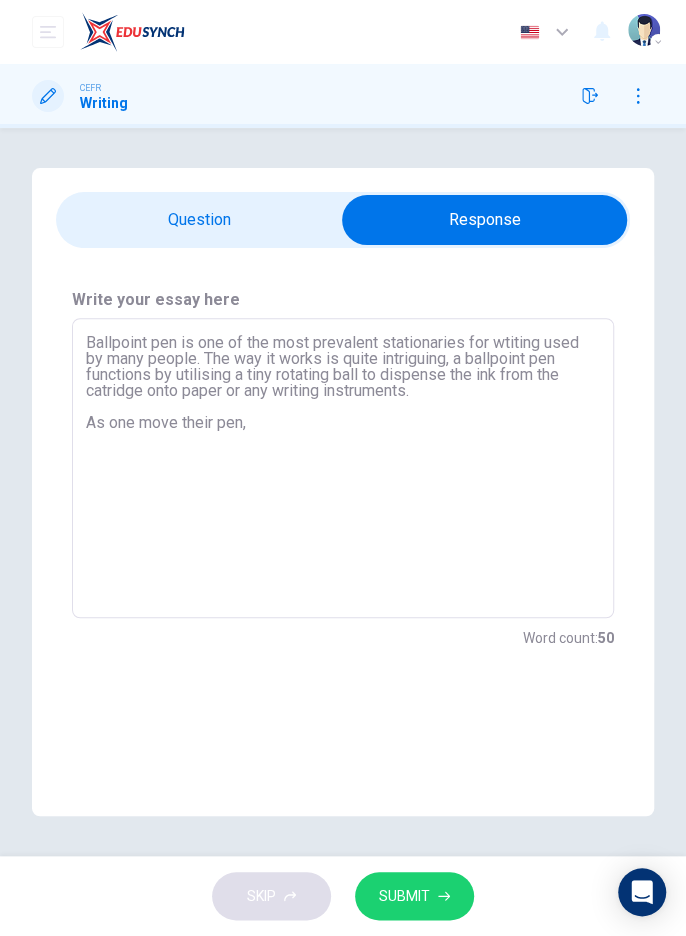 click at bounding box center [484, 220] 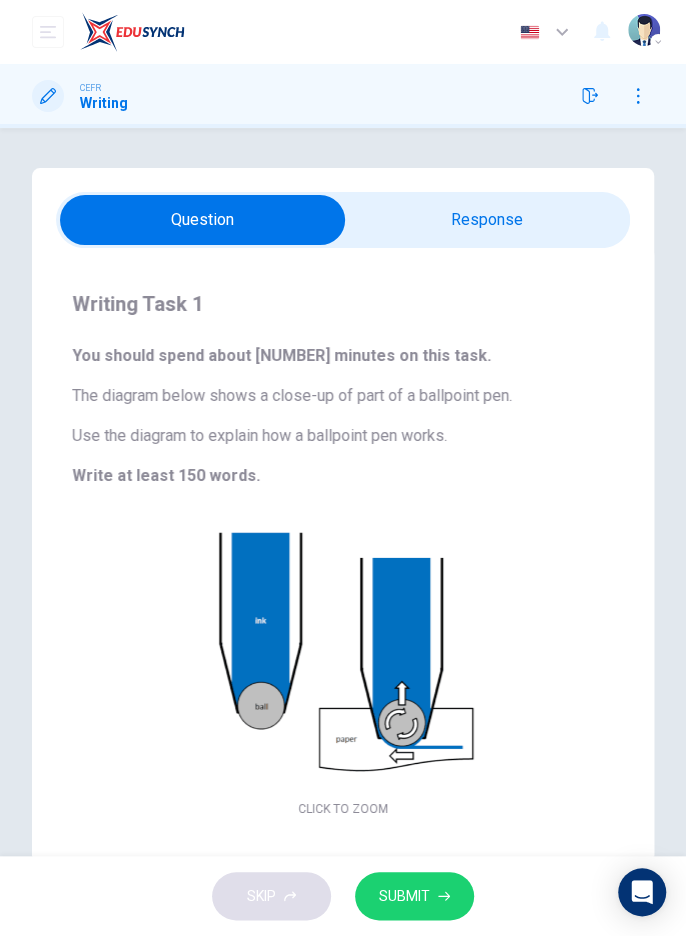 click at bounding box center (202, 220) 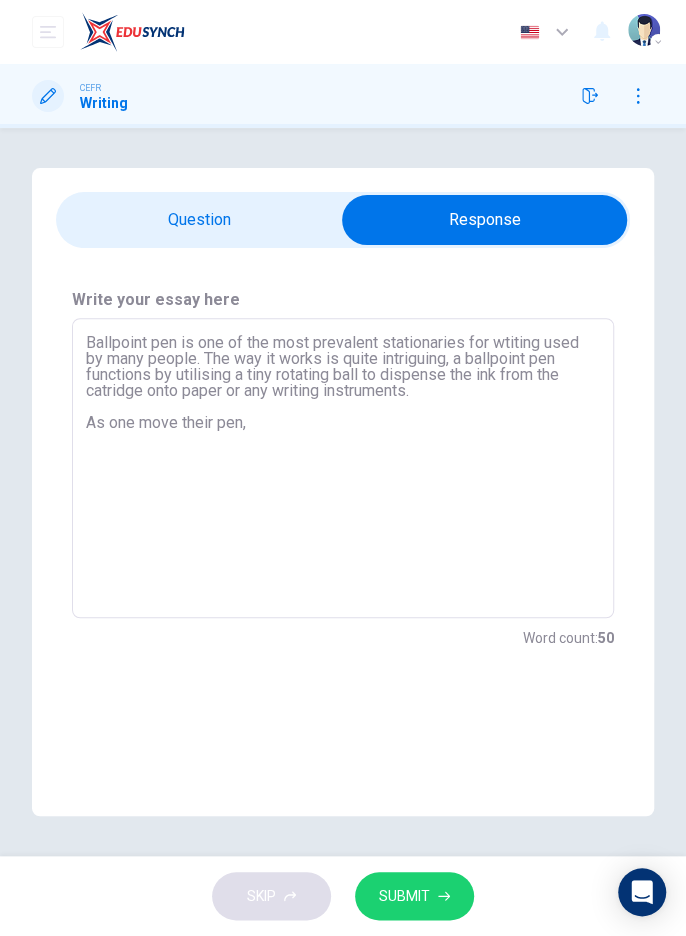 click on "Ballpoint pen is one of the most prevalent stationaries for wtiting used by many people. The way it works is quite intriguing, a ballpoint pen functions by utilising a tiny rotating ball to dispense the ink from the catridge onto paper or any writing instruments.
As one move their pen," at bounding box center [343, 468] 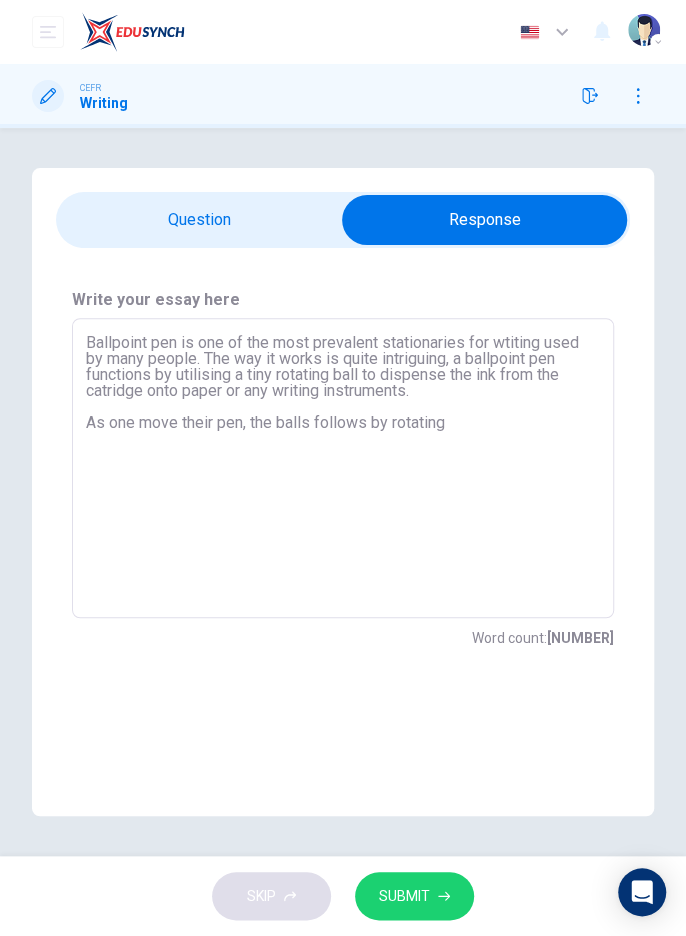 click on "Ballpoint pen is one of the most prevalent stationaries for wtiting used by many people. The way it works is quite intriguing, a ballpoint pen functions by utilising a tiny rotating ball to dispense the ink from the catridge onto paper or any writing instruments.
As one move their pen, the balls follows by rotating" at bounding box center [343, 468] 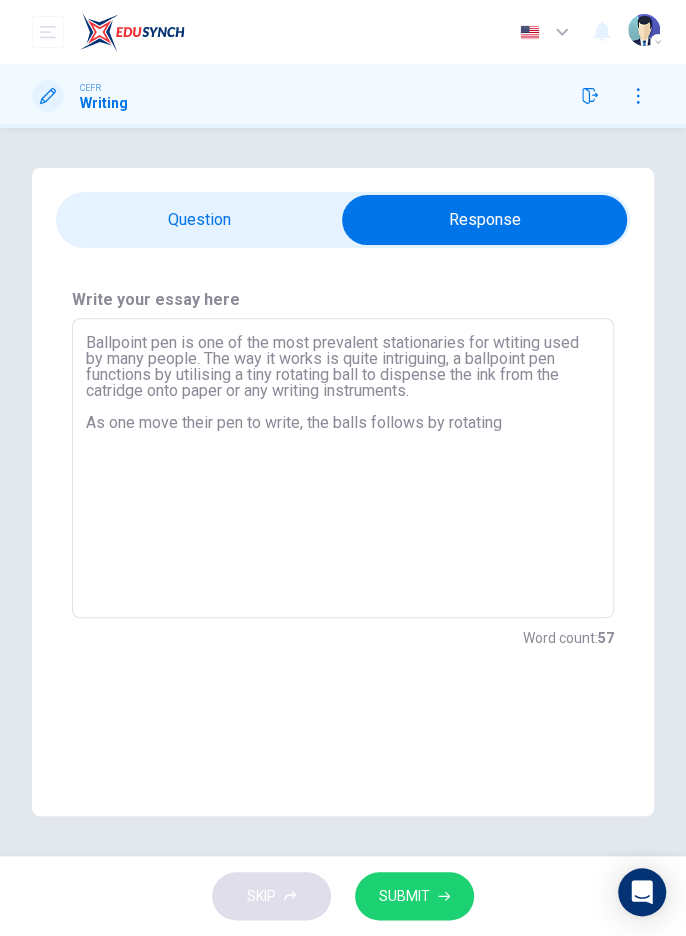 click on "Ballpoint pen is one of the most prevalent stationaries for wtiting used by many people. The way it works is quite intriguing, a ballpoint pen functions by utilising a tiny rotating ball to dispense the ink from the catridge onto paper or any writing instruments.
As one move their pen to write, the balls follows by rotating" at bounding box center [343, 468] 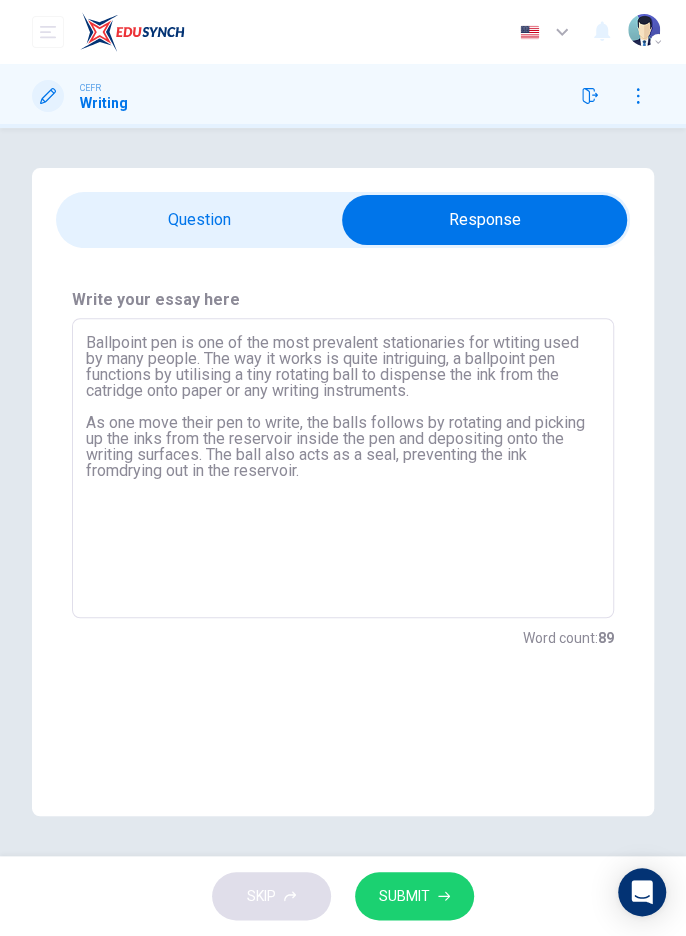 click on "Ballpoint pen is one of the most prevalent stationaries for wtiting used by many people. The way it works is quite intriguing, a ballpoint pen functions by utilising a tiny rotating ball to dispense the ink from the catridge onto paper or any writing instruments.
As one move their pen to write, the balls follows by rotating and picking up the inks from the reservoir inside the pen and depositing onto the writing surfaces. The ball also acts as a seal, preventing the ink fromdrying out in the reservoir." at bounding box center (343, 468) 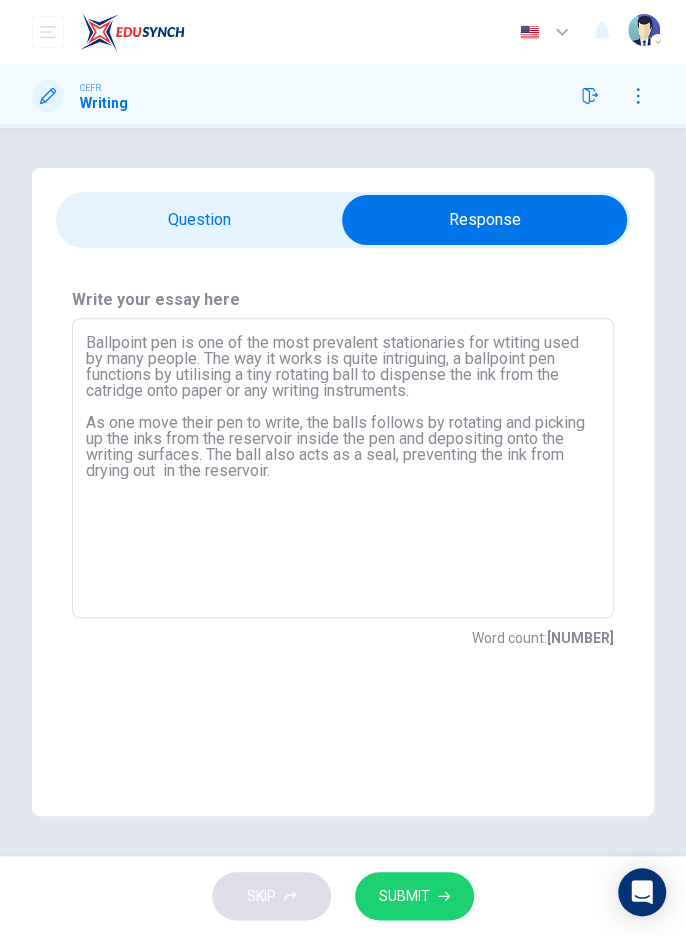 click on "Ballpoint pen is one of the most prevalent stationaries for wtiting used by many people. The way it works is quite intriguing, a ballpoint pen functions by utilising a tiny rotating ball to dispense the ink from the catridge onto paper or any writing instruments.
As one move their pen to write, the balls follows by rotating and picking up the inks from the reservoir inside the pen and depositing onto the writing surfaces. The ball also acts as a seal, preventing the ink from drying out  in the reservoir." at bounding box center (343, 468) 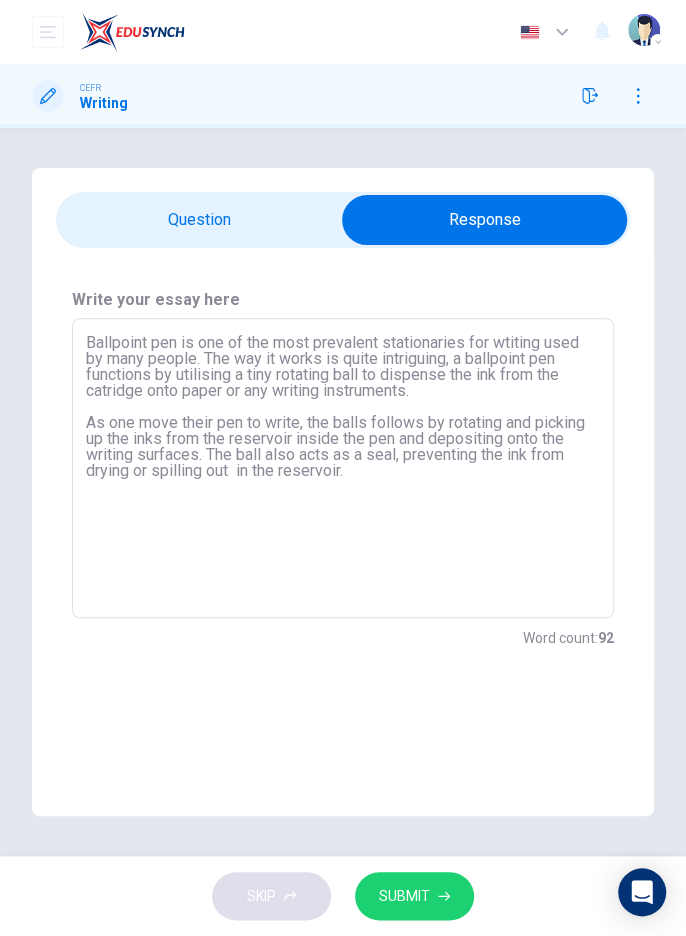 click on "Ballpoint pen is one of the most prevalent stationaries for wtiting used by many people. The way it works is quite intriguing, a ballpoint pen functions by utilising a tiny rotating ball to dispense the ink from the catridge onto paper or any writing instruments.
As one move their pen to write, the balls follows by rotating and picking up the inks from the reservoir inside the pen and depositing onto the writing surfaces. The ball also acts as a seal, preventing the ink from drying or spilling out  in the reservoir." at bounding box center [343, 468] 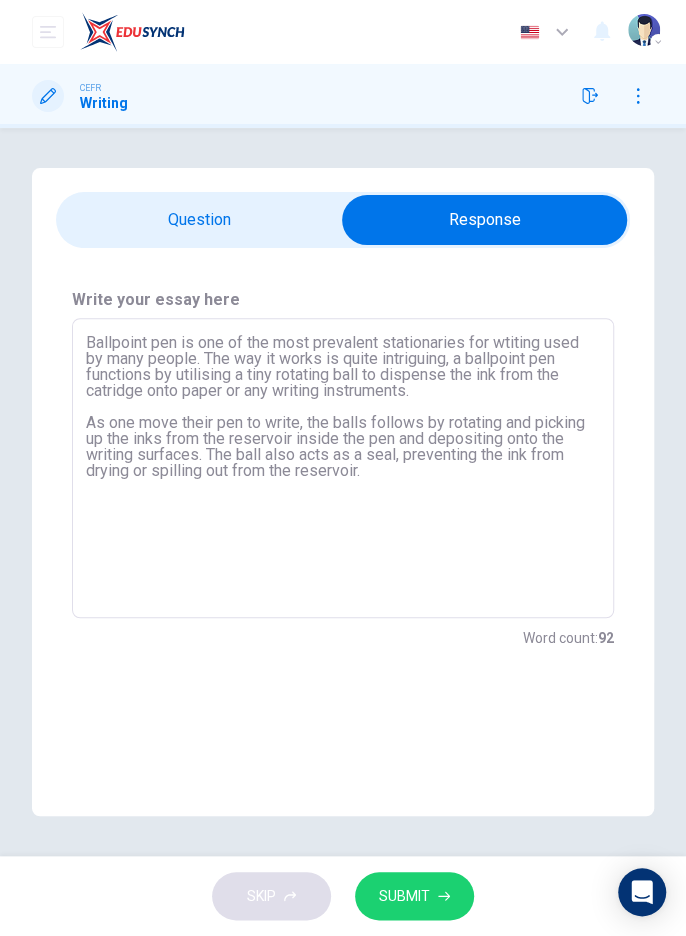 click on "Ballpoint pen is one of the most prevalent stationaries for wtiting used by many people. The way it works is quite intriguing, a ballpoint pen functions by utilising a tiny rotating ball to dispense the ink from the catridge onto paper or any writing instruments.
As one move their pen to write, the balls follows by rotating and picking up the inks from the reservoir inside the pen and depositing onto the writing surfaces. The ball also acts as a seal, preventing the ink from drying or spilling out from the reservoir." at bounding box center (343, 468) 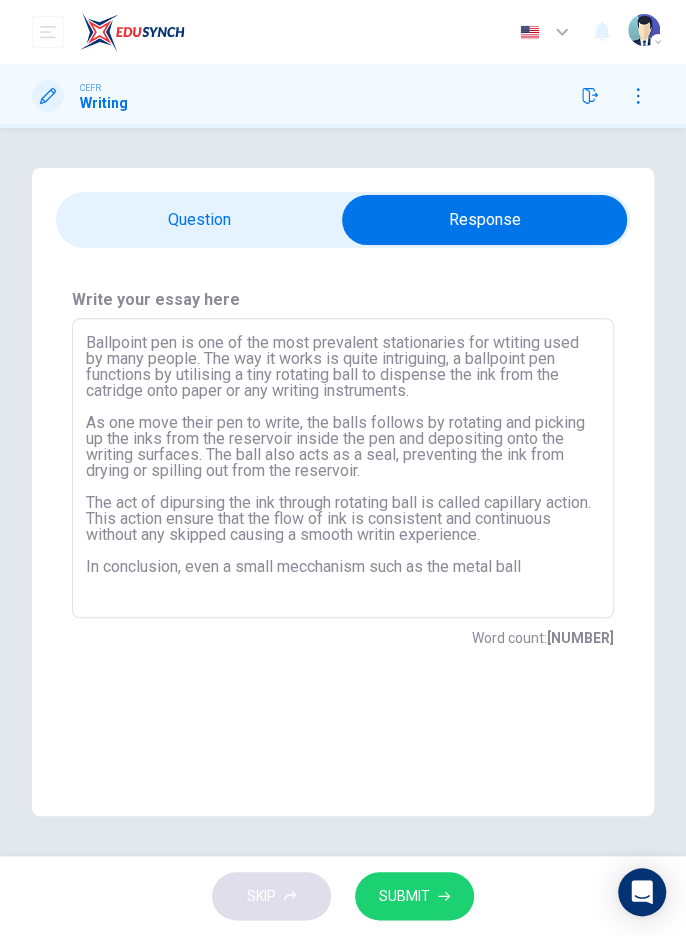 click on "Ballpoint pen is one of the most prevalent stationaries for wtiting used by many people. The way it works is quite intriguing, a ballpoint pen functions by utilising a tiny rotating ball to dispense the ink from the catridge onto paper or any writing instruments.
As one move their pen to write, the balls follows by rotating and picking up the inks from the reservoir inside the pen and depositing onto the writing surfaces. The ball also acts as a seal, preventing the ink from drying or spilling out from the reservoir.
The act of dipursing the ink through rotating ball is called capillary action. This action ensure that the flow of ink is consistent and continuous without any skipped causing a smooth writin experience.
In conclusion, even a small mecchanism such as the metal ball" at bounding box center (343, 468) 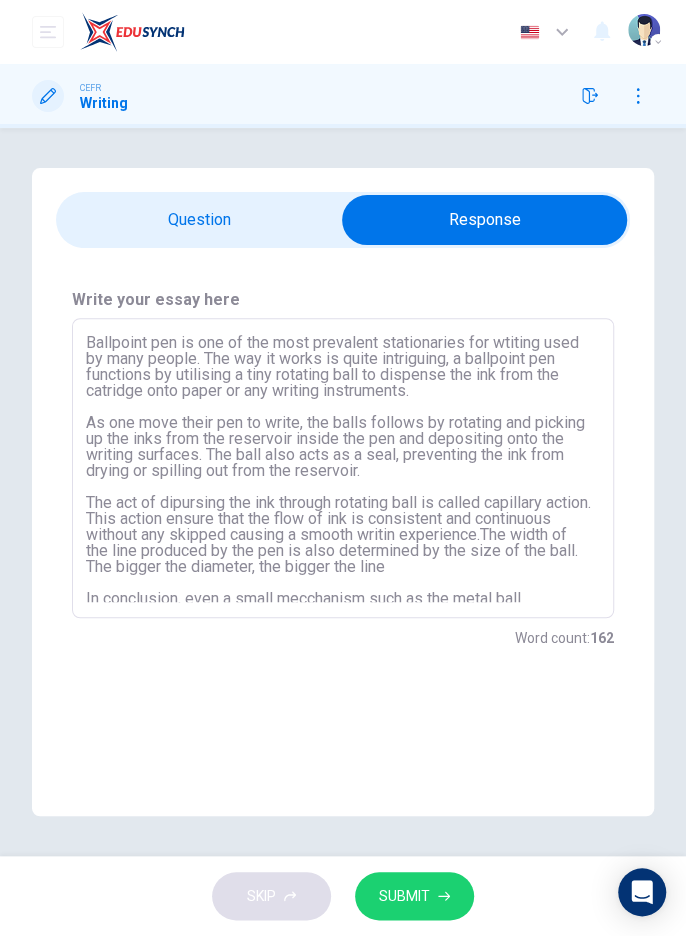 scroll, scrollTop: 22, scrollLeft: 0, axis: vertical 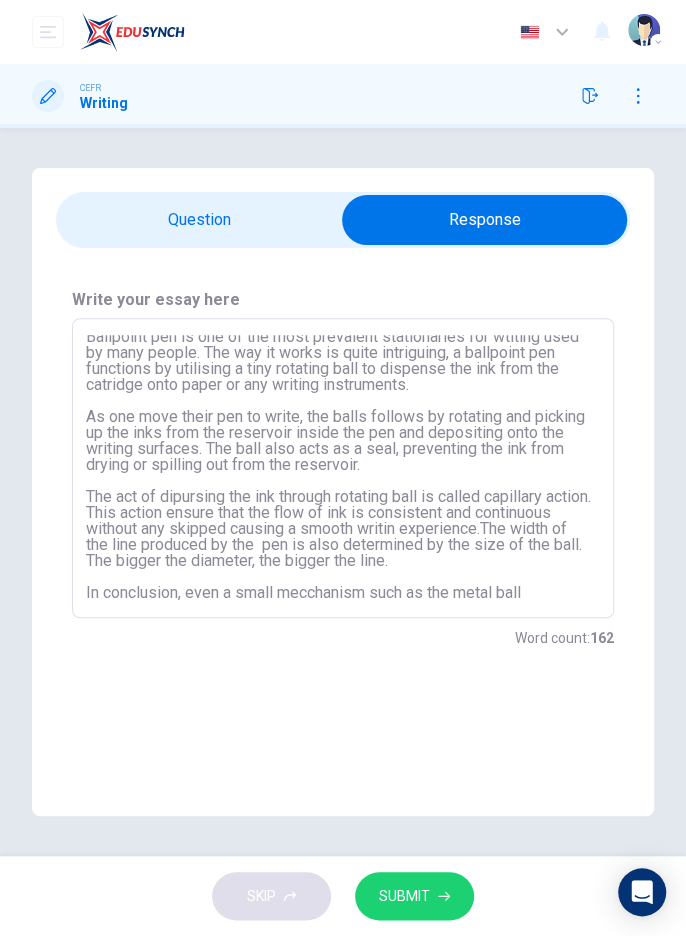 click on "Ballpoint pen is one of the most prevalent stationaries for wtiting used by many people. The way it works is quite intriguing, a ballpoint pen functions by utilising a tiny rotating ball to dispense the ink from the catridge onto paper or any writing instruments.
As one move their pen to write, the balls follows by rotating and picking up the inks from the reservoir inside the pen and depositing onto the writing surfaces. The ball also acts as a seal, preventing the ink from drying or spilling out from the reservoir.
The act of dipursing the ink through rotating ball is called capillary action. This action ensure that the flow of ink is consistent and continuous without any skipped causing a smooth writin experience.The width of the line produced by the  pen is also determined by the size of the ball. The bigger the diameter, the bigger the line.
In conclusion, even a small mecchanism such as the metal ball" at bounding box center [343, 468] 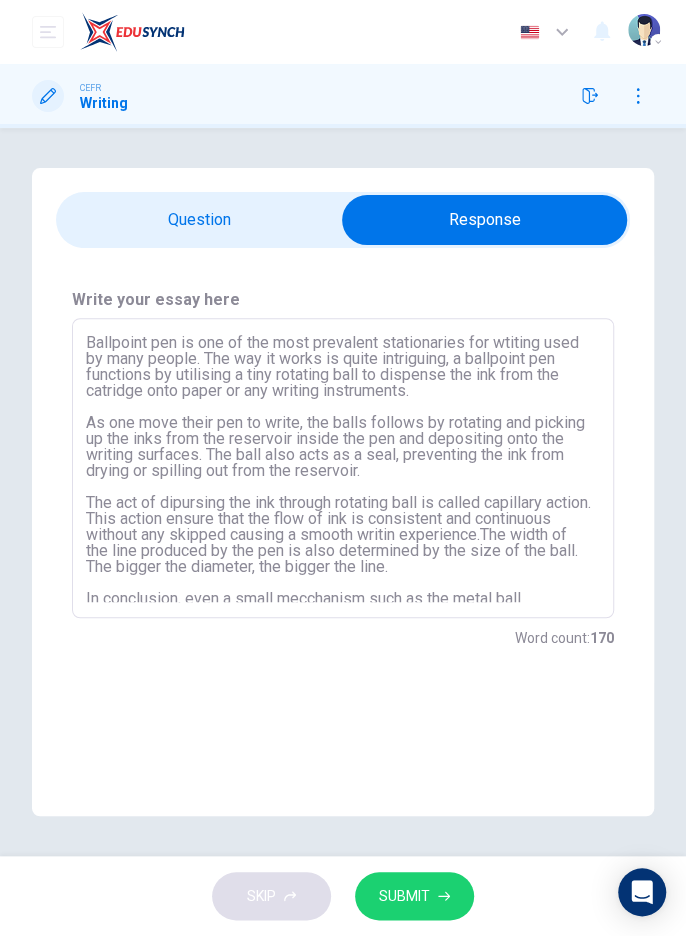scroll, scrollTop: 38, scrollLeft: 0, axis: vertical 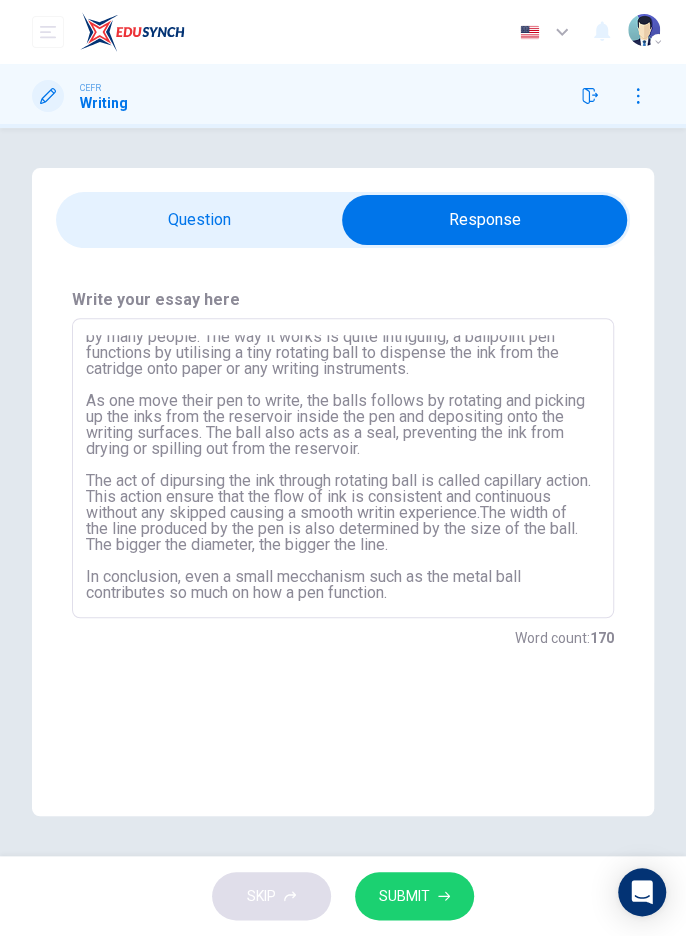 click on "Ballpoint pen is one of the most prevalent stationaries for wtiting used by many people. The way it works is quite intriguing, a ballpoint pen functions by utilising a tiny rotating ball to dispense the ink from the catridge onto paper or any writing instruments.
As one move their pen to write, the balls follows by rotating and picking up the inks from the reservoir inside the pen and depositing onto the writing surfaces. The ball also acts as a seal, preventing the ink from drying or spilling out from the reservoir.
The act of dipursing the ink through rotating ball is called capillary action. This action ensure that the flow of ink is consistent and continuous without any skipped causing a smooth writin experience.The width of the line produced by the pen is also determined by the size of the ball. The bigger the diameter, the bigger the line.
In conclusion, even a small mecchanism such as the metal ball contributes so much on how a pen function." at bounding box center (343, 468) 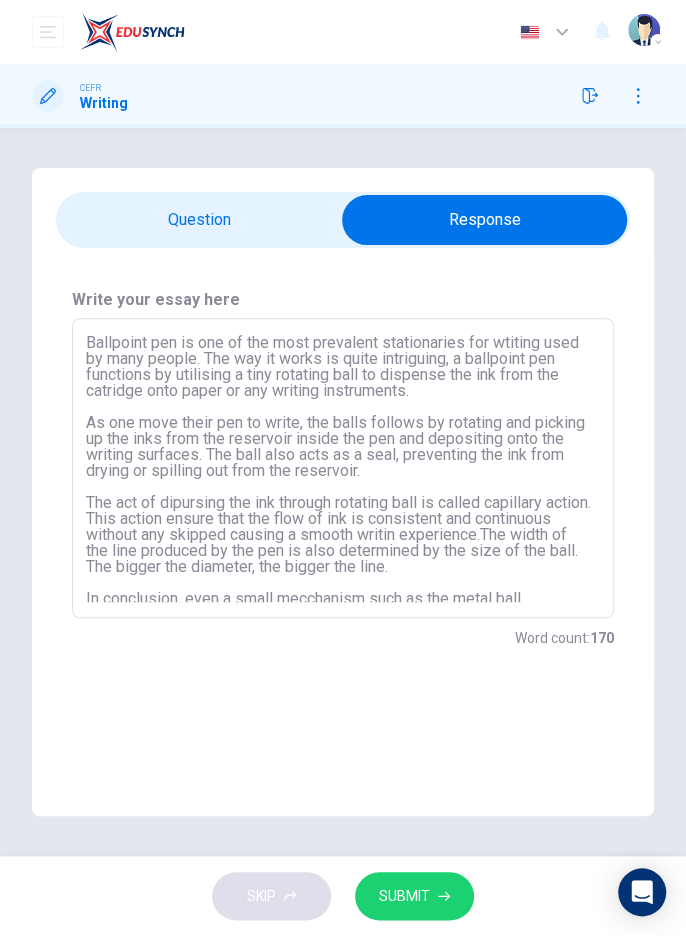 scroll, scrollTop: 38, scrollLeft: 0, axis: vertical 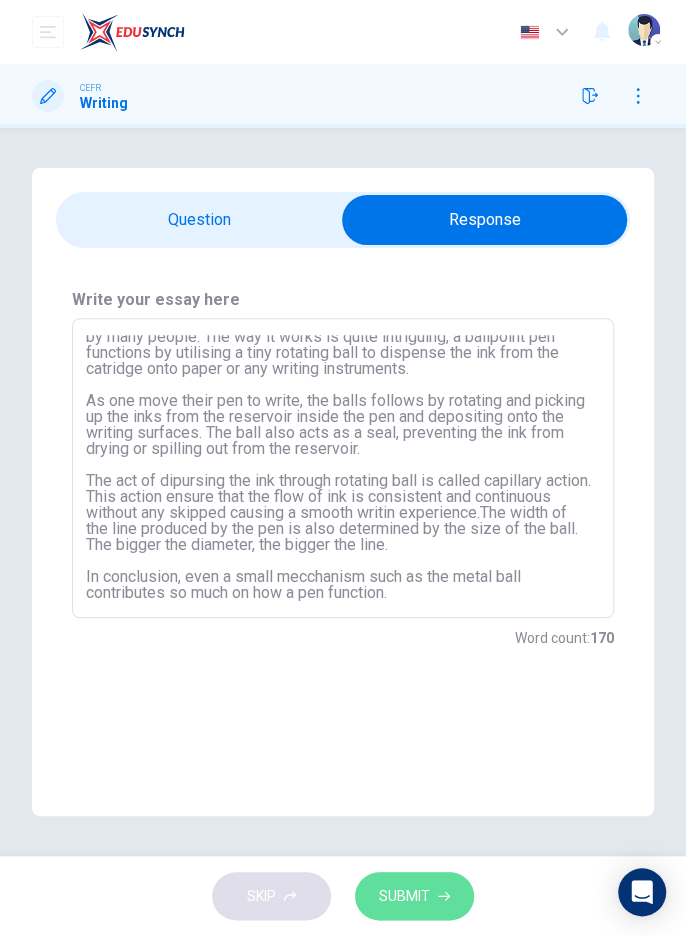 type on "Ballpoint pen is one of the most prevalent stationaries for wtiting used by many people. The way it works is quite intriguing, a ballpoint pen functions by utilising a tiny rotating ball to dispense the ink from the catridge onto paper or any writing instruments.
As one move their pen to write, the balls follows by rotating and picking up the inks from the reservoir inside the pen and depositing onto the writing surfaces. The ball also acts as a seal, preventing the ink from drying or spilling out from the reservoir.
The act of dipursing the ink through rotating ball is called capillary action. This action ensure that the flow of ink is consistent and continuous without any skipped causing a smooth writin experience.The width of the line produced by the pen is also determined by the size of the ball. The bigger the diameter, the bigger the line.
In conclusion, even a small mecchanism such as the metal ball contributes so much on how a pen function." 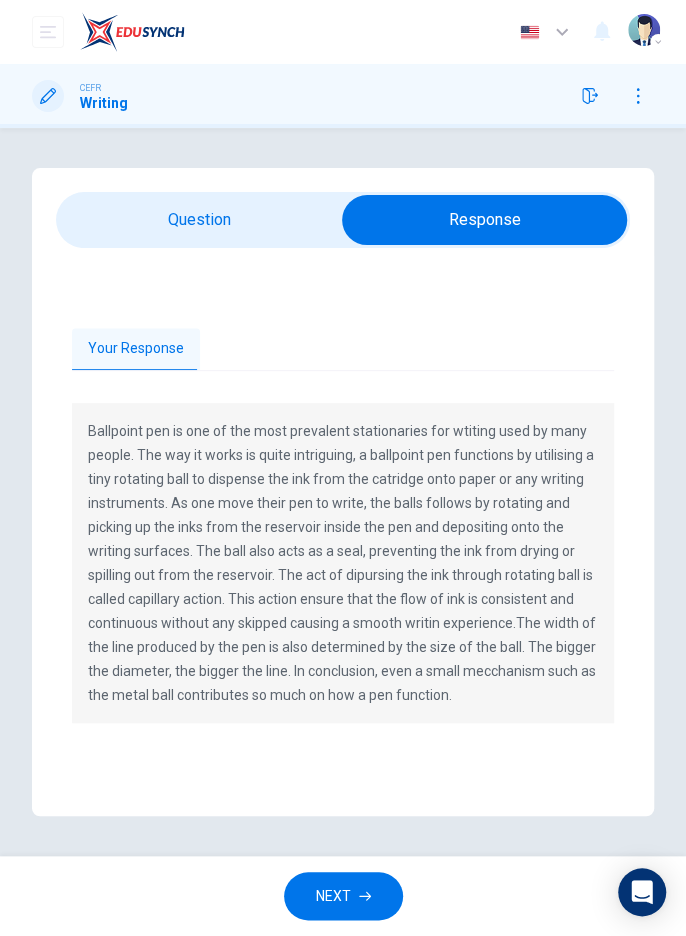 click on "Ballpoint pen is one of the most prevalent stationaries for wtiting used by many people. The way it works is quite intriguing, a ballpoint pen functions by utilising a tiny rotating ball to dispense the ink from the catridge onto paper or any writing instruments.
As one move their pen to write, the balls follows by rotating and picking up the inks from the reservoir inside the pen and depositing onto the writing surfaces. The ball also acts as a seal, preventing the ink from drying or spilling out from the reservoir.
The act of dipursing the ink through rotating ball is called capillary action. This action ensure that the flow of ink is consistent and continuous without any skipped causing a smooth writin experience.The width of the line produced by the pen is also determined by the size of the ball. The bigger the diameter, the bigger the line.
In conclusion, even a small mecchanism such as the metal ball contributes so much on how a pen function." at bounding box center (343, 563) 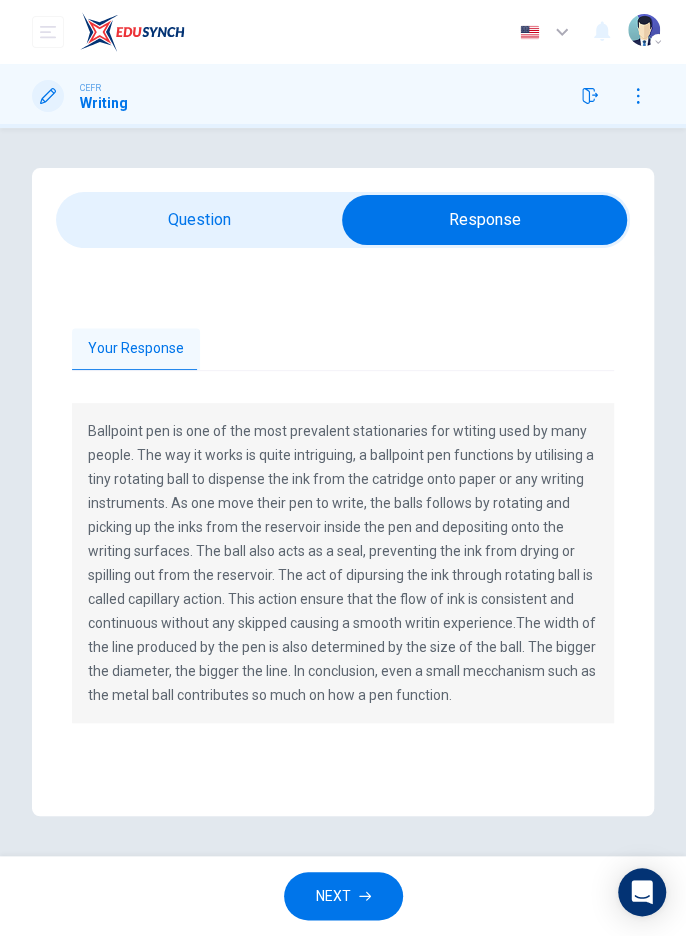click on "Ballpoint pen is one of the most prevalent stationaries for wtiting used by many people. The way it works is quite intriguing, a ballpoint pen functions by utilising a tiny rotating ball to dispense the ink from the catridge onto paper or any writing instruments.
As one move their pen to write, the balls follows by rotating and picking up the inks from the reservoir inside the pen and depositing onto the writing surfaces. The ball also acts as a seal, preventing the ink from drying or spilling out from the reservoir.
The act of dipursing the ink through rotating ball is called capillary action. This action ensure that the flow of ink is consistent and continuous without any skipped causing a smooth writin experience.The width of the line produced by the pen is also determined by the size of the ball. The bigger the diameter, the bigger the line.
In conclusion, even a small mecchanism such as the metal ball contributes so much on how a pen function." at bounding box center (343, 563) 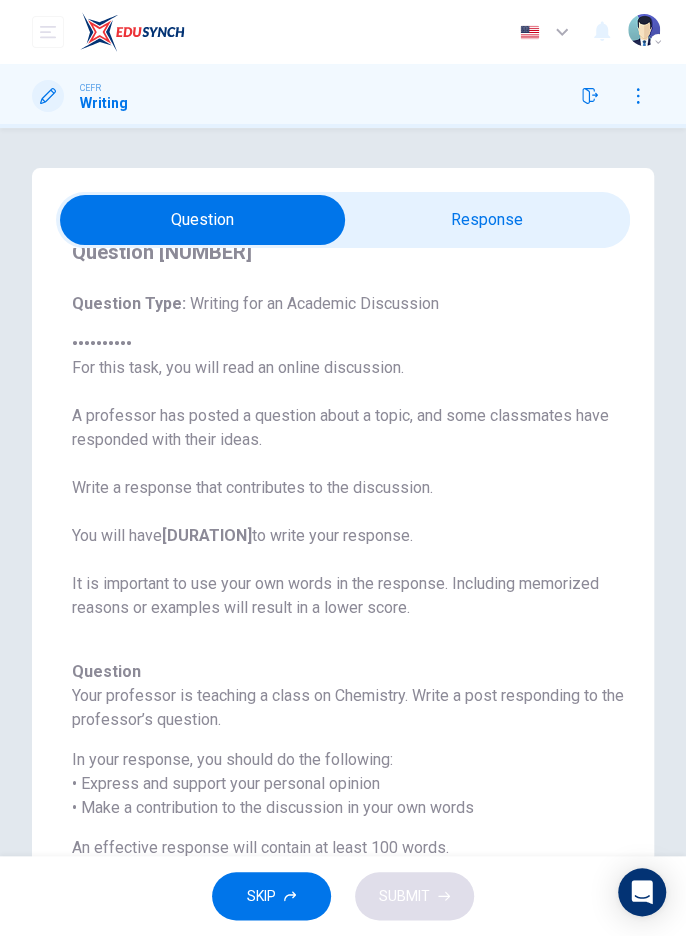 scroll, scrollTop: 117, scrollLeft: 0, axis: vertical 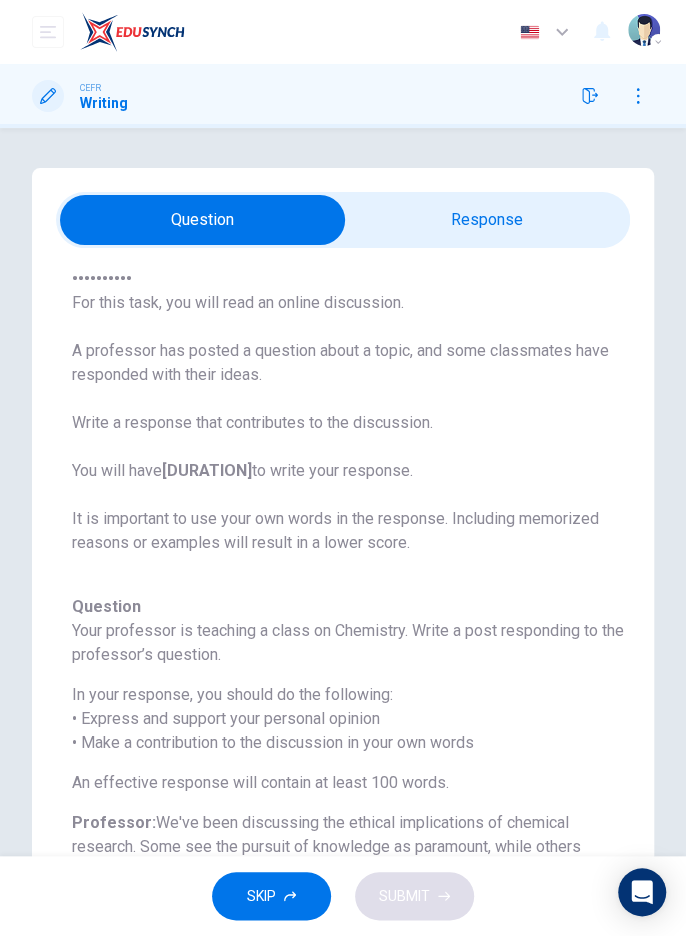 click at bounding box center (202, 220) 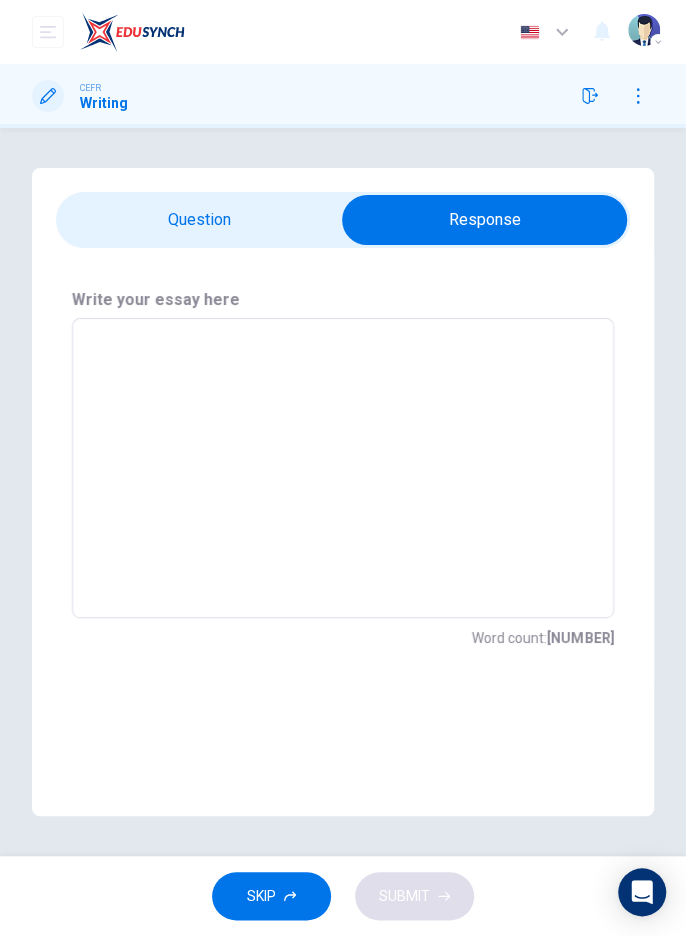 scroll, scrollTop: 0, scrollLeft: 0, axis: both 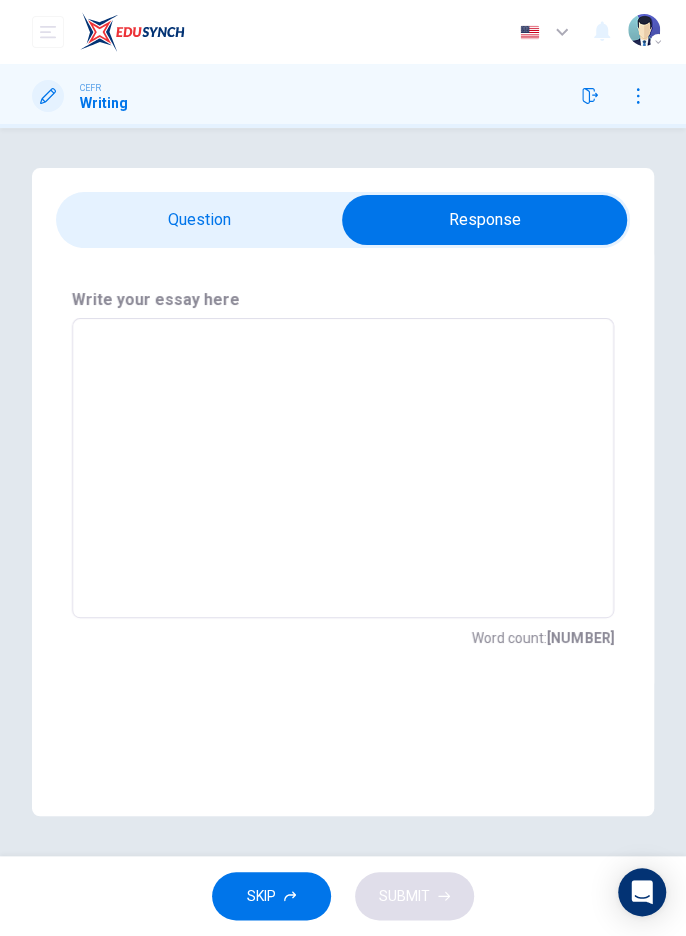 click at bounding box center [484, 220] 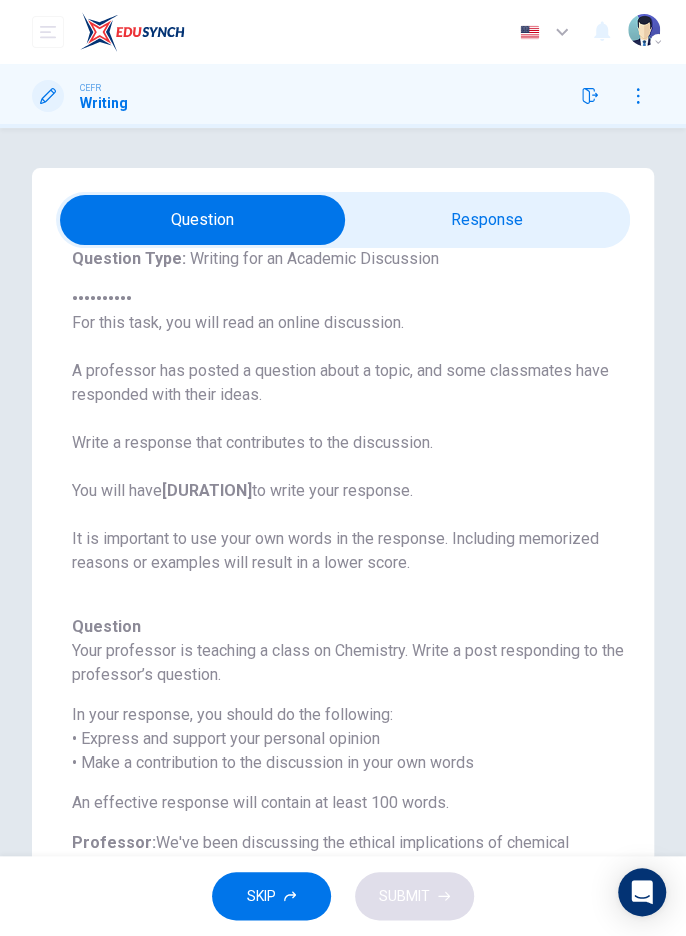 scroll, scrollTop: 117, scrollLeft: 0, axis: vertical 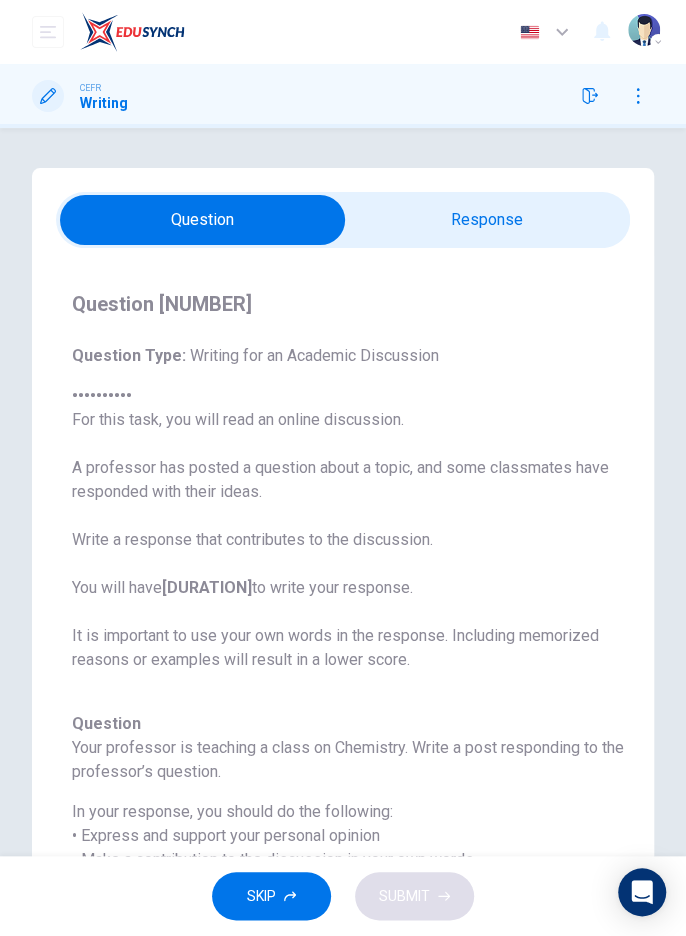 click at bounding box center (202, 220) 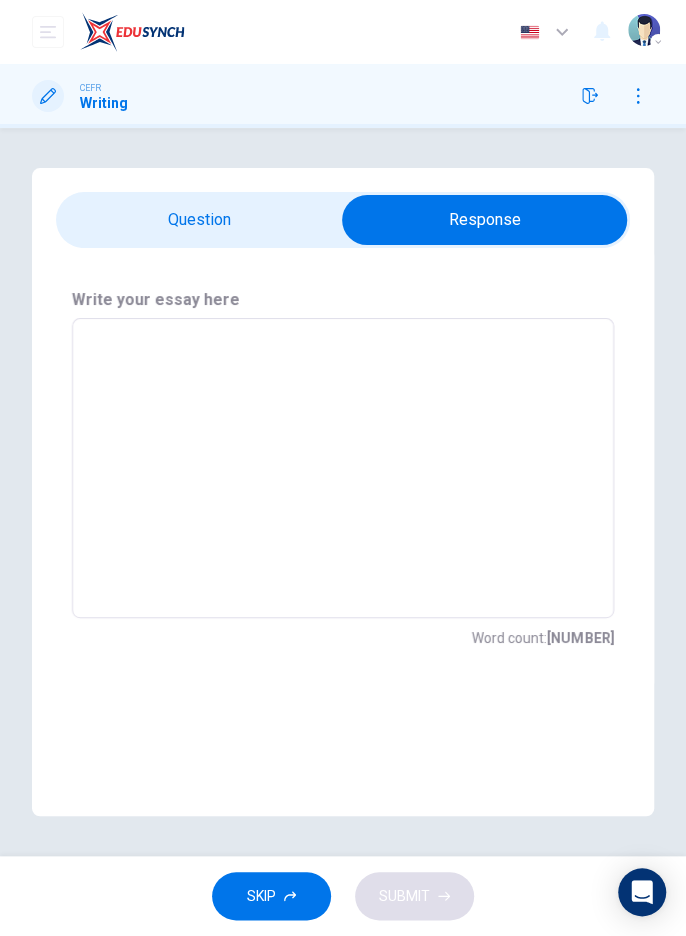 click at bounding box center [343, 468] 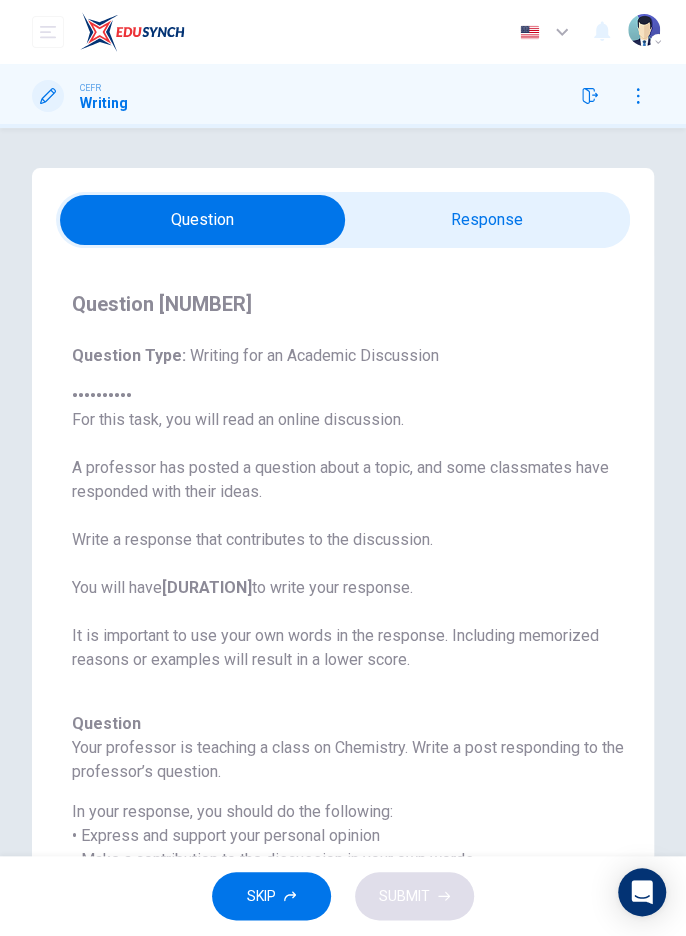 scroll, scrollTop: 117, scrollLeft: 0, axis: vertical 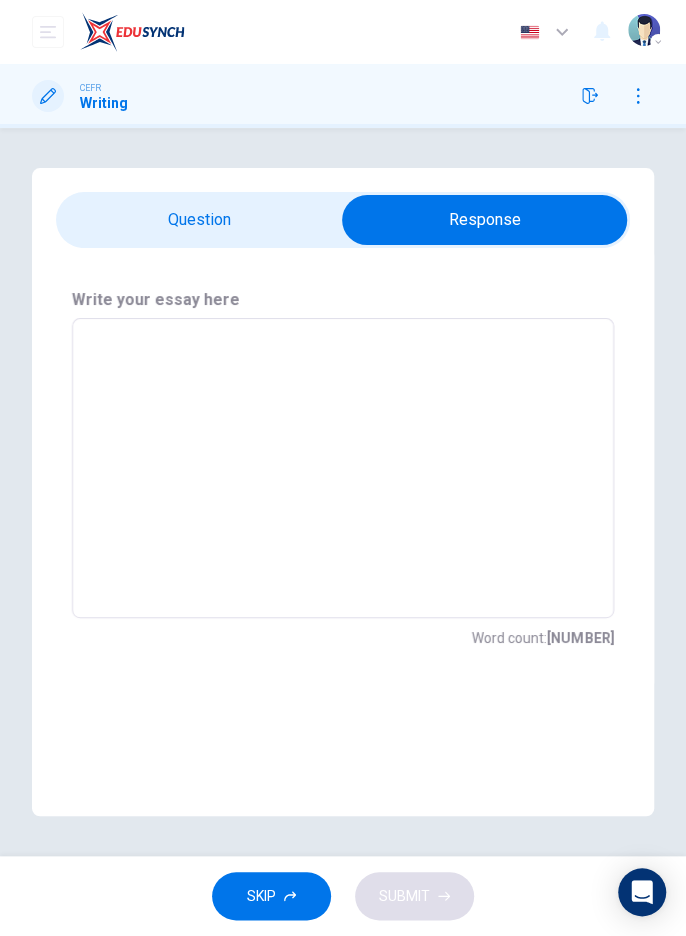 click at bounding box center [343, 468] 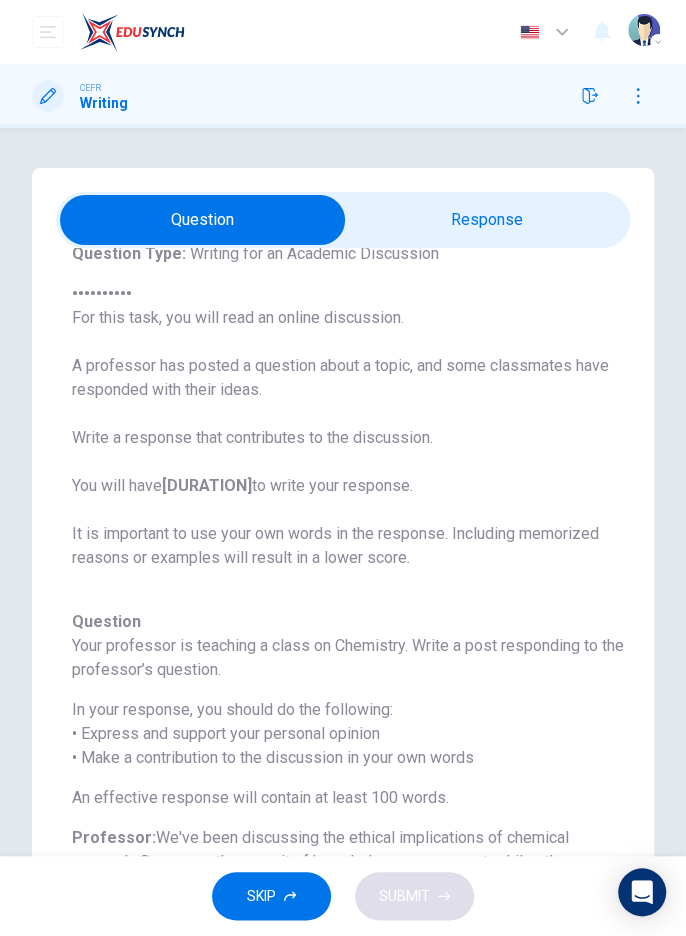 scroll, scrollTop: 117, scrollLeft: 0, axis: vertical 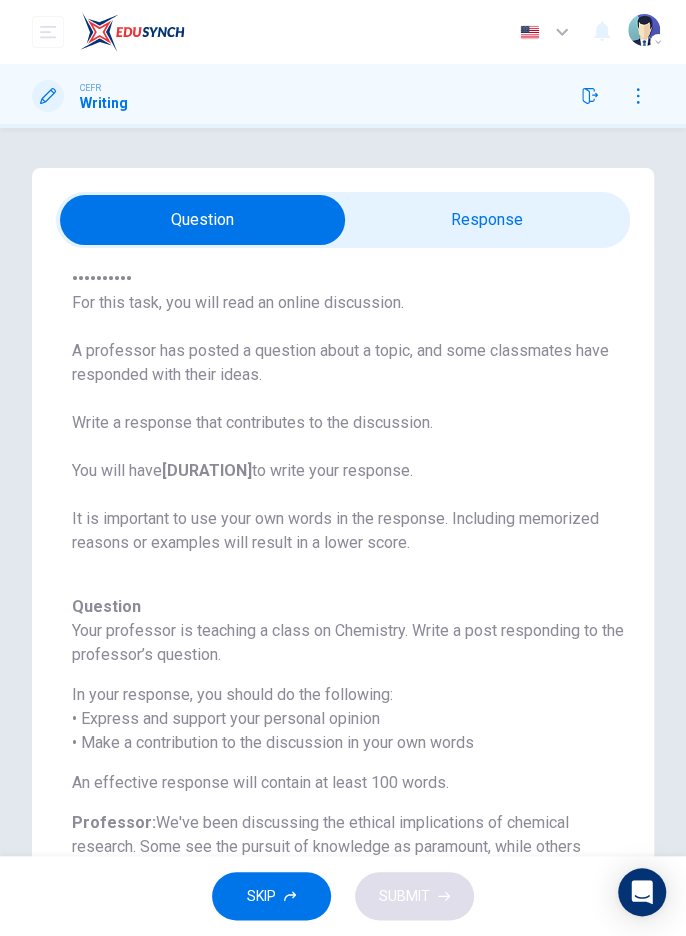 click at bounding box center [202, 220] 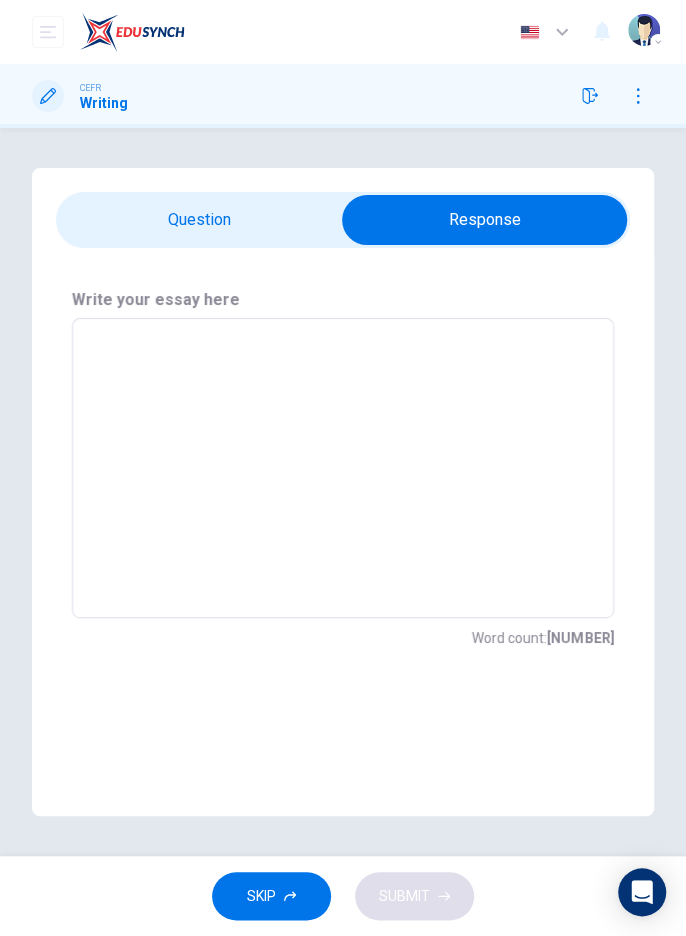 click at bounding box center [343, 468] 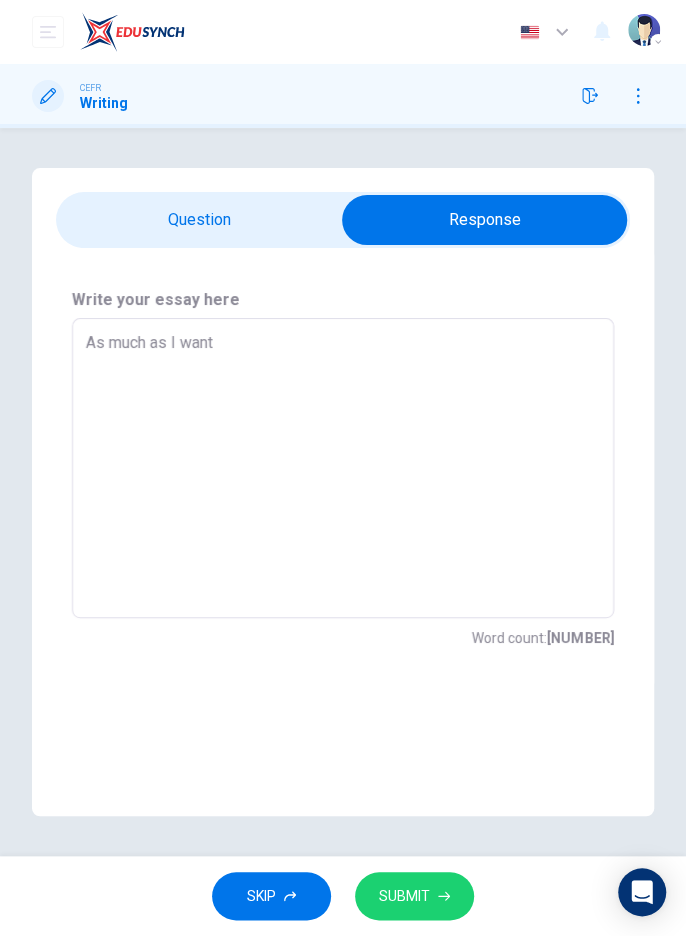 type on "As much as I want" 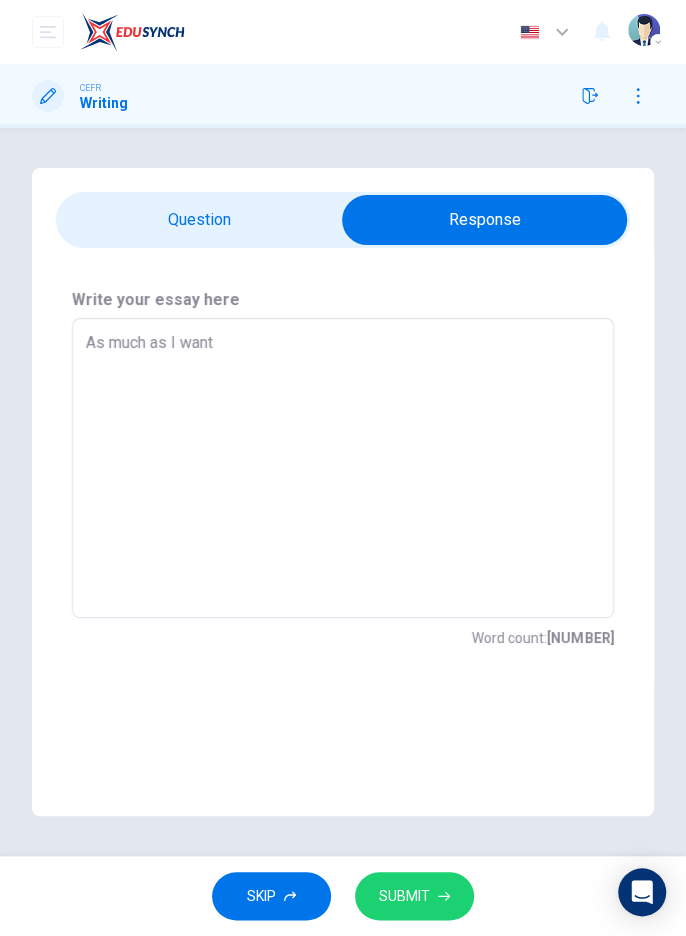click at bounding box center (484, 220) 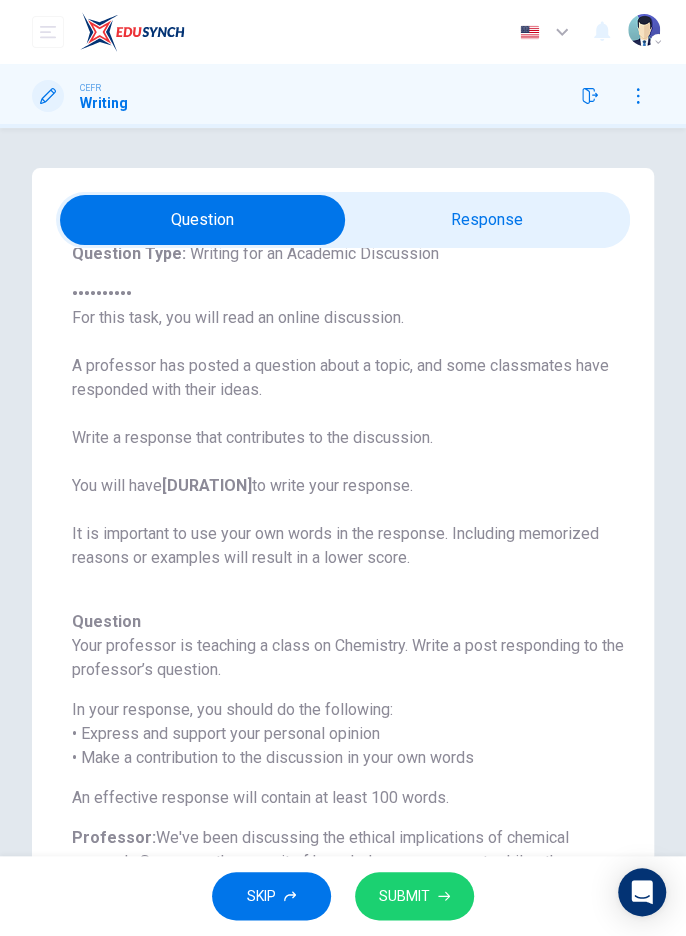 scroll, scrollTop: 117, scrollLeft: 0, axis: vertical 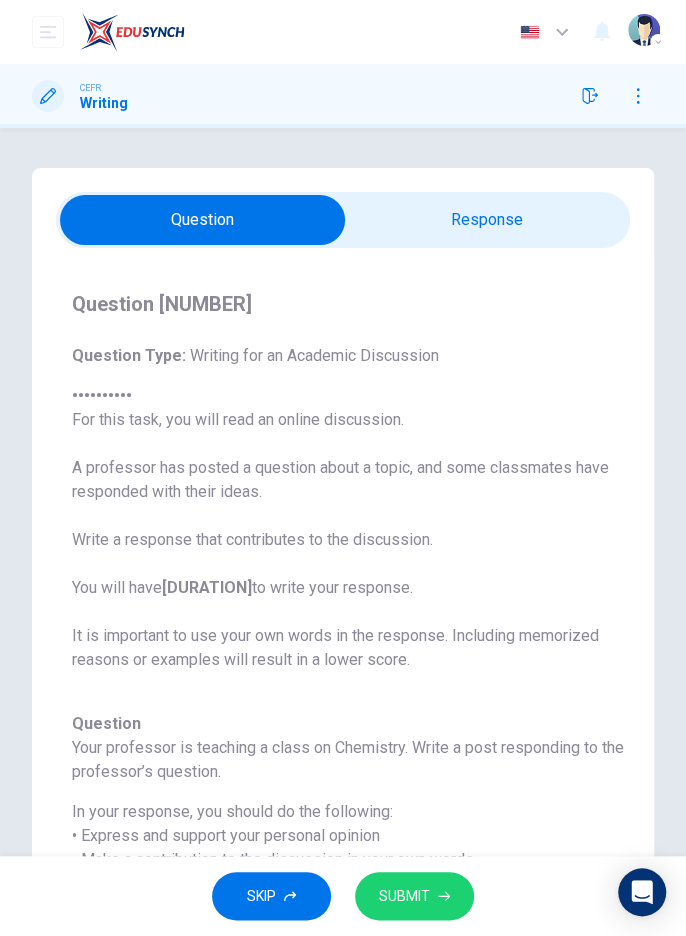 click at bounding box center [202, 220] 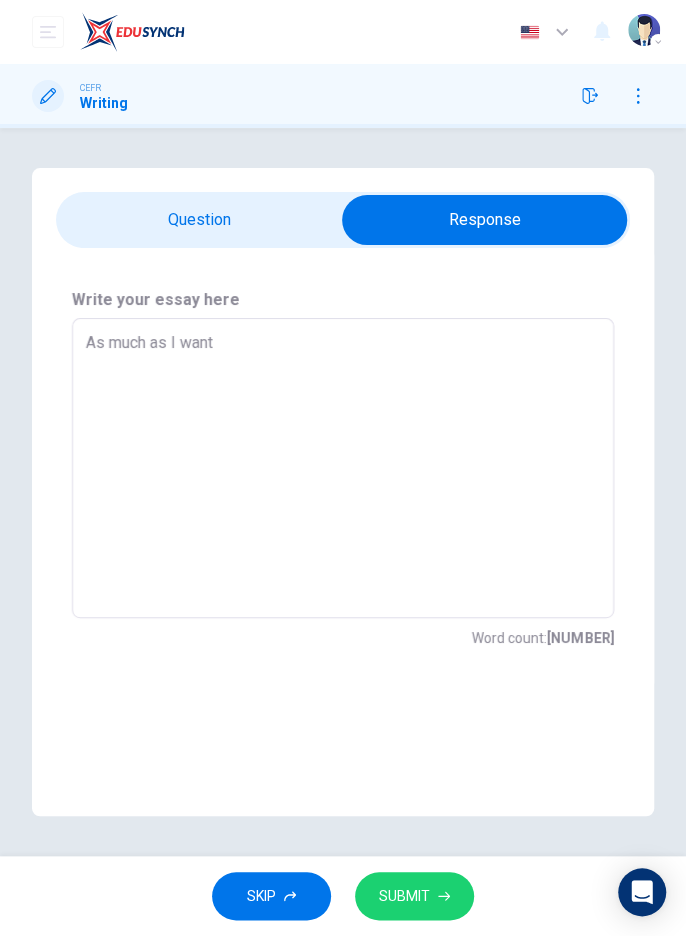 click on "As much as I want" at bounding box center (343, 468) 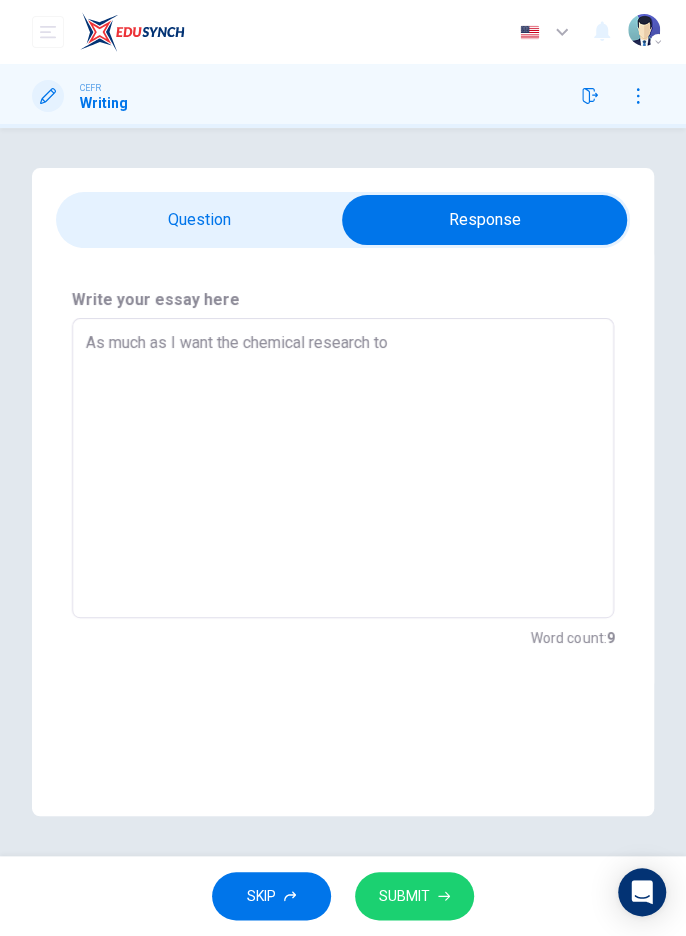 type on "As much as I want the chemical research to" 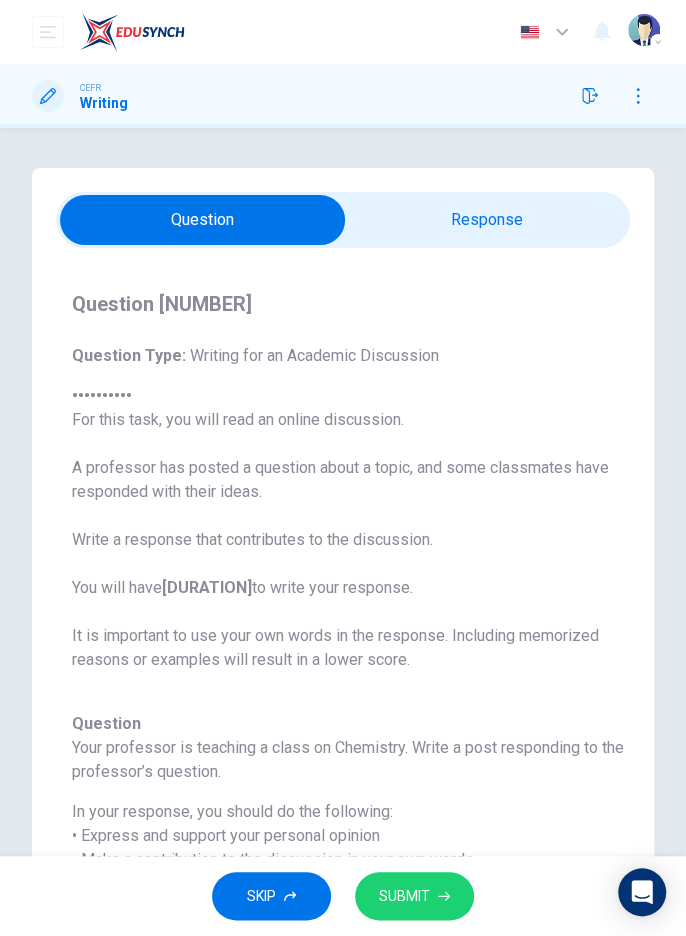 click at bounding box center (202, 220) 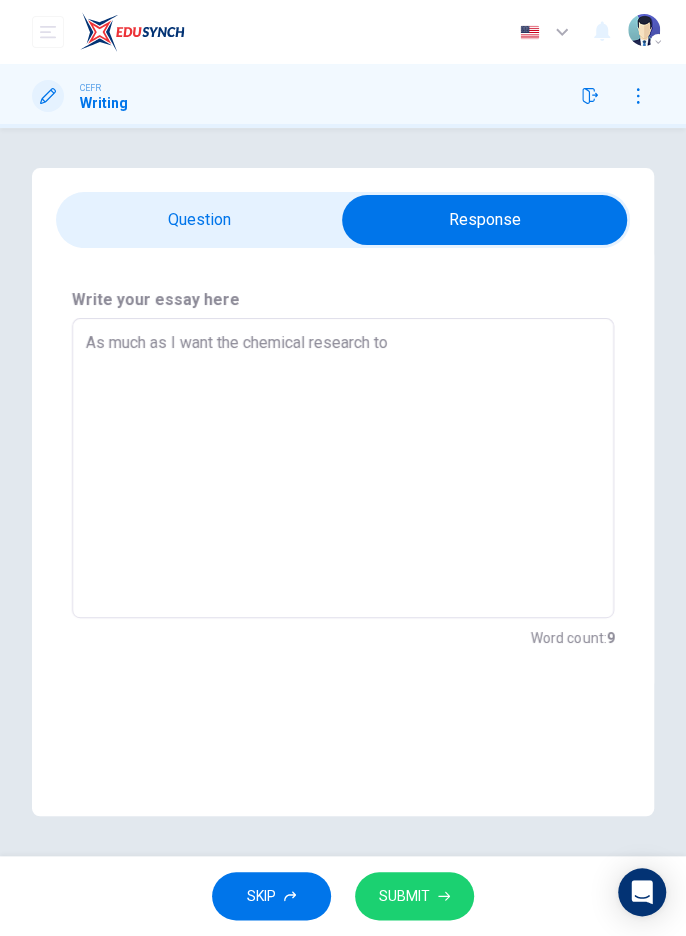 click on "As much as I want the chemical research to" at bounding box center (343, 468) 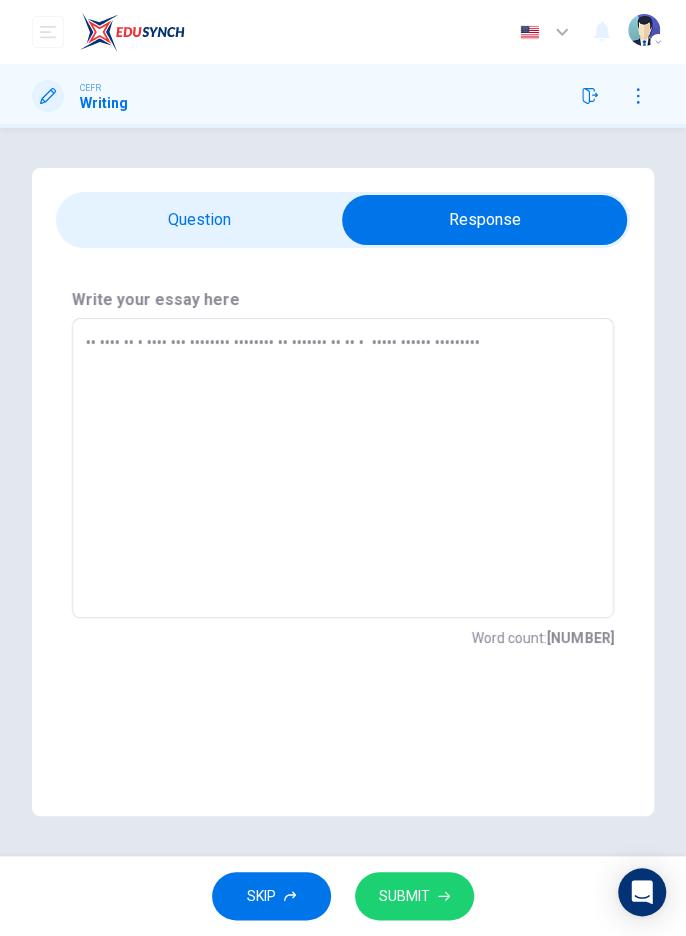 click on "•• •••• •• • •••• ••• •••••••• •••••••• •• ••••••• •• •• •  ••••• •••••• •••••••••" at bounding box center (343, 468) 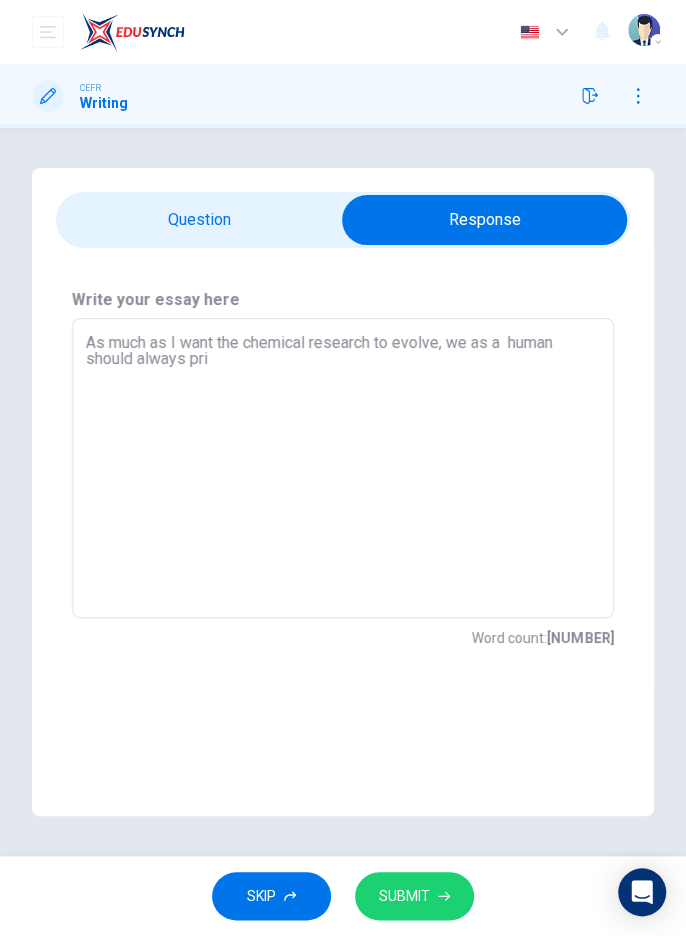 click on "As much as I want the chemical research to evolve, we as a  human should always pri" at bounding box center (343, 468) 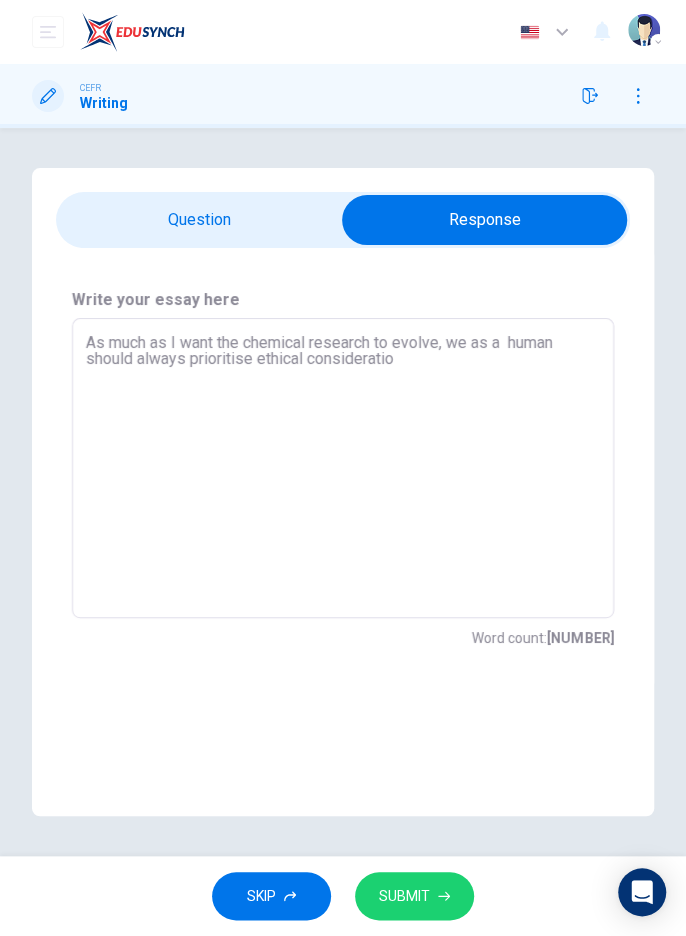 type on "As much as I want the chemical research to evolve, we as a  human should always prioritise ethical consideration" 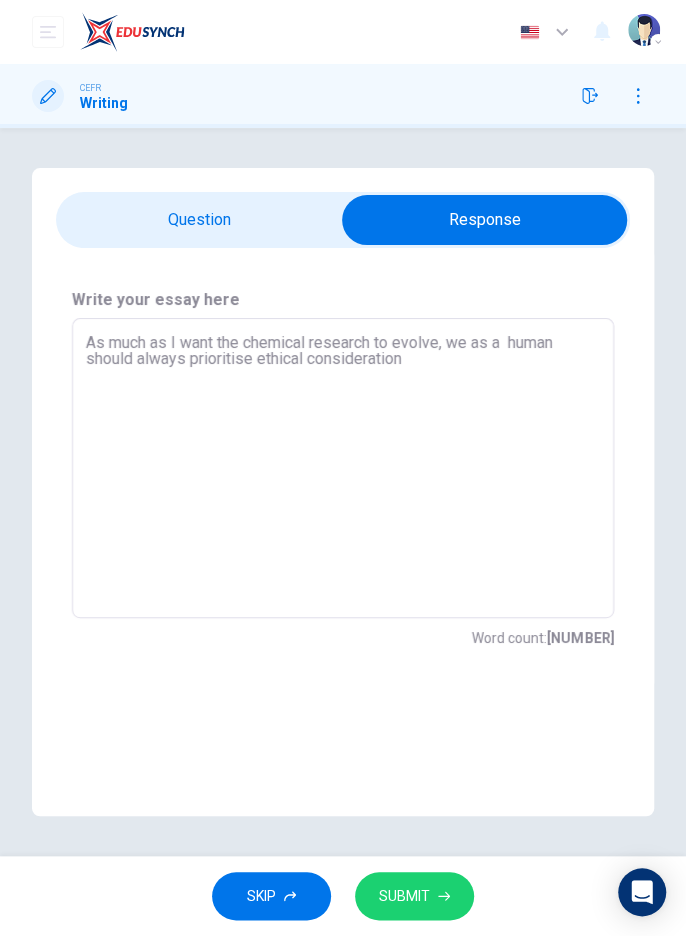 click at bounding box center (484, 220) 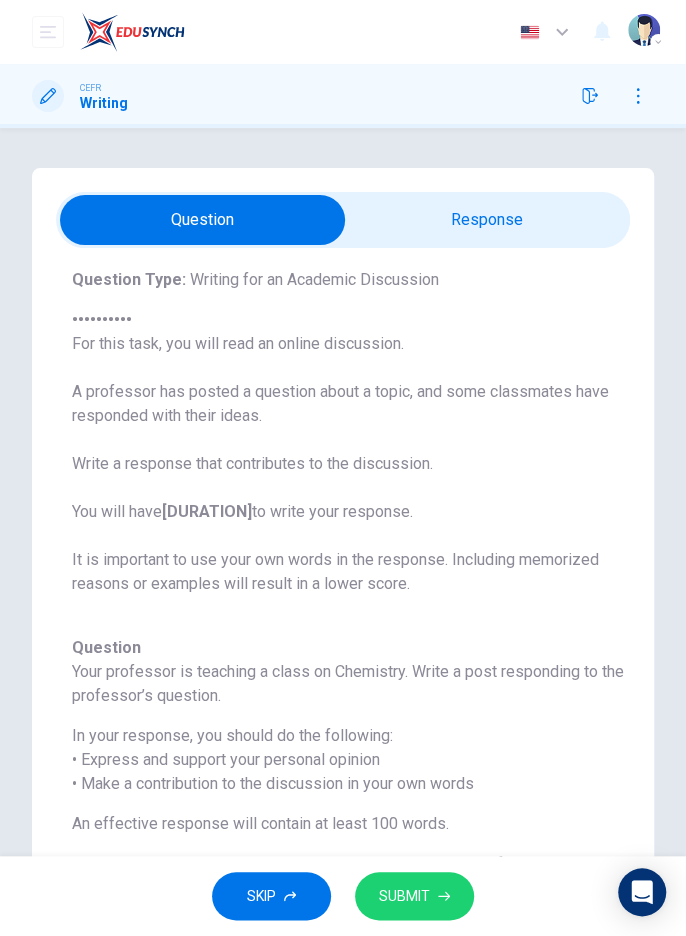 scroll, scrollTop: 117, scrollLeft: 0, axis: vertical 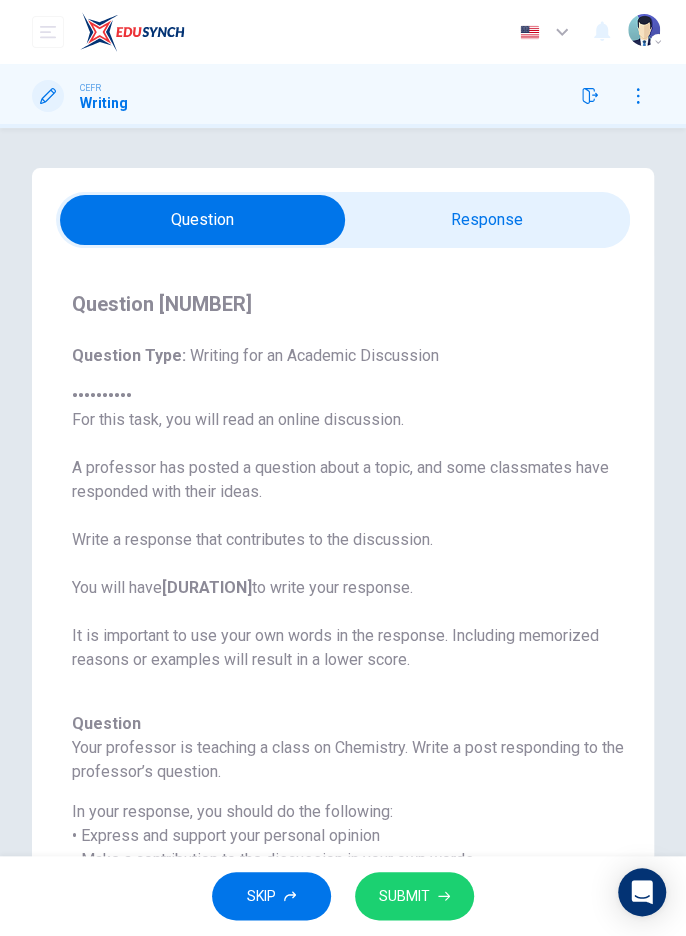 click at bounding box center (202, 220) 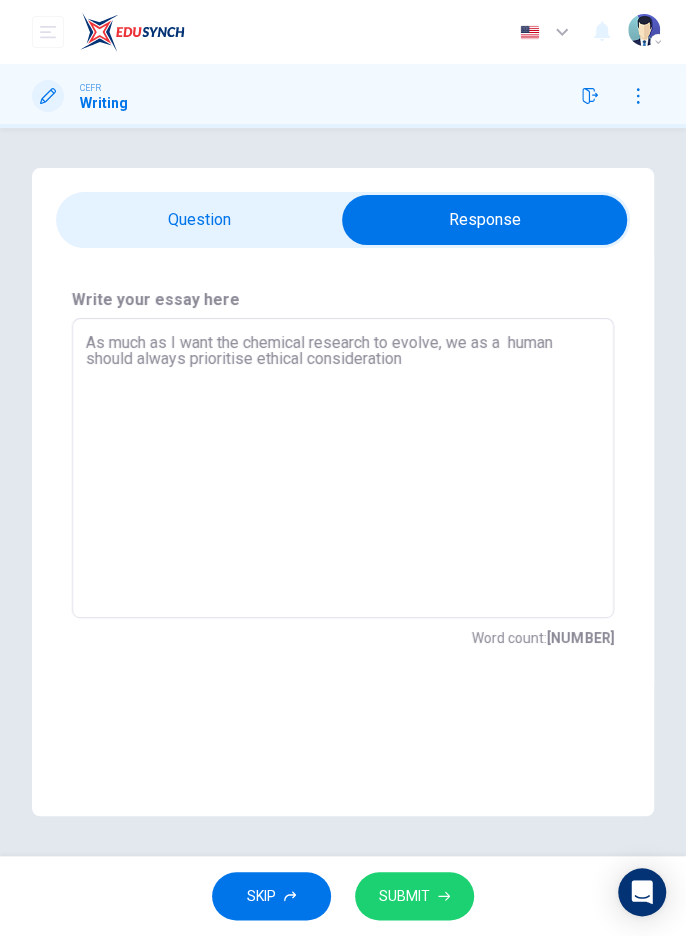 click on "As much as I want the chemical research to evolve, we as a  human should always prioritise ethical consideration" at bounding box center (343, 468) 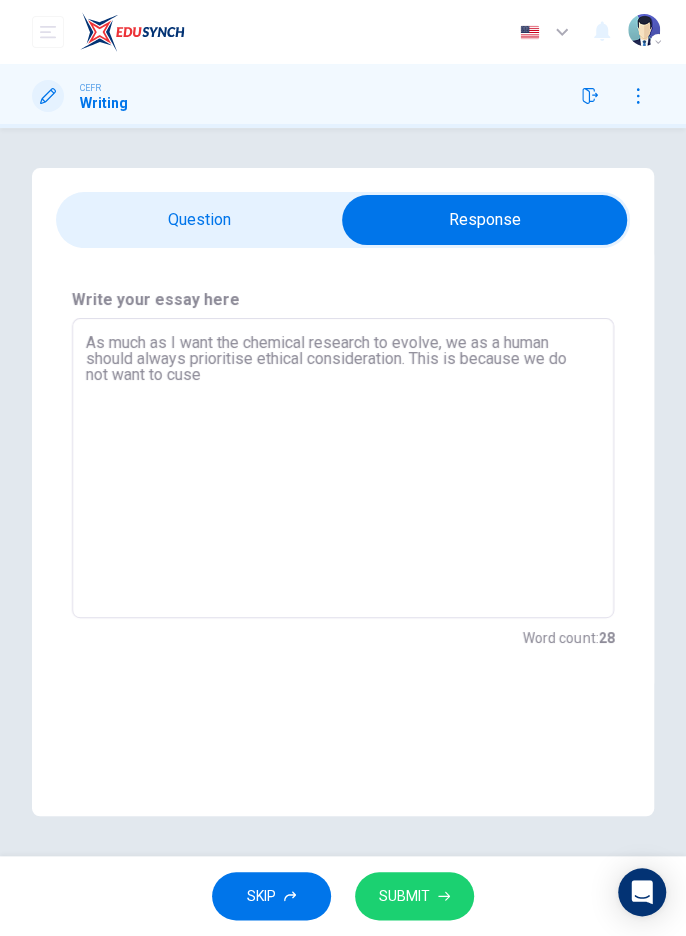 click on "As much as I want the chemical research to evolve, we as a human should always prioritise ethical consideration. This is because we do not want to cuse" at bounding box center [343, 468] 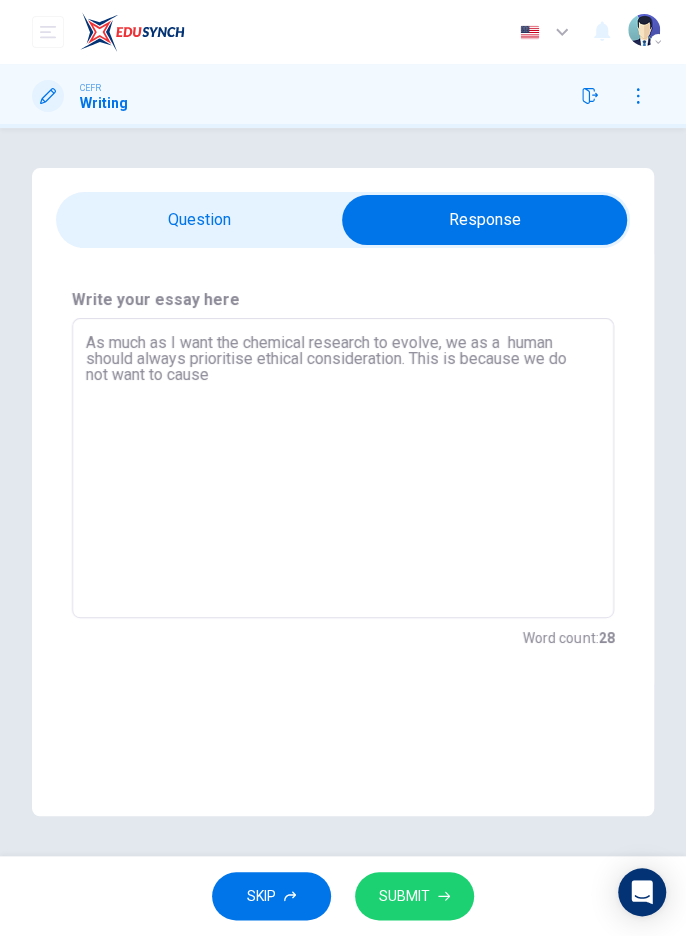 click on "As much as I want the chemical research to evolve, we as a  human should always prioritise ethical consideration. This is because we do not want to cause" at bounding box center [343, 468] 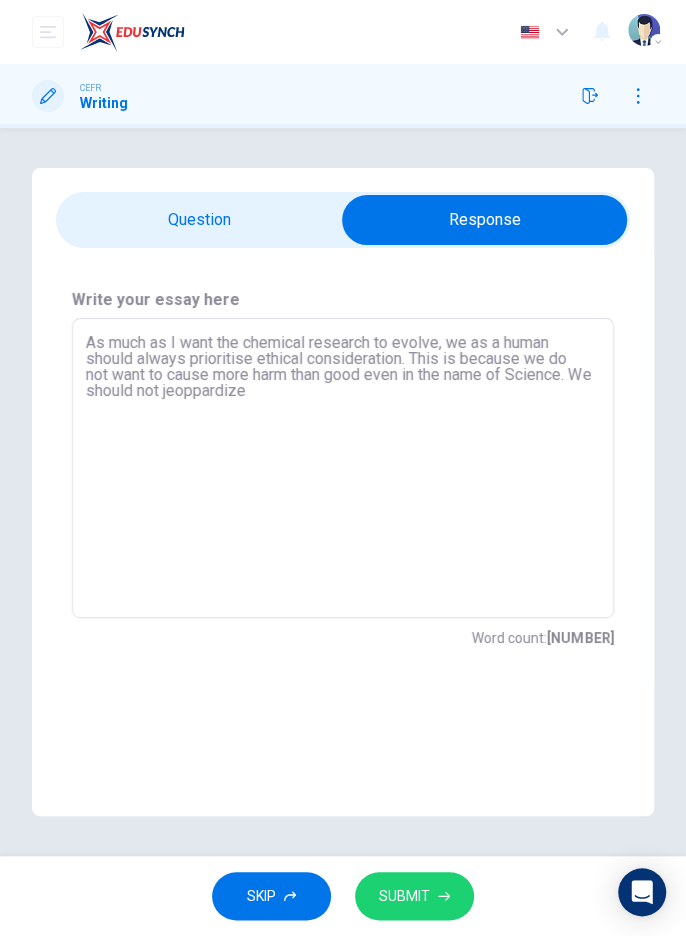 click on "As much as I want the chemical research to evolve, we as a human should always prioritise ethical consideration. This is because we do not want to cause more harm than good even in the name of Science. We should not jeoppardize" at bounding box center (343, 468) 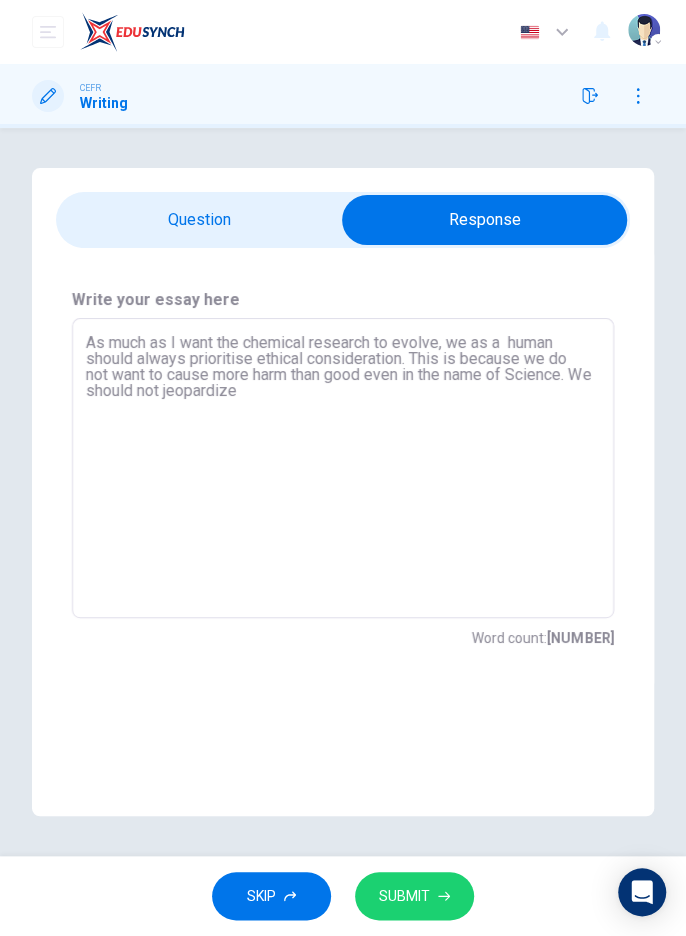 click on "As much as I want the chemical research to evolve, we as a  human should always prioritise ethical consideration. This is because we do not want to cause more harm than good even in the name of Science. We should not jeopardize" at bounding box center [343, 468] 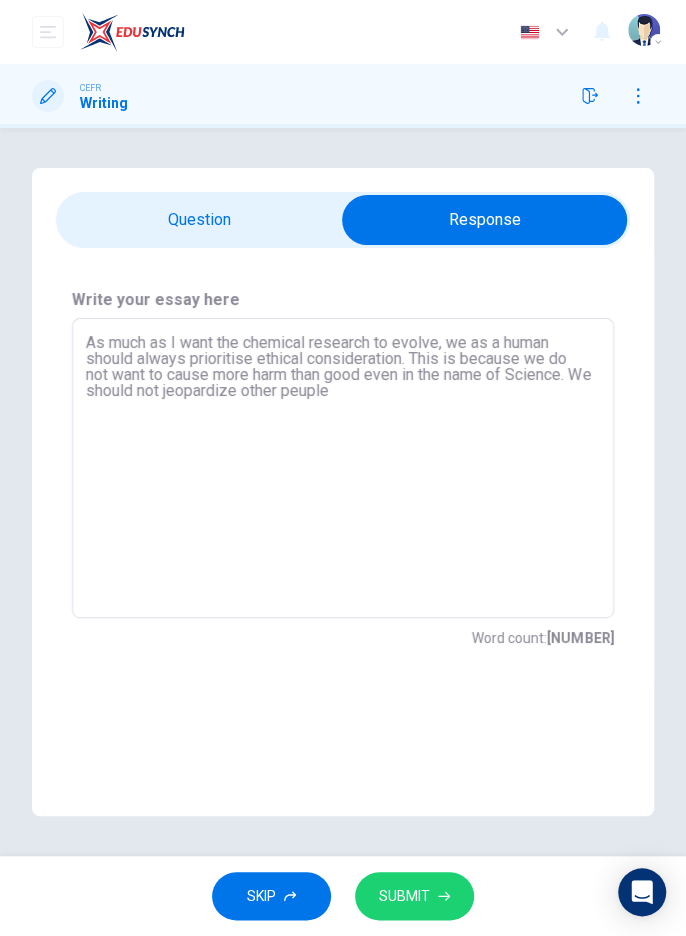 click on "As much as I want the chemical research to evolve, we as a human should always prioritise ethical consideration. This is because we do not want to cause more harm than good even in the name of Science. We should not jeopardize other peuple" at bounding box center [343, 468] 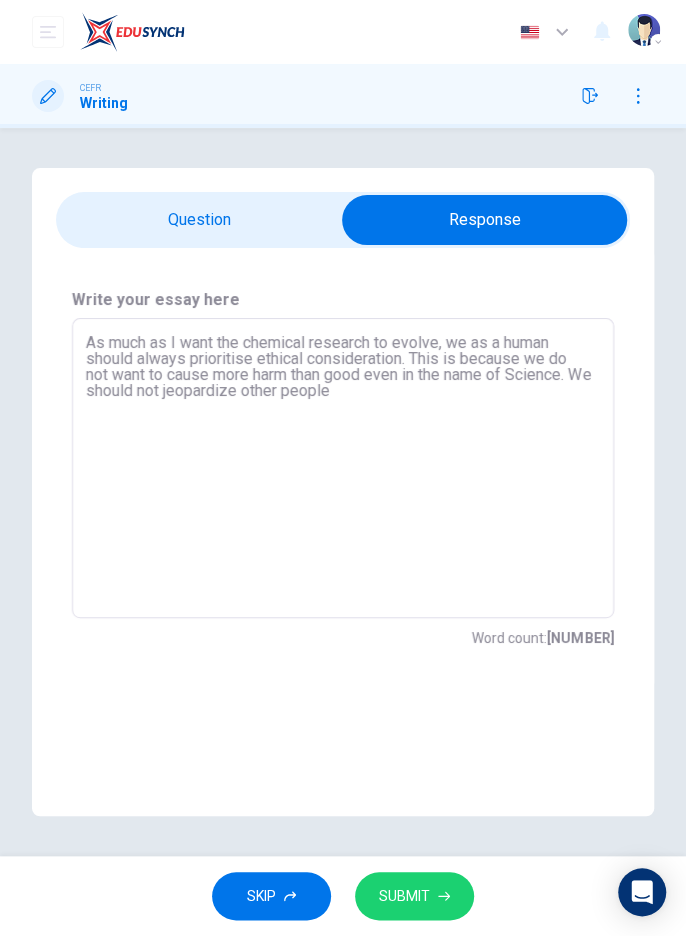 click on "As much as I want the chemical research to evolve, we as a human should always prioritise ethical consideration. This is because we do not want to cause more harm than good even in the name of Science. We should not jeopardize other people" at bounding box center [343, 468] 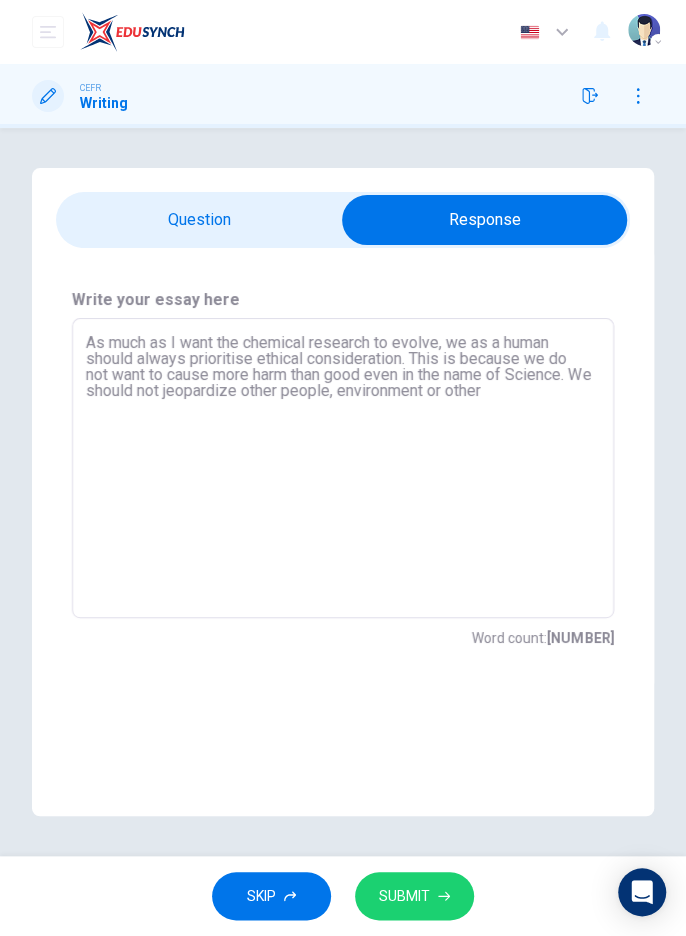 click on "As much as I want the chemical research to evolve, we as a human should always prioritise ethical consideration. This is because we do not want to cause more harm than good even in the name of Science. We should not jeopardize other people, environment or other" at bounding box center [343, 468] 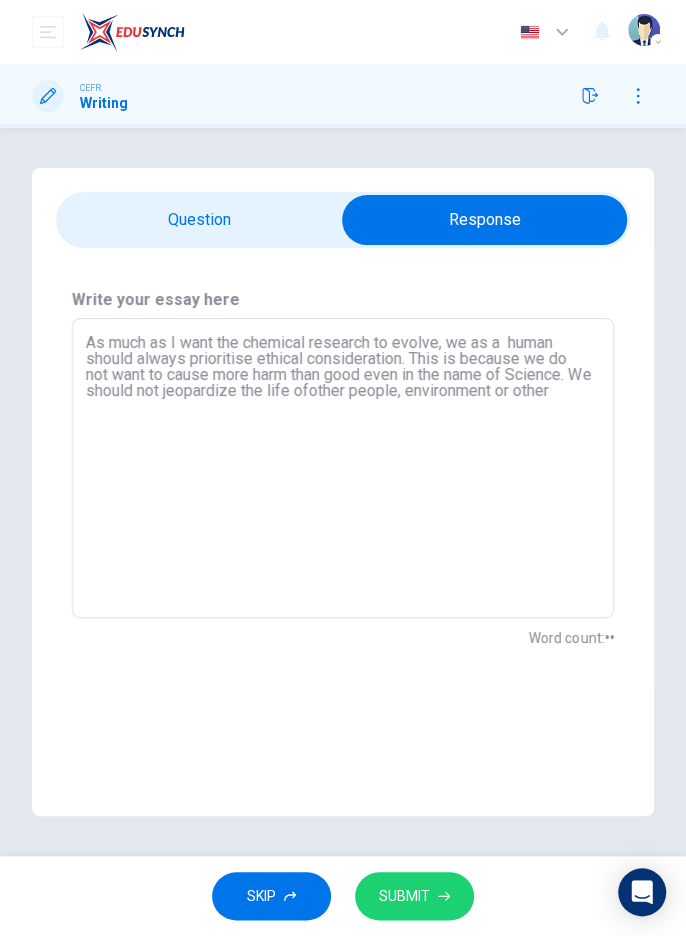 type on "As much as I want the chemical research to evolve, we as a  human should always prioritise ethical consideration. This is because we do not want to cause more harm than good even in the name of Science. We should not jeopardize the life of other people, environment or other" 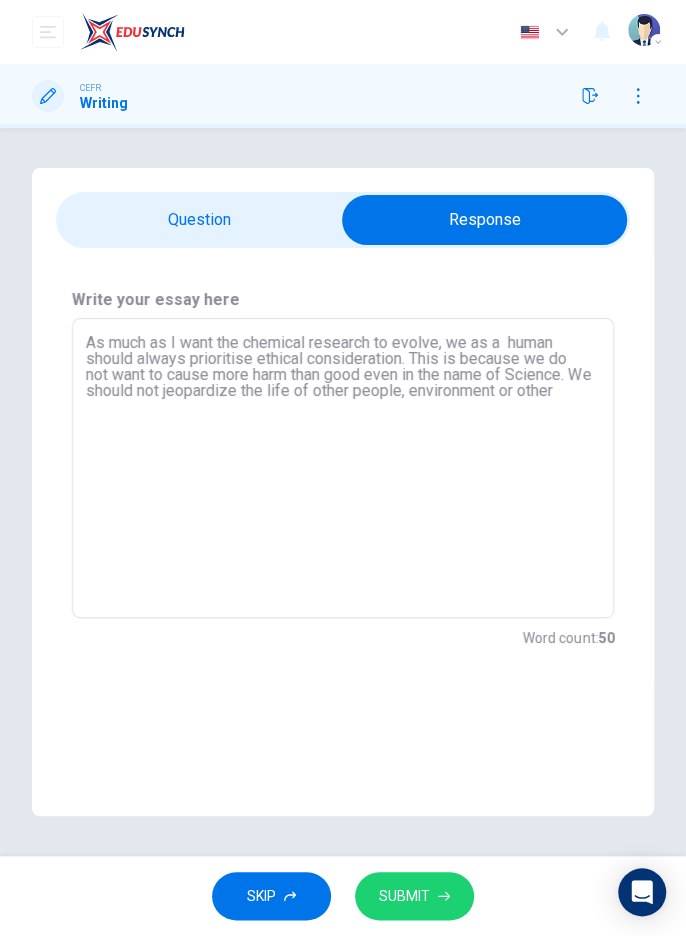 click on "As much as I want the chemical research to evolve, we as a  human should always prioritise ethical consideration. This is because we do not want to cause more harm than good even in the name of Science. We should not jeopardize the life of other people, environment or other" at bounding box center [343, 468] 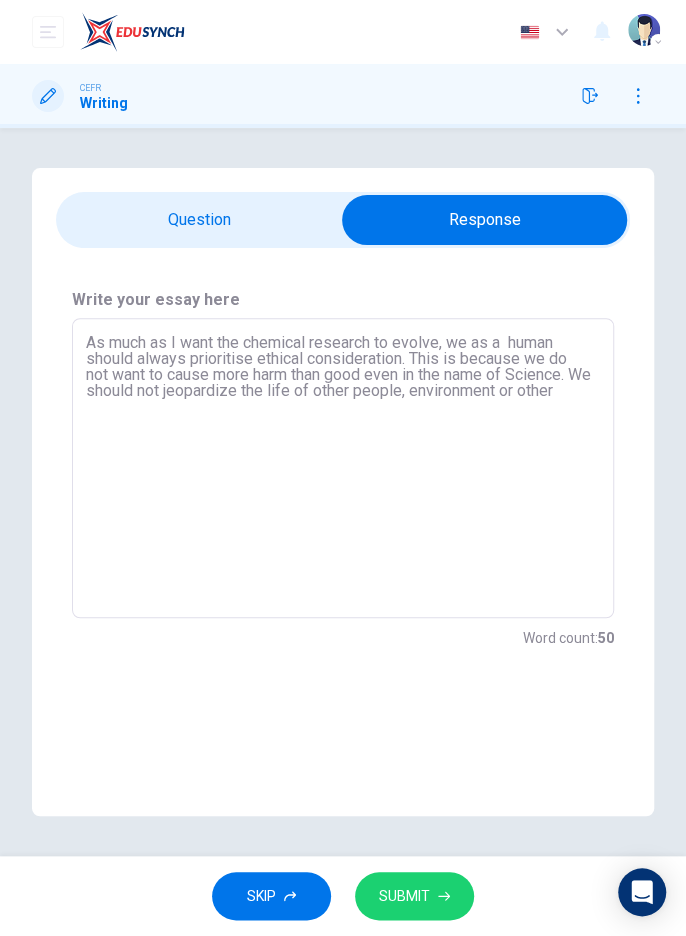 click on "As much as I want the chemical research to evolve, we as a  human should always prioritise ethical consideration. This is because we do not want to cause more harm than good even in the name of Science. We should not jeopardize the life of other people, environment or other" at bounding box center [343, 468] 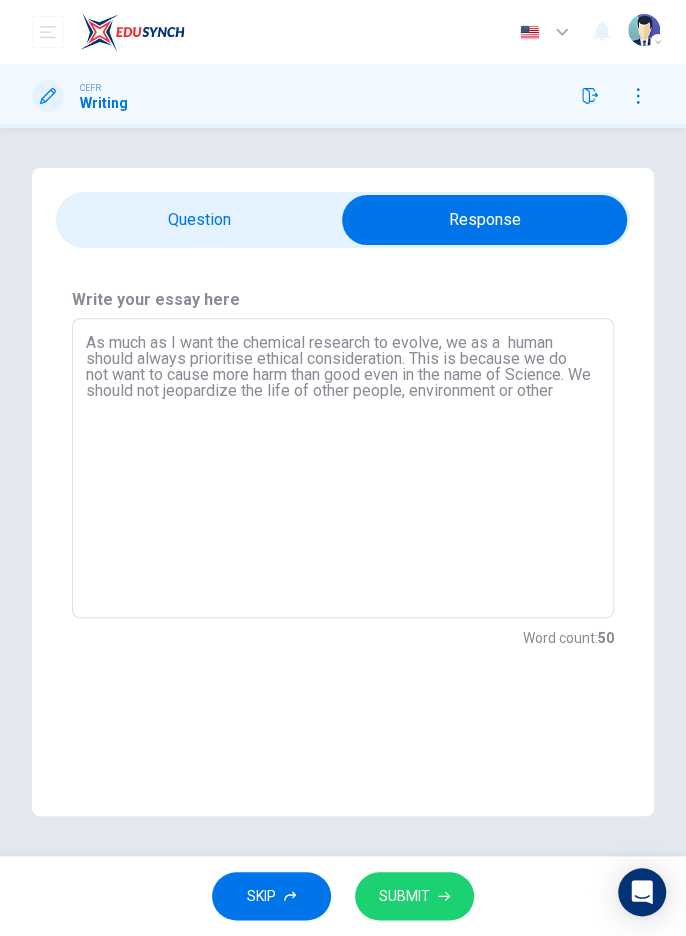 click on "As much as I want the chemical research to evolve, we as a  human should always prioritise ethical consideration. This is because we do not want to cause more harm than good even in the name of Science. We should not jeopardize the life of other people, environment or other" at bounding box center (343, 468) 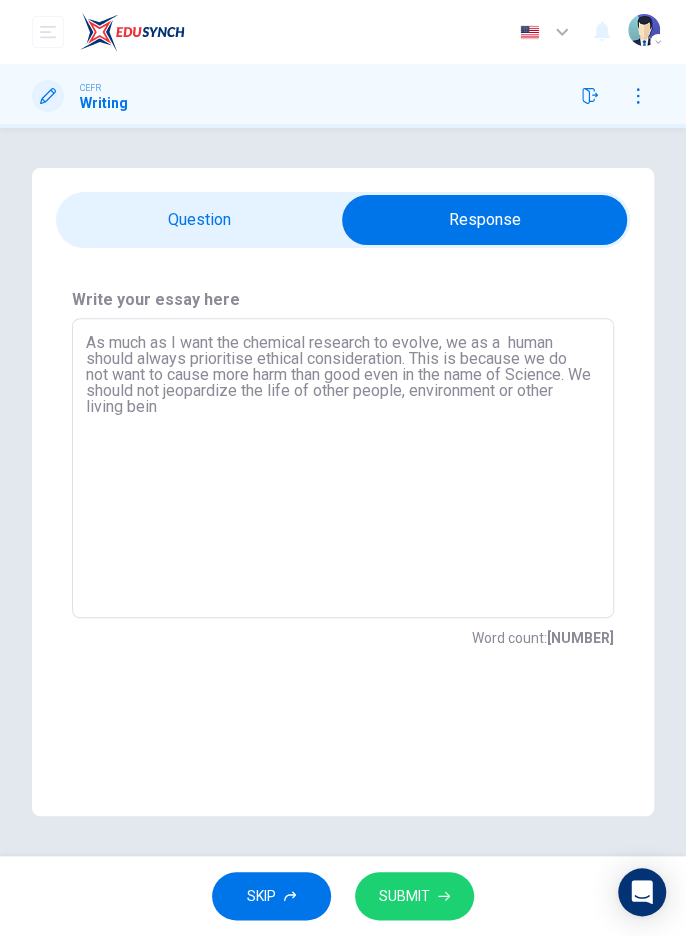 type on "As much as I want the chemical research to evolve, we as a human should always prioritise ethical consideration. This is because we do not want to cause more harm than good even in the name of Science. We should not jeopardize the life of other people, environment or other living being" 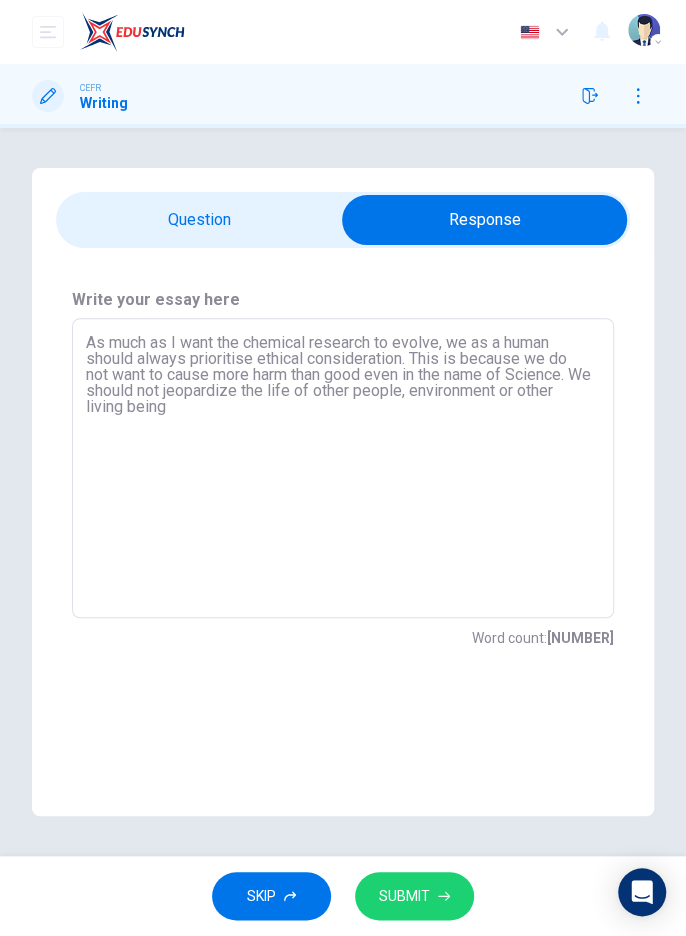 click at bounding box center (484, 220) 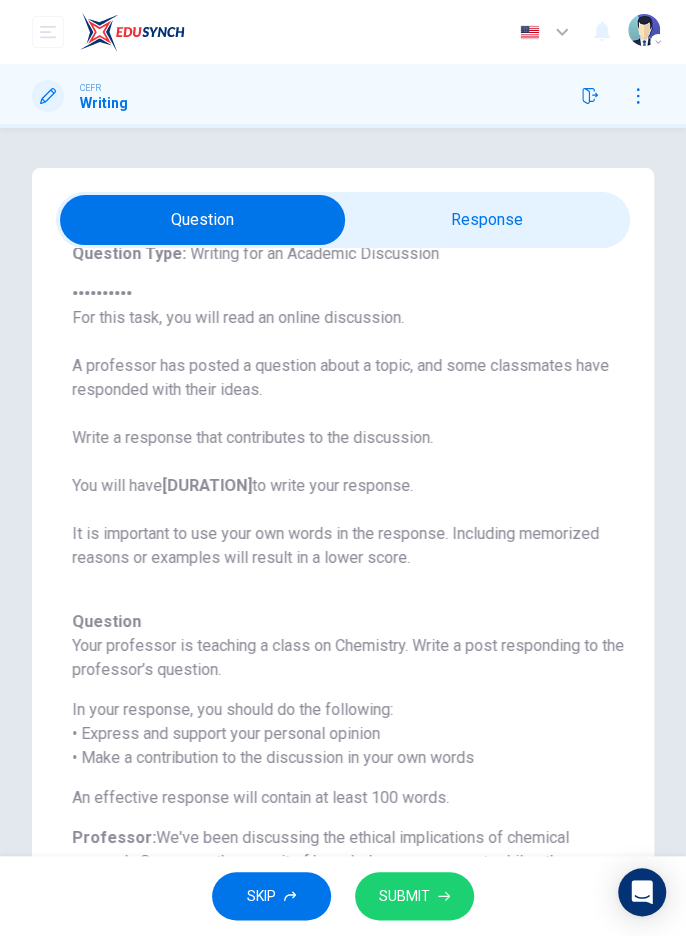 scroll, scrollTop: 117, scrollLeft: 0, axis: vertical 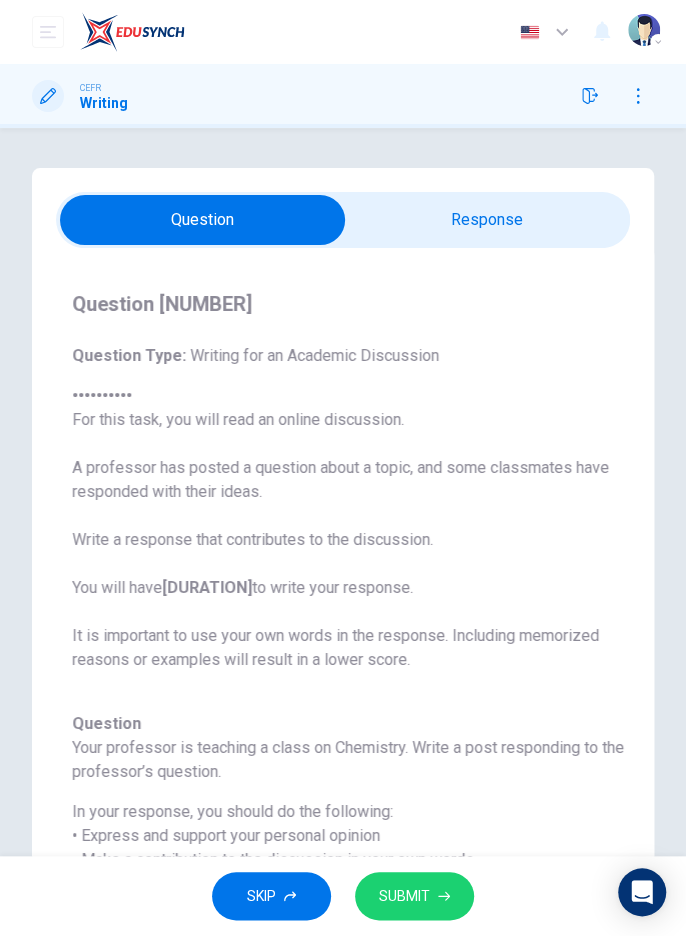 click at bounding box center [202, 220] 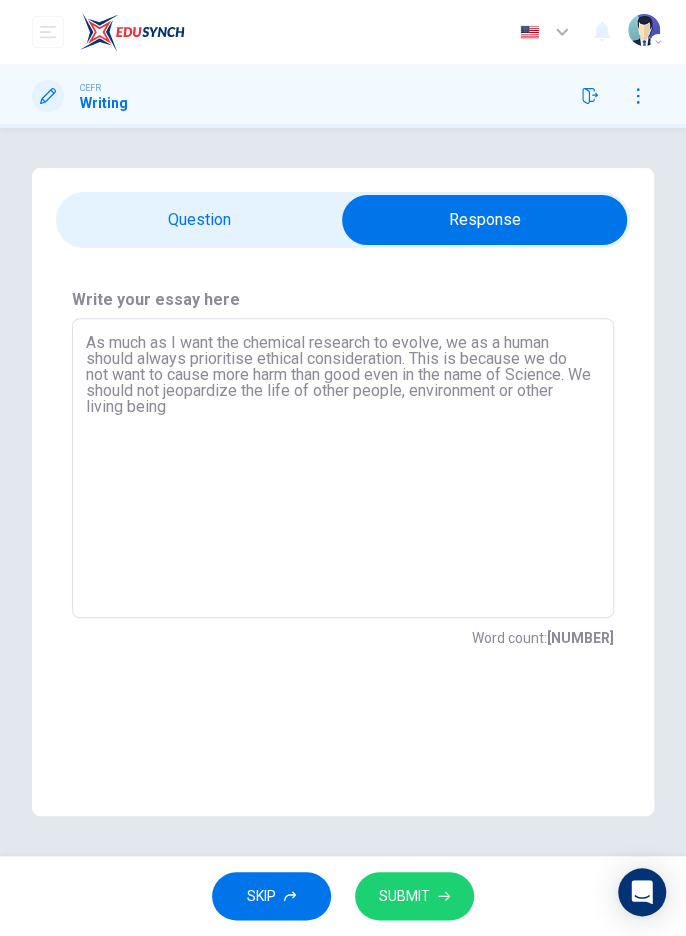 click on "As much as I want the chemical research to evolve, we as a human should always prioritise ethical consideration. This is because we do not want to cause more harm than good even in the name of Science. We should not jeopardize the life of other people, environment or other living being" at bounding box center [343, 468] 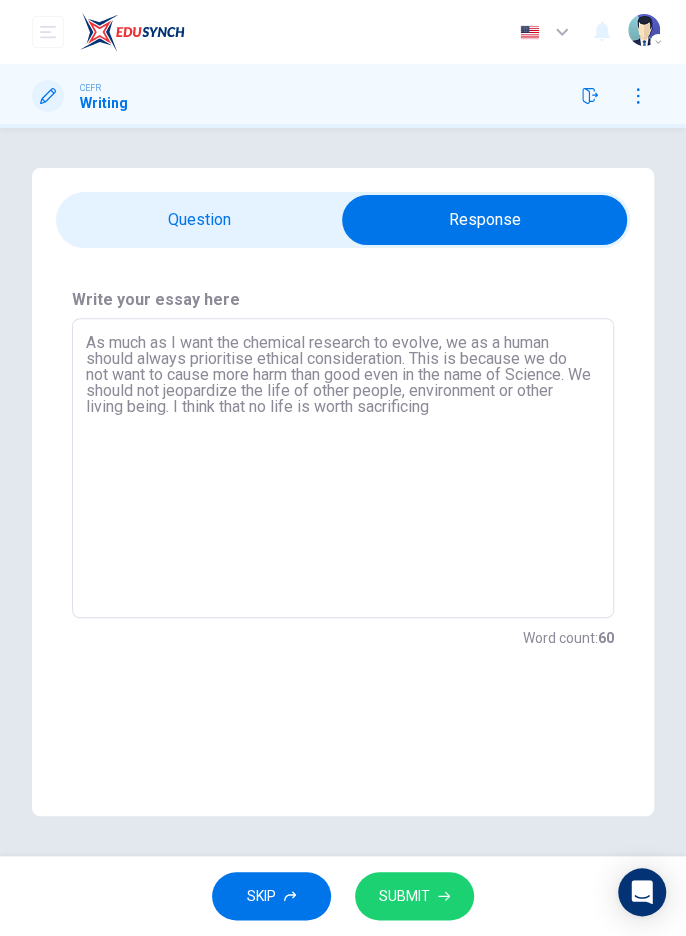 click on "As much as I want the chemical research to evolve, we as a human should always prioritise ethical consideration. This is because we do not want to cause more harm than good even in the name of Science. We should not jeopardize the life of other people, environment or other living being. I think that no life is worth sacrificing" at bounding box center (343, 468) 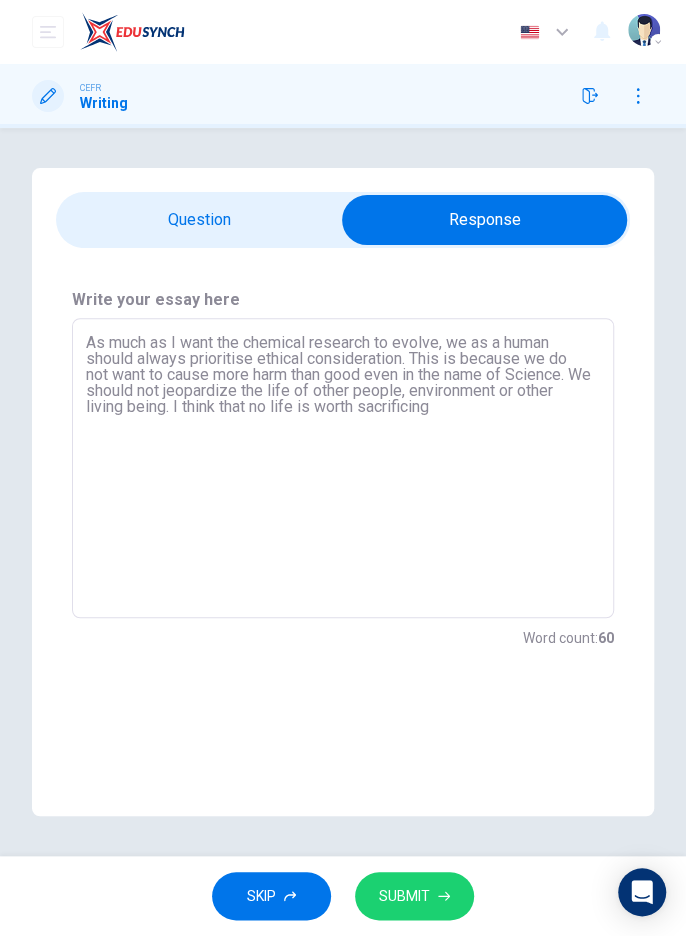 click on "As much as I want the chemical research to evolve, we as a human should always prioritise ethical consideration. This is because we do not want to cause more harm than good even in the name of Science. We should not jeopardize the life of other people, environment or other living being. I think that no life is worth sacrificing" at bounding box center (343, 468) 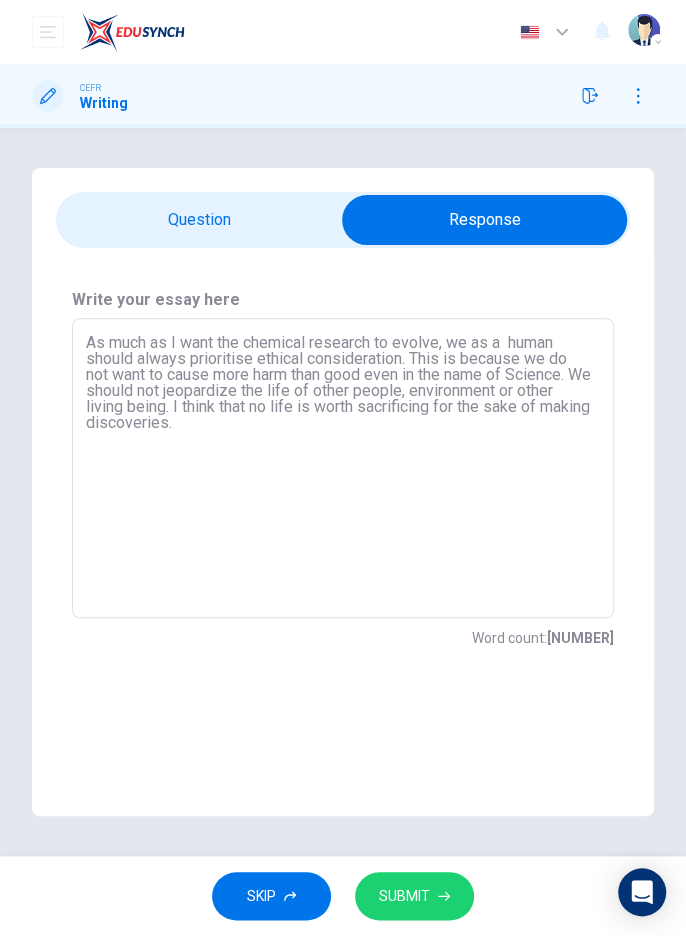 click on "As much as I want the chemical research to evolve, we as a  human should always prioritise ethical consideration. This is because we do not want to cause more harm than good even in the name of Science. We should not jeopardize the life of other people, environment or other living being. I think that no life is worth sacrificing for the sake of making discoveries." at bounding box center (343, 468) 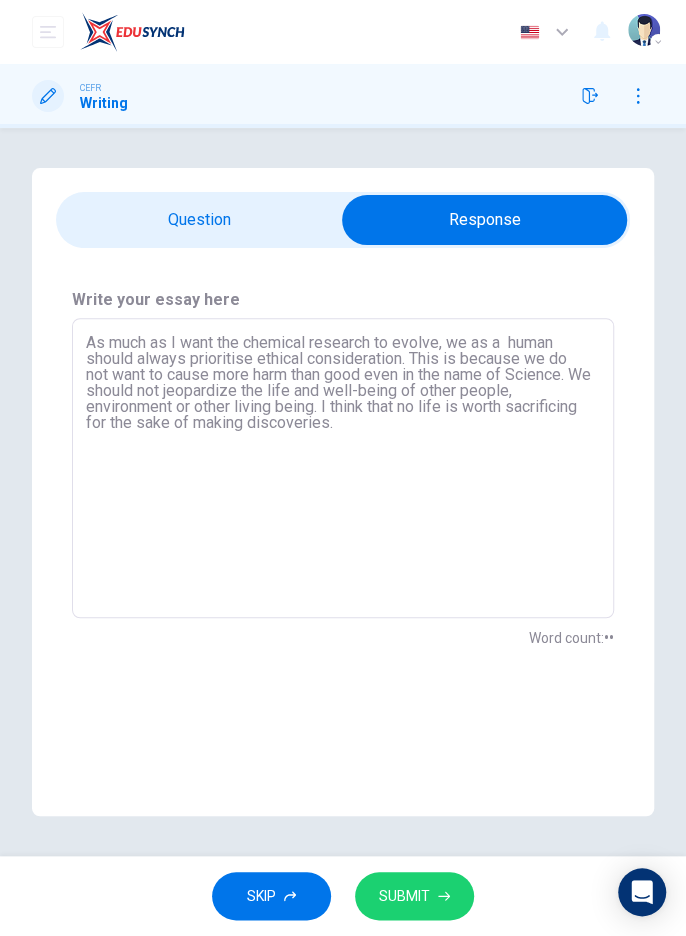 click on "As much as I want the chemical research to evolve, we as a  human should always prioritise ethical consideration. This is because we do not want to cause more harm than good even in the name of Science. We should not jeopardize the life and well-being of other people, environment or other living being. I think that no life is worth sacrificing for the sake of making discoveries." at bounding box center (343, 468) 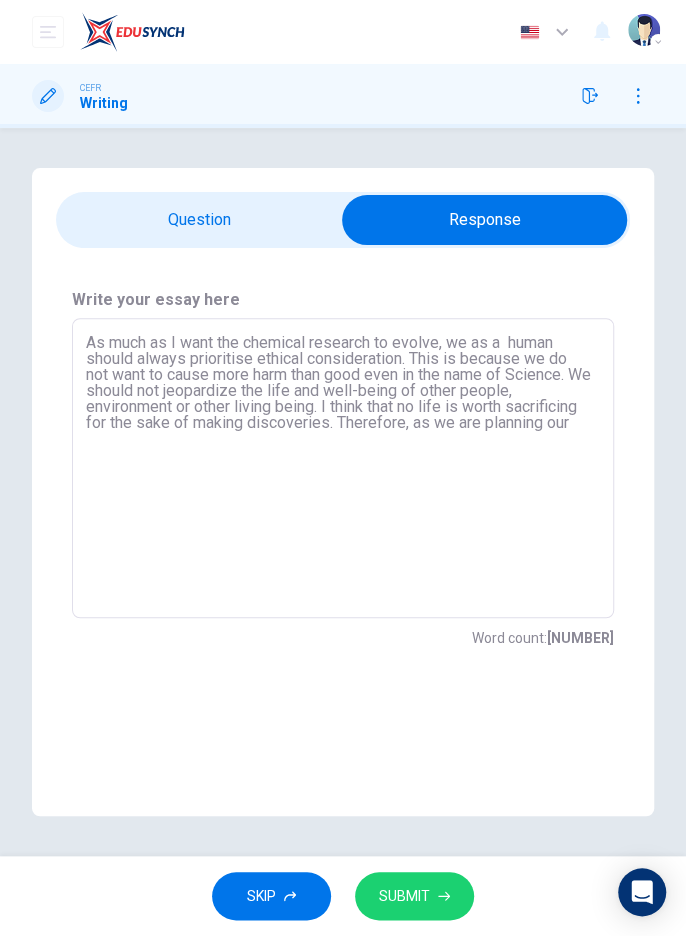 click on "As much as I want the chemical research to evolve, we as a  human should always prioritise ethical consideration. This is because we do not want to cause more harm than good even in the name of Science. We should not jeopardize the life and well-being of other people, environment or other living being. I think that no life is worth sacrificing for the sake of making discoveries. Therefore, as we are planning our" at bounding box center [343, 468] 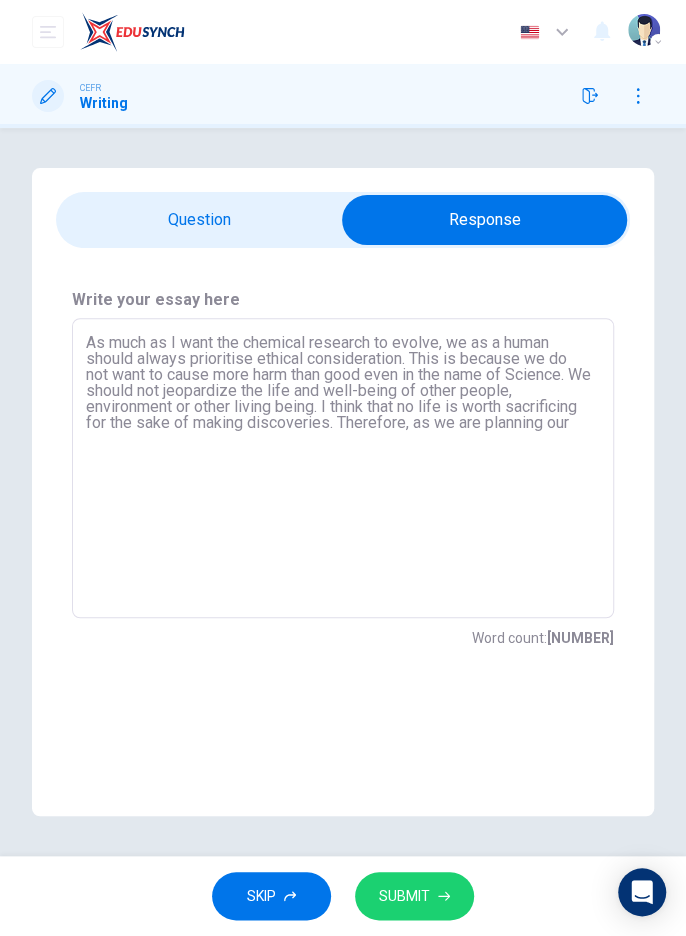 click on "As much as I want the chemical research to evolve, we as a human should always prioritise ethical consideration. This is because we do not want to cause more harm than good even in the name of Science. We should not jeopardize the life and well-being of other people, environment or other living being. I think that no life is worth sacrificing for the sake of making discoveries. Therefore, as we are planning our" at bounding box center (343, 468) 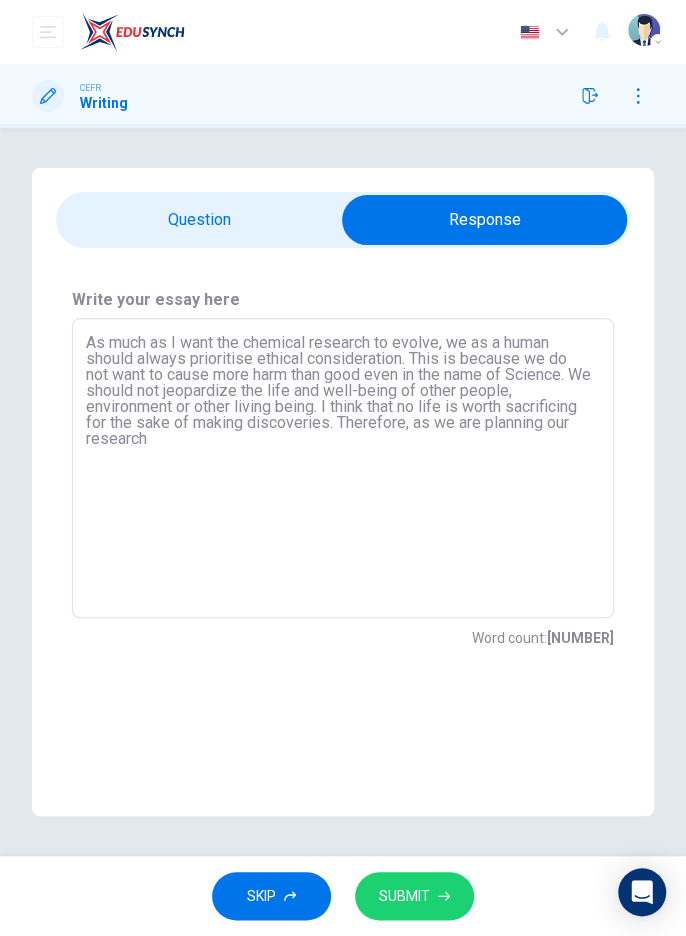 click on "As much as I want the chemical research to evolve, we as a human should always prioritise ethical consideration. This is because we do not want to cause more harm than good even in the name of Science. We should not jeopardize the life and well-being of other people, environment or other living being. I think that no life is worth sacrificing for the sake of making discoveries. Therefore, as we are planning our research" at bounding box center (343, 468) 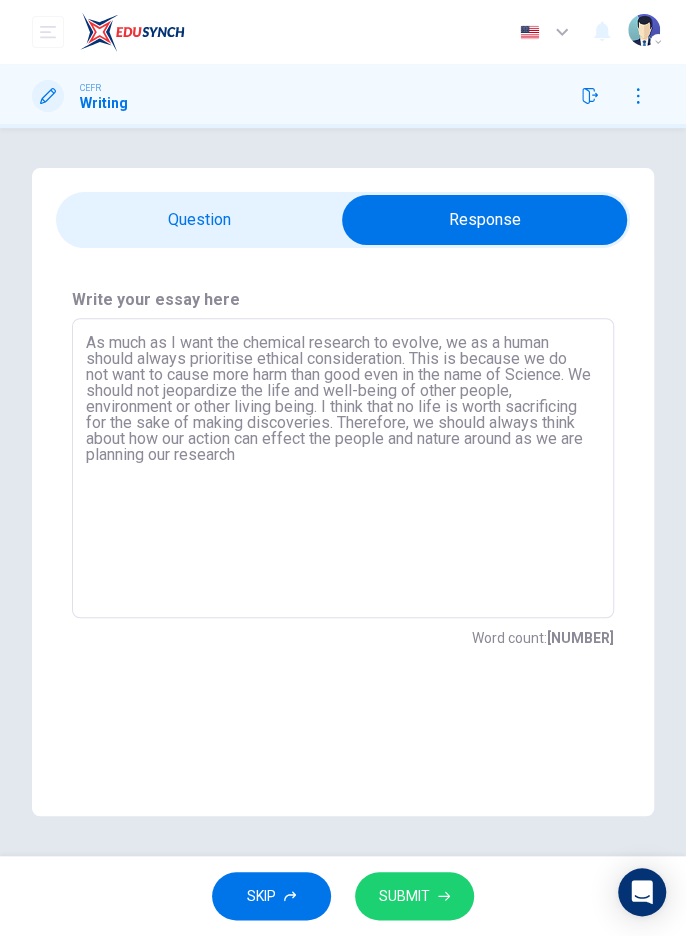 click on "As much as I want the chemical research to evolve, we as a human should always prioritise ethical consideration. This is because we do not want to cause more harm than good even in the name of Science. We should not jeopardize the life and well-being of other people, environment or other living being. I think that no life is worth sacrificing for the sake of making discoveries. Therefore, we should always think about how our action can effect the people and nature around as we are planning our research" at bounding box center (343, 468) 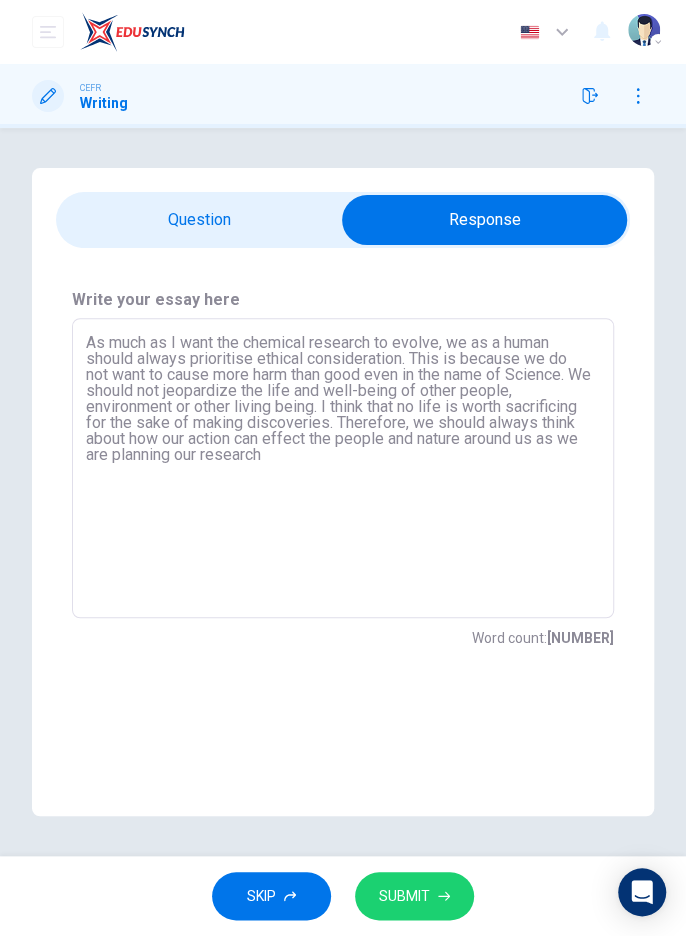 click on "As much as I want the chemical research to evolve, we as a human should always prioritise ethical consideration. This is because we do not want to cause more harm than good even in the name of Science. We should not jeopardize the life and well-being of other people, environment or other living being. I think that no life is worth sacrificing for the sake of making discoveries. Therefore, we should always think about how our action can effect the people and nature around us as we are planning our research" at bounding box center [343, 468] 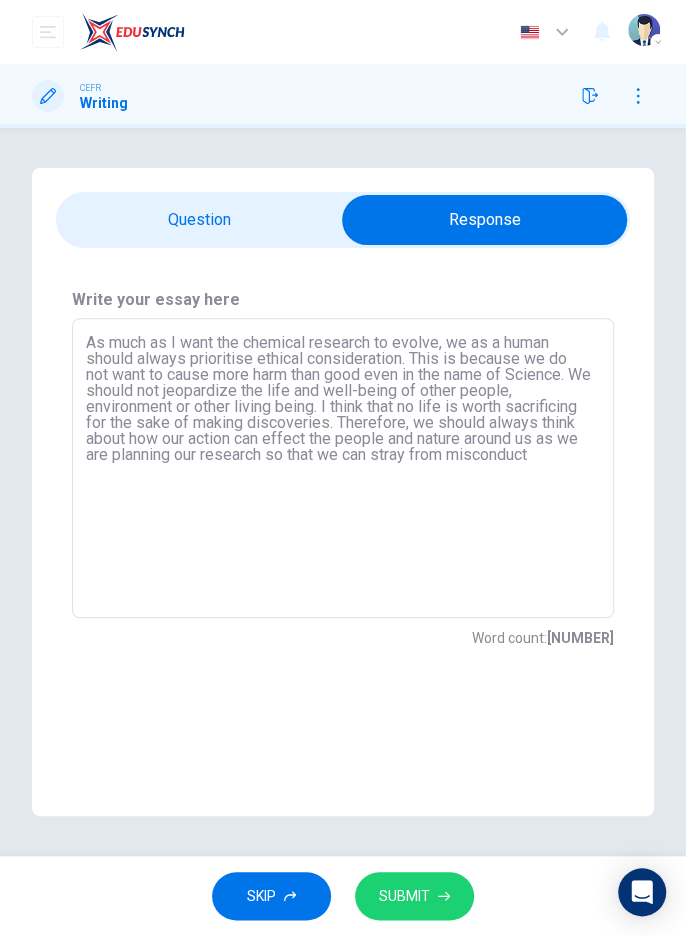 type on "As much as I want the chemical research to evolve, we as a human should always prioritise ethical consideration. This is because we do not want to cause more harm than good even in the name of Science. We should not jeopardize the life and well-being of other people, environment or other living being. I think that no life is worth sacrificing for the sake of making discoveries. Therefore, we should always think about how our action can effect the people and nature around us as we are planning our research so that we can stray from misconduct" 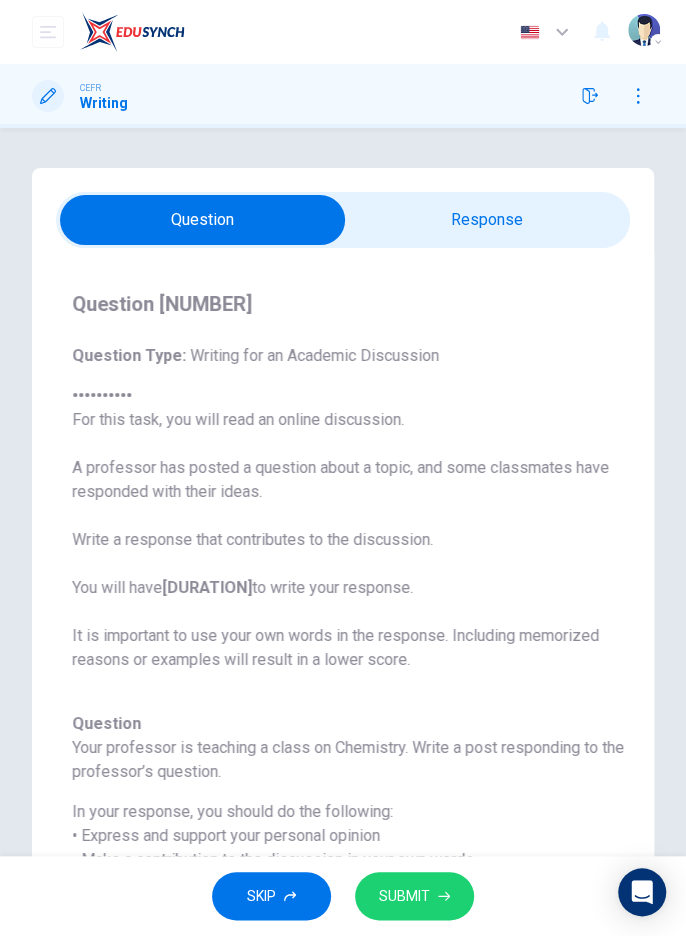 scroll, scrollTop: 117, scrollLeft: 0, axis: vertical 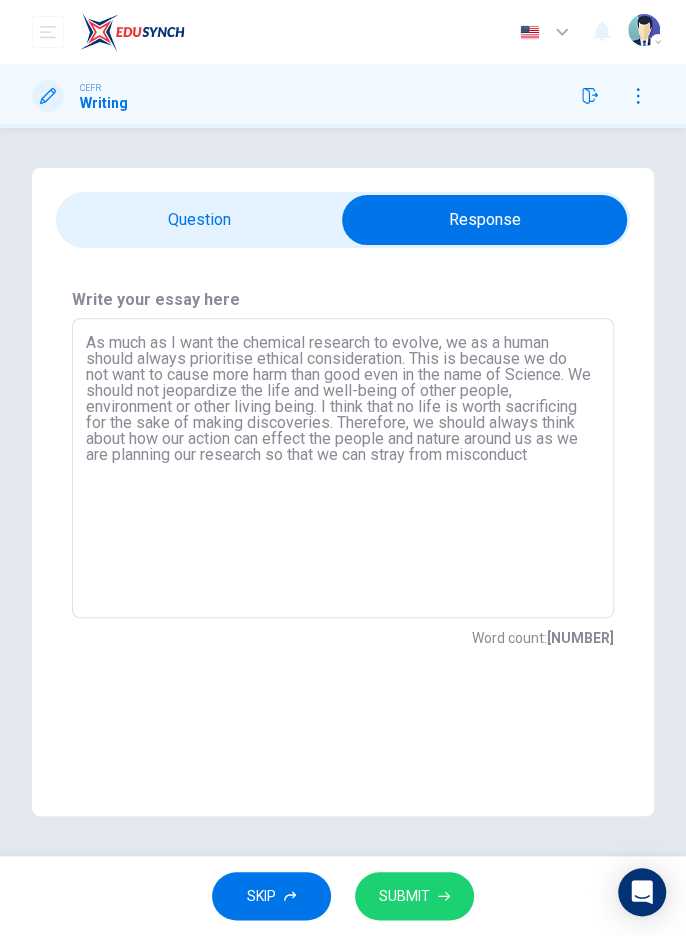 click on "As much as I want the chemical research to evolve, we as a human should always prioritise ethical consideration. This is because we do not want to cause more harm than good even in the name of Science. We should not jeopardize the life and well-being of other people, environment or other living being. I think that no life is worth sacrificing for the sake of making discoveries. Therefore, we should always think about how our action can effect the people and nature around us as we are planning our research so that we can stray from misconduct" at bounding box center [343, 468] 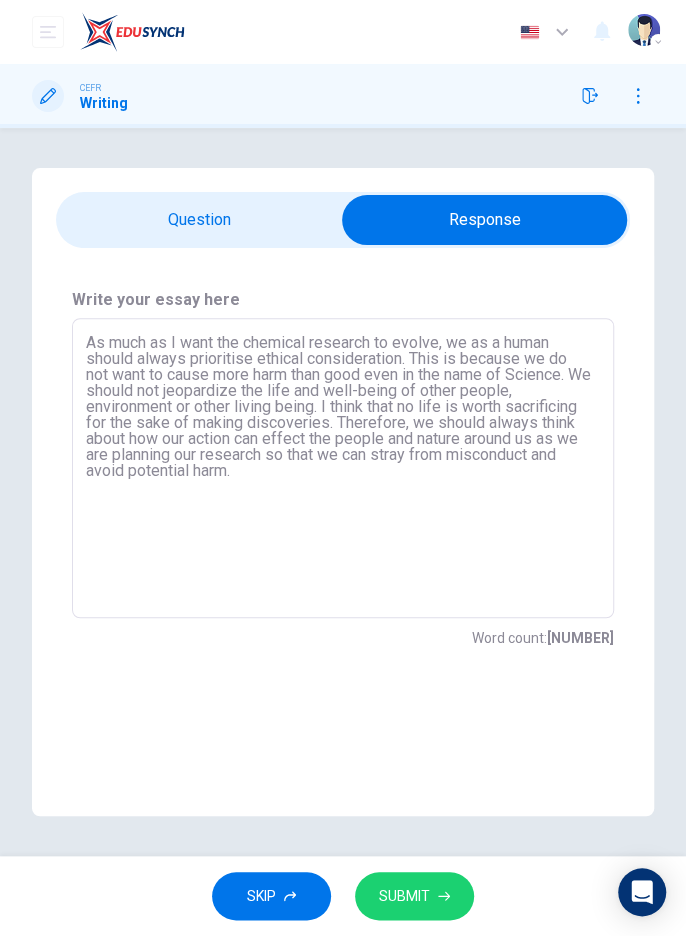 type on "As much as I want the chemical research to evolve, we as a human should always prioritise ethical consideration. This is because we do not want to cause more harm than good even in the name of Science. We should not jeopardize the life and well-being of other people, environment or other living being. I think that no life is worth sacrificing for the sake of making discoveries. Therefore, we should always think about how our action can effect the people and nature around us as we are planning our research so that we can stray from misconduct and avoid potential harm." 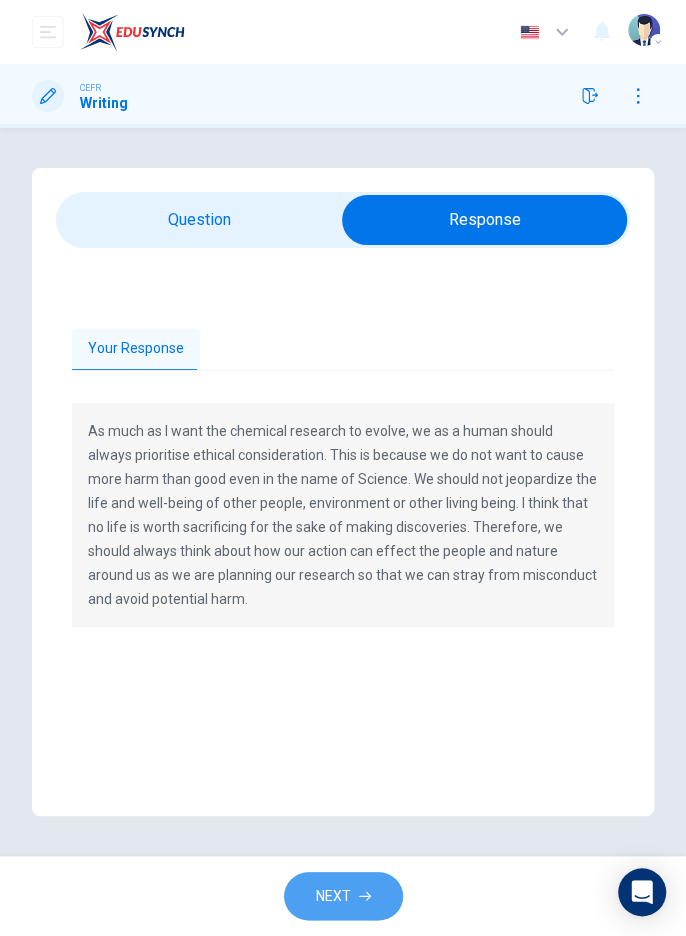 click on "NEXT" at bounding box center (343, 896) 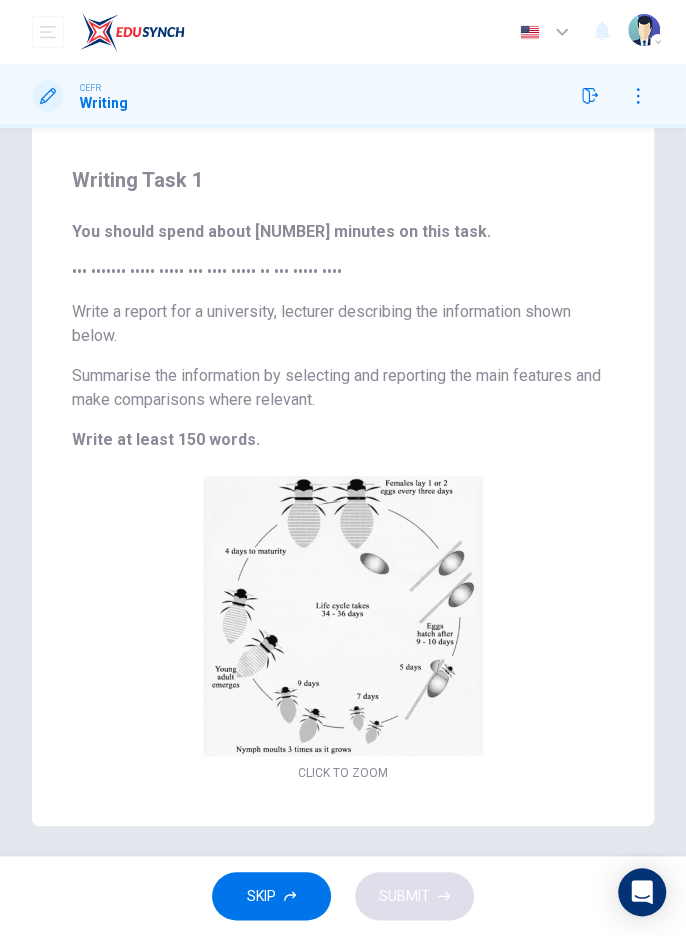 scroll, scrollTop: 0, scrollLeft: 0, axis: both 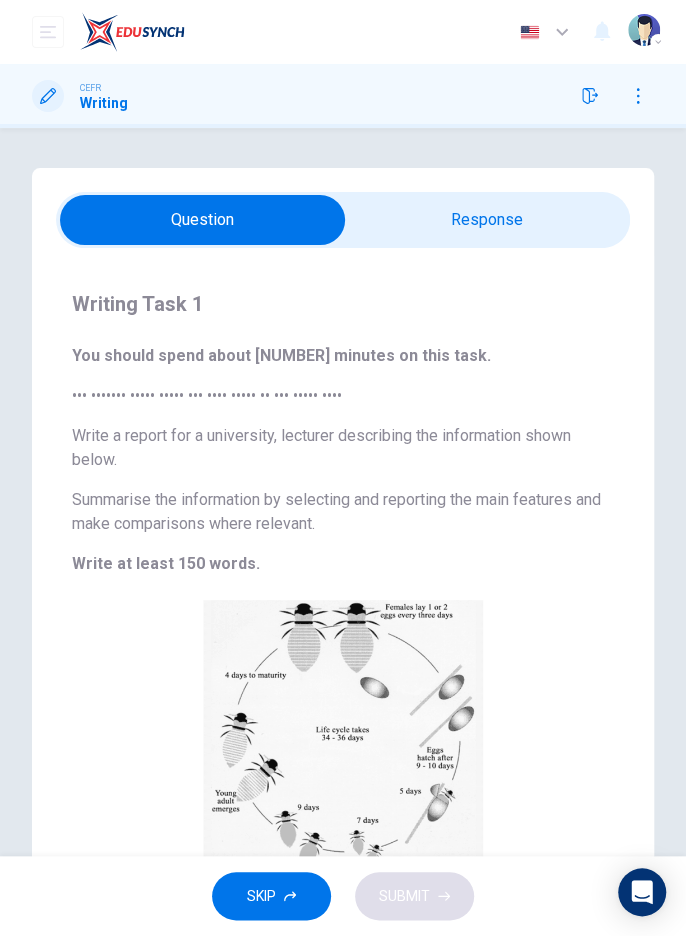 click at bounding box center (590, 96) 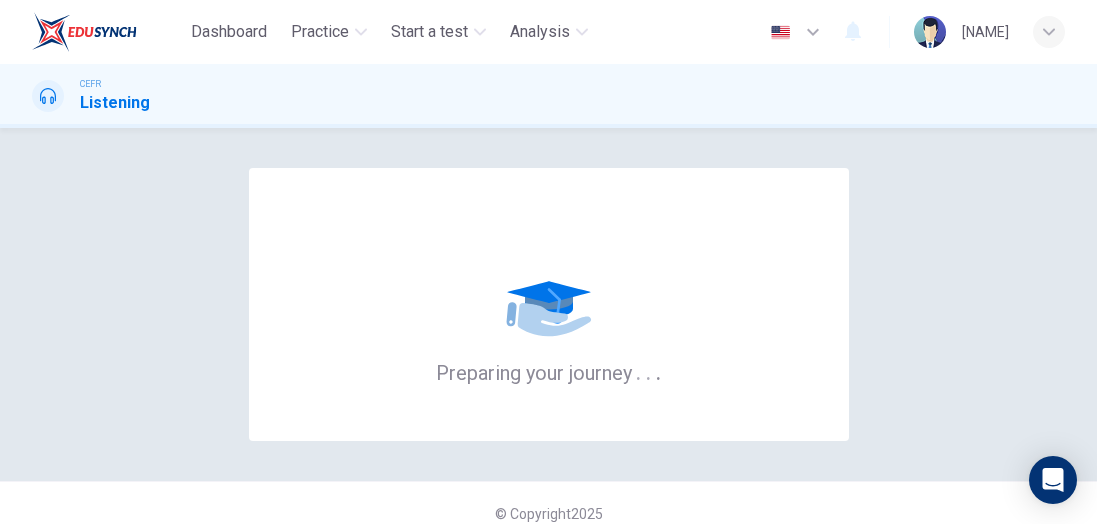 scroll, scrollTop: 0, scrollLeft: 0, axis: both 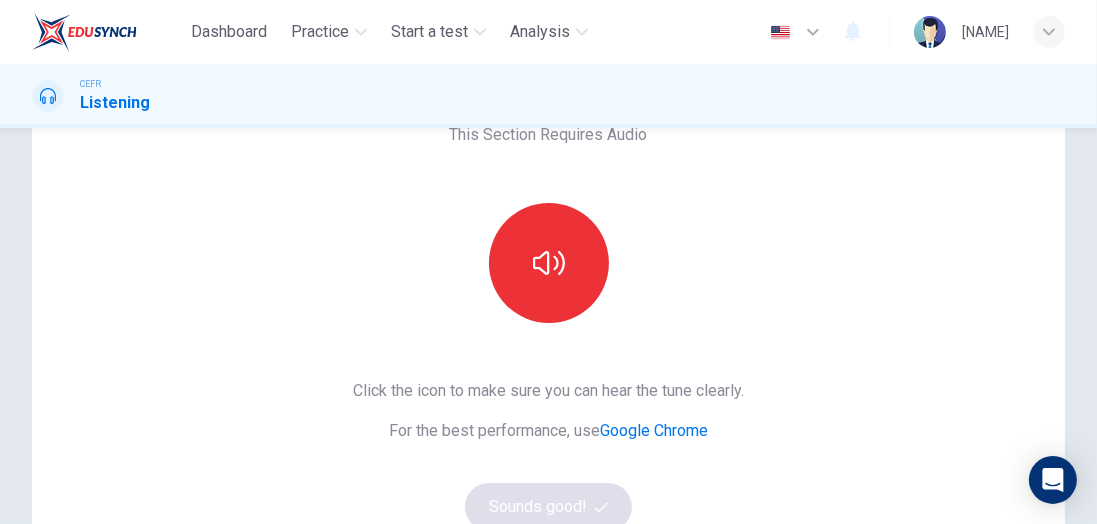 click at bounding box center [549, 263] 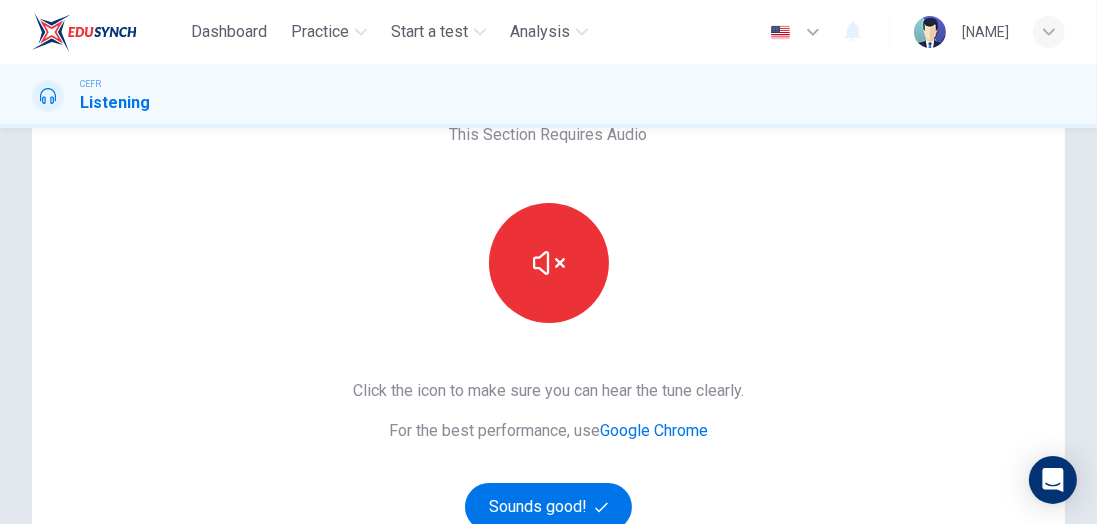click at bounding box center [549, 263] 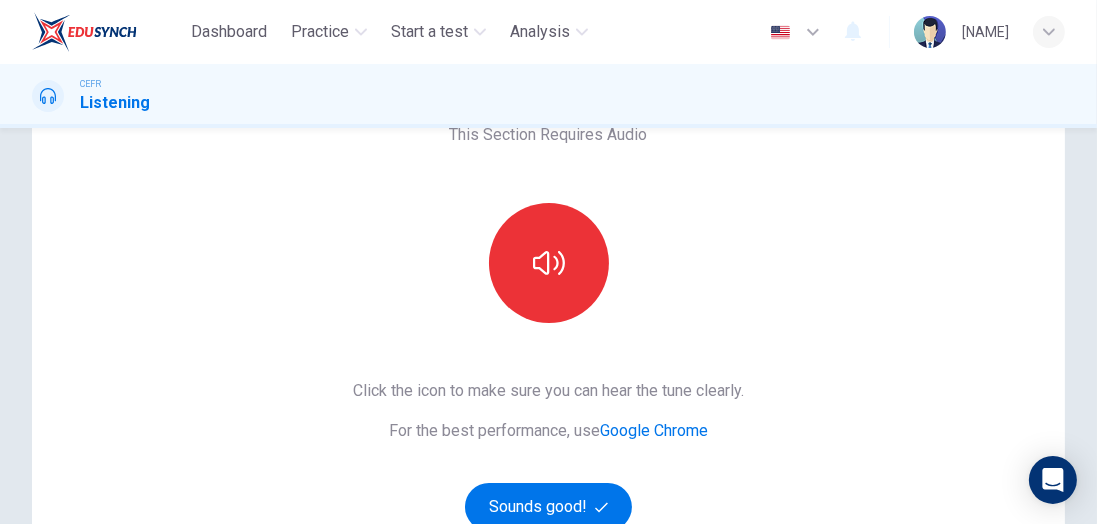 click at bounding box center [549, 263] 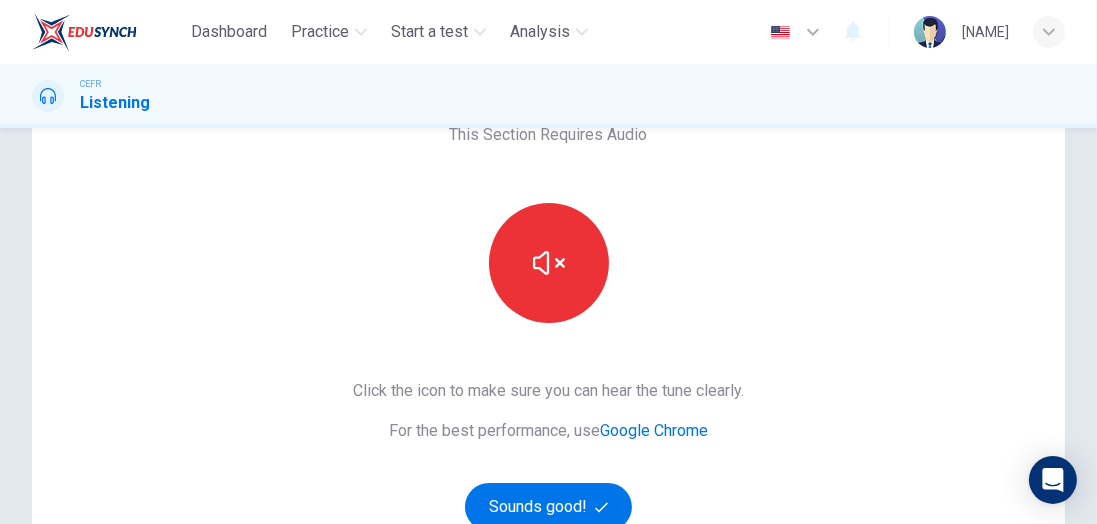 click at bounding box center [549, 263] 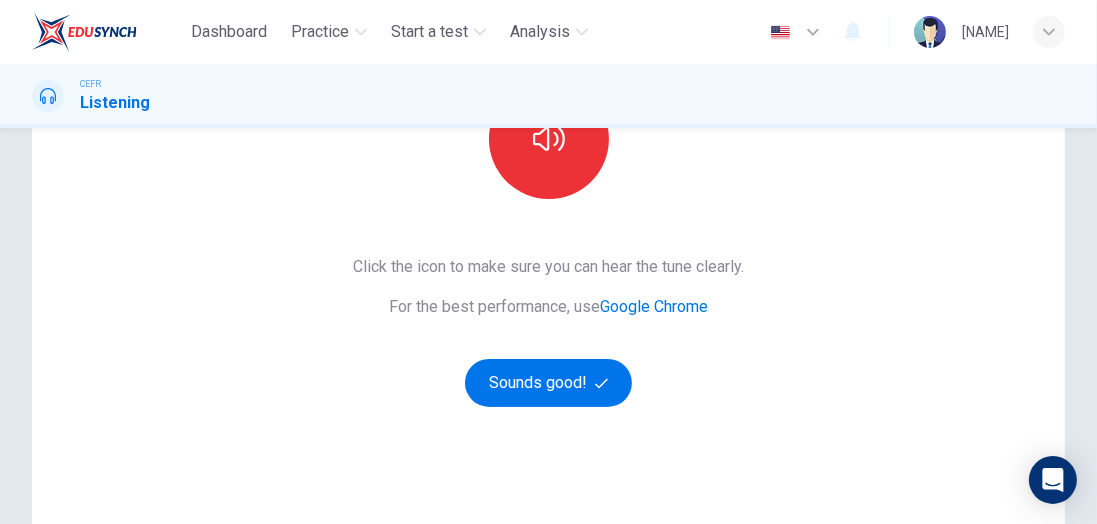 scroll, scrollTop: 255, scrollLeft: 0, axis: vertical 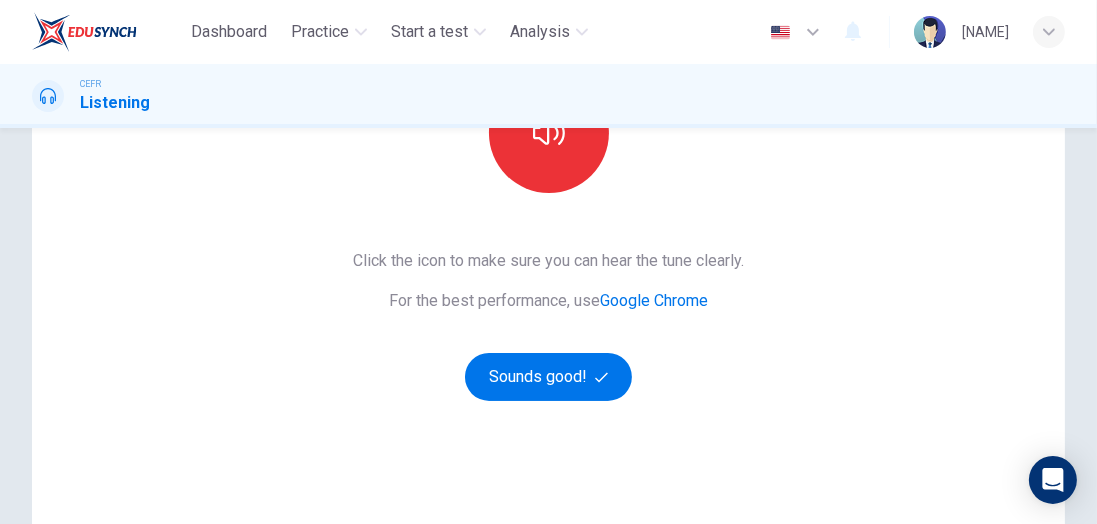 click on "Sounds good!" at bounding box center (549, 377) 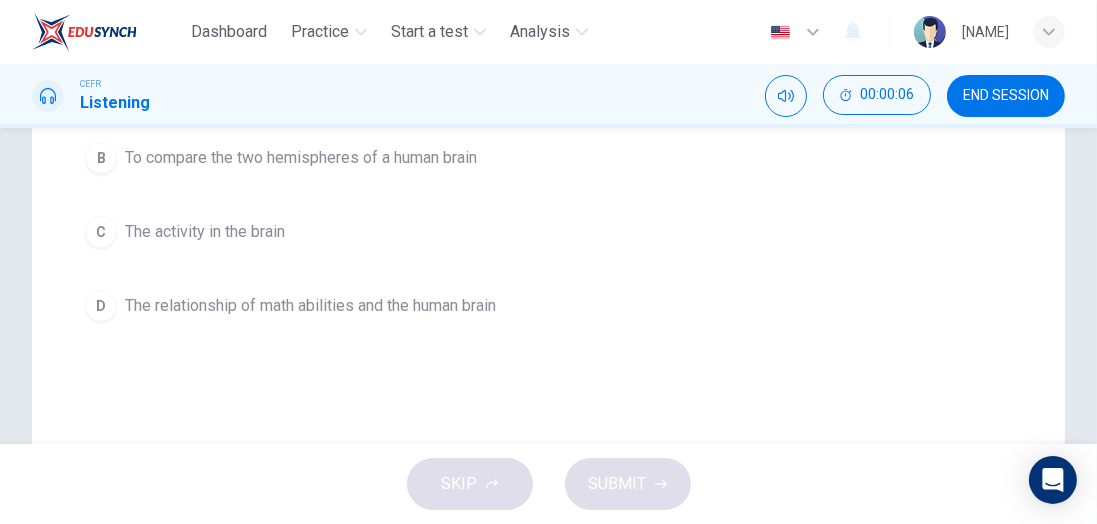 scroll, scrollTop: 0, scrollLeft: 0, axis: both 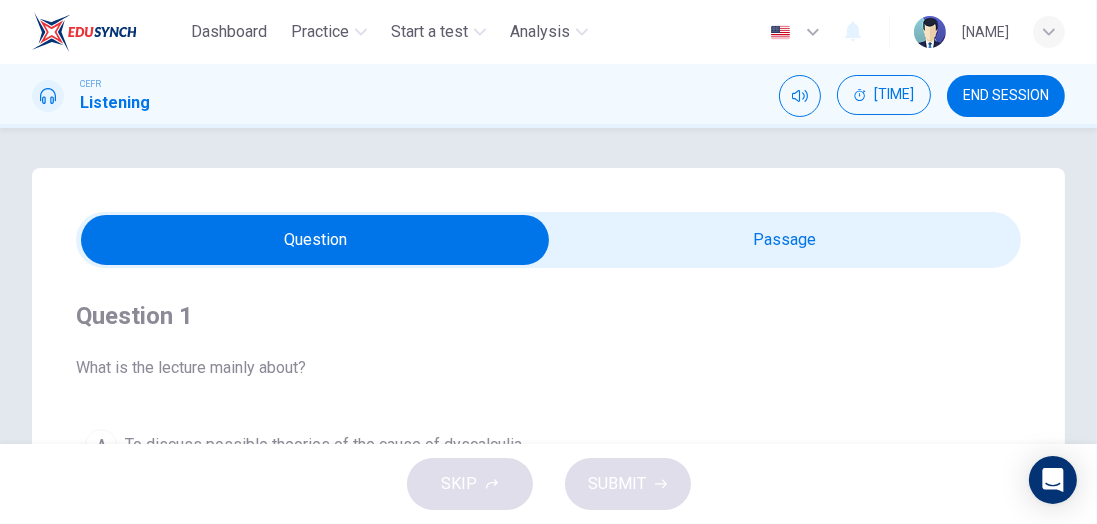 click at bounding box center [316, 240] 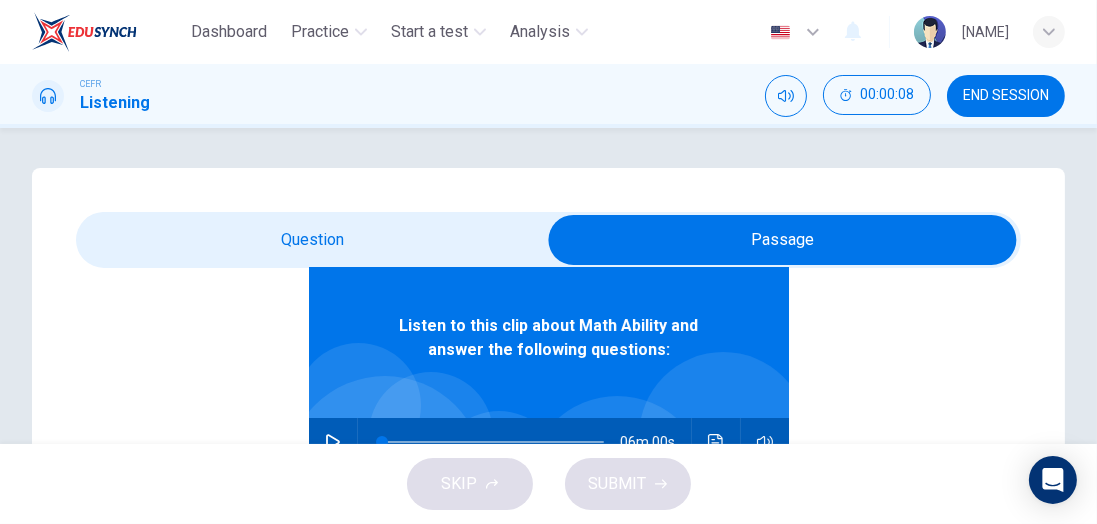 scroll, scrollTop: 112, scrollLeft: 0, axis: vertical 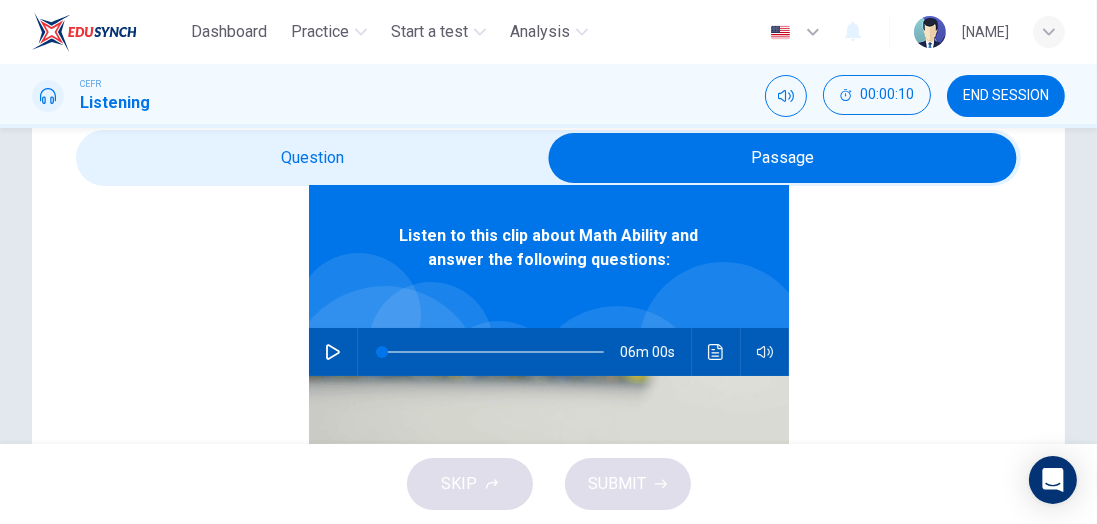 click at bounding box center (333, 352) 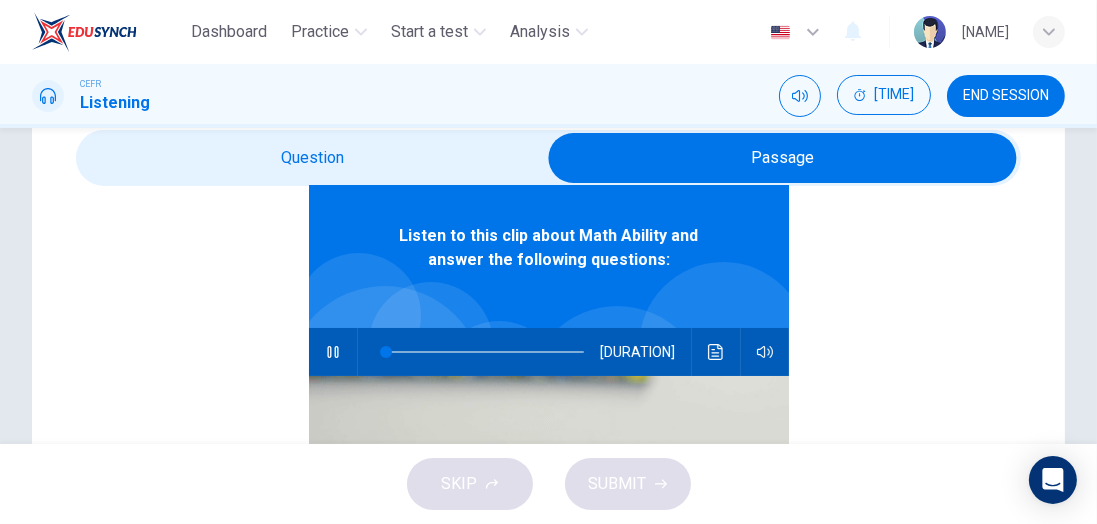 click at bounding box center (333, 352) 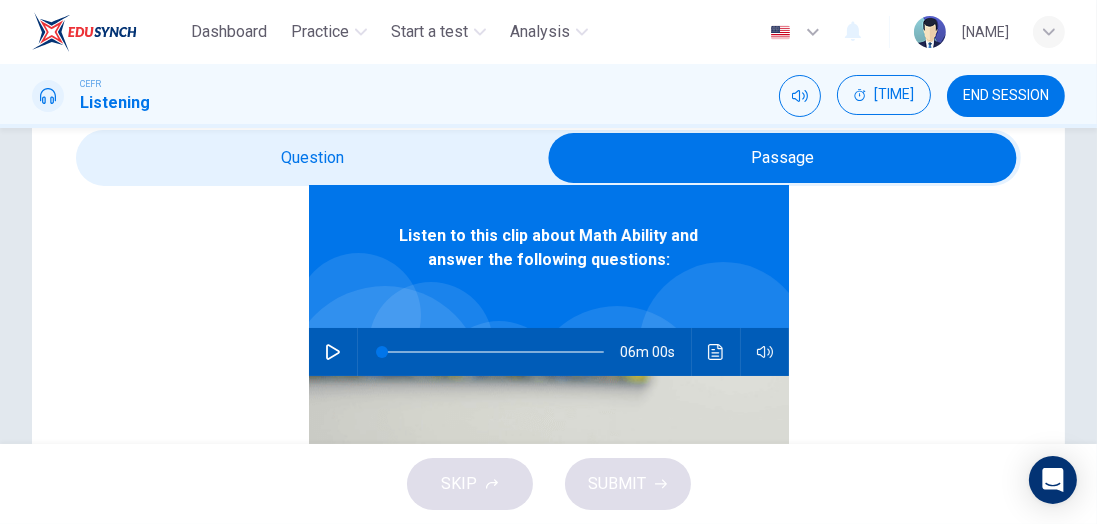 click at bounding box center [333, 352] 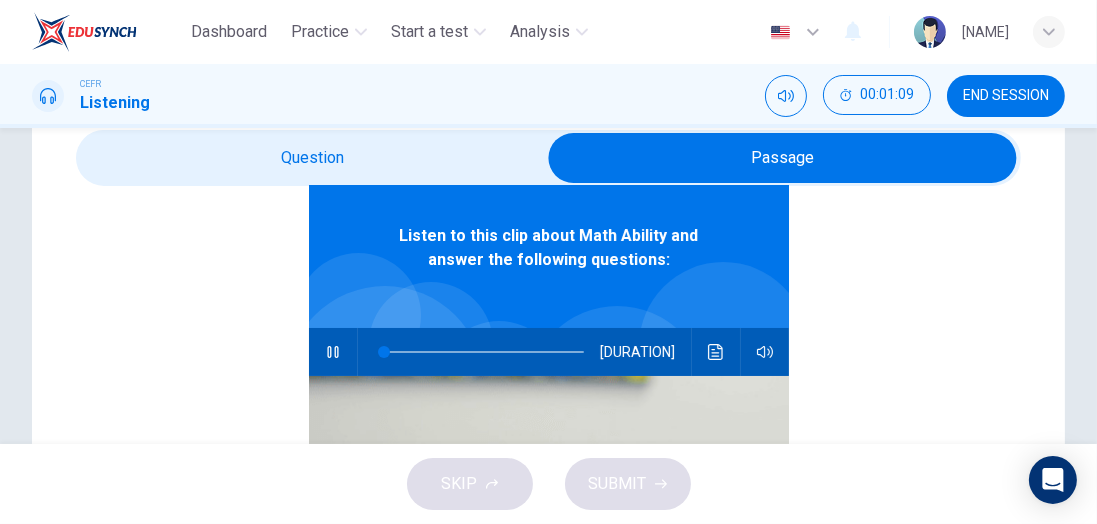 click at bounding box center [783, 158] 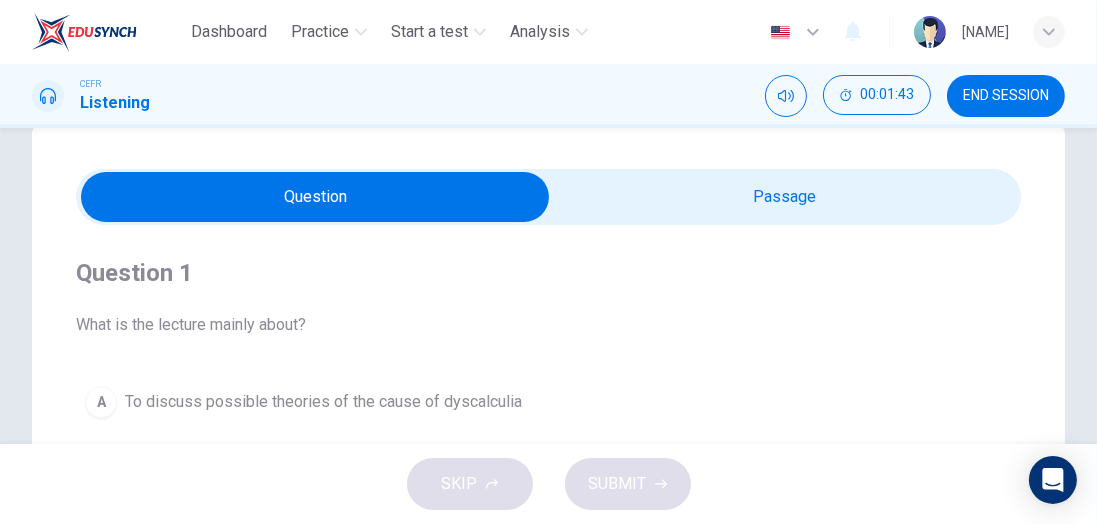 scroll, scrollTop: 42, scrollLeft: 0, axis: vertical 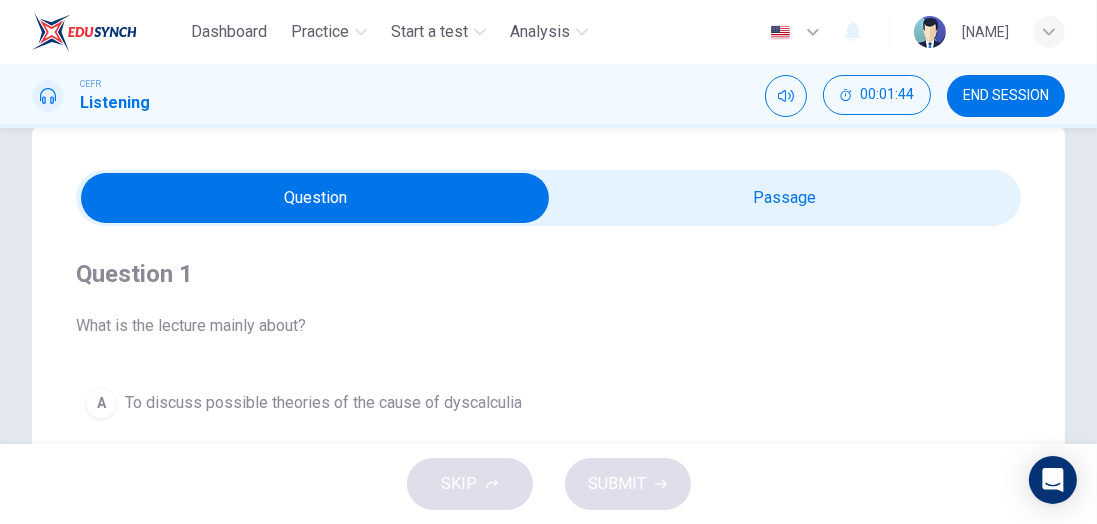 click at bounding box center [316, 198] 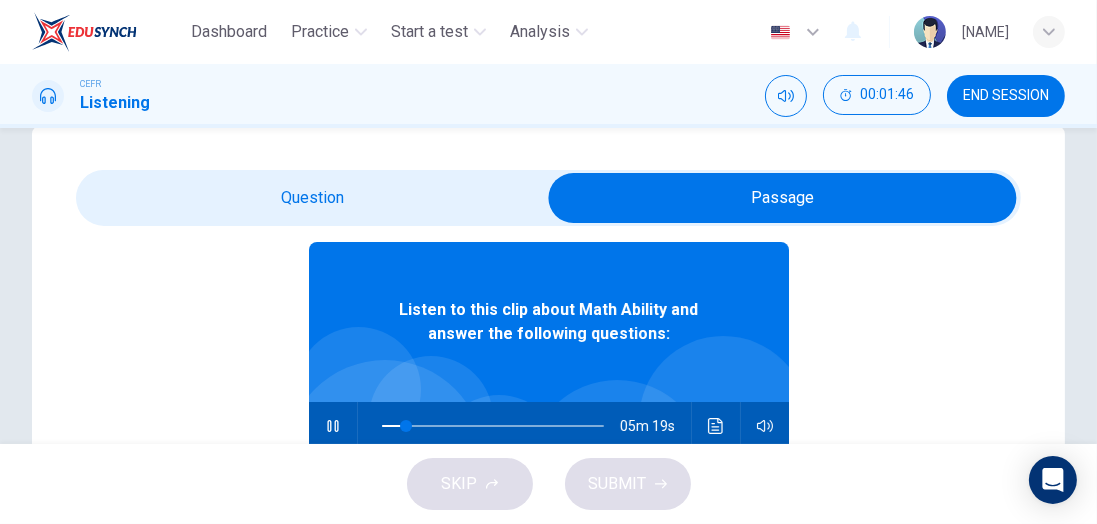 scroll, scrollTop: 112, scrollLeft: 0, axis: vertical 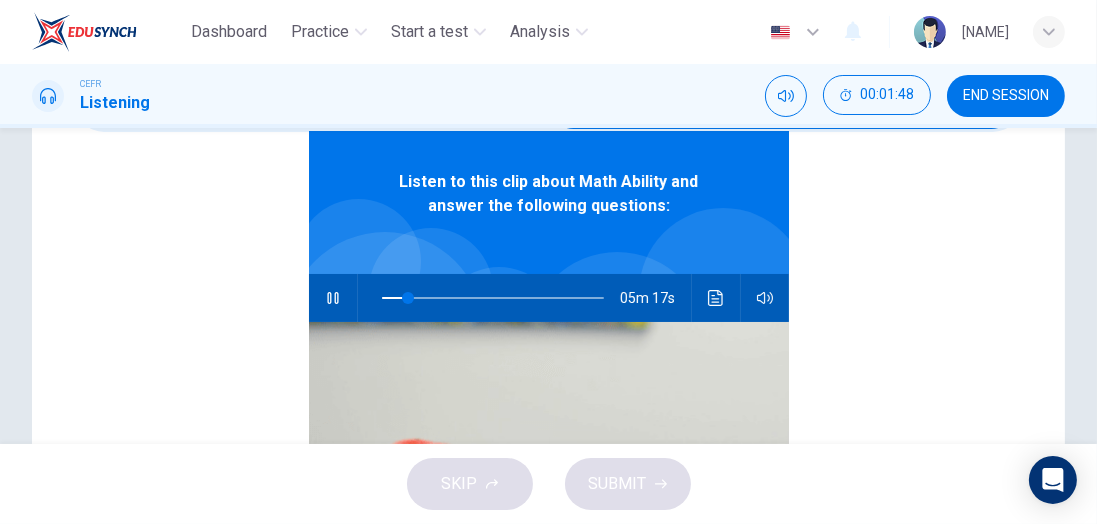 click at bounding box center (716, 298) 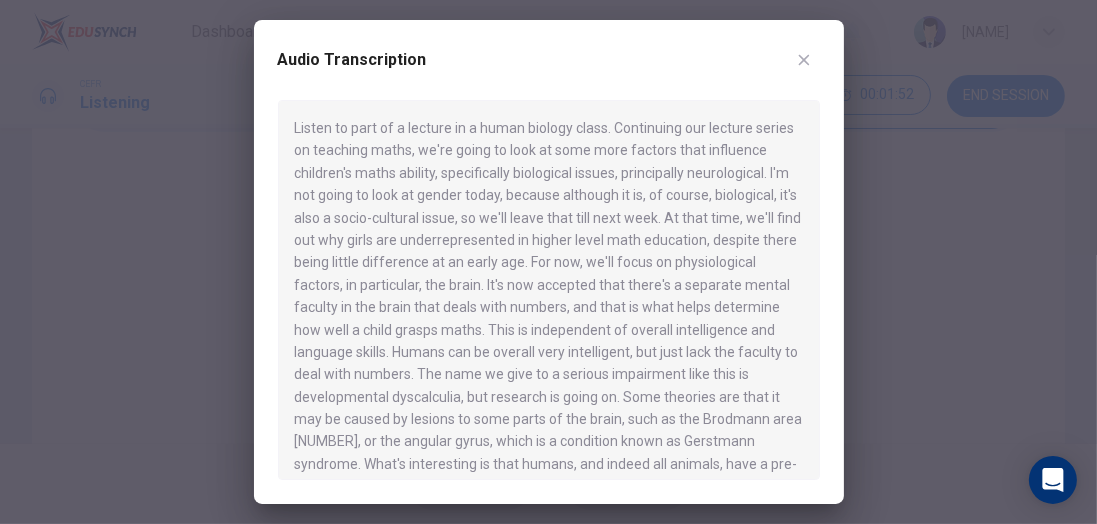 click at bounding box center [804, 60] 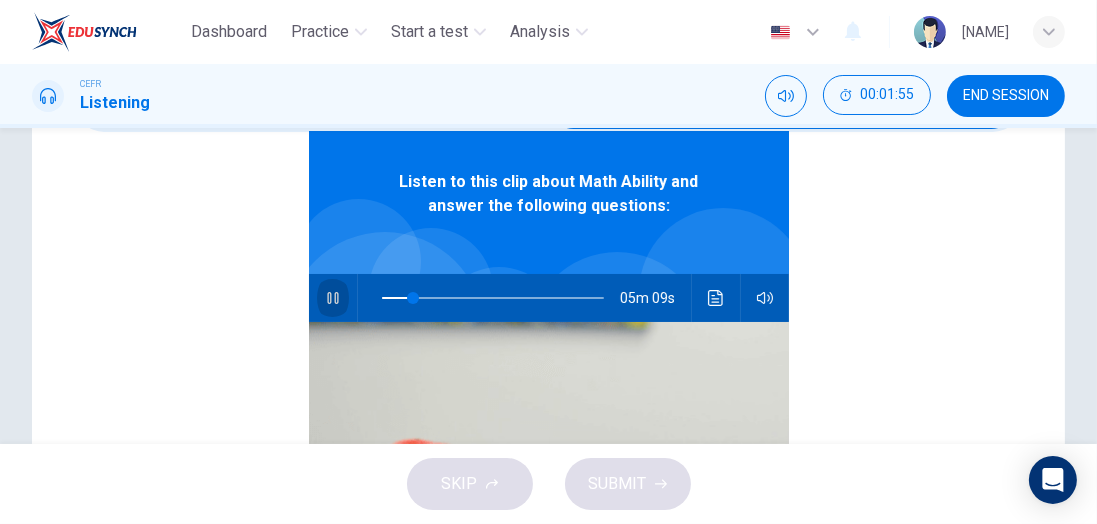 click at bounding box center [333, 298] 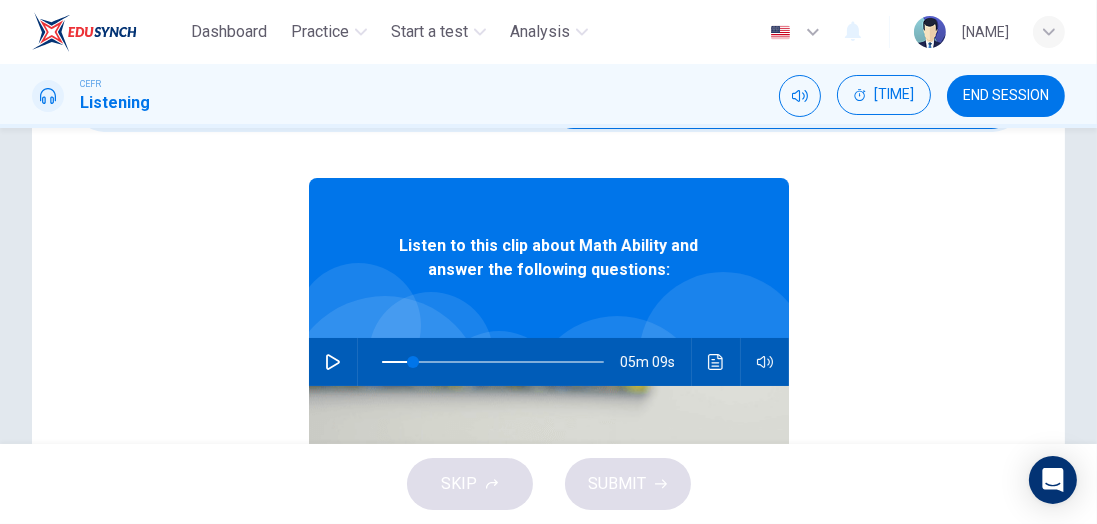 scroll, scrollTop: 0, scrollLeft: 0, axis: both 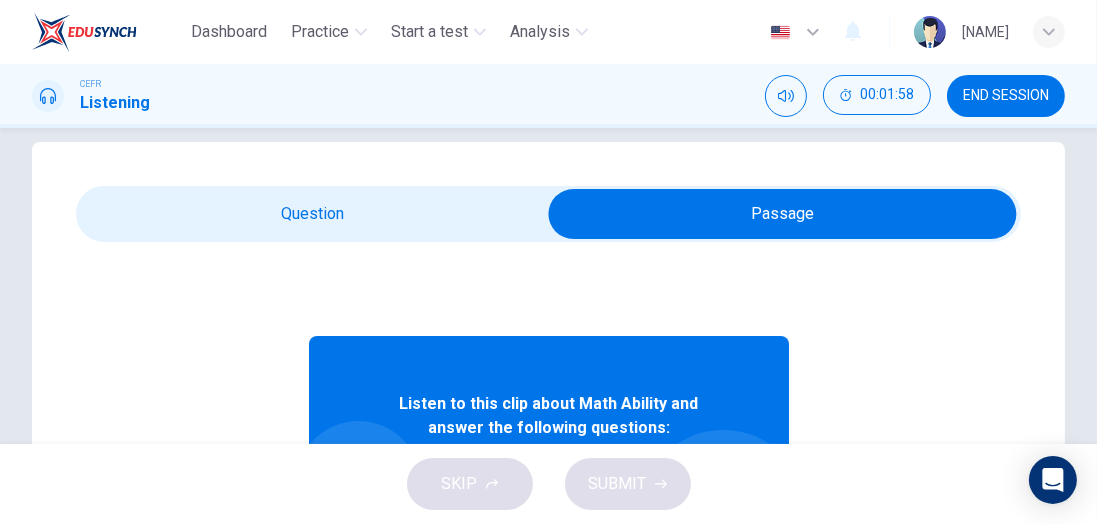 click at bounding box center (783, 214) 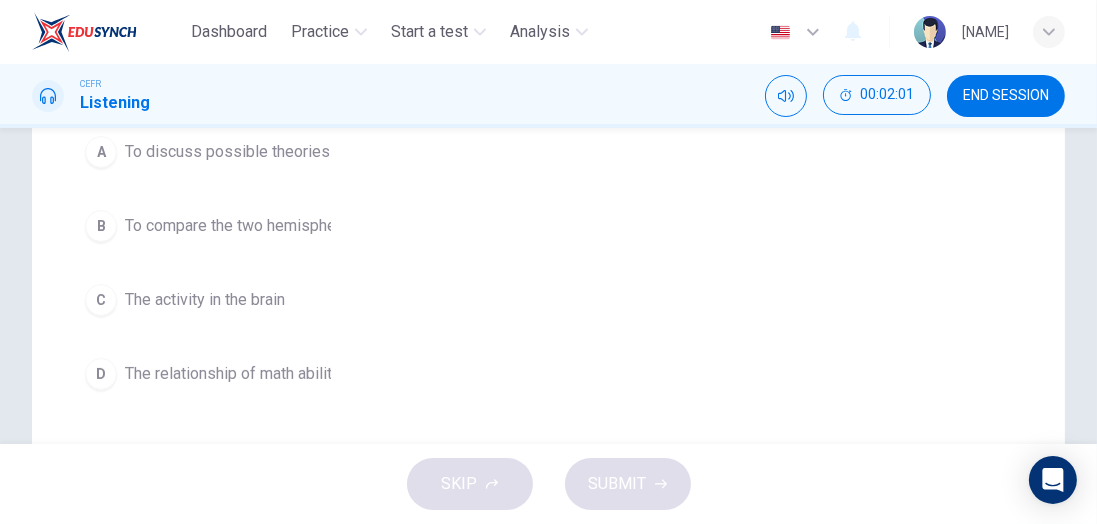 scroll, scrollTop: 322, scrollLeft: 0, axis: vertical 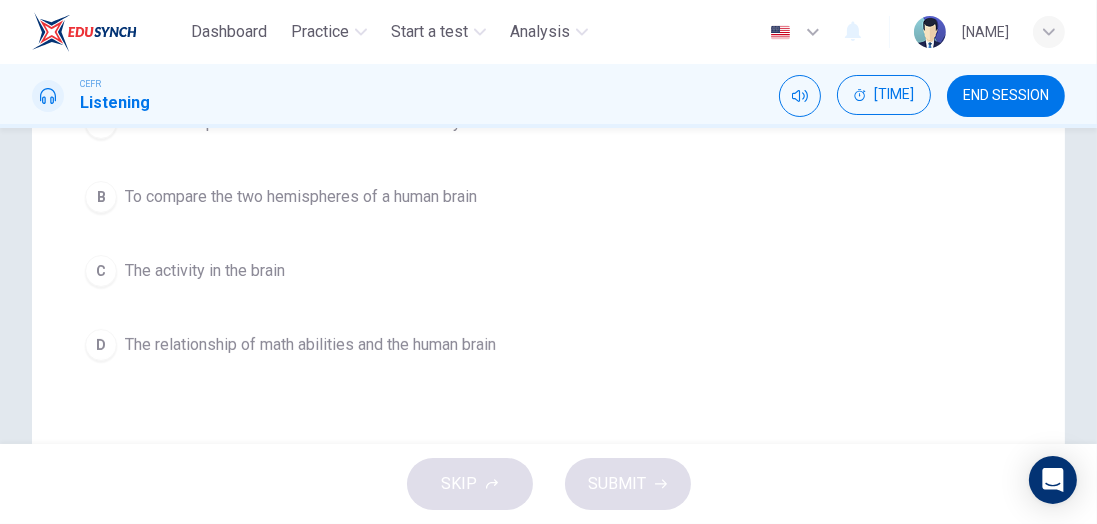 click on "D" at bounding box center (101, 123) 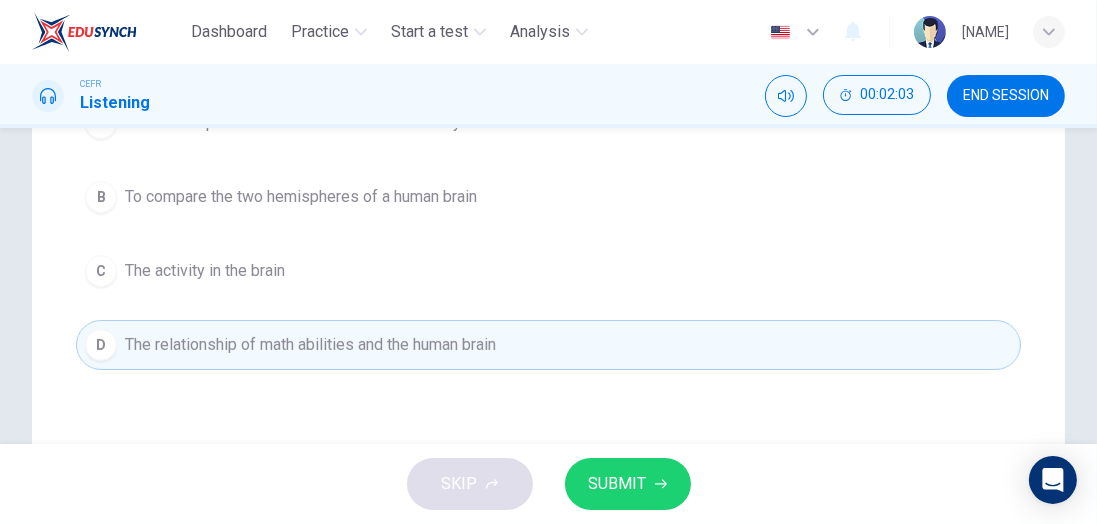 click at bounding box center [661, 484] 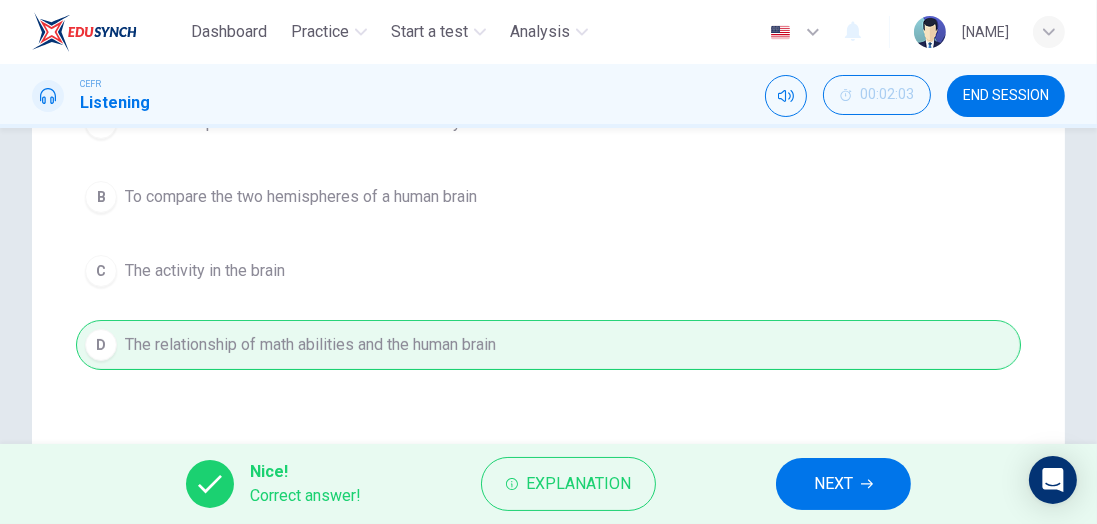 click on "NEXT" at bounding box center (833, 484) 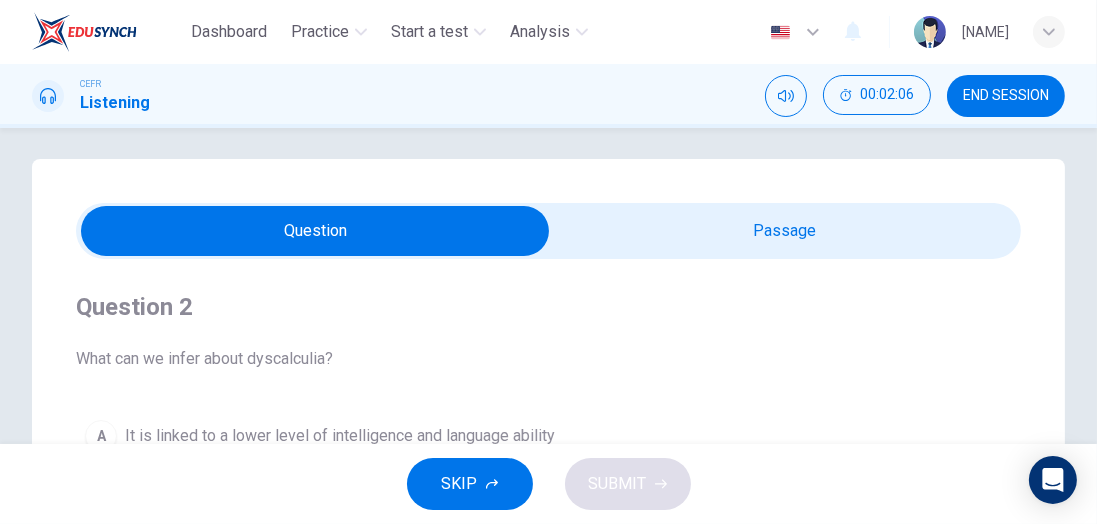 scroll, scrollTop: 4, scrollLeft: 0, axis: vertical 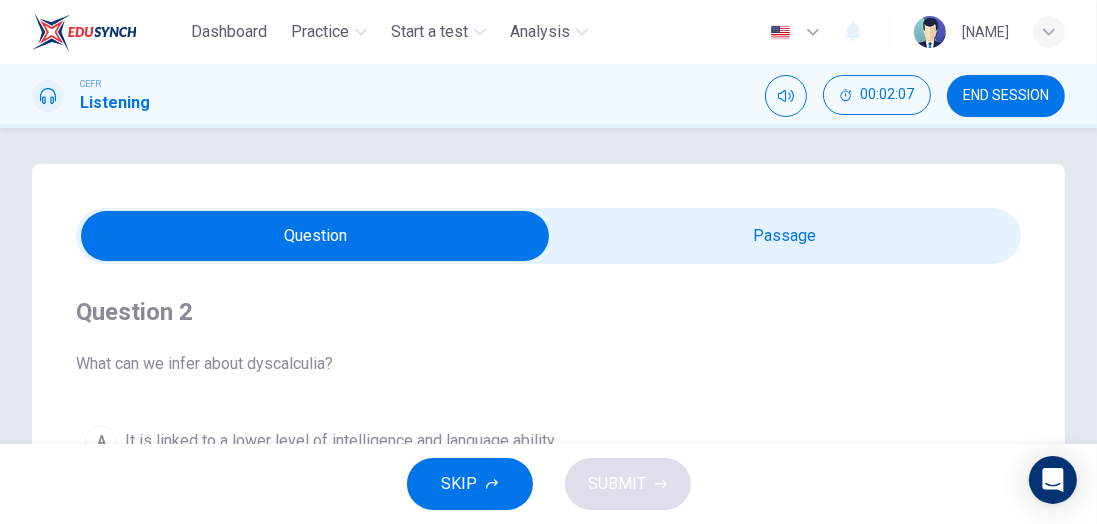 click at bounding box center [316, 236] 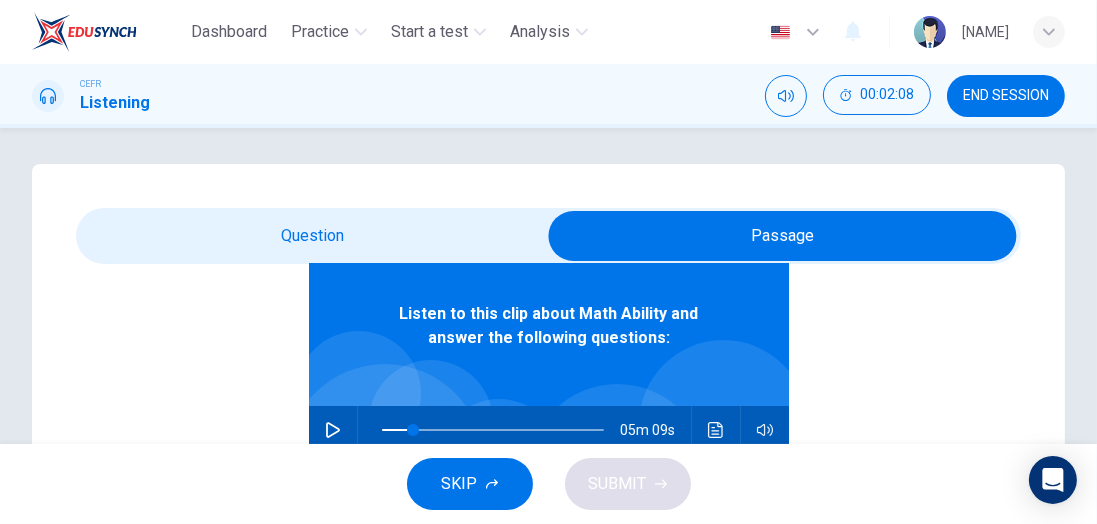 scroll, scrollTop: 110, scrollLeft: 0, axis: vertical 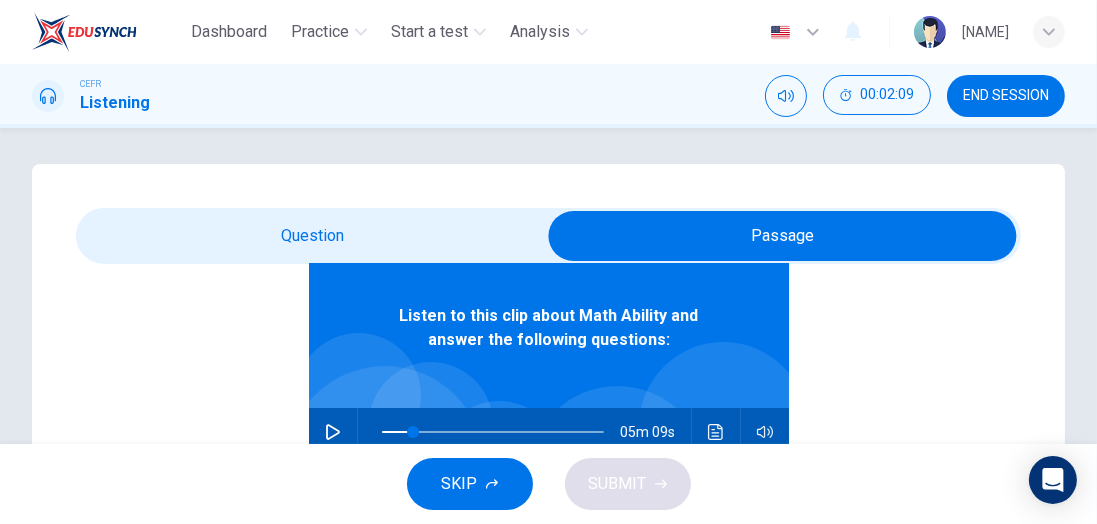 click at bounding box center (333, 432) 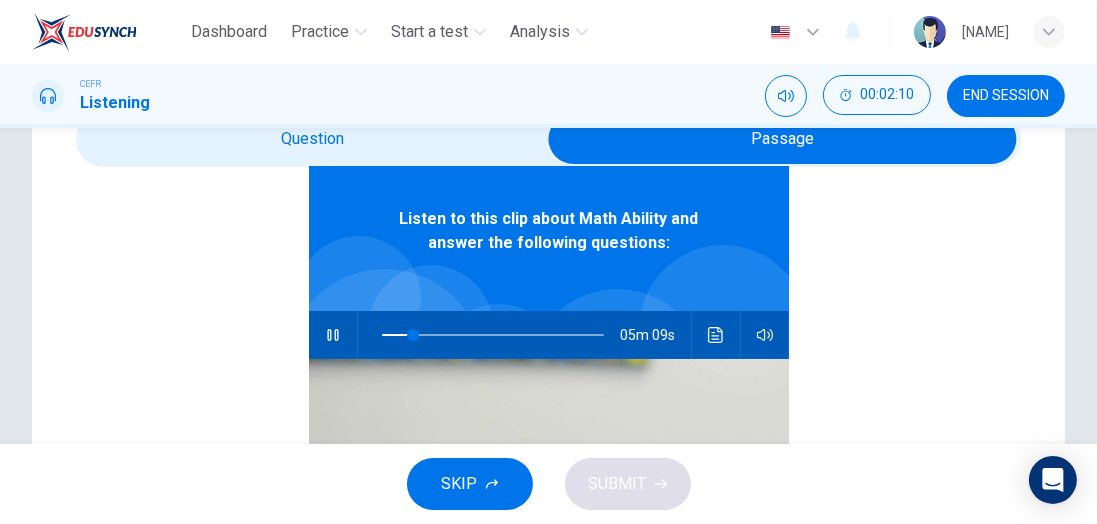 scroll, scrollTop: 106, scrollLeft: 0, axis: vertical 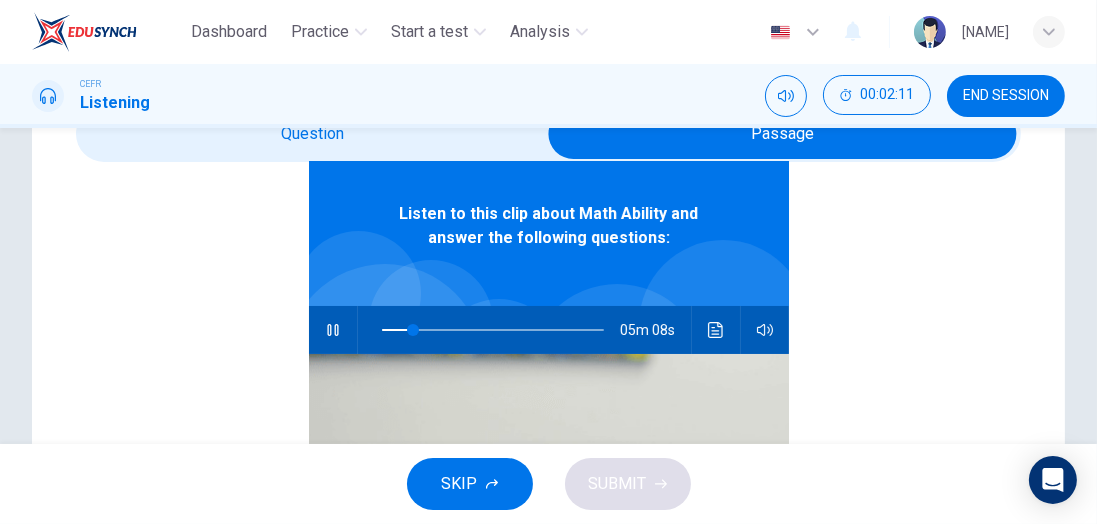 click at bounding box center [716, 330] 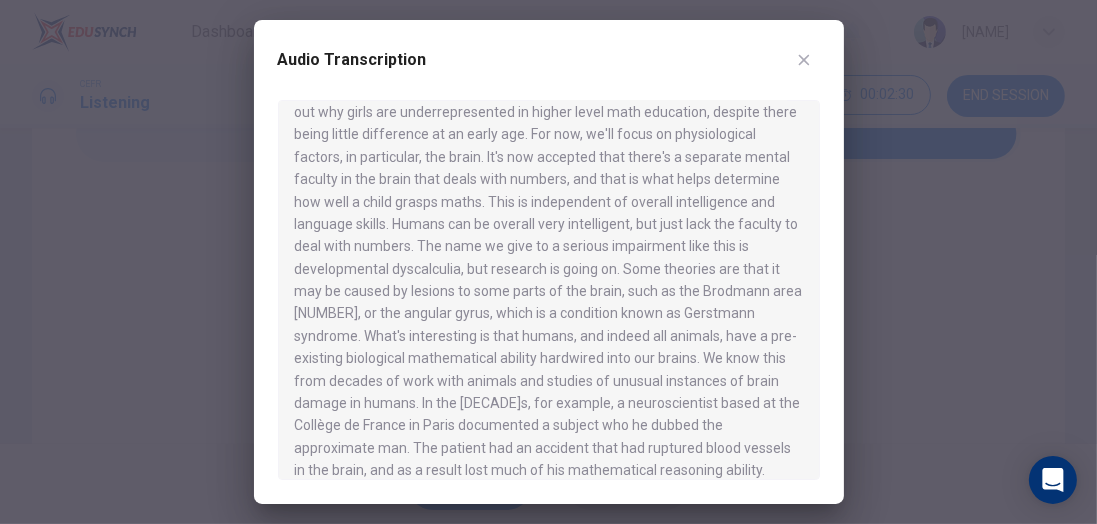 scroll, scrollTop: 132, scrollLeft: 0, axis: vertical 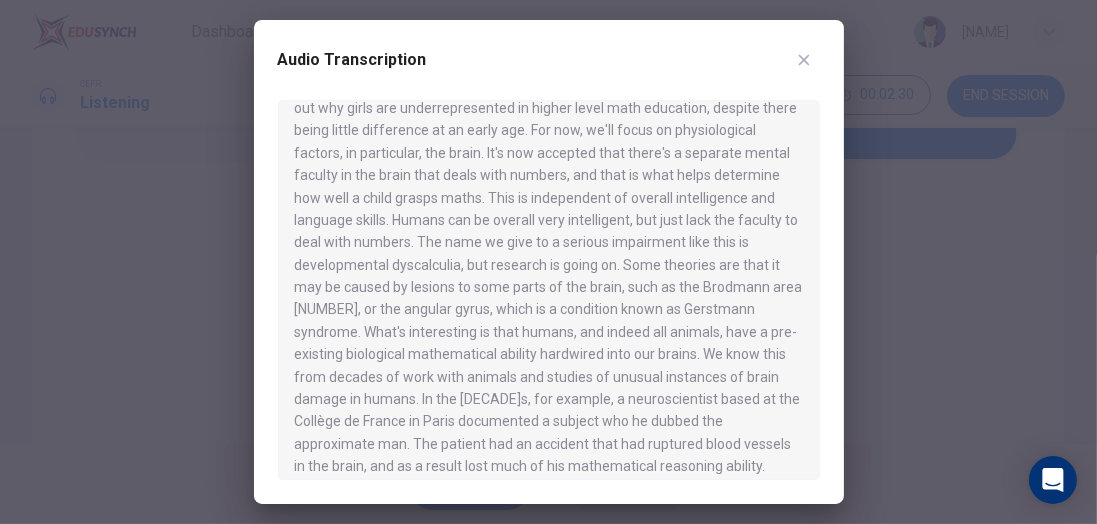 click at bounding box center (803, 60) 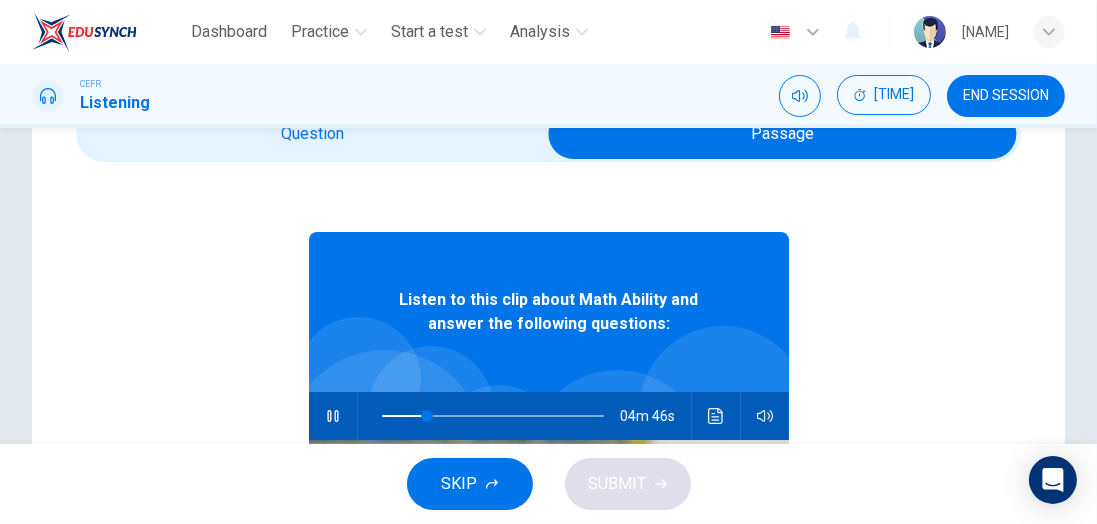 scroll, scrollTop: 0, scrollLeft: 0, axis: both 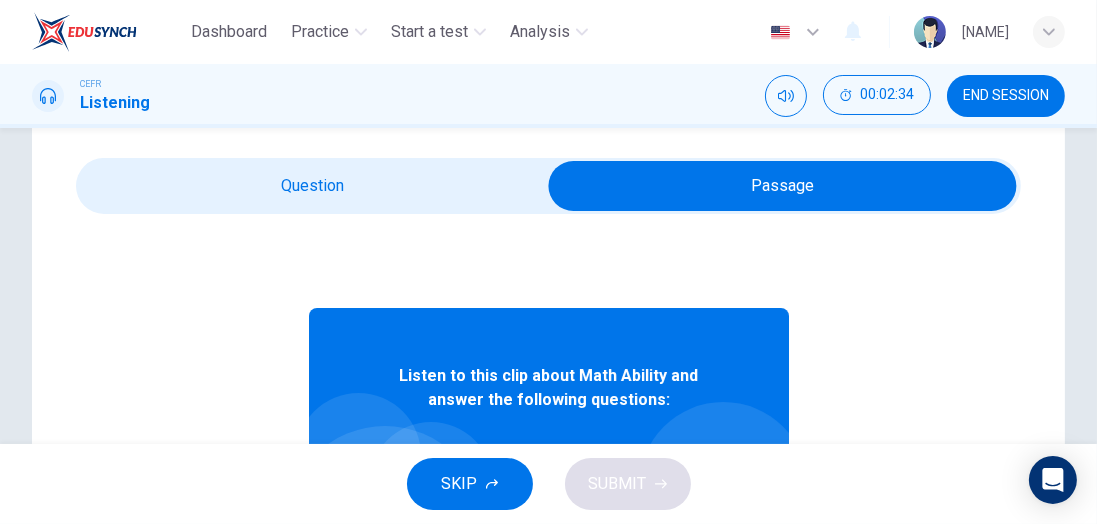 click at bounding box center (783, 186) 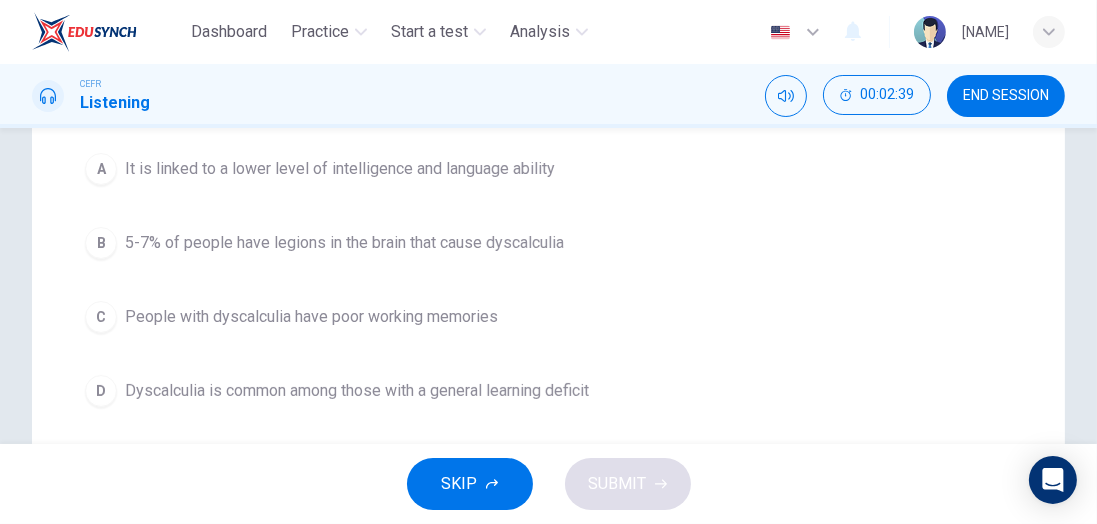 scroll, scrollTop: 277, scrollLeft: 0, axis: vertical 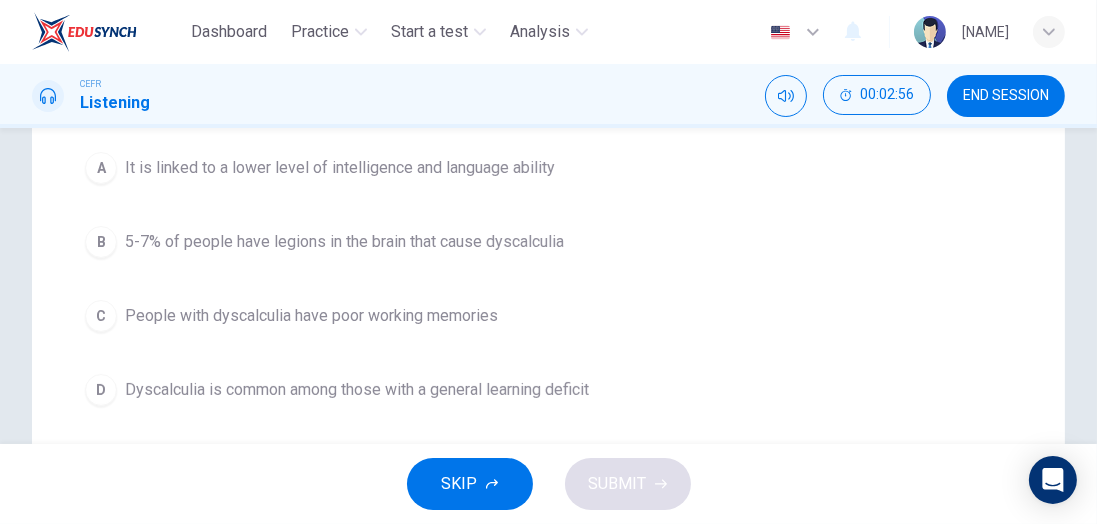 click on "C" at bounding box center [101, 168] 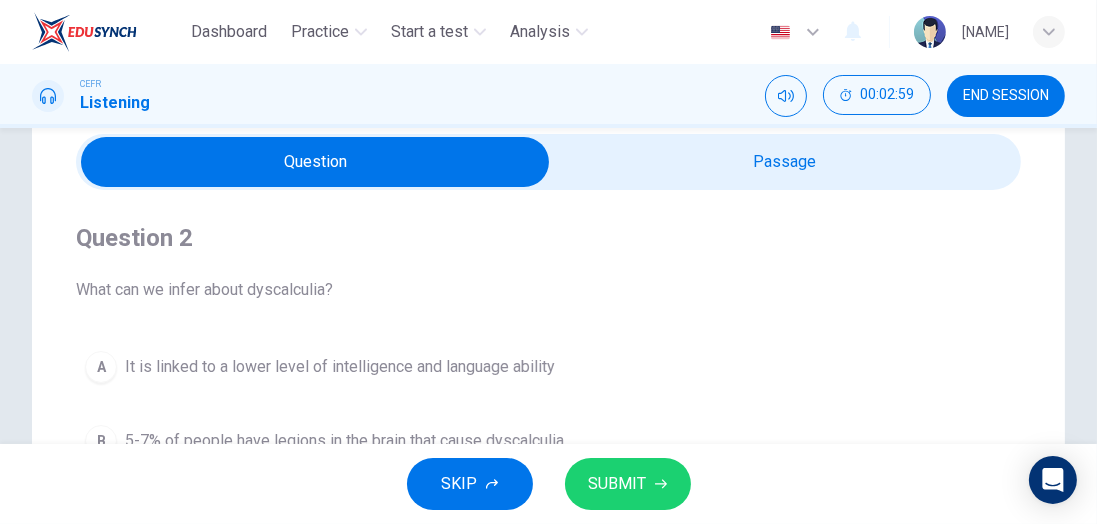 scroll, scrollTop: 0, scrollLeft: 0, axis: both 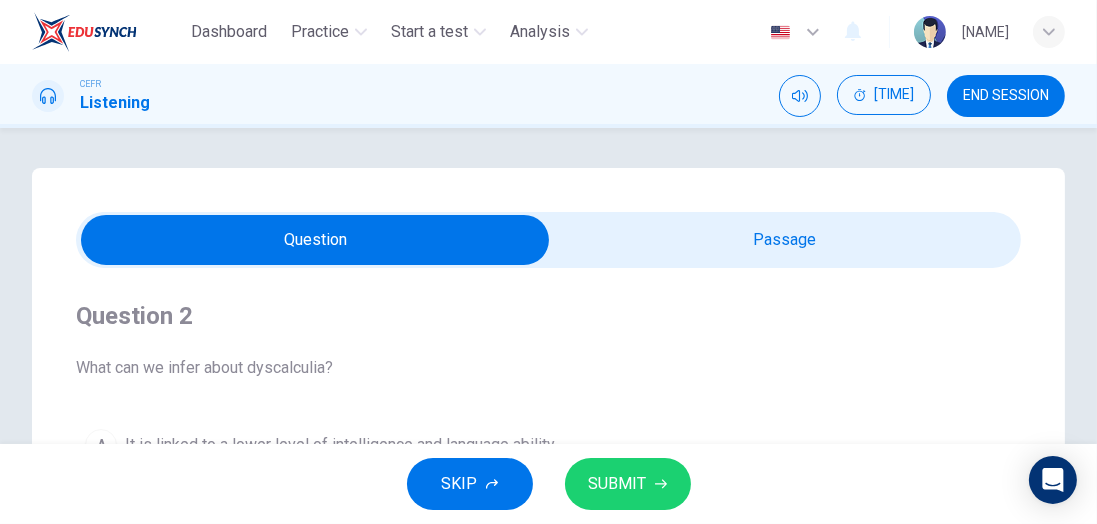 click at bounding box center (316, 240) 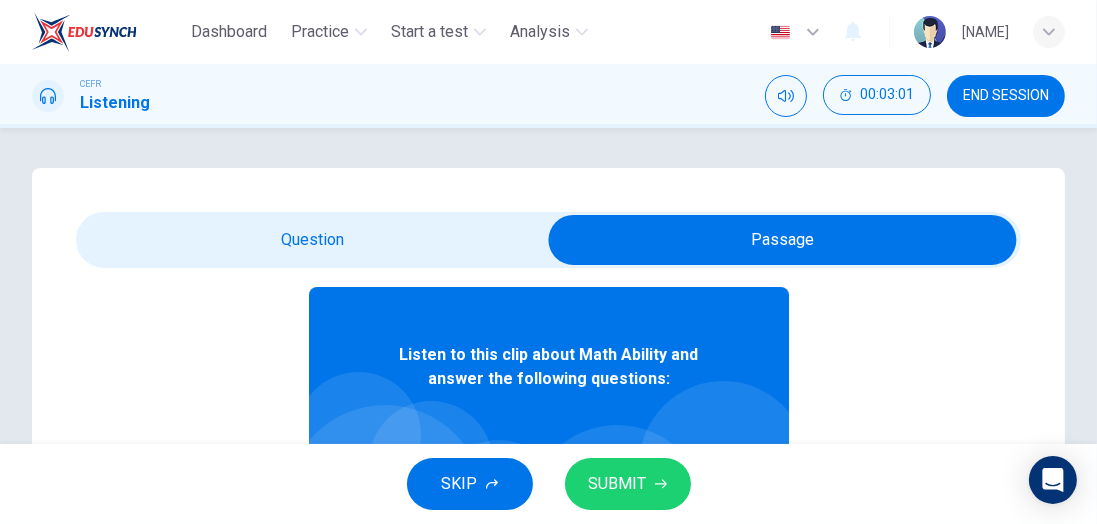 scroll, scrollTop: 112, scrollLeft: 0, axis: vertical 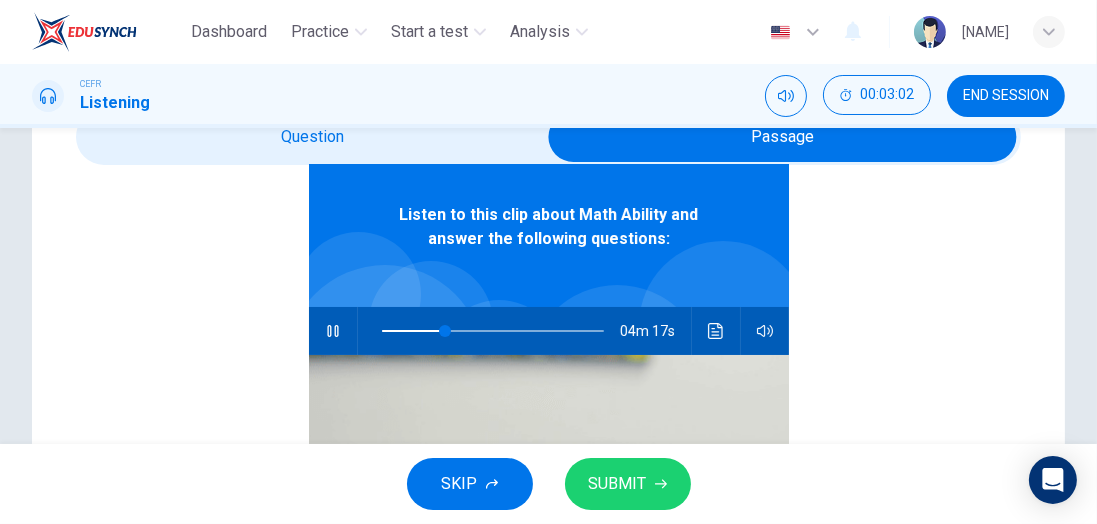 click at bounding box center [716, 331] 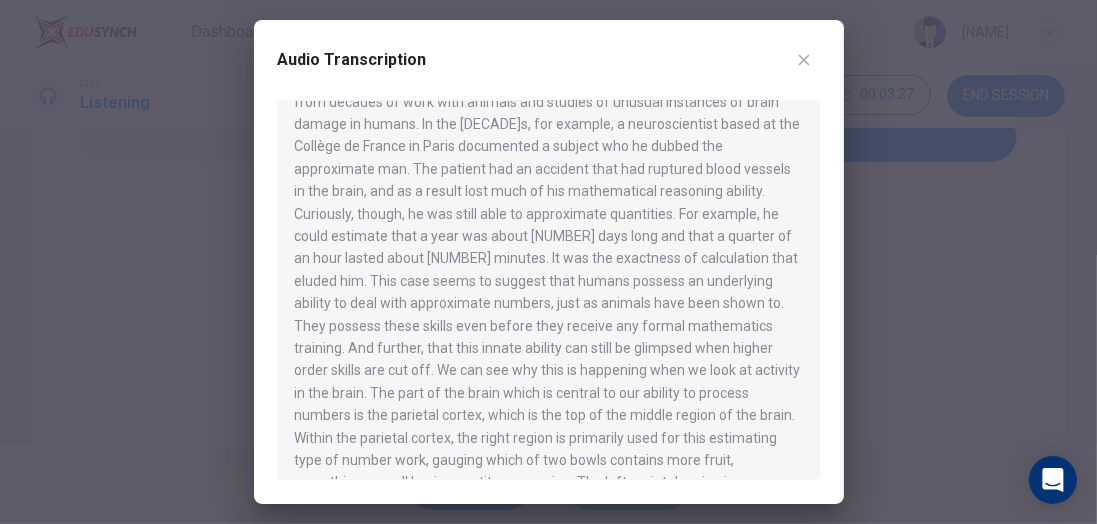 scroll, scrollTop: 408, scrollLeft: 0, axis: vertical 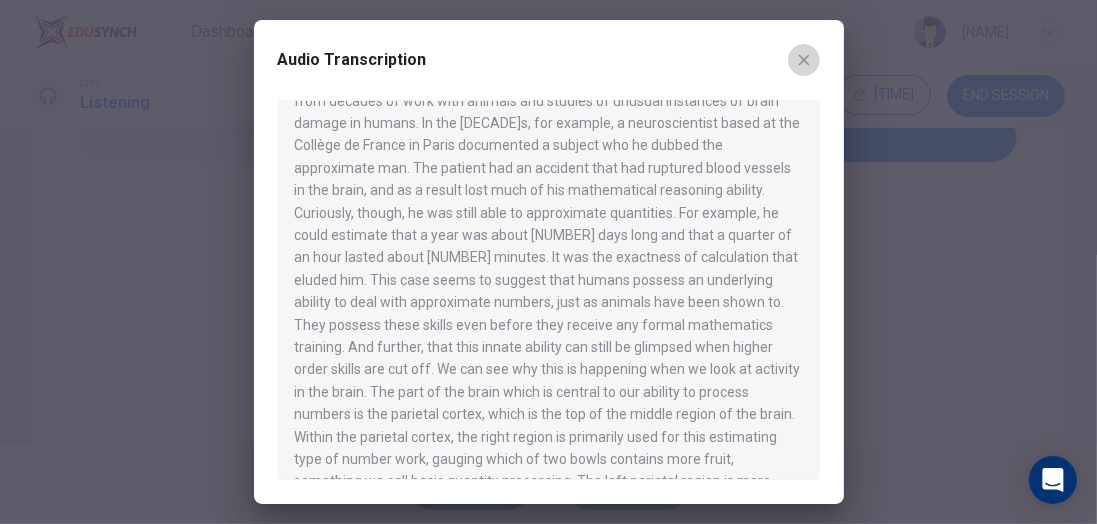 click at bounding box center [804, 60] 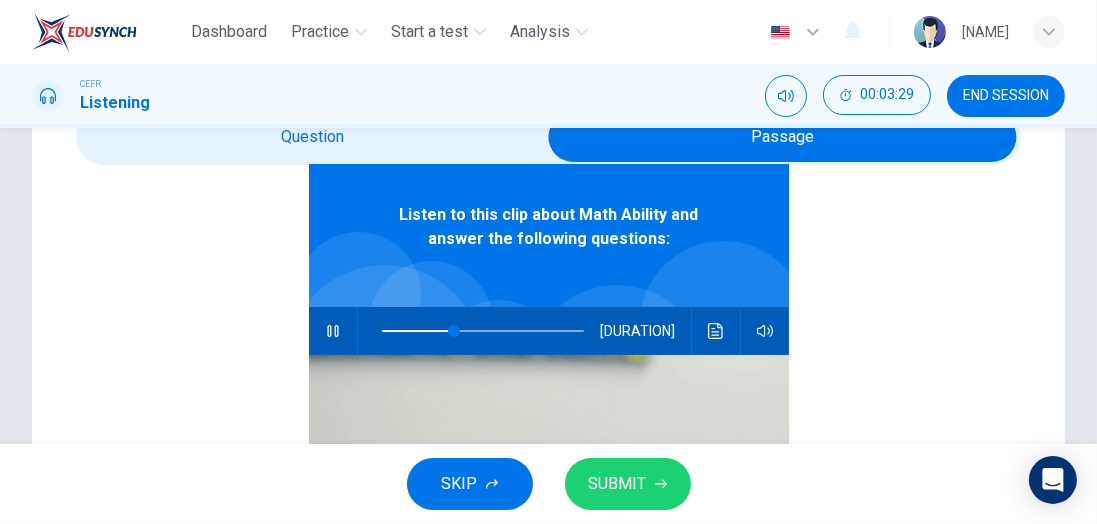 click at bounding box center [333, 331] 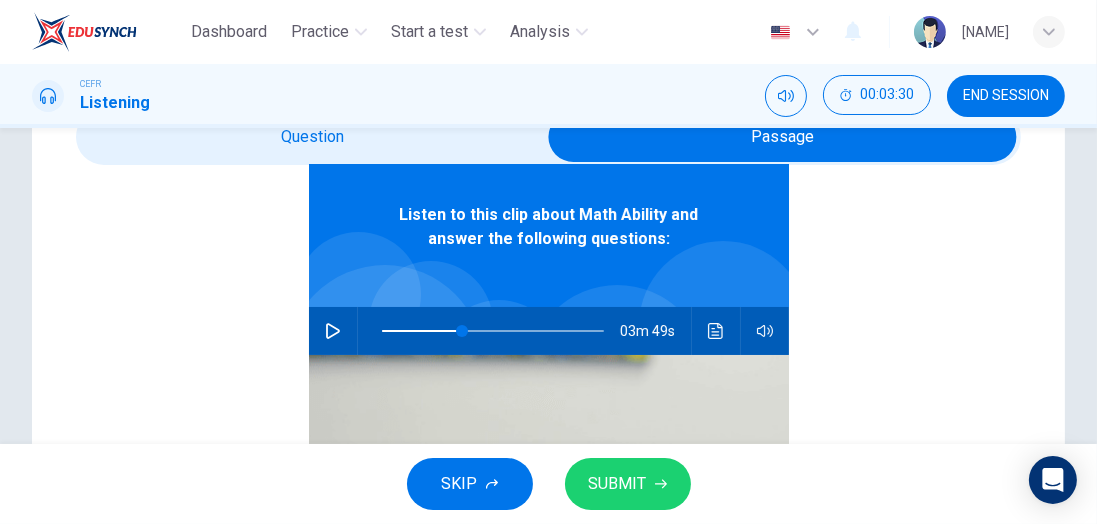 click at bounding box center (783, 137) 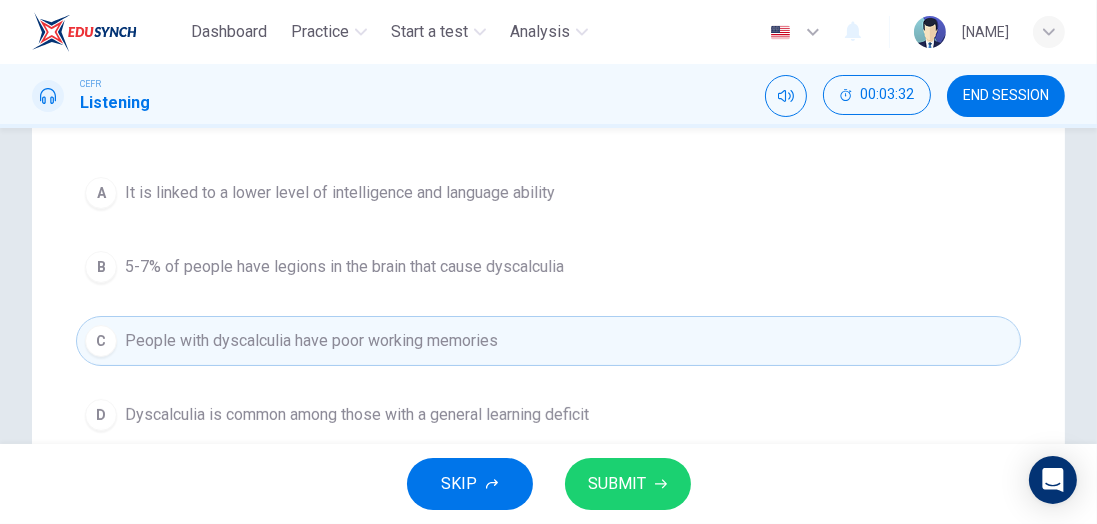 scroll, scrollTop: 254, scrollLeft: 0, axis: vertical 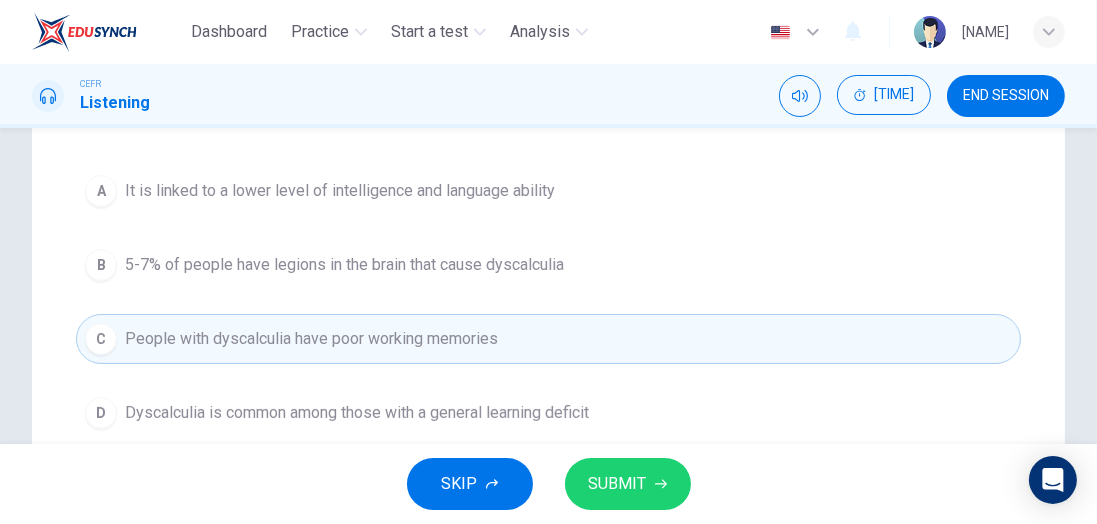 click on "A It is linked to a lower level of intelligence and language ability" at bounding box center [548, 191] 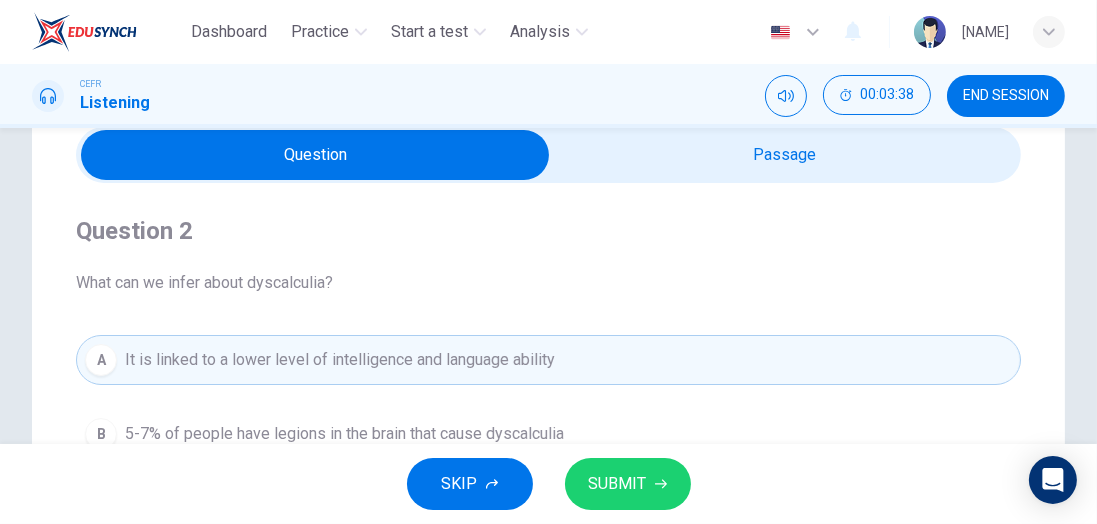 scroll, scrollTop: 0, scrollLeft: 0, axis: both 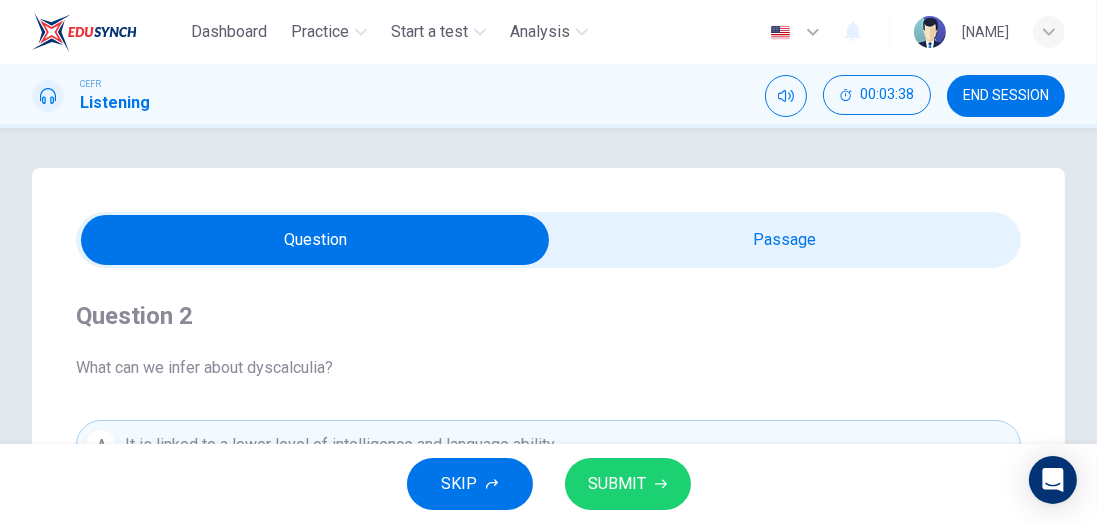 click at bounding box center [316, 240] 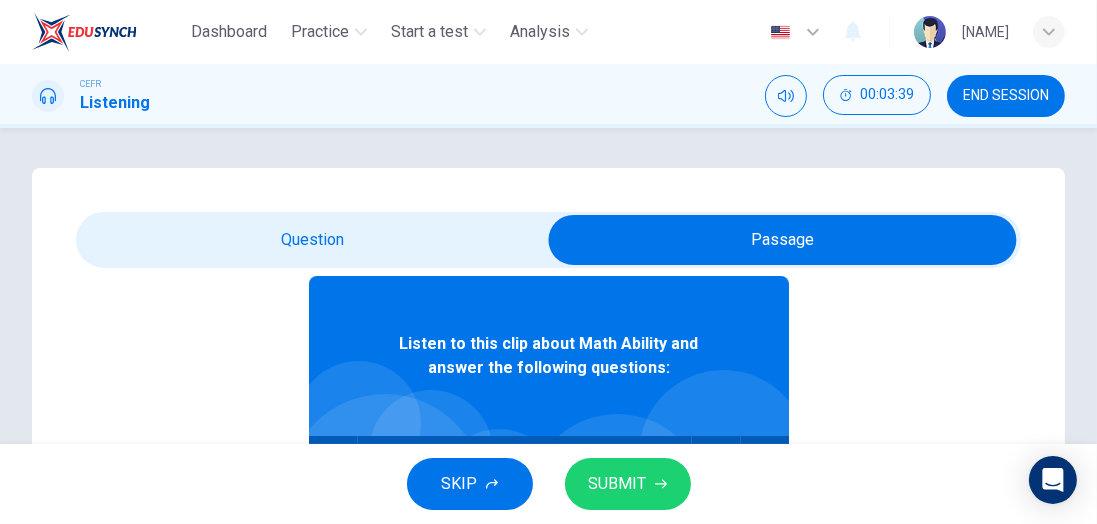 scroll, scrollTop: 112, scrollLeft: 0, axis: vertical 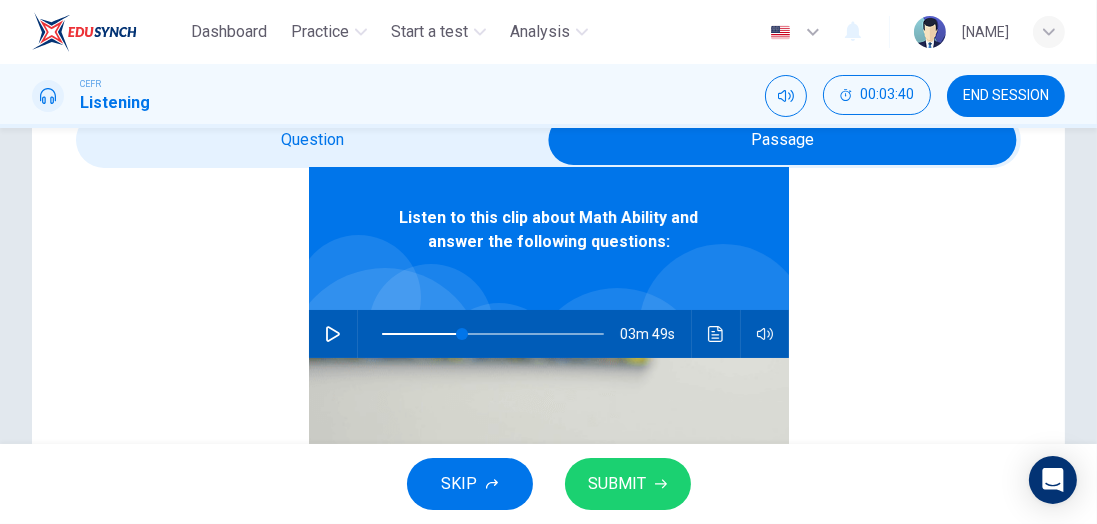 click at bounding box center [715, 334] 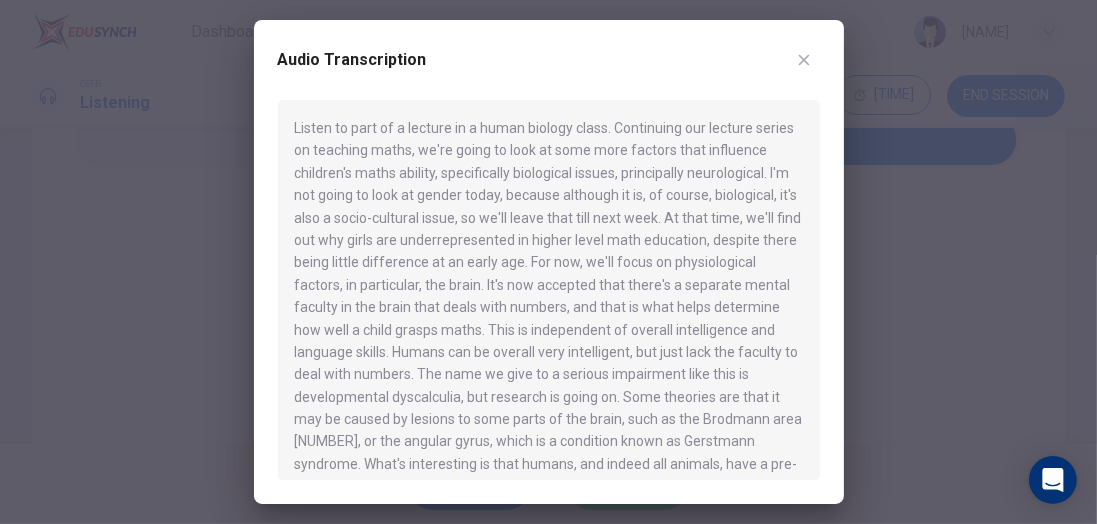 click at bounding box center (804, 60) 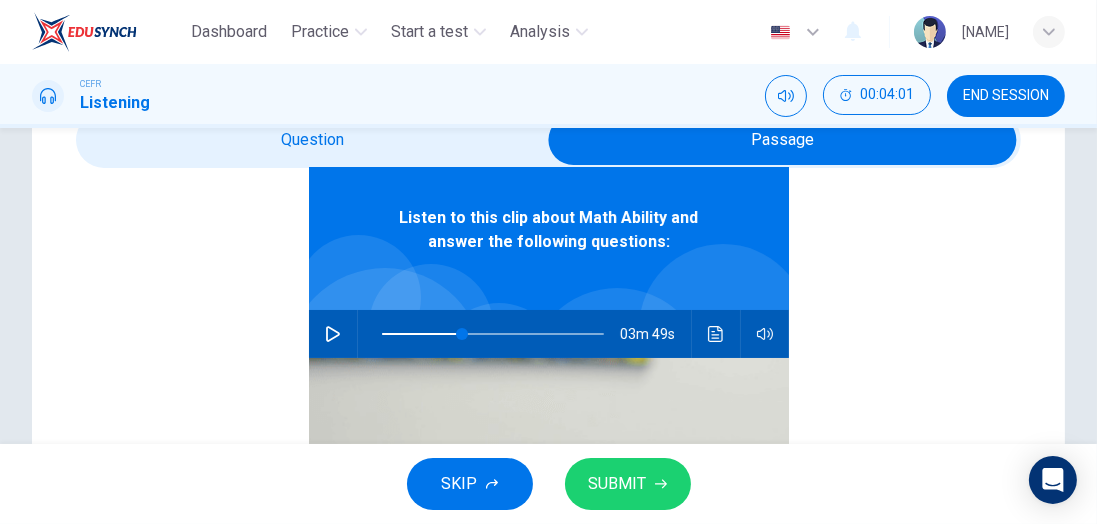 click at bounding box center (783, 140) 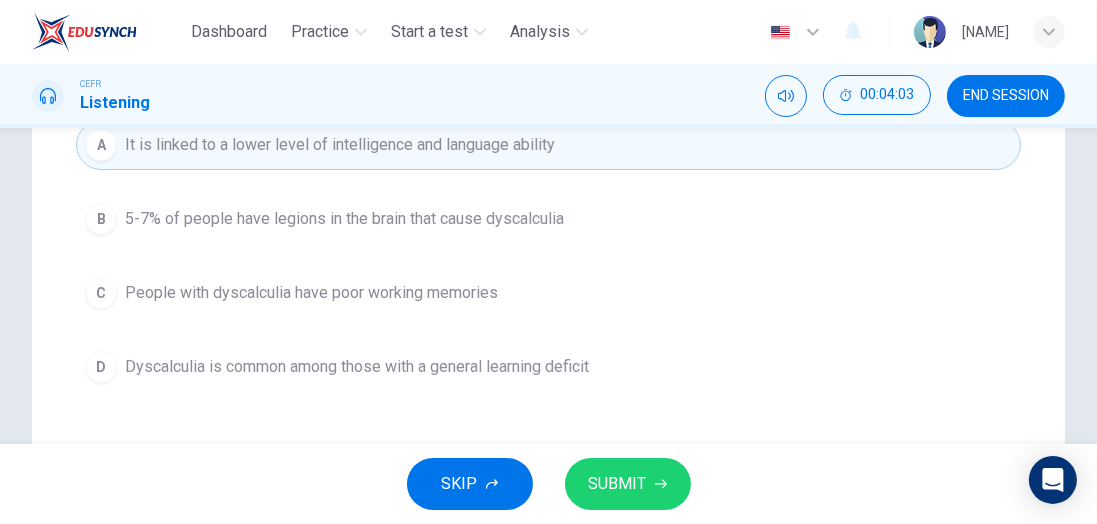 scroll, scrollTop: 313, scrollLeft: 0, axis: vertical 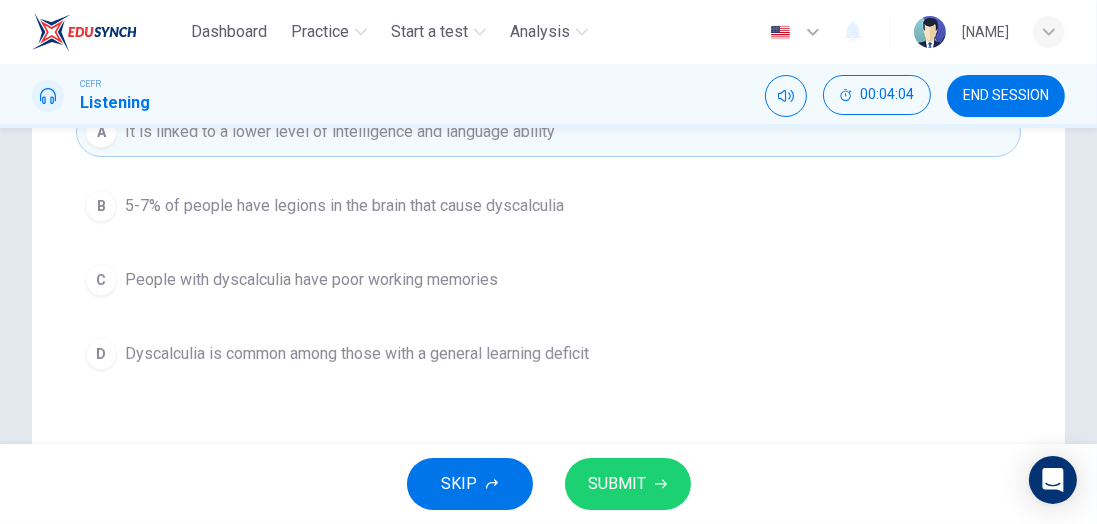 click on "People with dyscalculia have poor working memories" at bounding box center [344, 206] 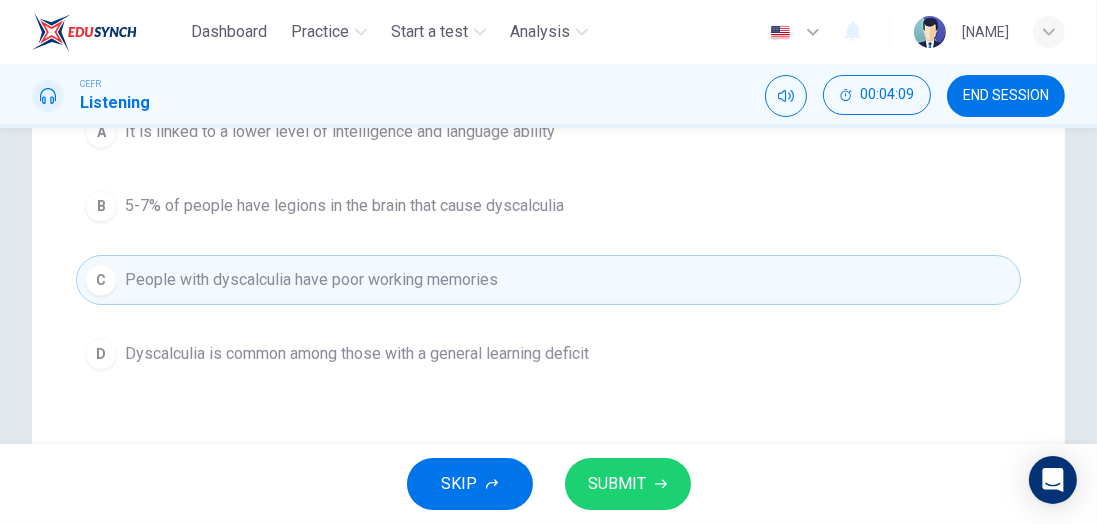 click on "SUBMIT" at bounding box center [618, 484] 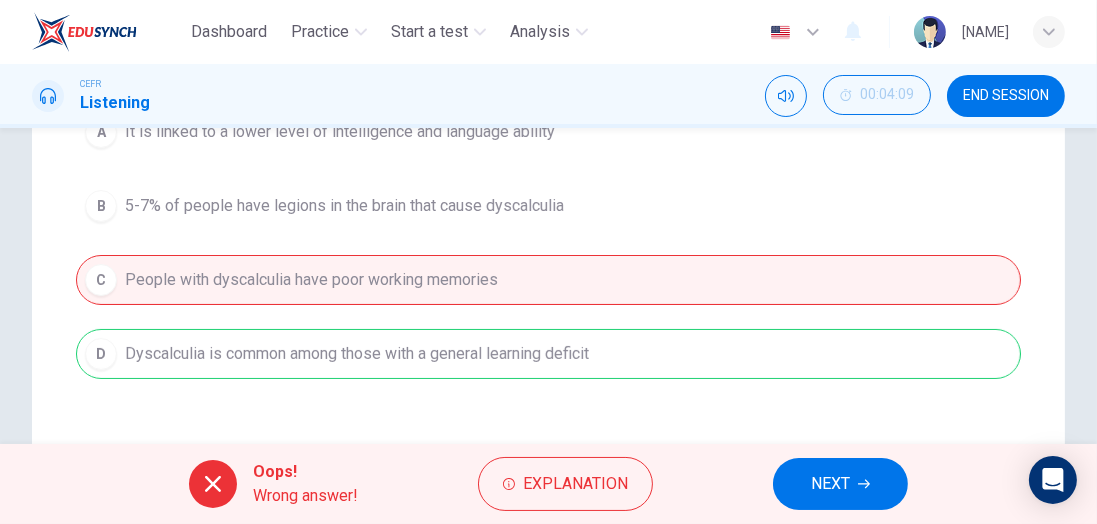 click on "Explanation" at bounding box center (575, 484) 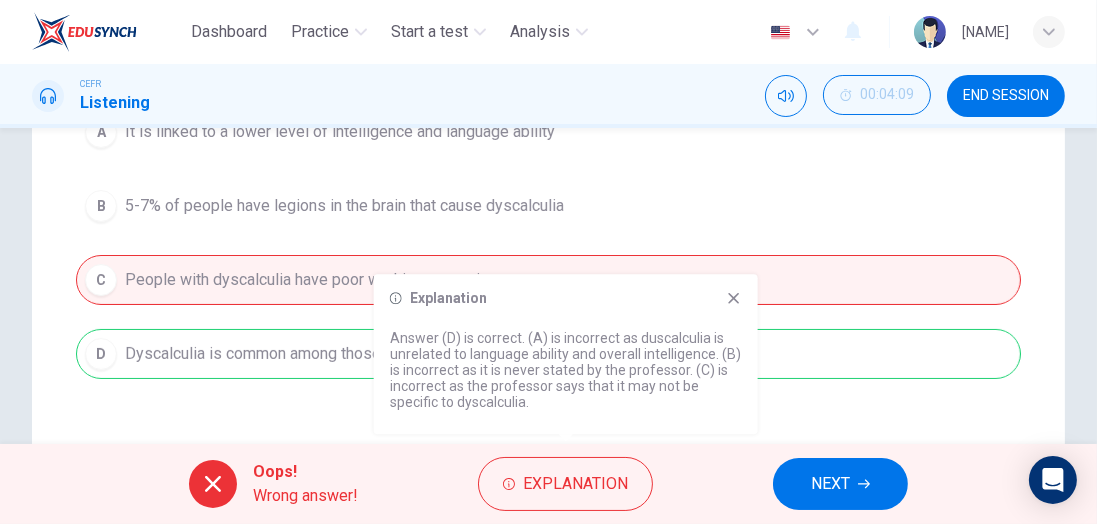 click at bounding box center (734, 298) 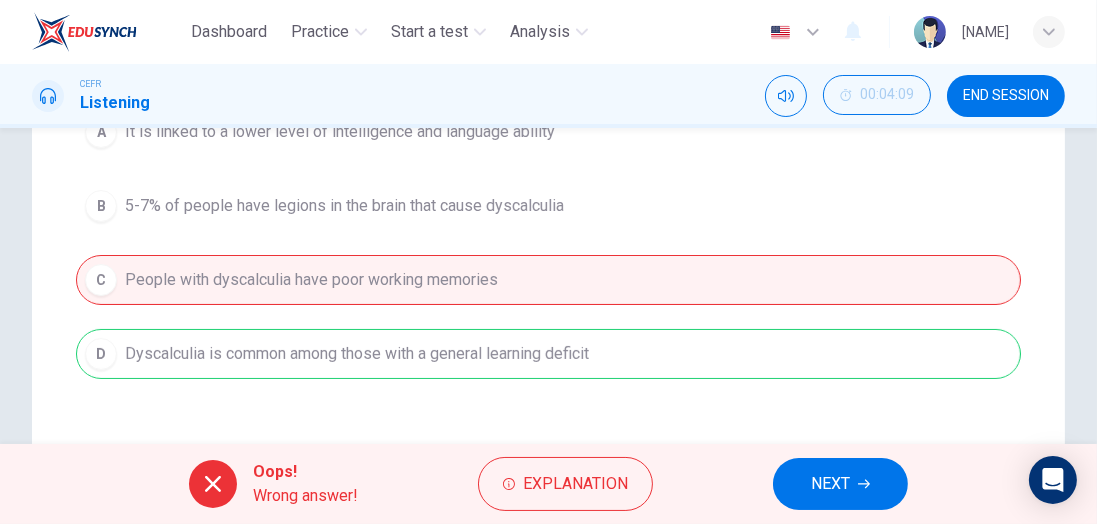 click on "NEXT" at bounding box center (830, 484) 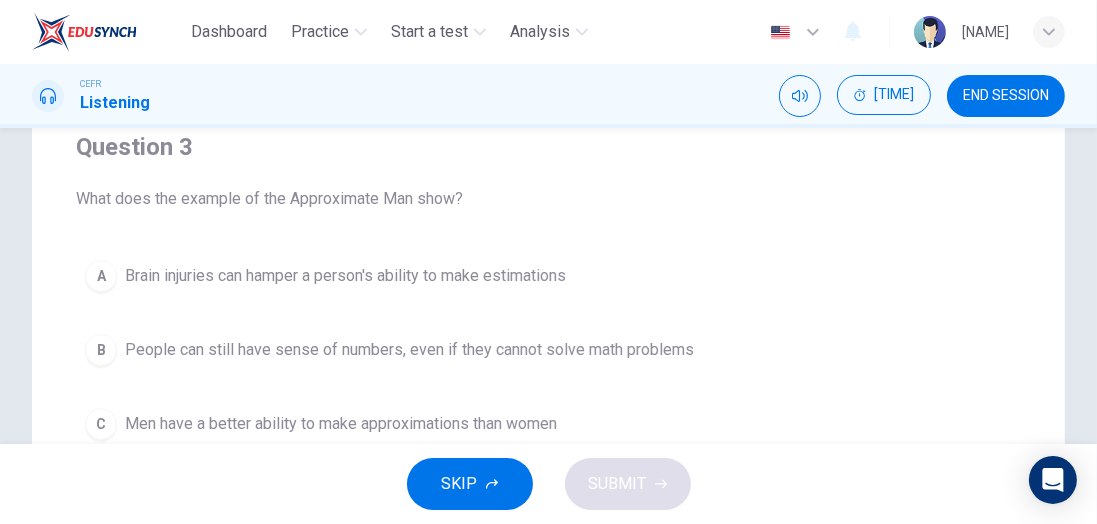 scroll, scrollTop: 0, scrollLeft: 0, axis: both 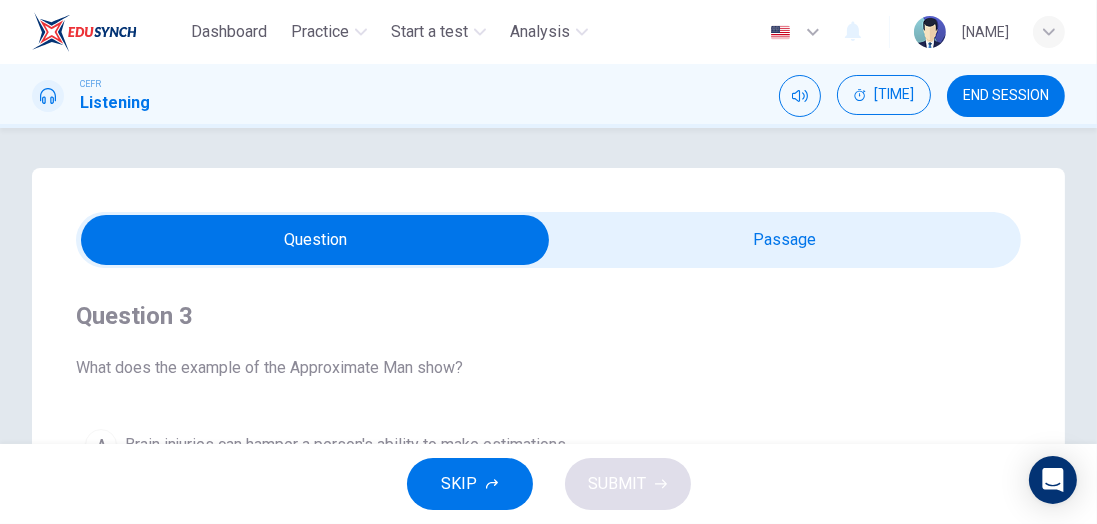click at bounding box center (316, 240) 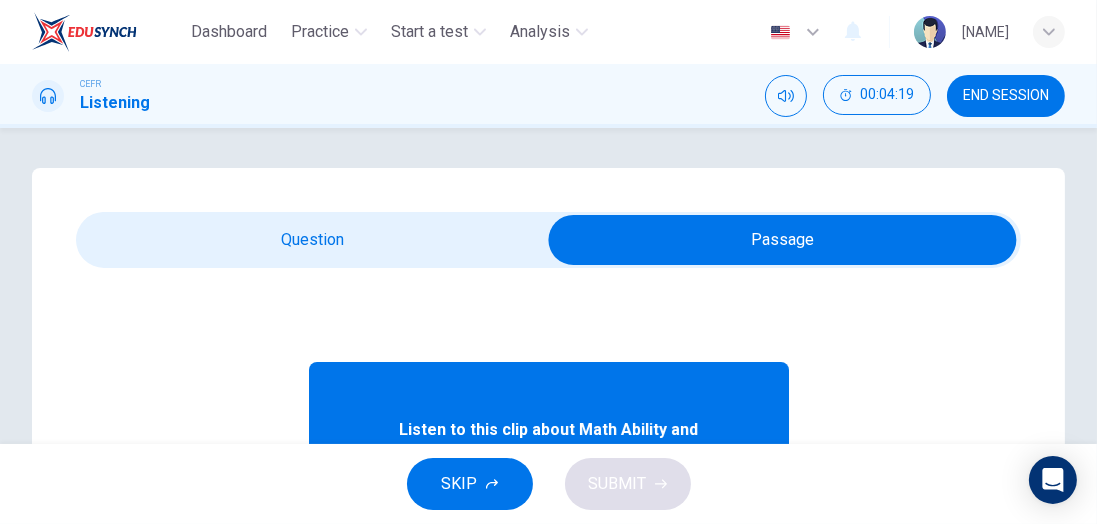 click at bounding box center (783, 240) 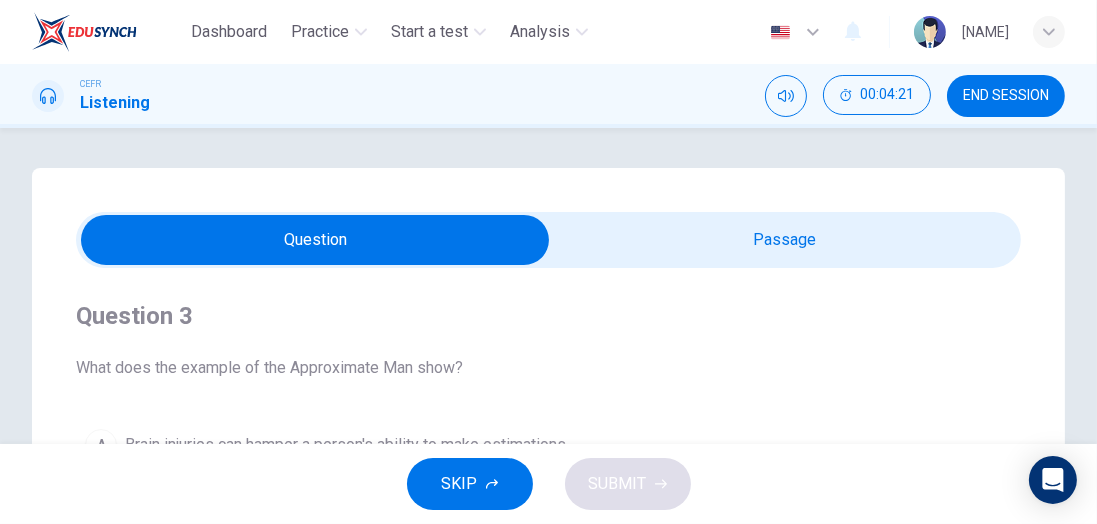 click at bounding box center [316, 240] 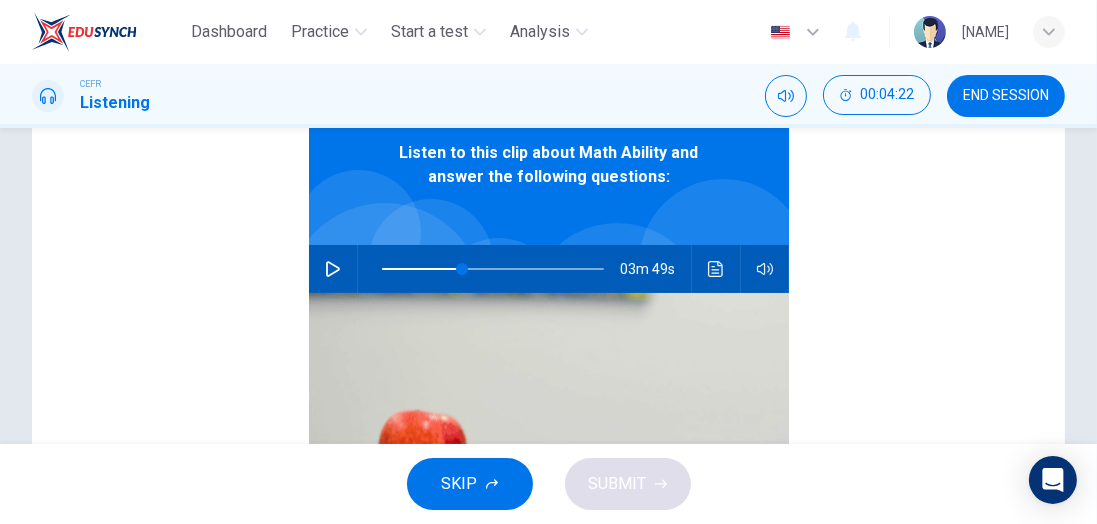 scroll, scrollTop: 288, scrollLeft: 0, axis: vertical 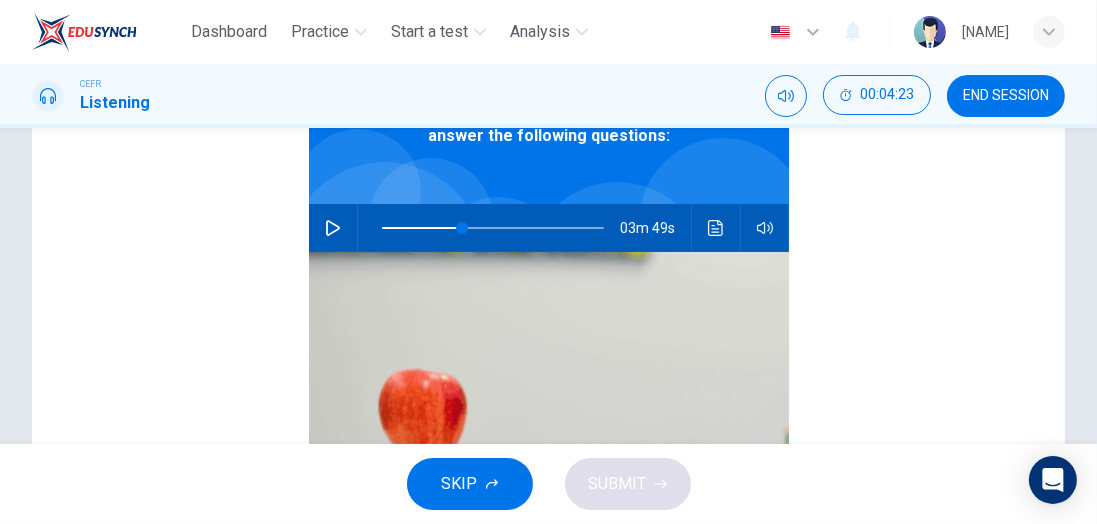 click at bounding box center [333, 228] 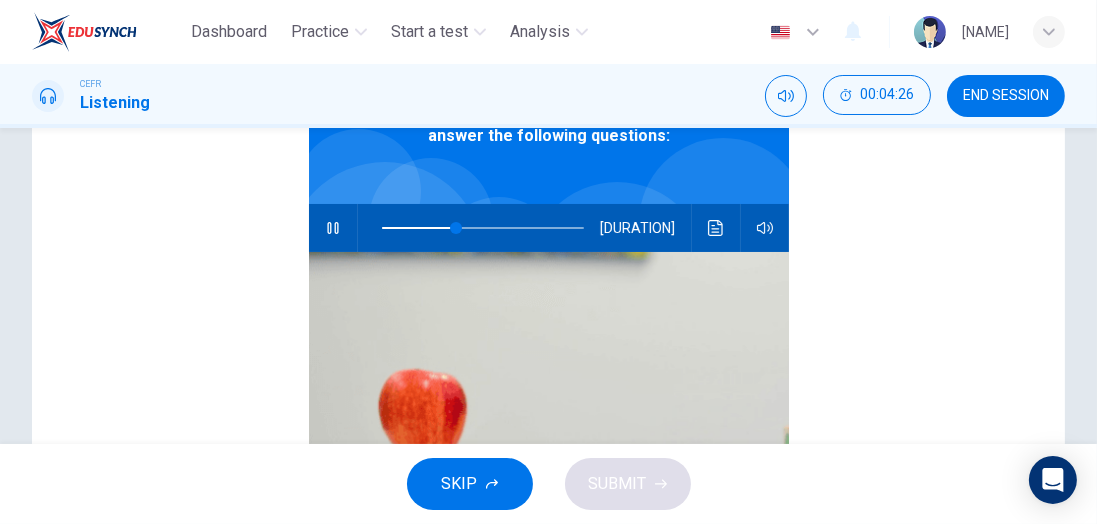 click at bounding box center (716, 228) 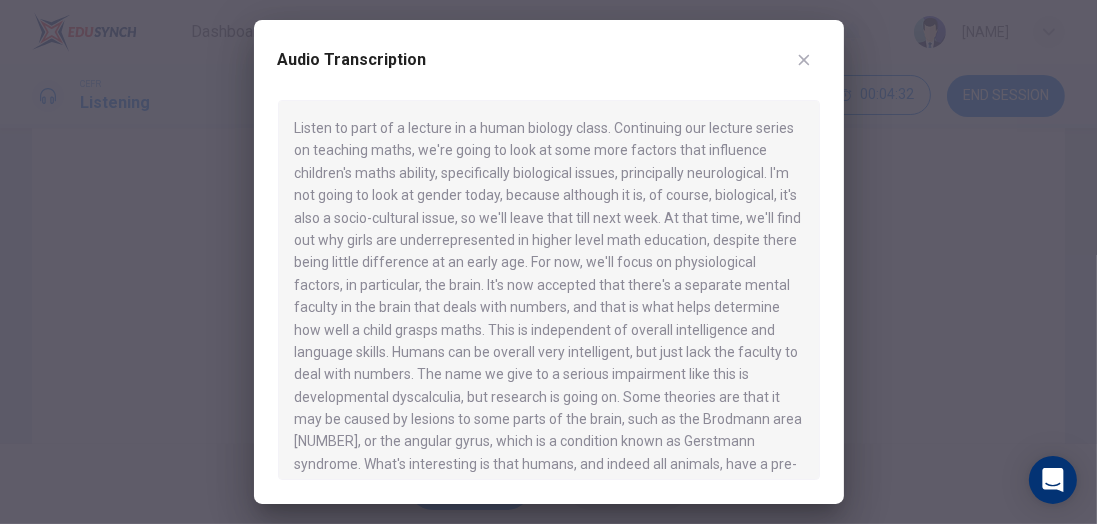 click at bounding box center (803, 60) 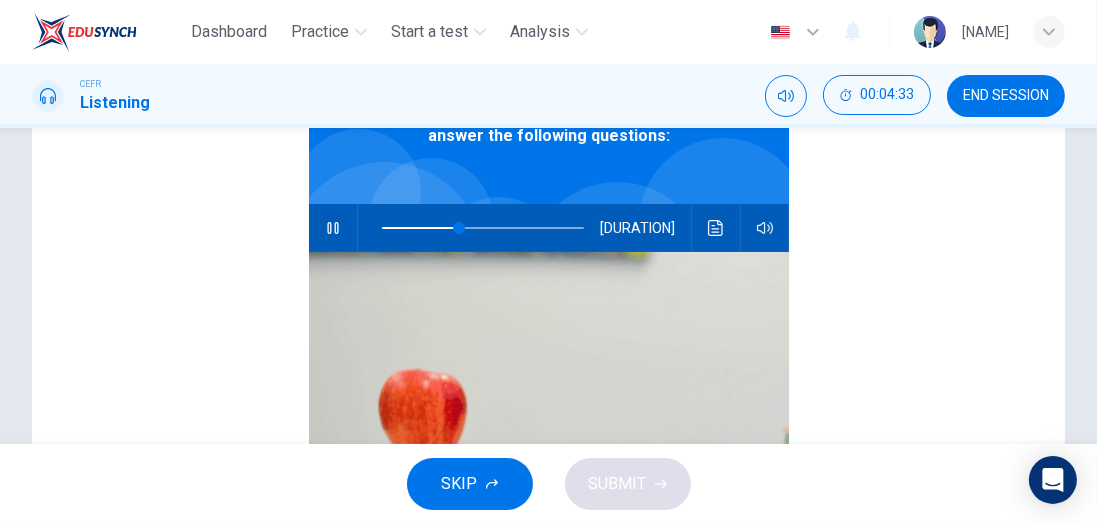 scroll, scrollTop: 0, scrollLeft: 0, axis: both 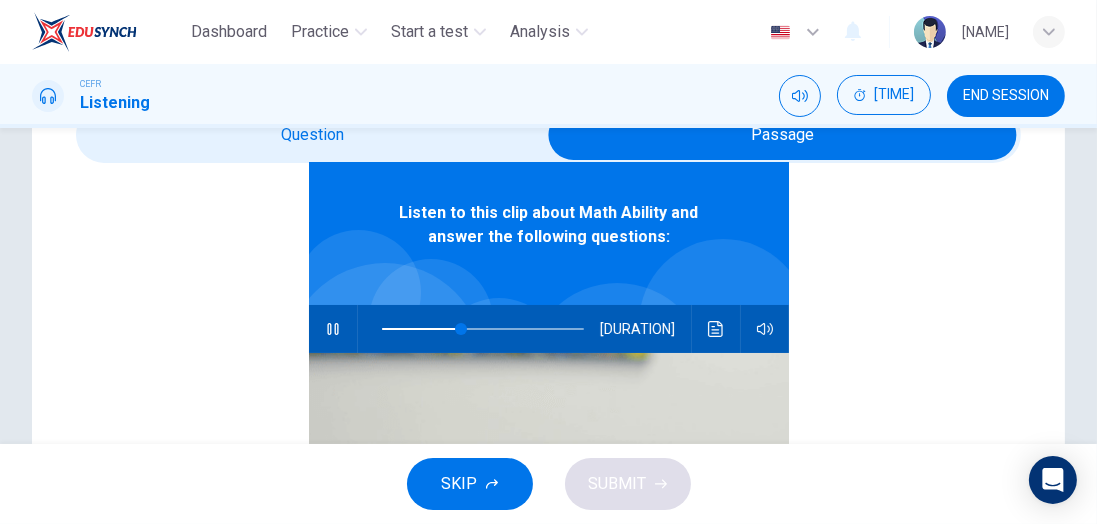 click at bounding box center [716, 329] 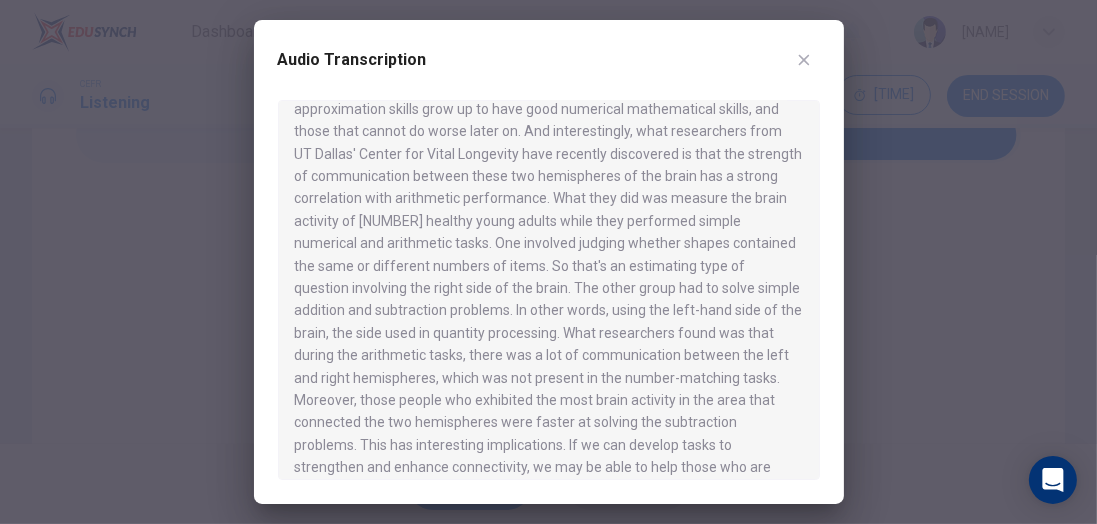 scroll, scrollTop: 1018, scrollLeft: 0, axis: vertical 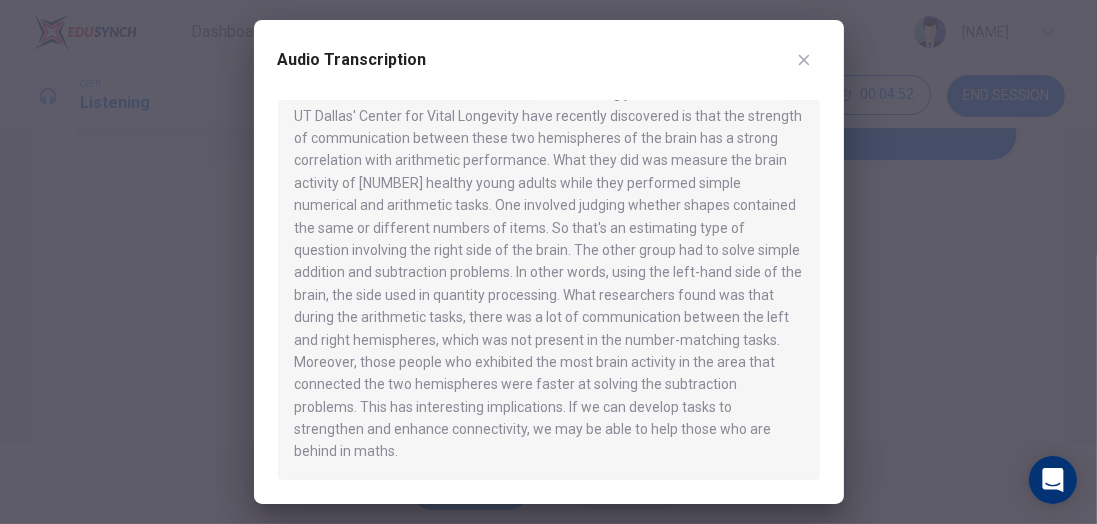 click at bounding box center (803, 60) 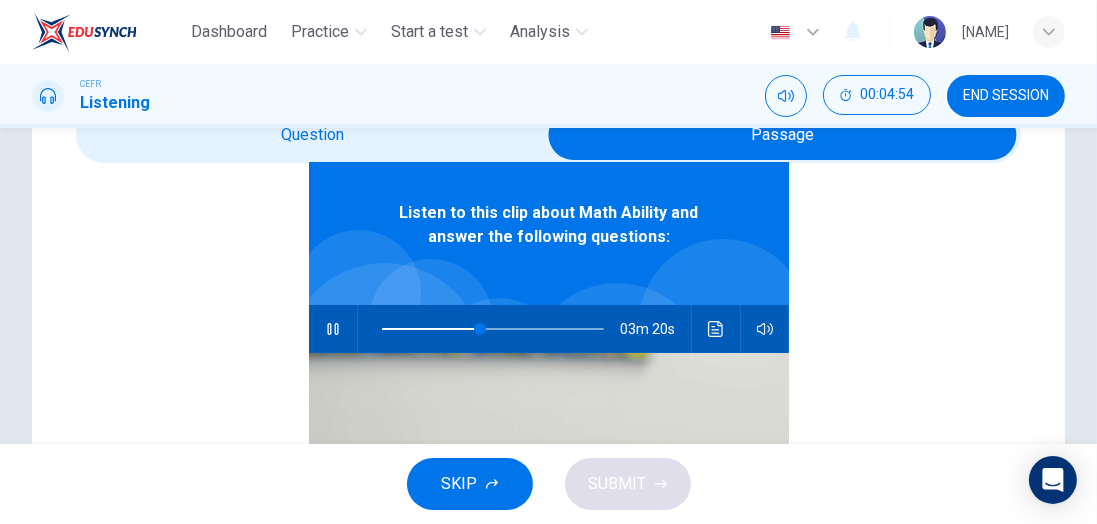 scroll, scrollTop: 45, scrollLeft: 0, axis: vertical 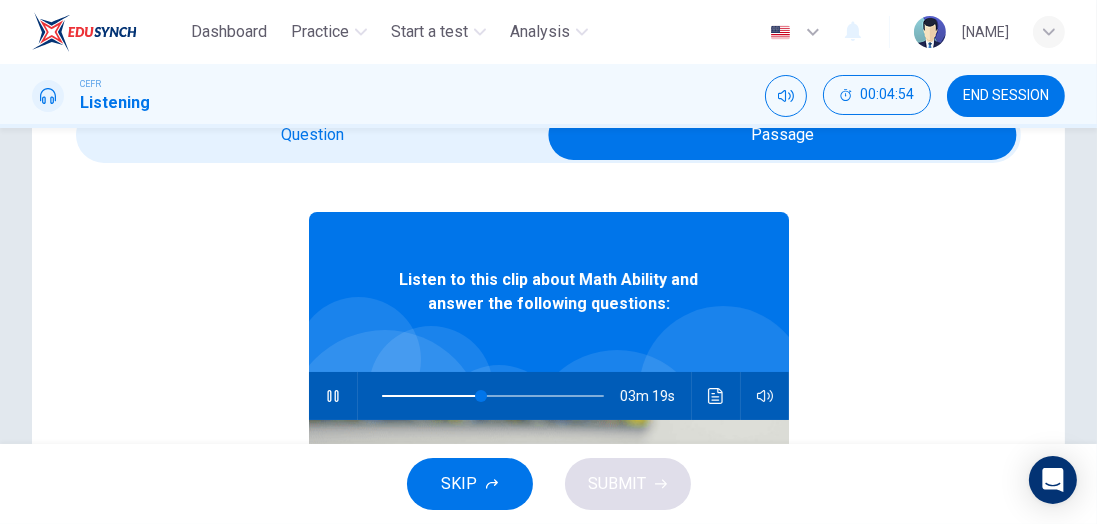 click at bounding box center (783, 135) 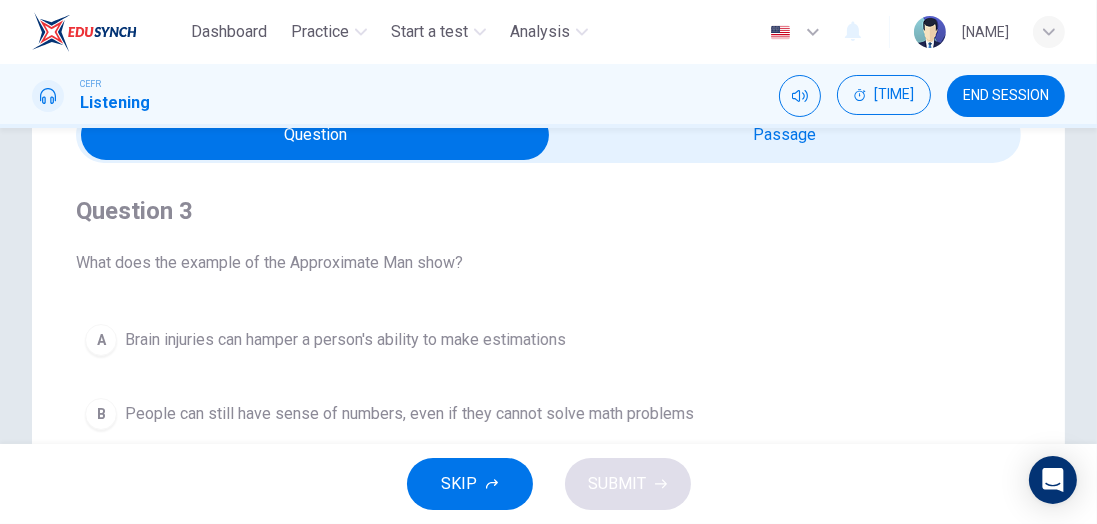 scroll, scrollTop: 0, scrollLeft: 0, axis: both 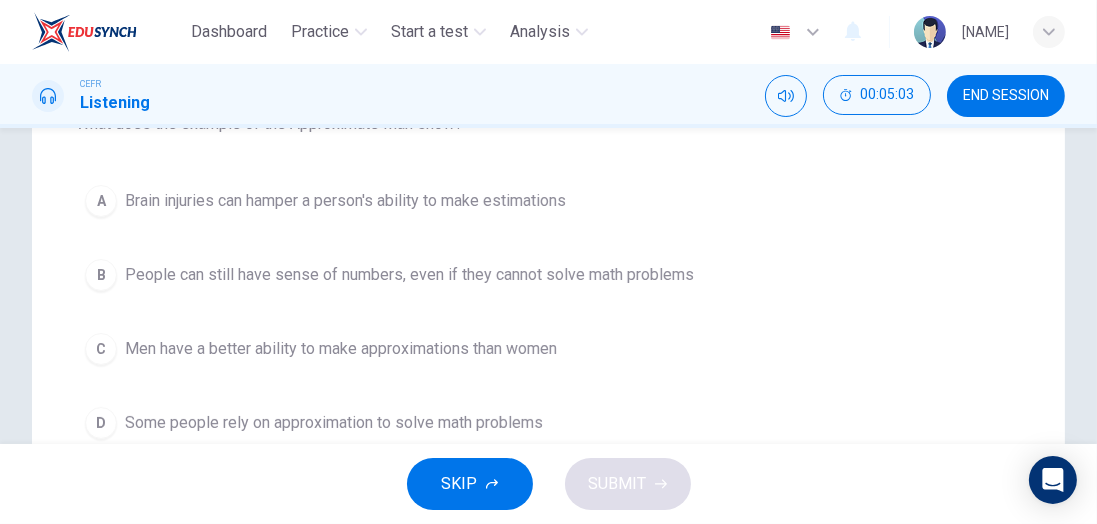 click on "A" at bounding box center (101, 201) 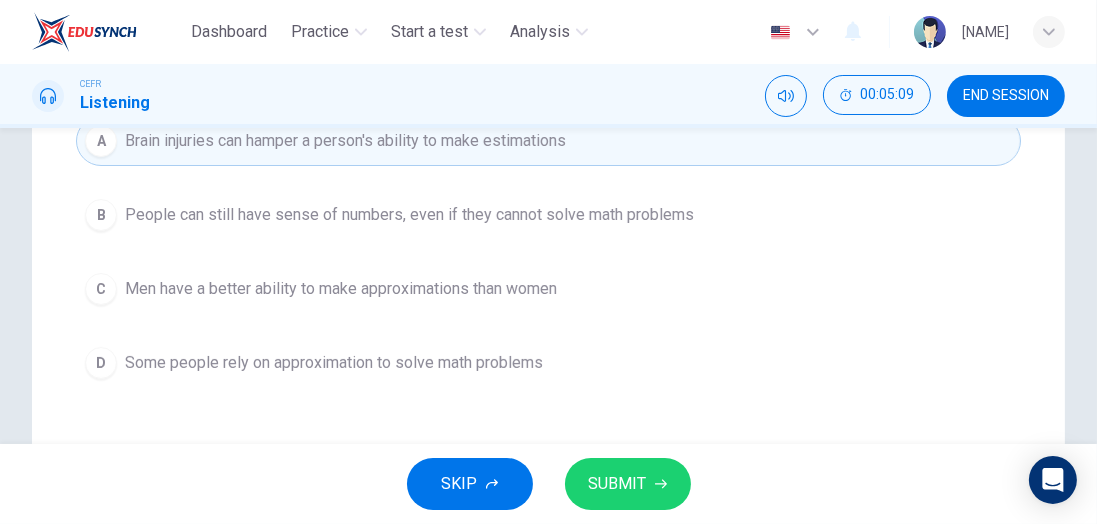 scroll, scrollTop: 303, scrollLeft: 0, axis: vertical 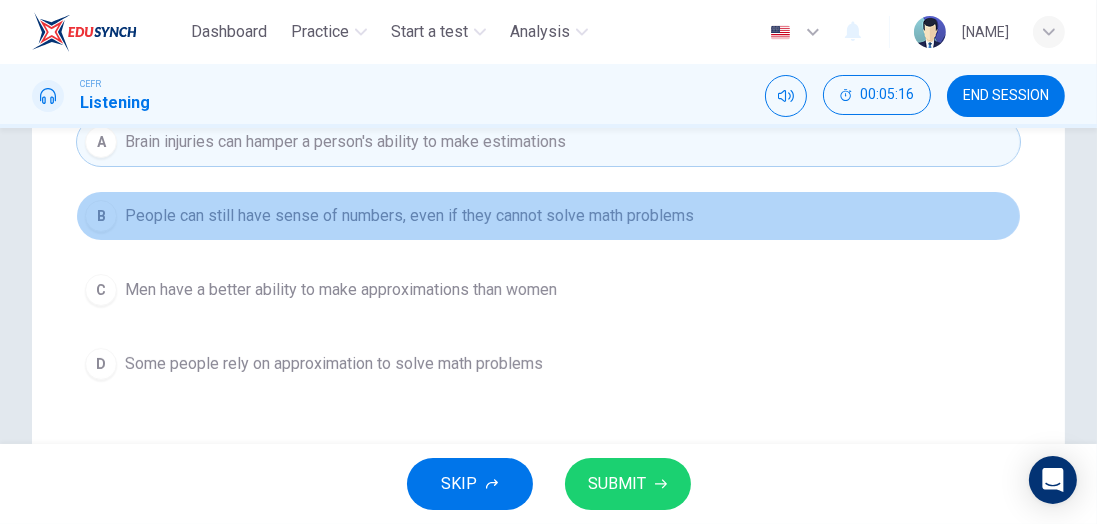 click on "B" at bounding box center (101, 216) 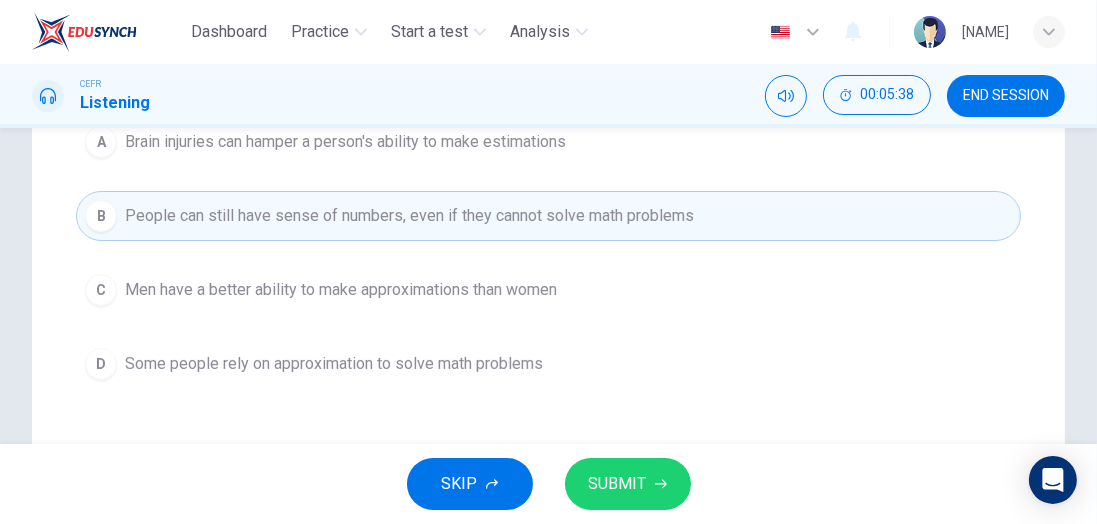 click on "SUBMIT" at bounding box center [618, 484] 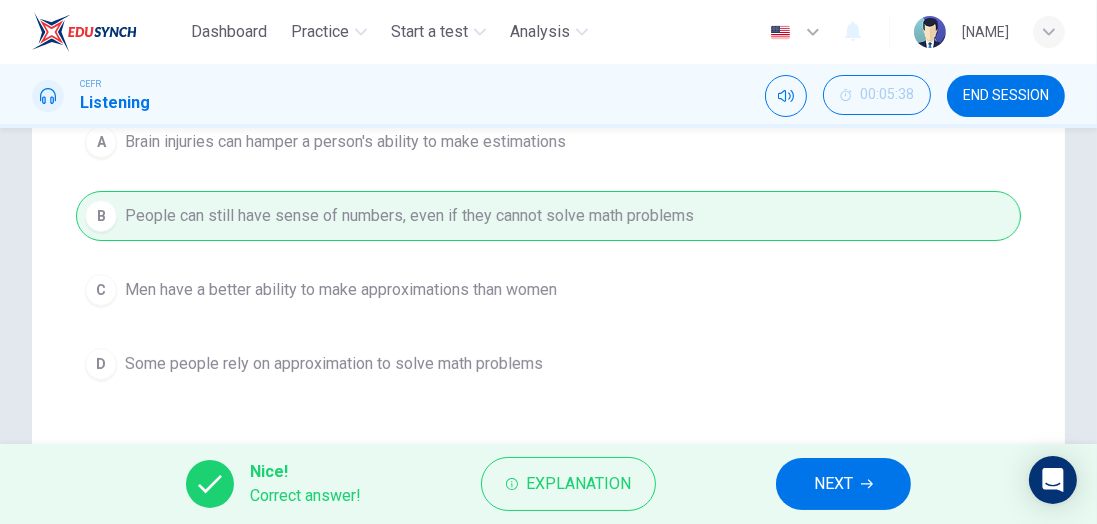 click on "NEXT" at bounding box center (833, 484) 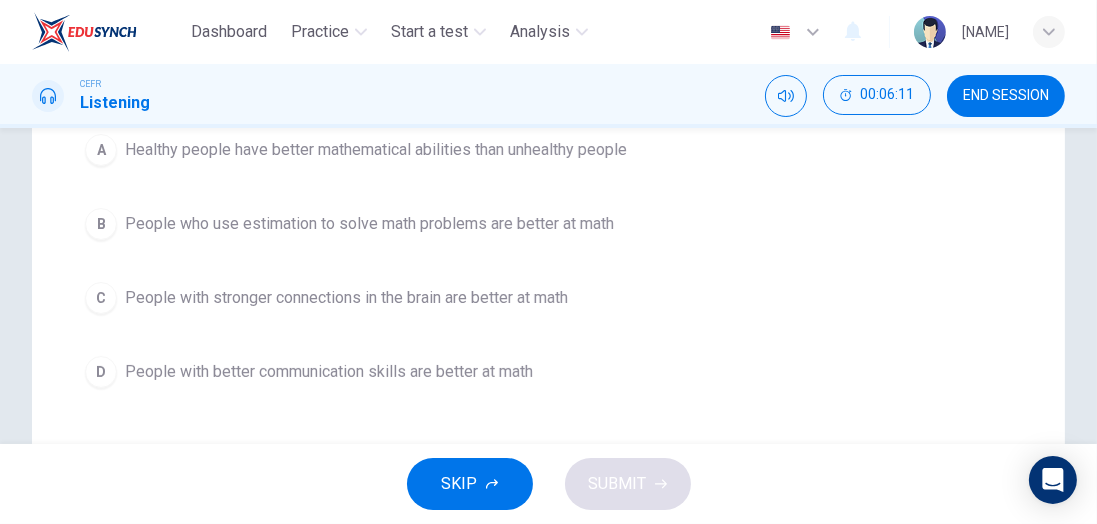 scroll, scrollTop: 313, scrollLeft: 0, axis: vertical 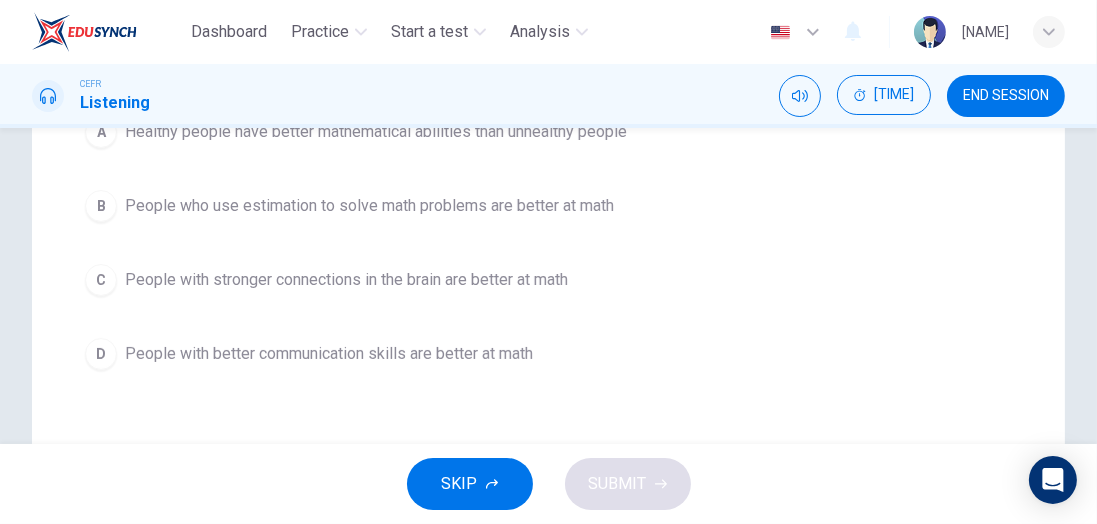 click at bounding box center (1049, 32) 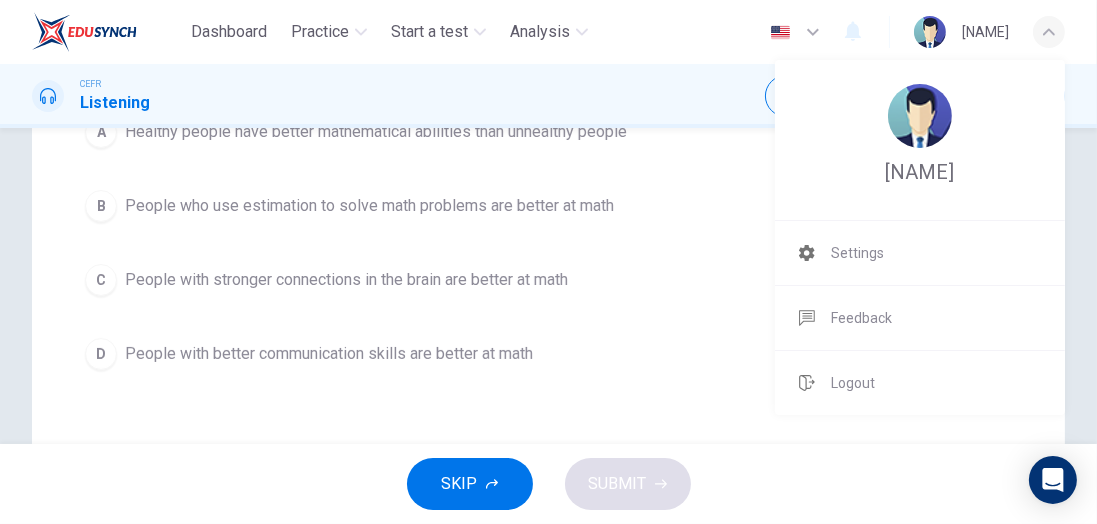 click at bounding box center [548, 262] 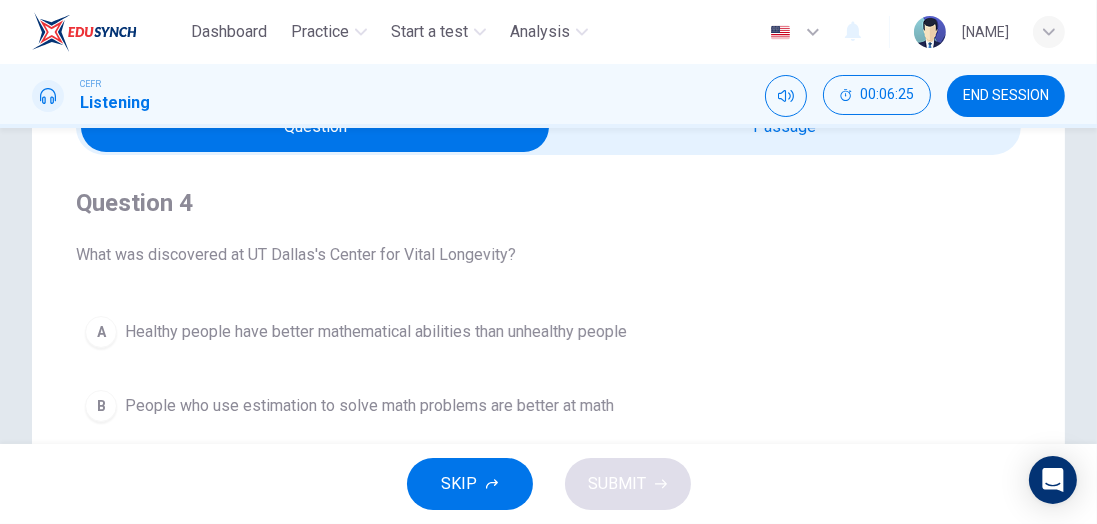 scroll, scrollTop: 0, scrollLeft: 0, axis: both 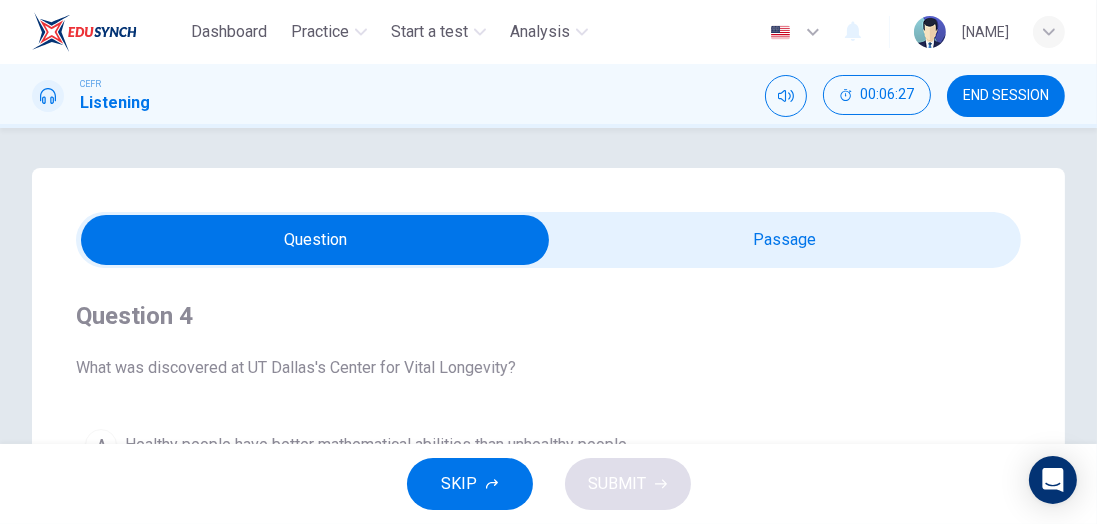 click at bounding box center (316, 240) 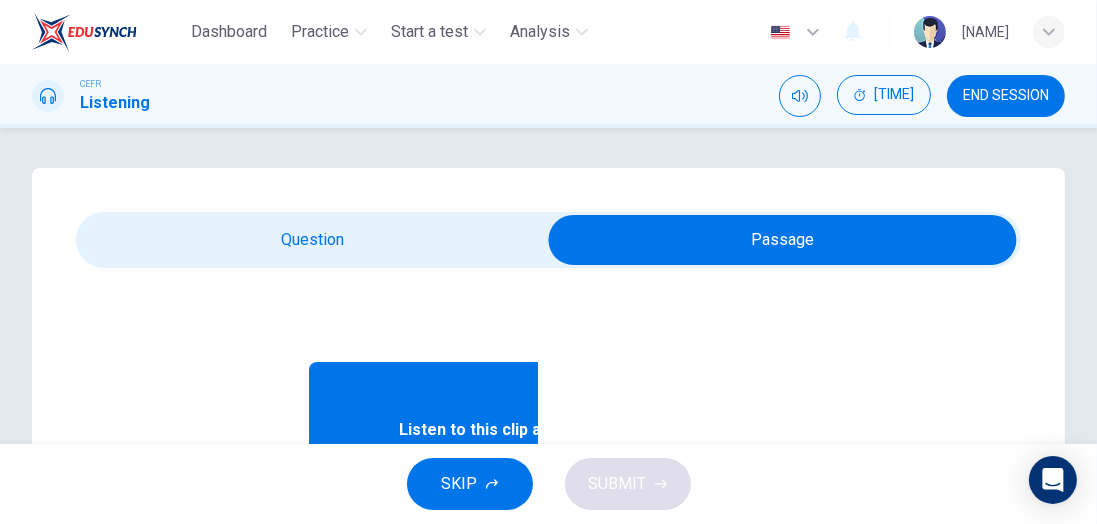 scroll, scrollTop: 112, scrollLeft: 0, axis: vertical 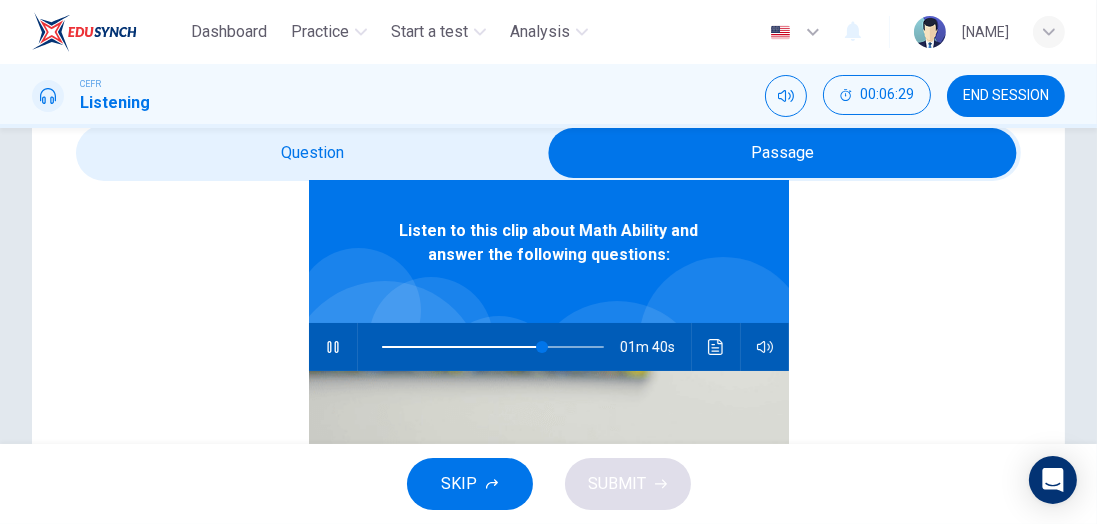 click at bounding box center [716, 347] 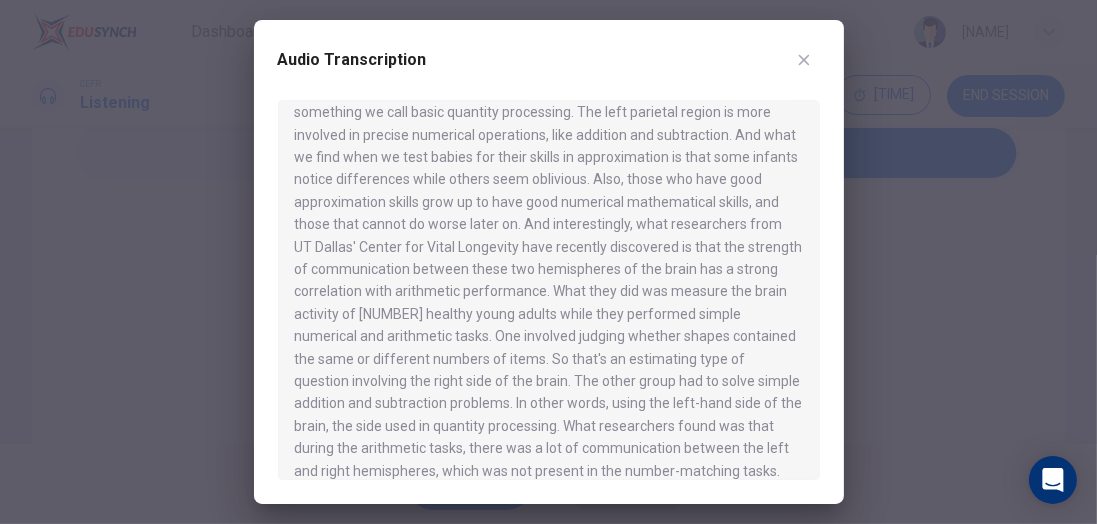 scroll, scrollTop: 777, scrollLeft: 0, axis: vertical 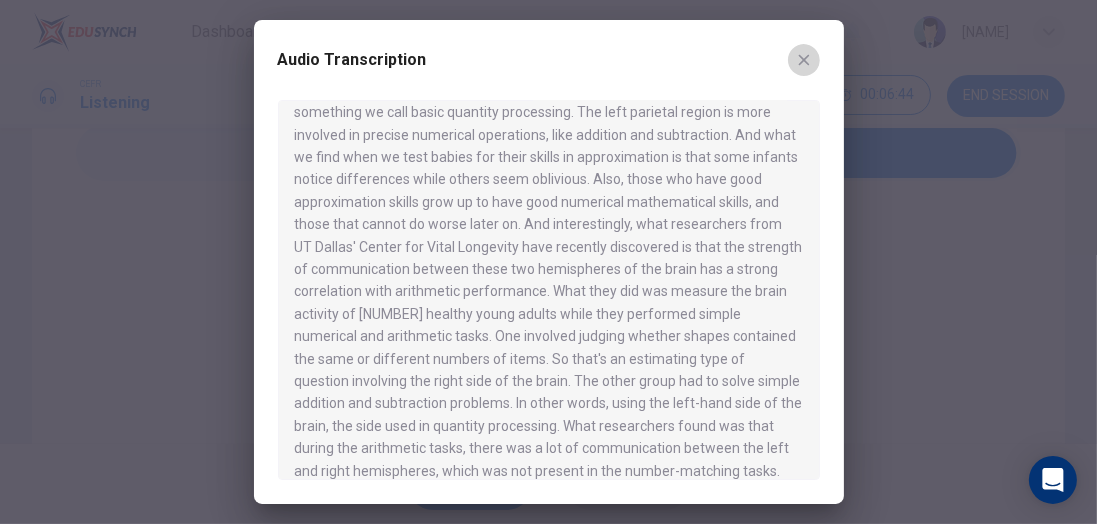 click at bounding box center (803, 60) 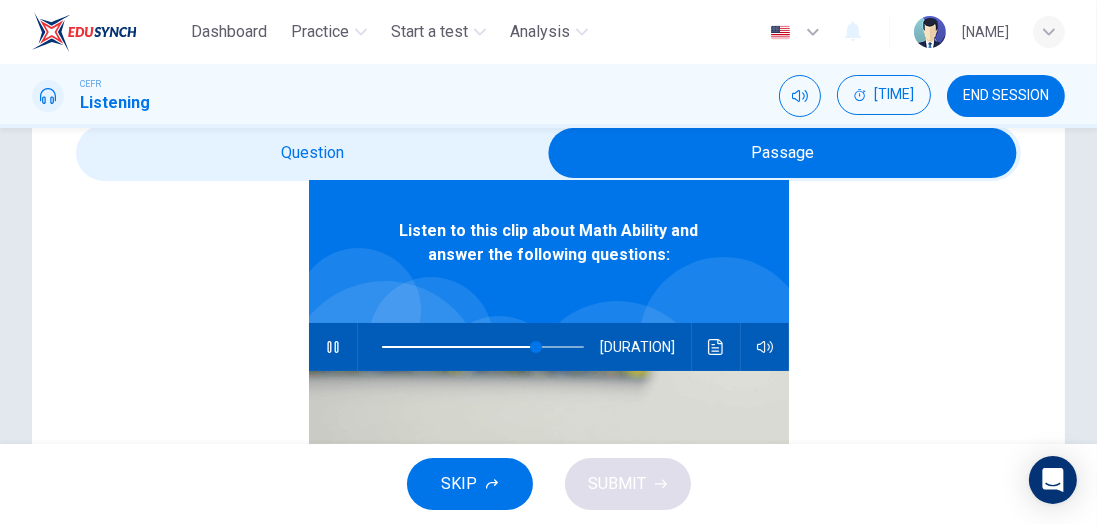 click at bounding box center (783, 153) 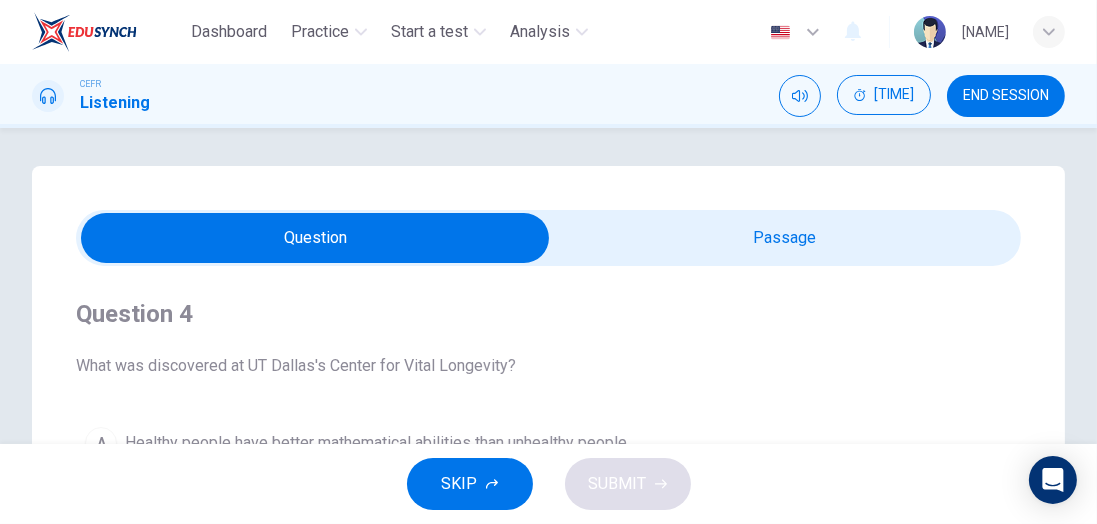 scroll, scrollTop: 0, scrollLeft: 0, axis: both 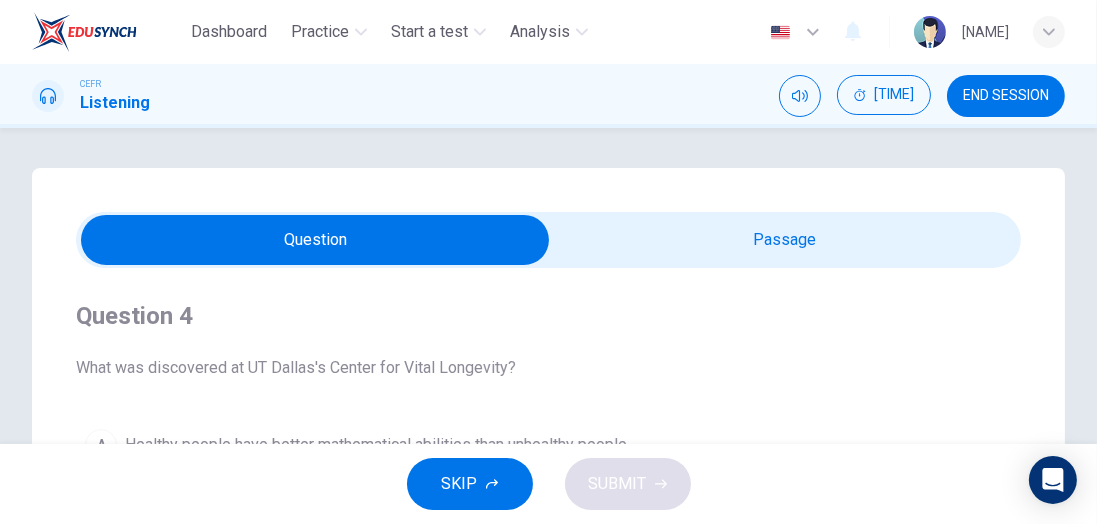 click at bounding box center [316, 240] 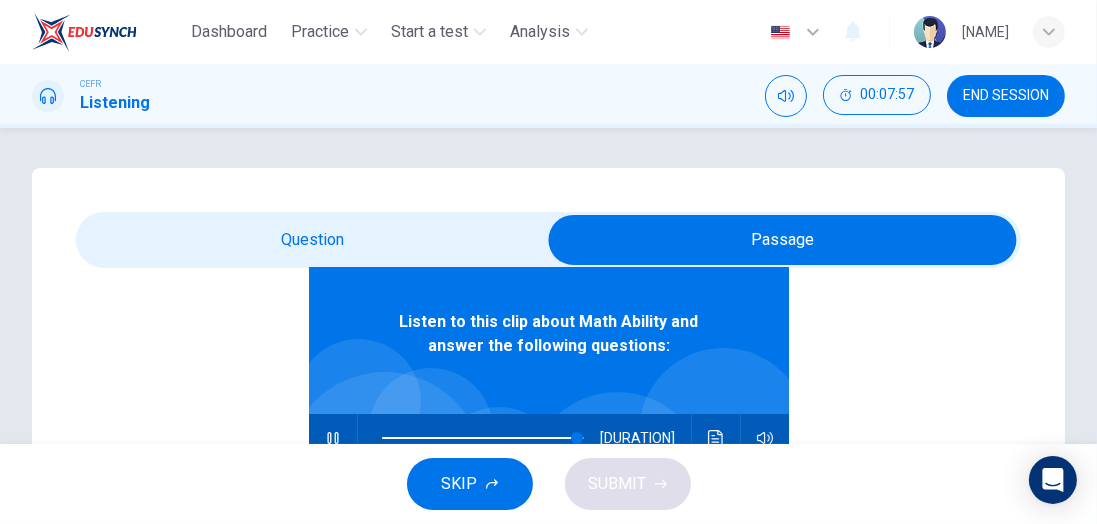 scroll, scrollTop: 112, scrollLeft: 0, axis: vertical 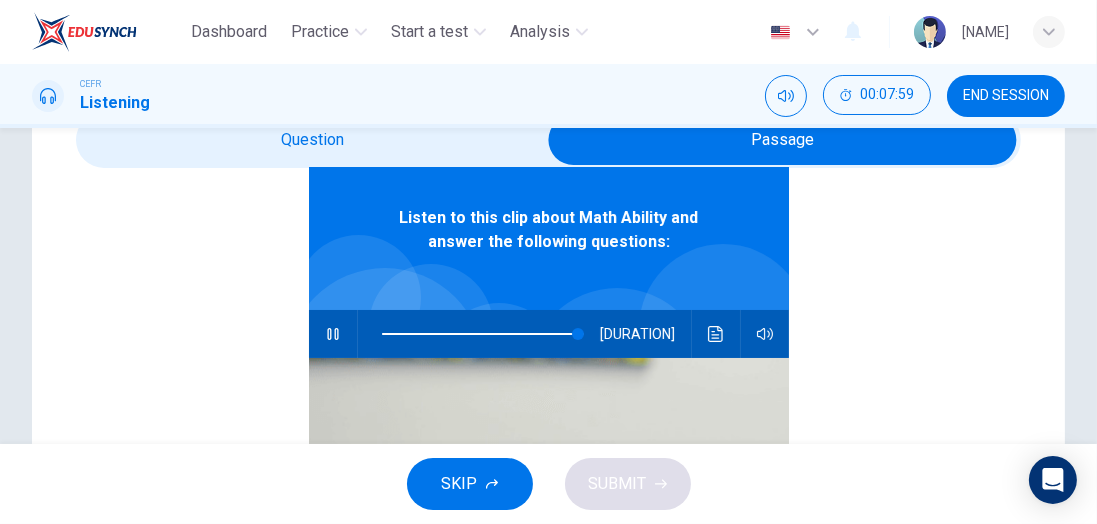 click at bounding box center (716, 334) 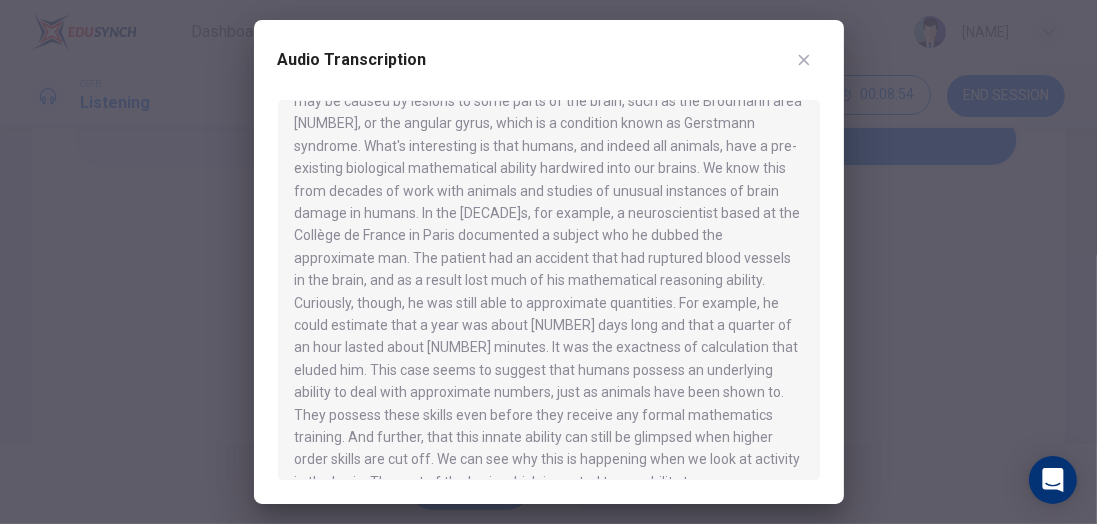 scroll, scrollTop: 297, scrollLeft: 0, axis: vertical 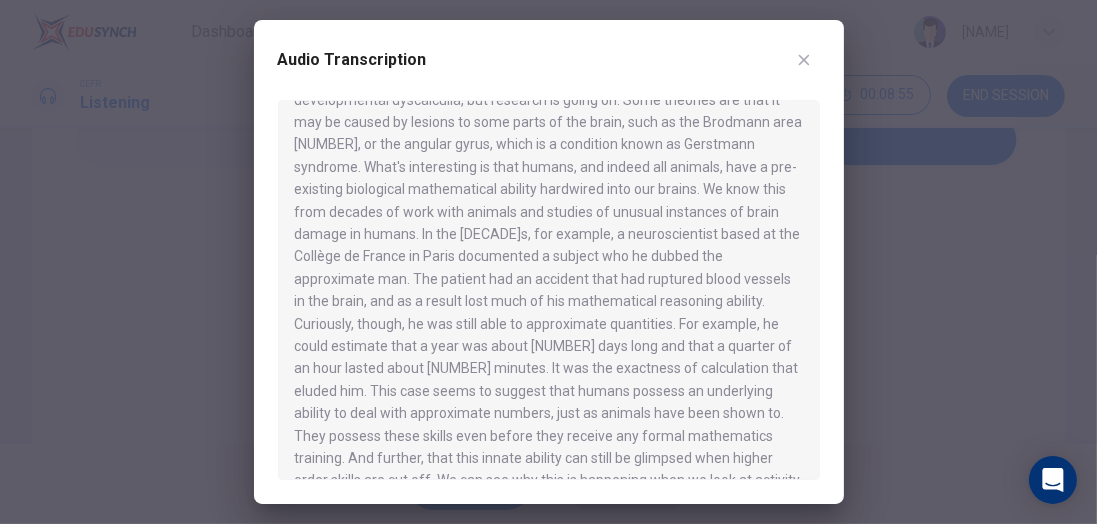 click at bounding box center [803, 60] 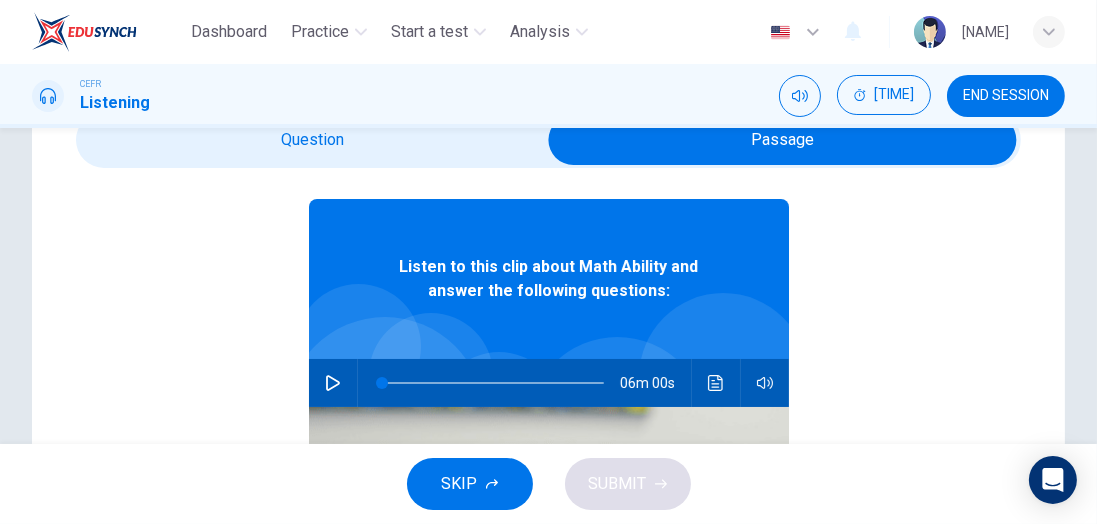 scroll, scrollTop: 39, scrollLeft: 0, axis: vertical 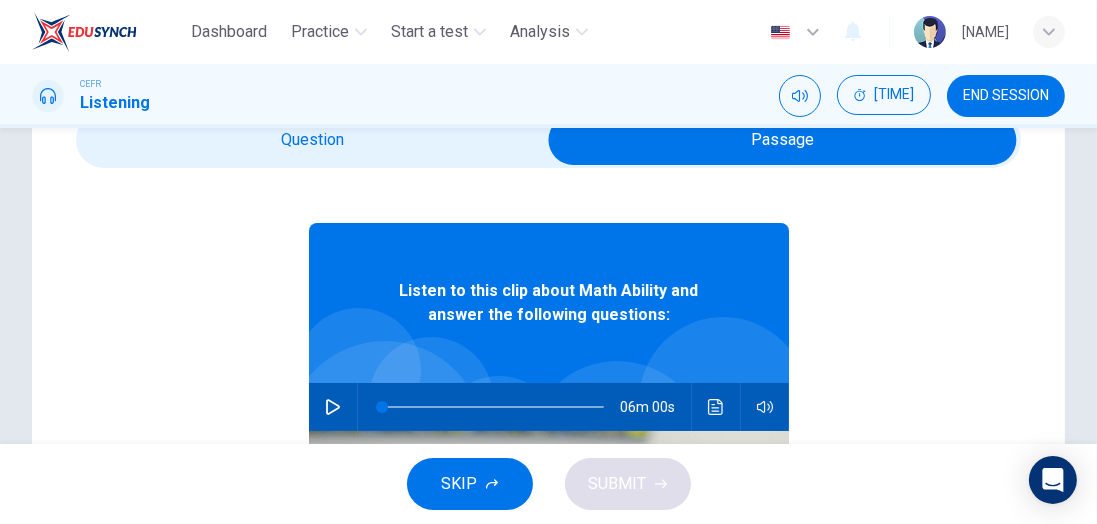 click at bounding box center [783, 140] 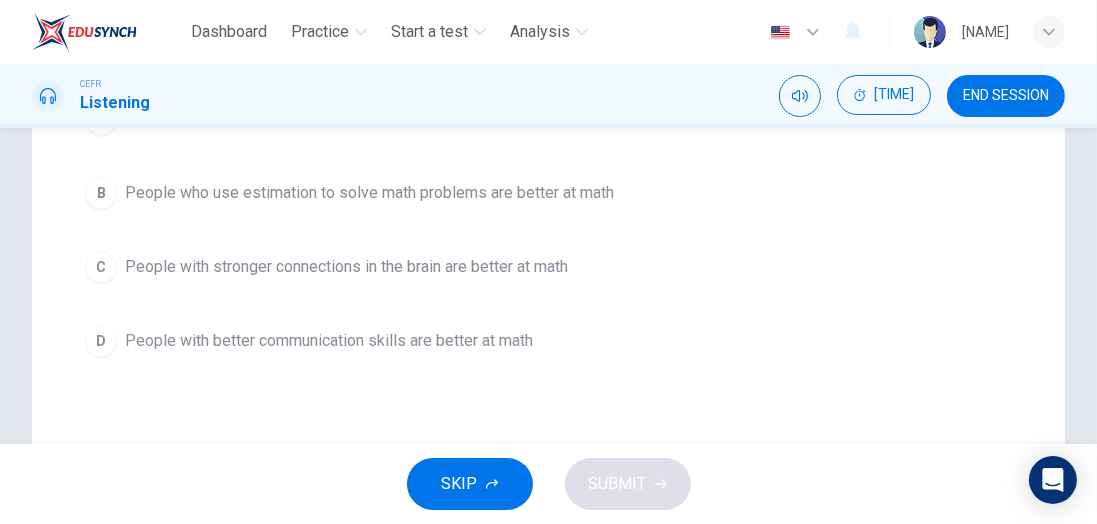 scroll, scrollTop: 329, scrollLeft: 0, axis: vertical 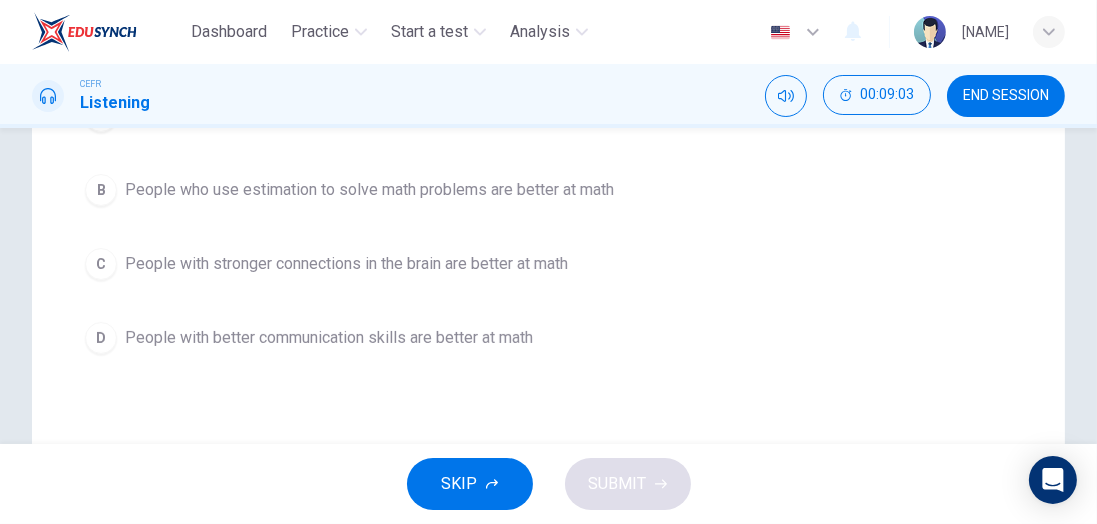 click on "People with stronger connections in the brain are better at math" at bounding box center (548, 264) 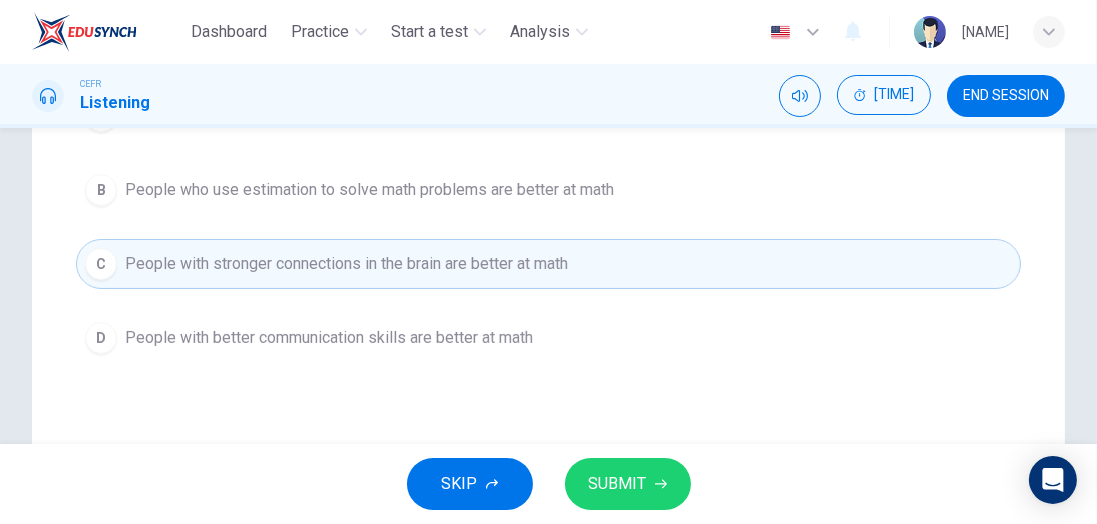 click at bounding box center (661, 484) 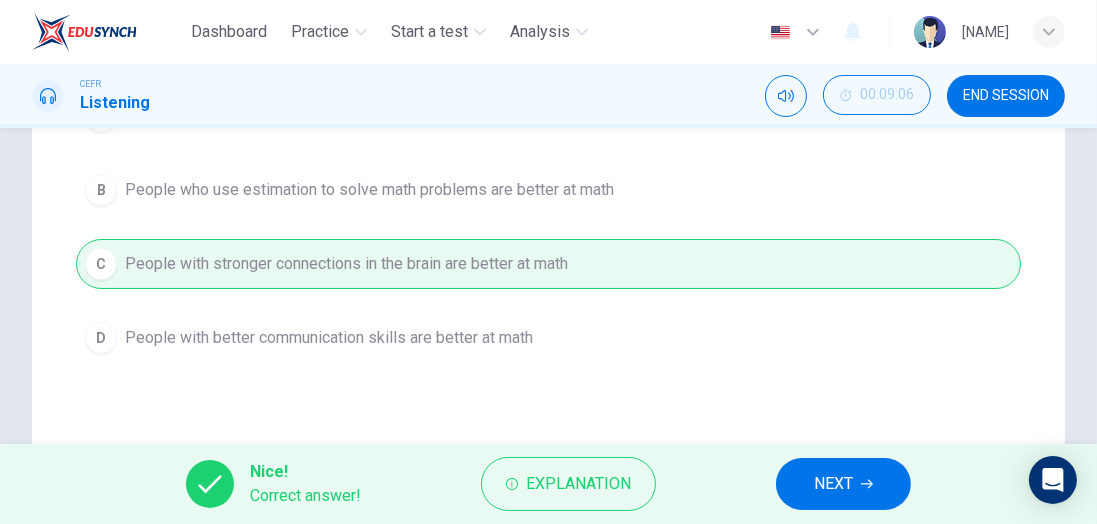 click on "NEXT" at bounding box center (843, 484) 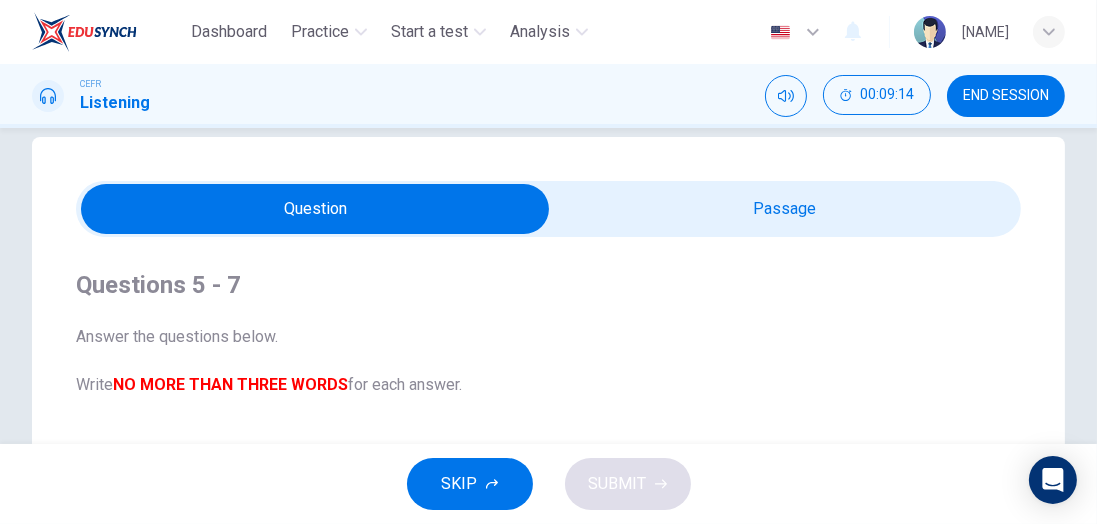 scroll, scrollTop: 0, scrollLeft: 0, axis: both 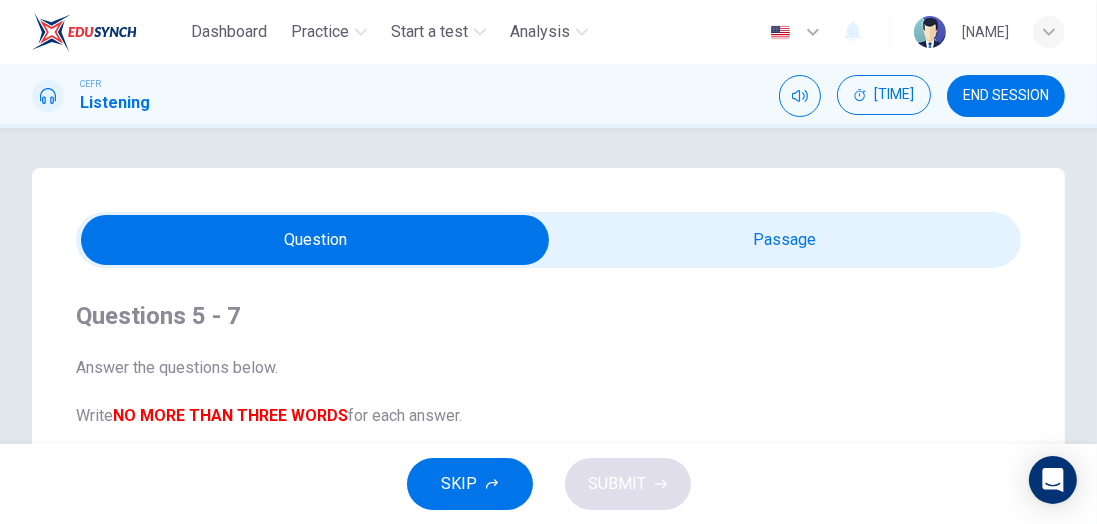 click at bounding box center (316, 240) 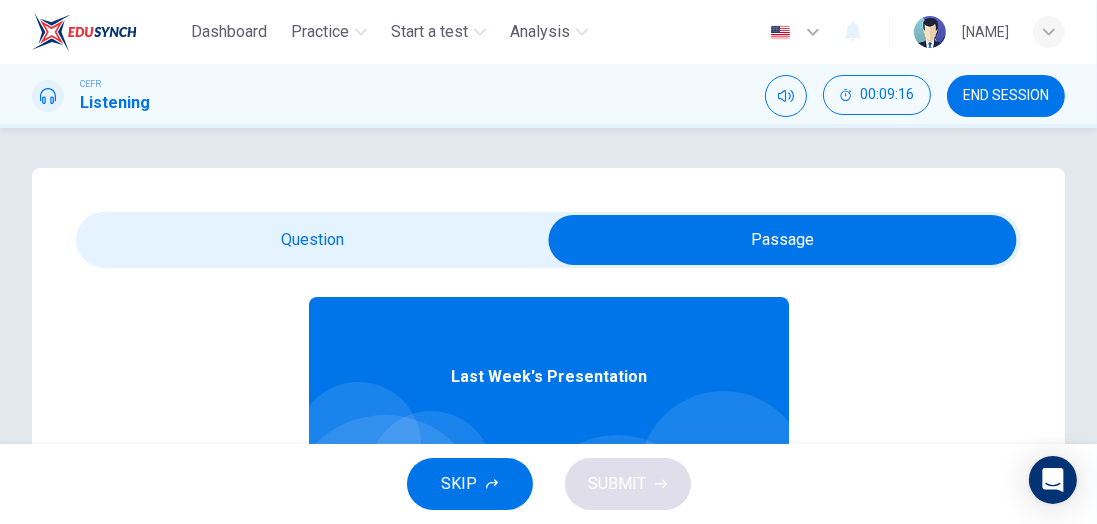 scroll, scrollTop: 112, scrollLeft: 0, axis: vertical 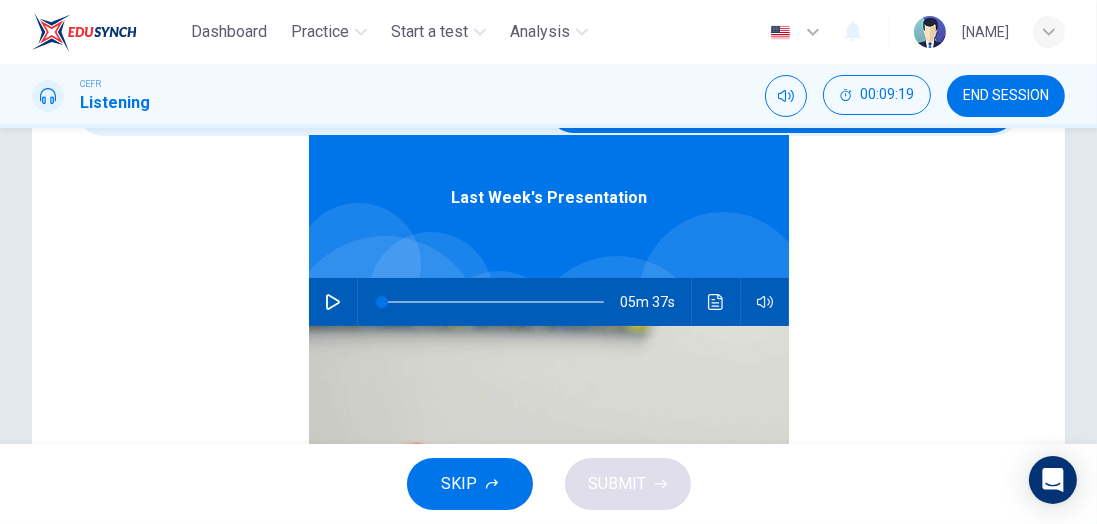 click at bounding box center [333, 302] 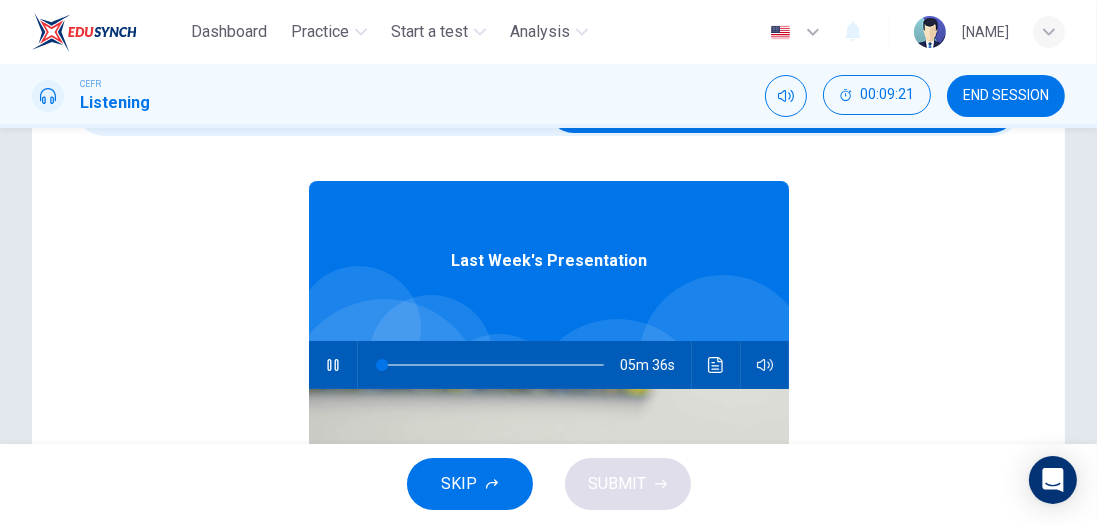 scroll, scrollTop: 0, scrollLeft: 0, axis: both 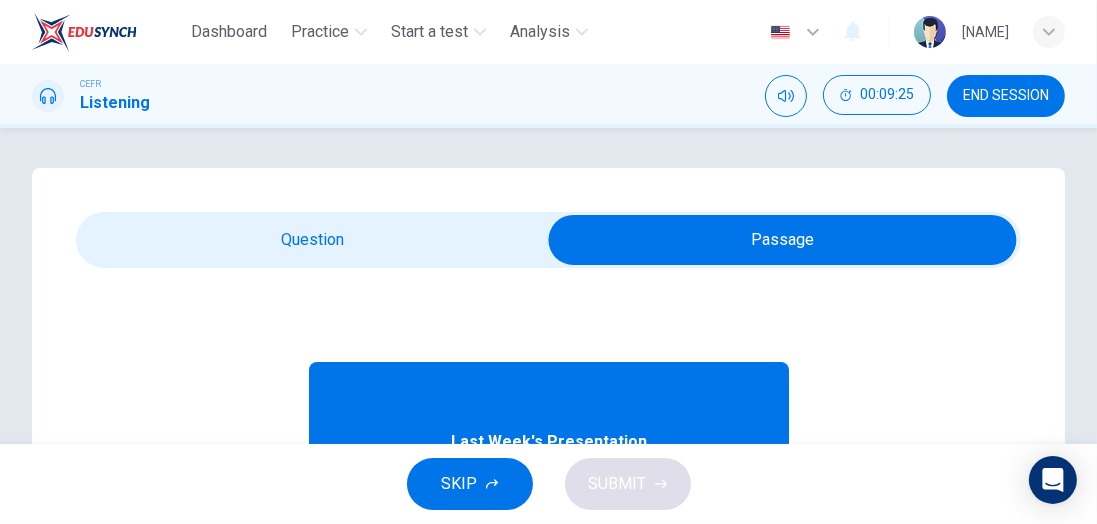click at bounding box center [783, 240] 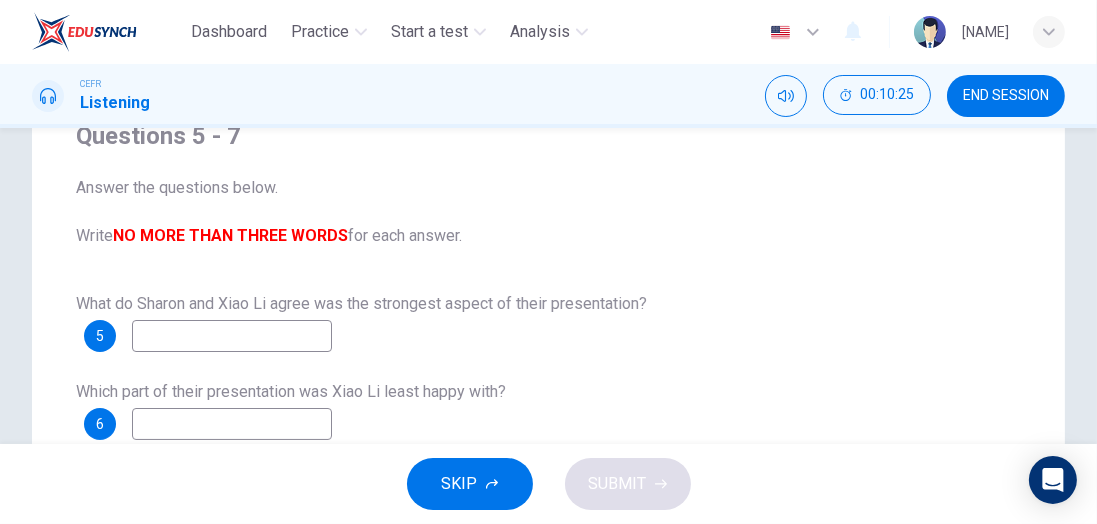 scroll, scrollTop: 181, scrollLeft: 0, axis: vertical 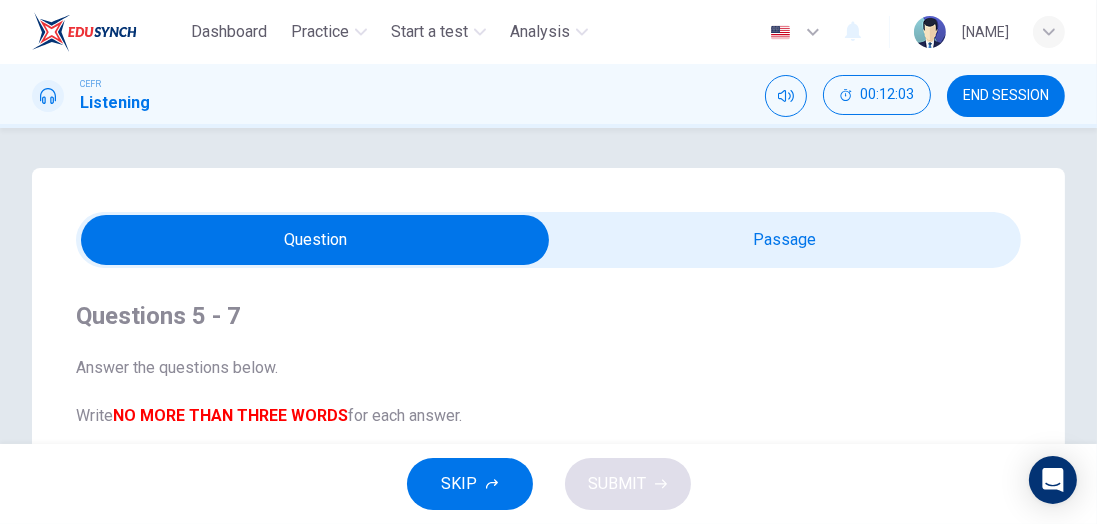 click at bounding box center [316, 240] 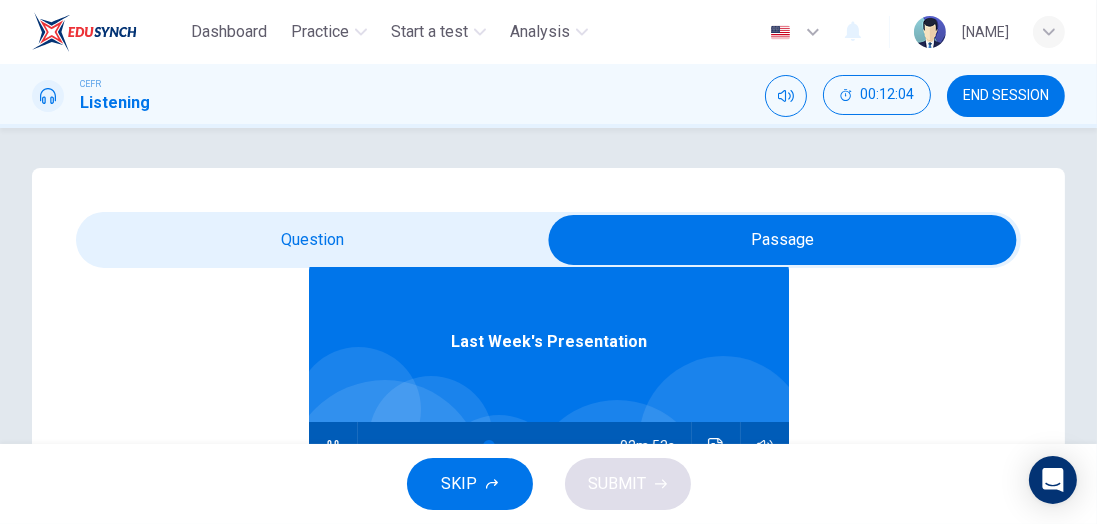 scroll, scrollTop: 112, scrollLeft: 0, axis: vertical 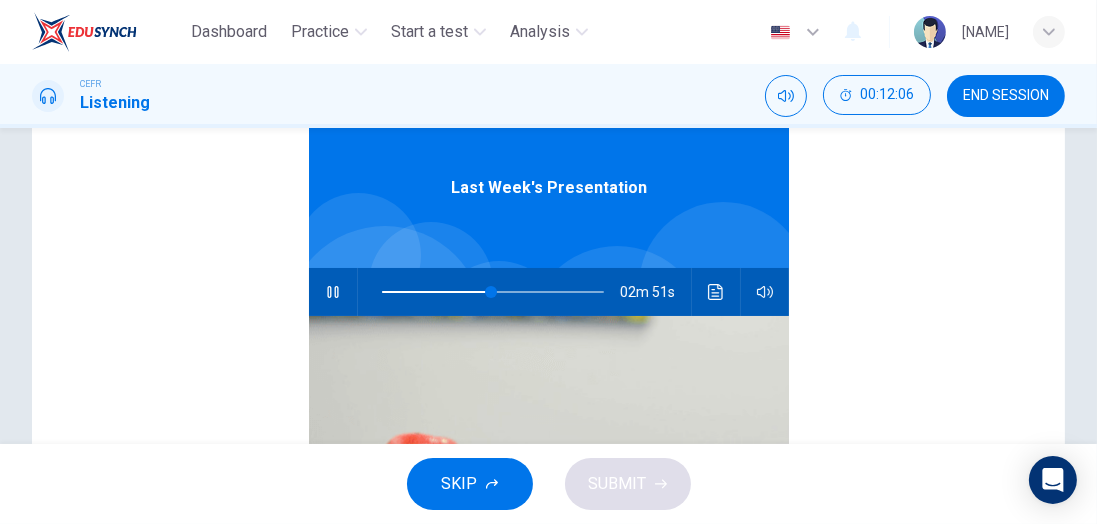 click at bounding box center (333, 292) 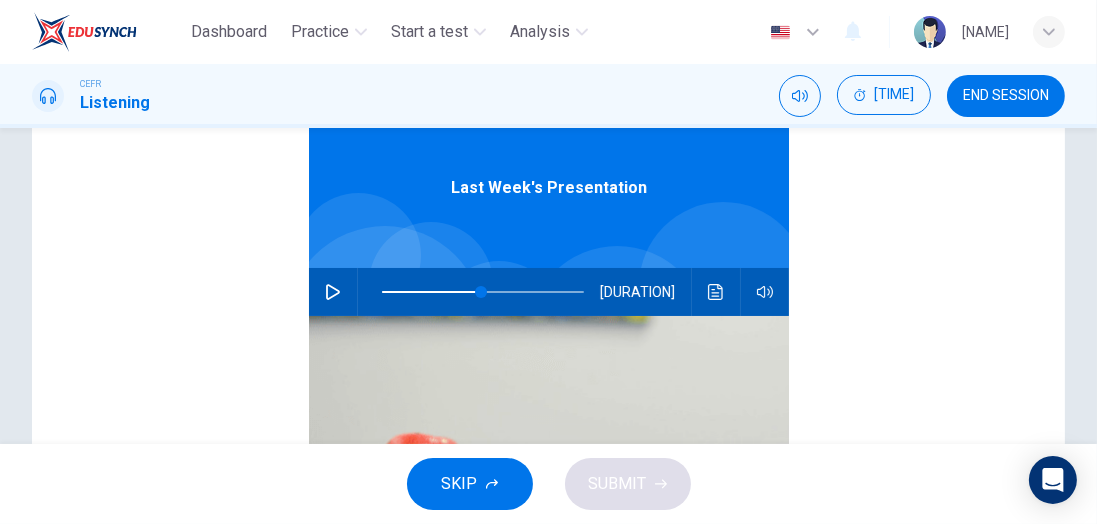 click at bounding box center [716, 292] 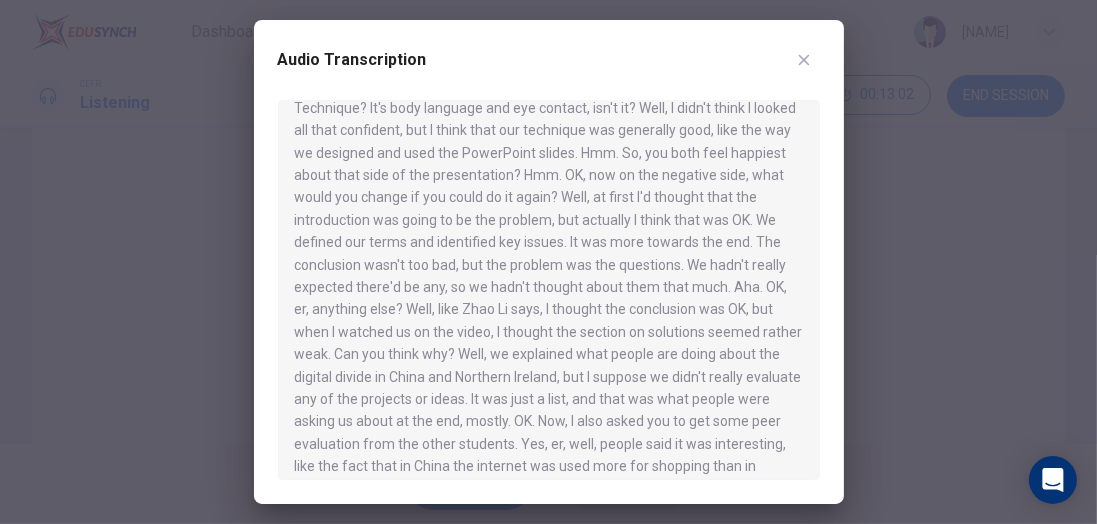 scroll, scrollTop: 0, scrollLeft: 0, axis: both 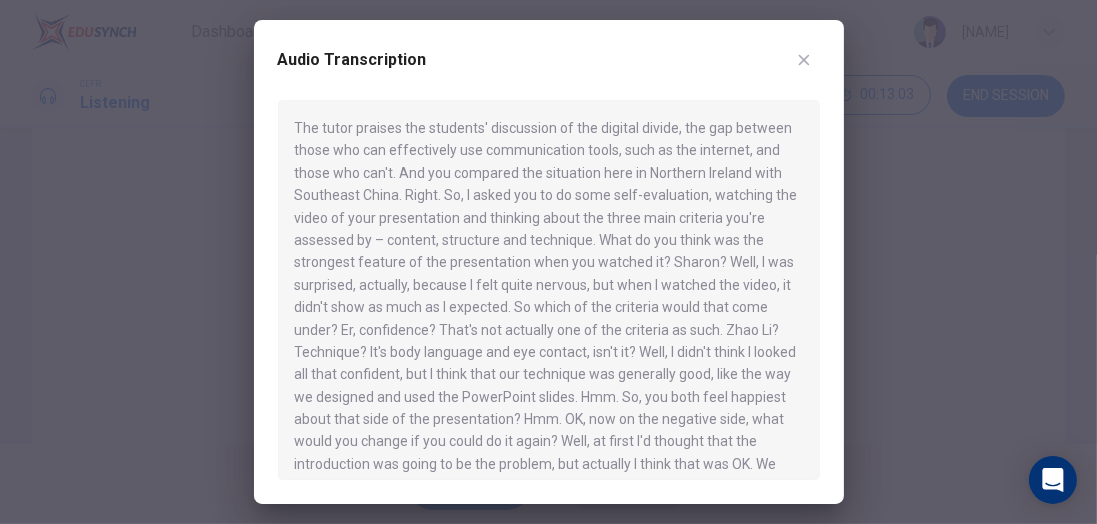 click at bounding box center (803, 60) 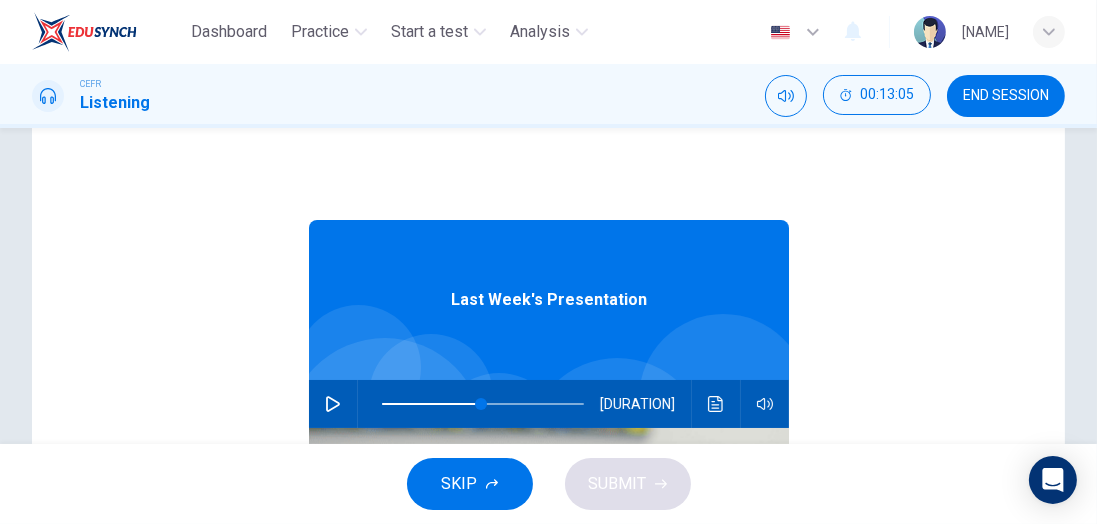 scroll, scrollTop: 112, scrollLeft: 0, axis: vertical 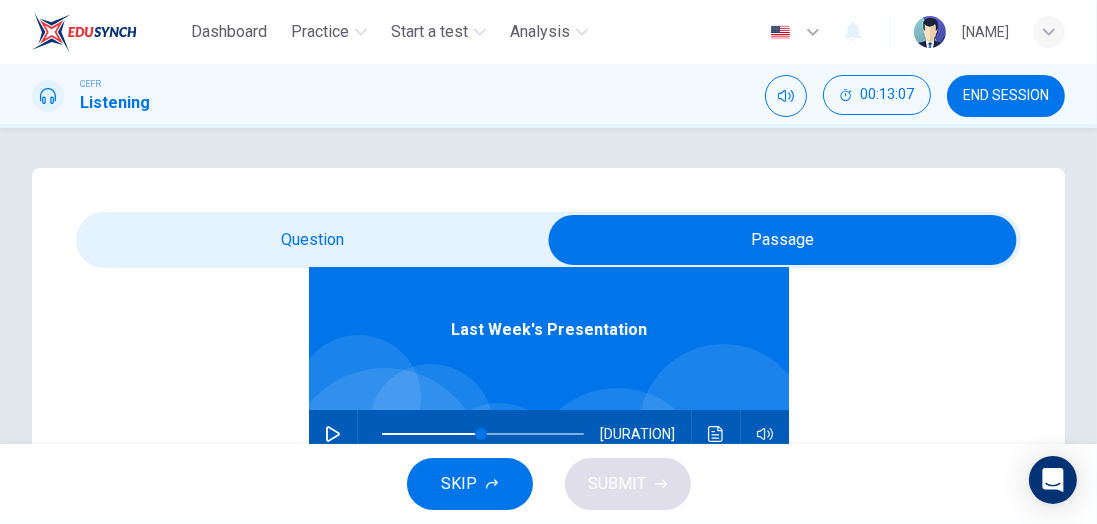 click at bounding box center (783, 240) 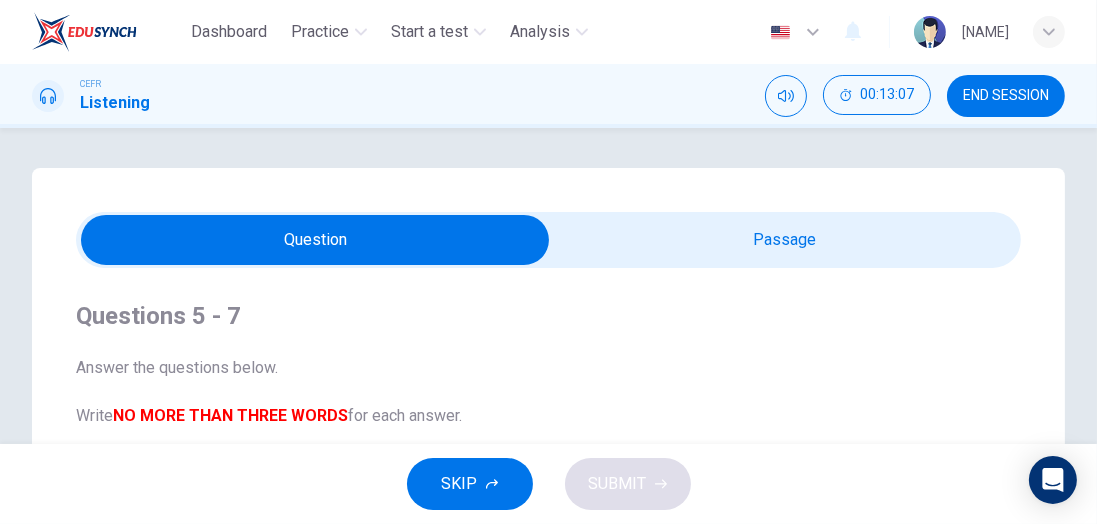 scroll, scrollTop: 0, scrollLeft: 0, axis: both 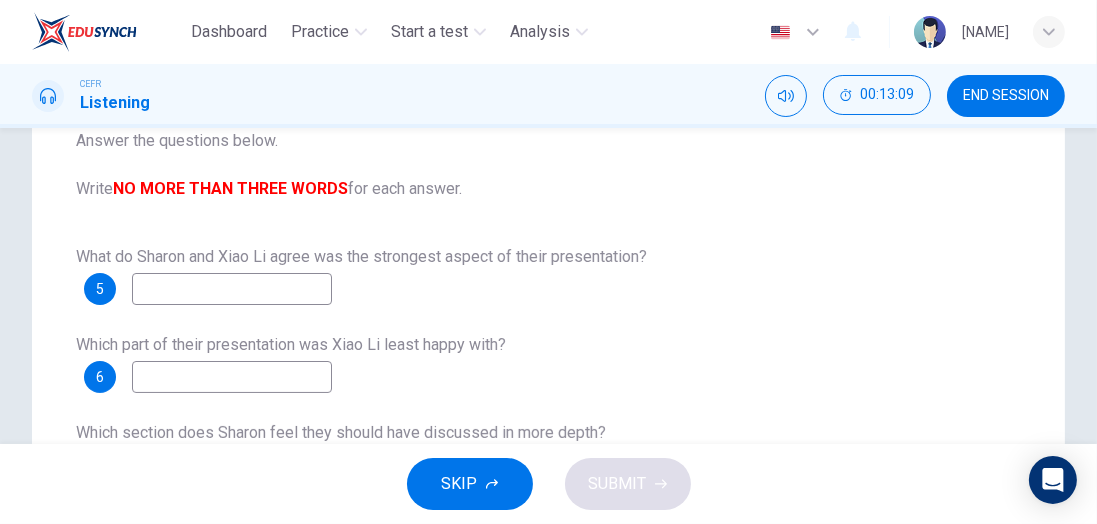 click at bounding box center [232, 289] 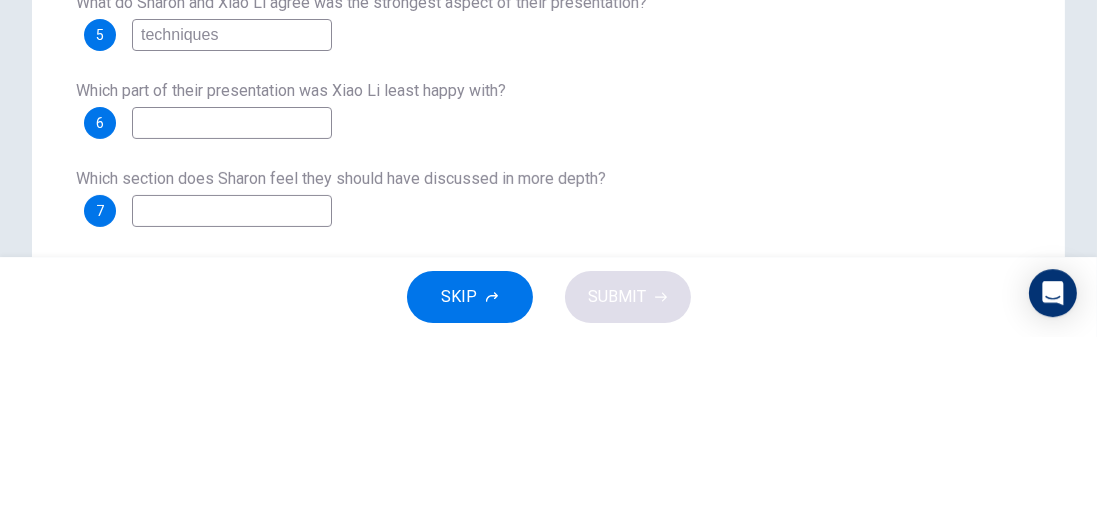 scroll, scrollTop: 306, scrollLeft: 0, axis: vertical 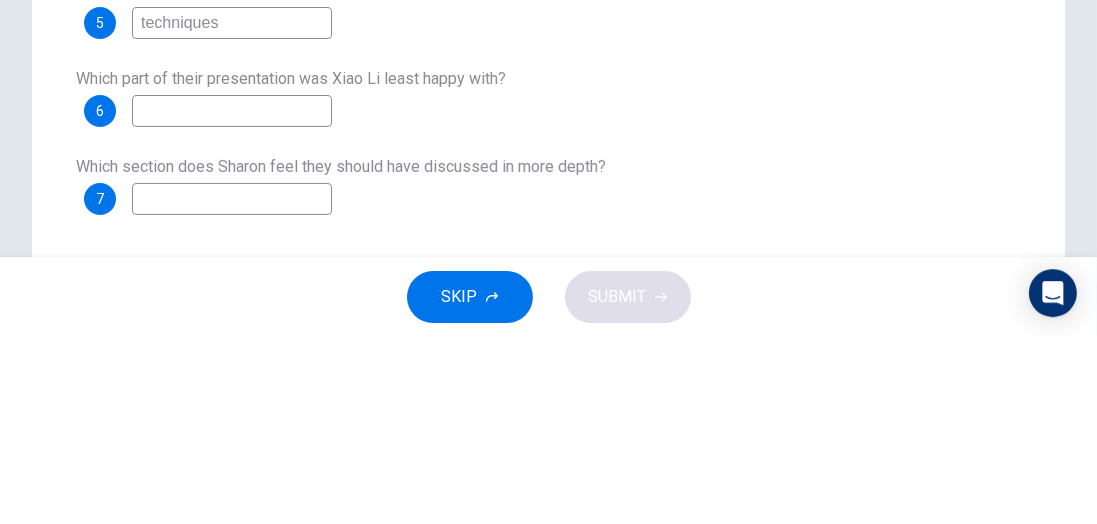 type on "techniques" 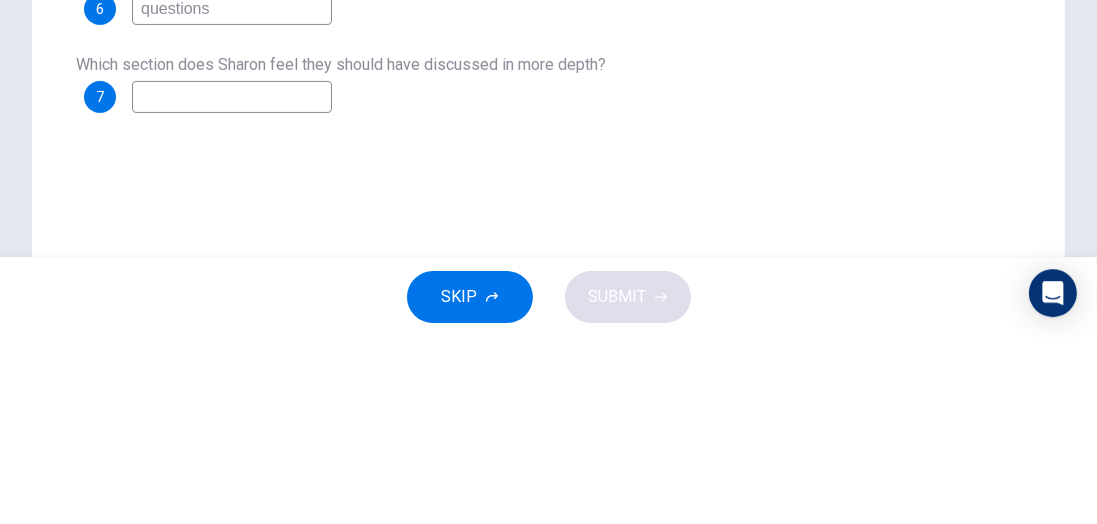 scroll, scrollTop: 415, scrollLeft: 0, axis: vertical 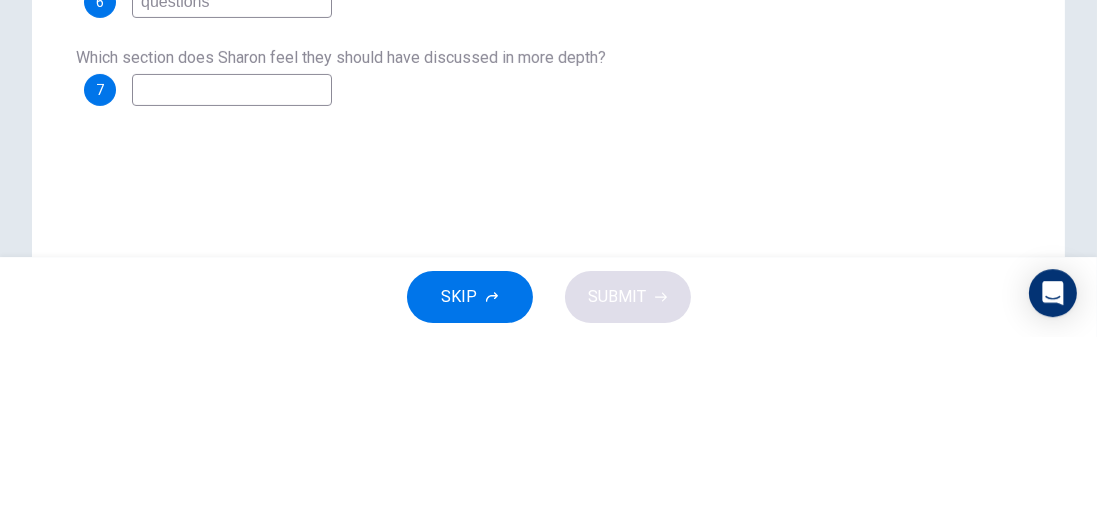 type on "questions" 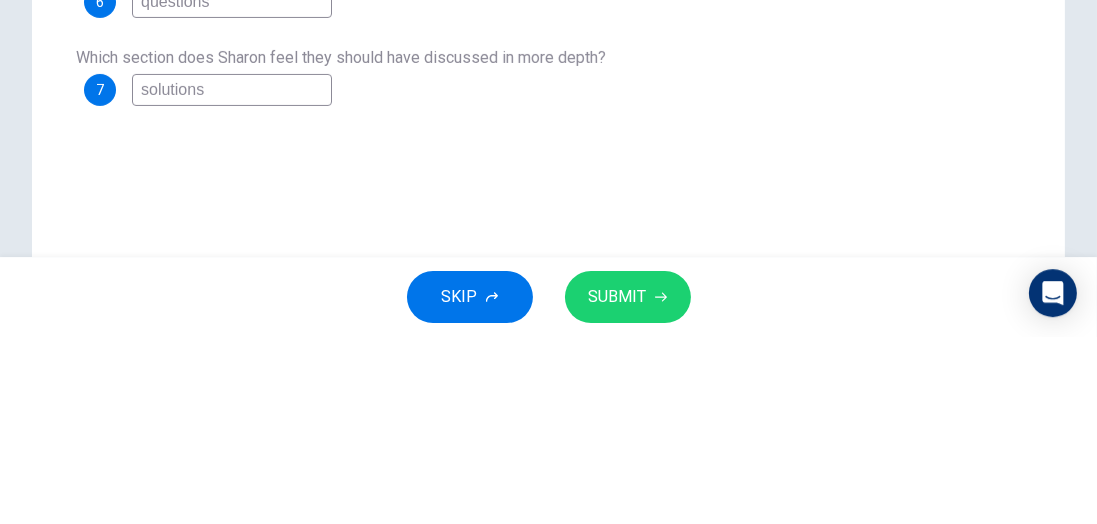 type on "solutions" 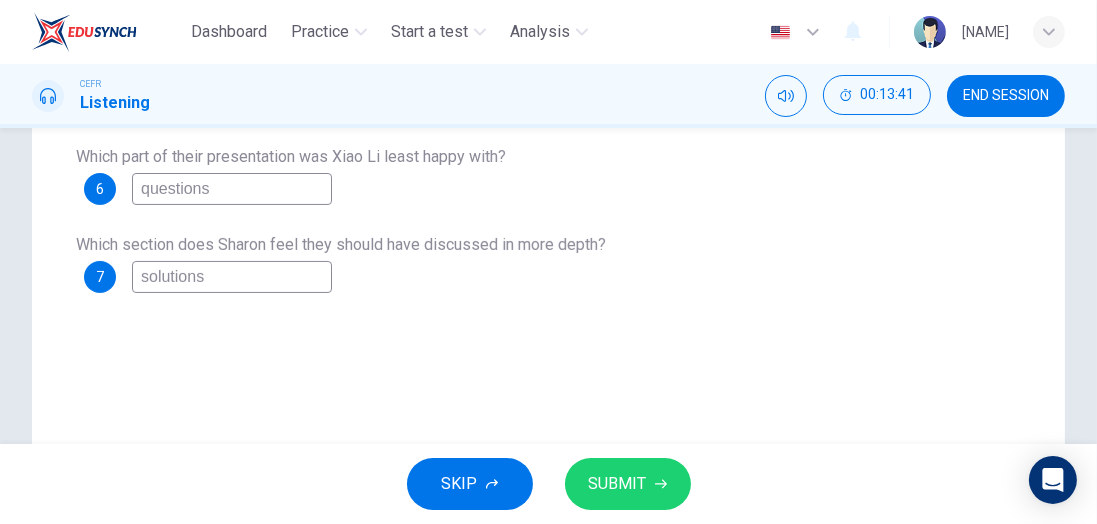 click on "SUBMIT" at bounding box center (618, 484) 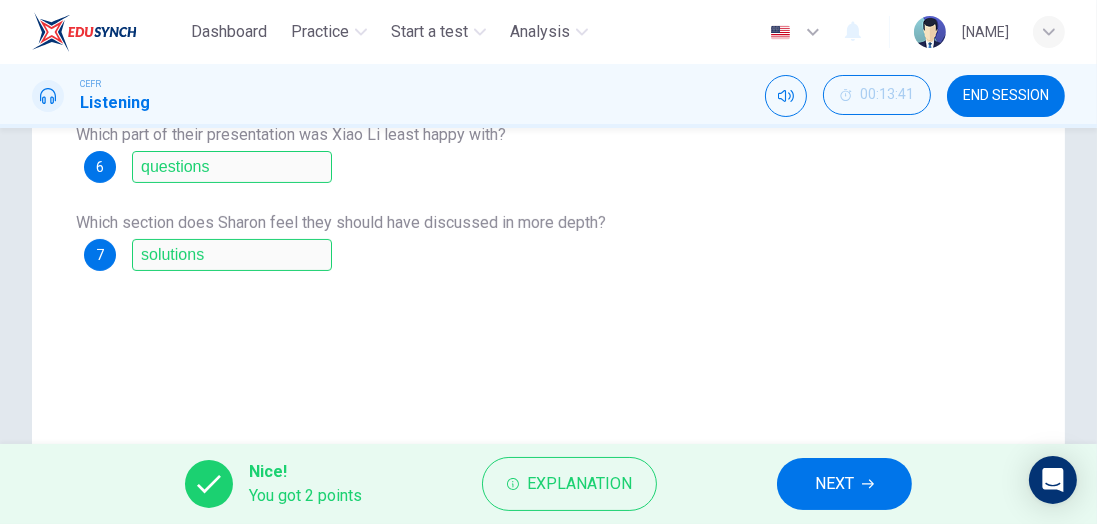 scroll, scrollTop: 457, scrollLeft: 0, axis: vertical 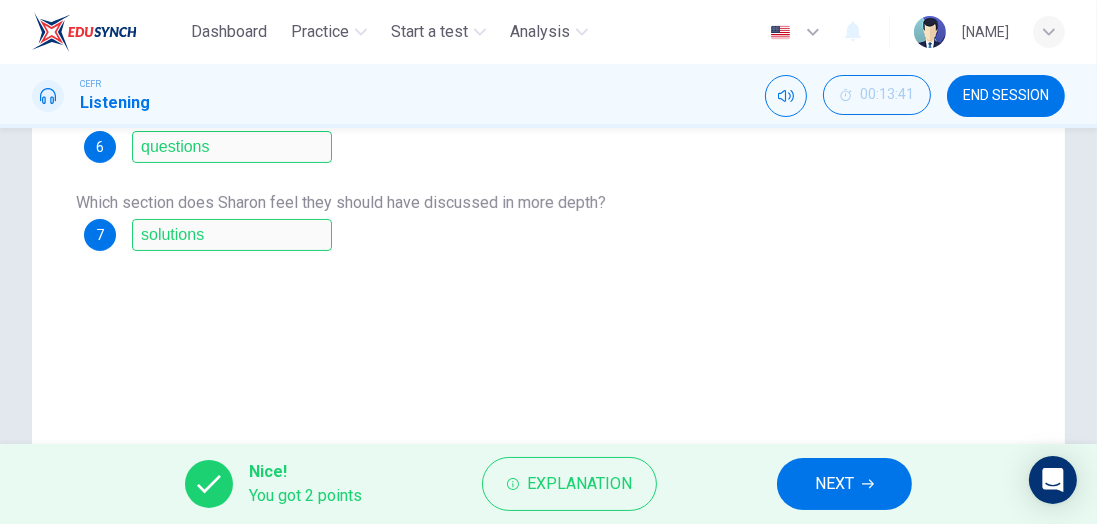 click on "Explanation" at bounding box center [579, 484] 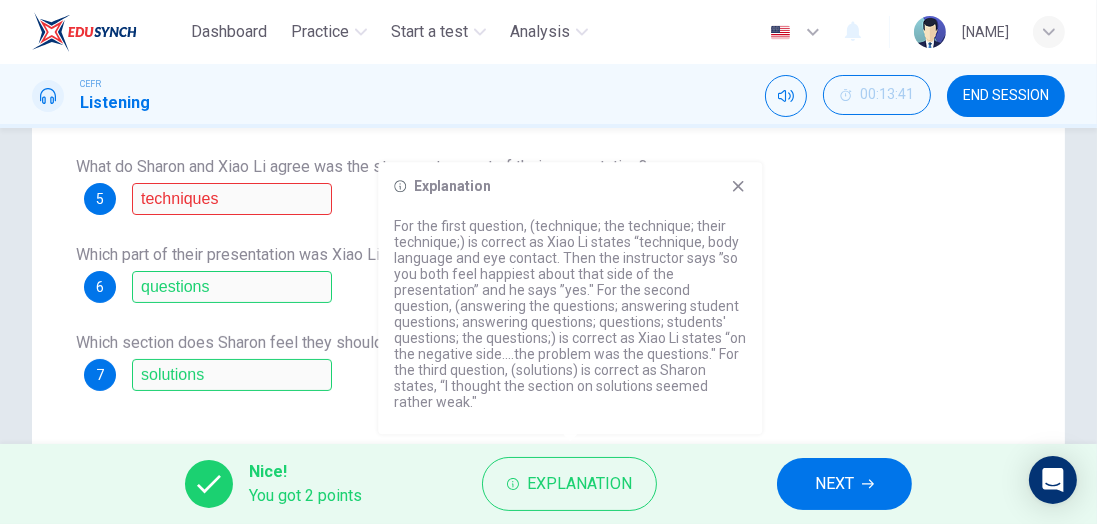 scroll, scrollTop: 322, scrollLeft: 0, axis: vertical 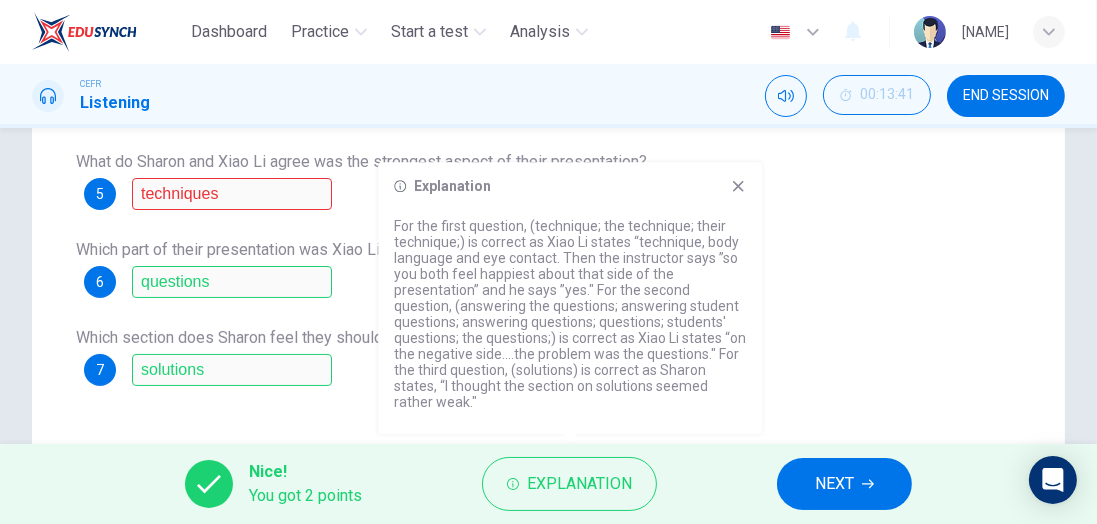 click at bounding box center (738, 186) 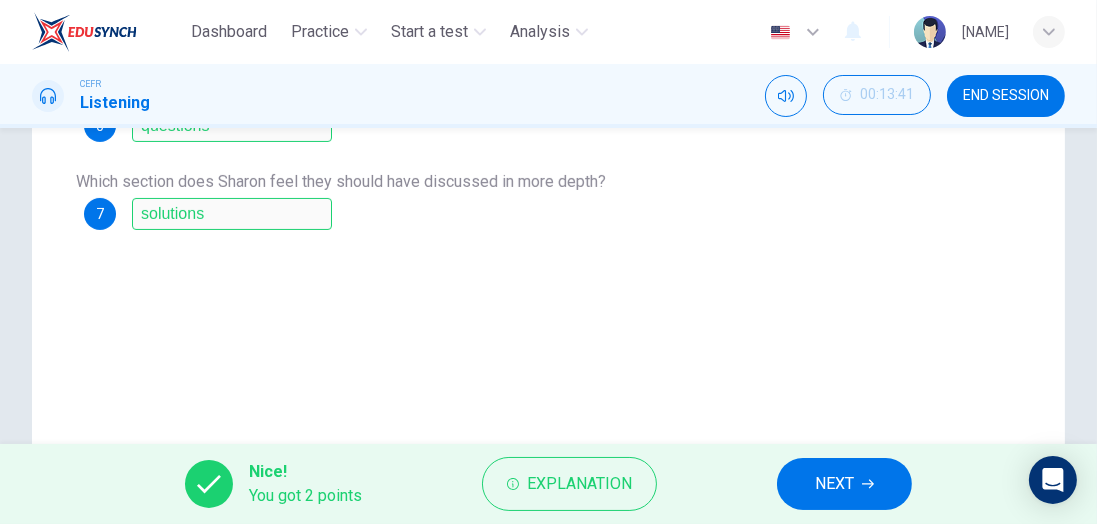 scroll, scrollTop: 567, scrollLeft: 0, axis: vertical 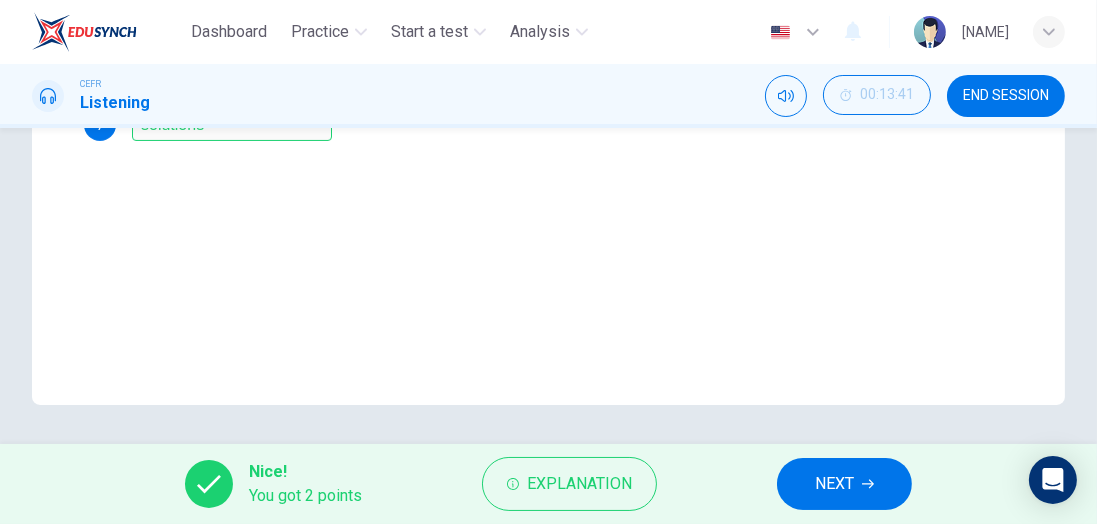click on "NEXT" at bounding box center [834, 484] 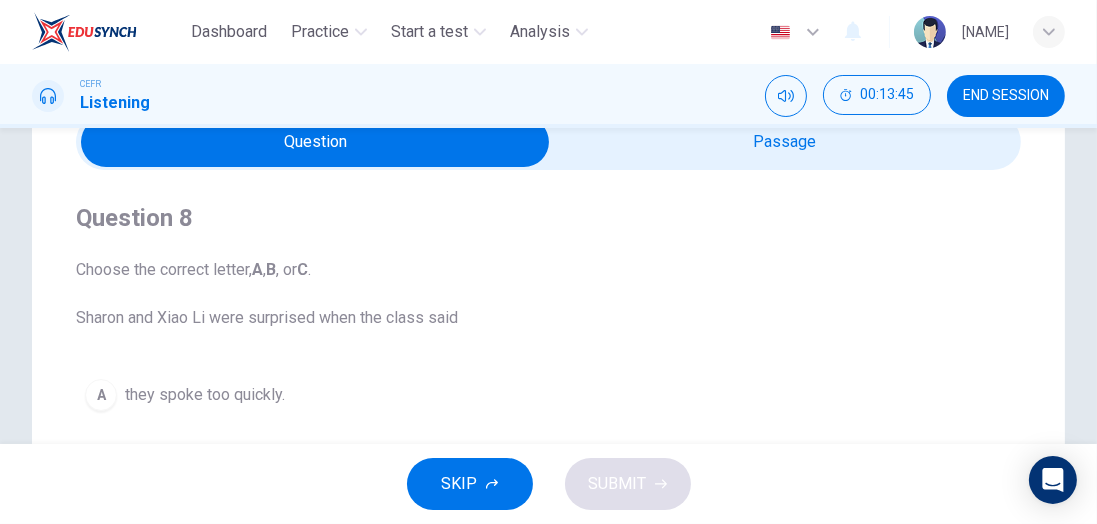 scroll, scrollTop: 0, scrollLeft: 0, axis: both 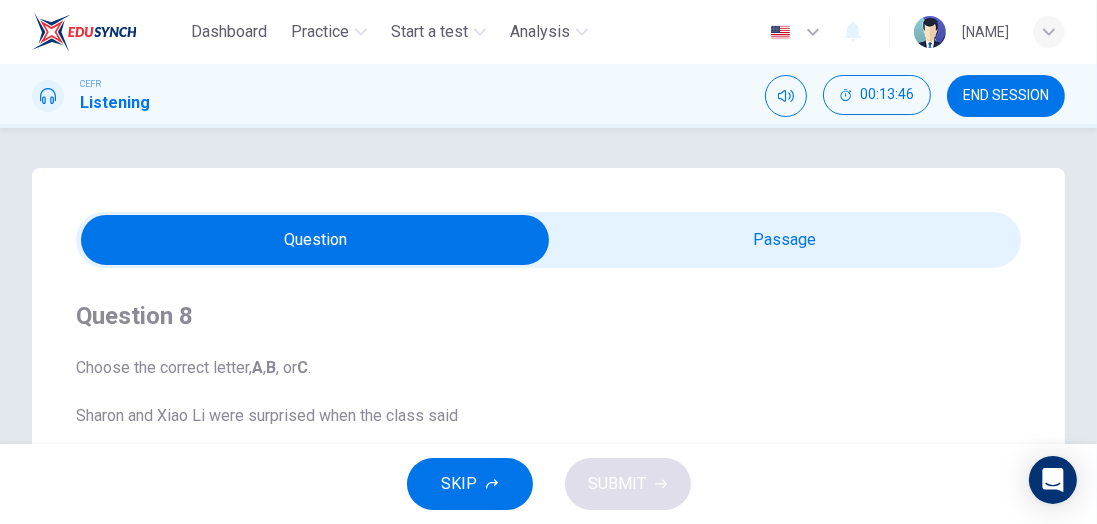 click at bounding box center (316, 240) 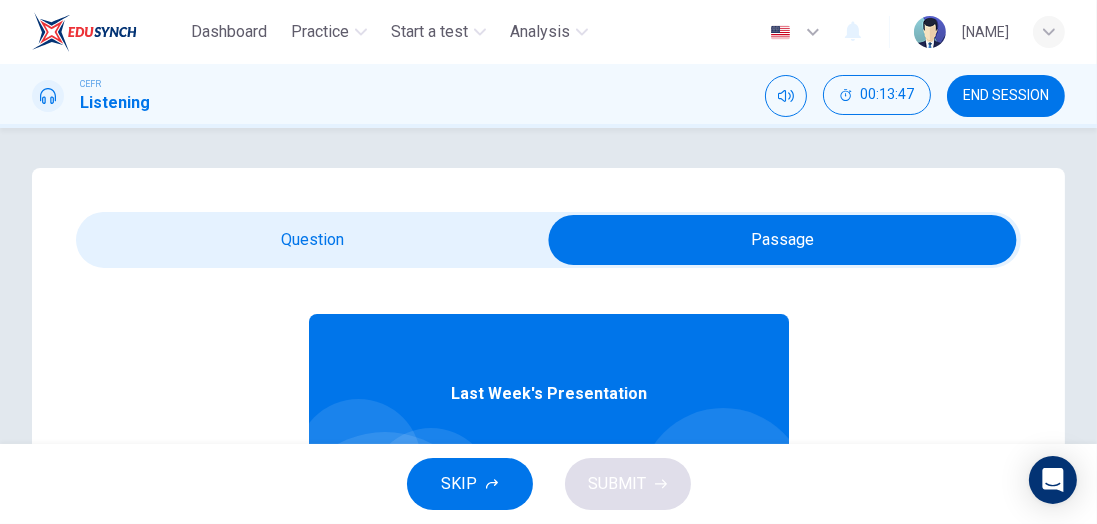 scroll, scrollTop: 112, scrollLeft: 0, axis: vertical 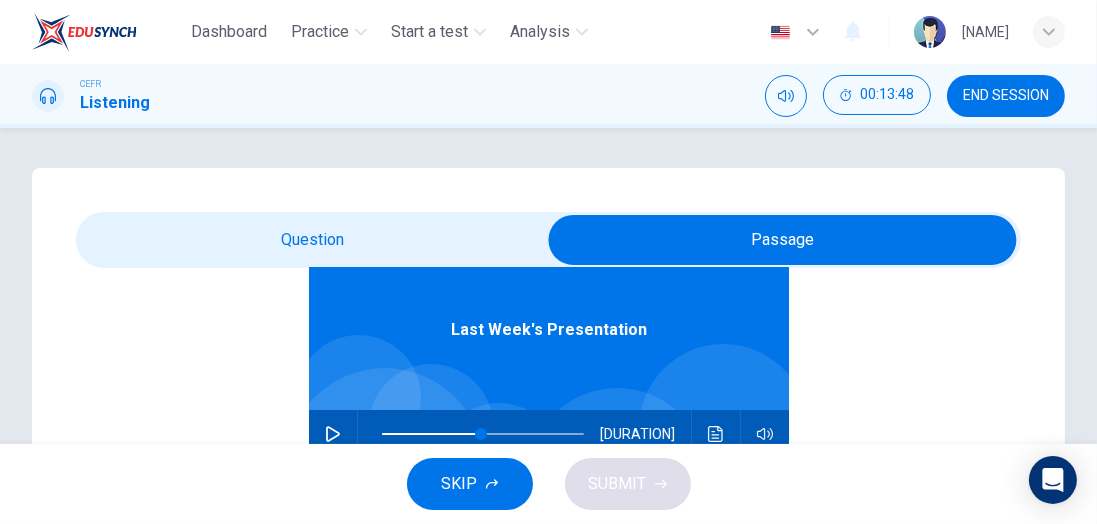 click at bounding box center [333, 434] 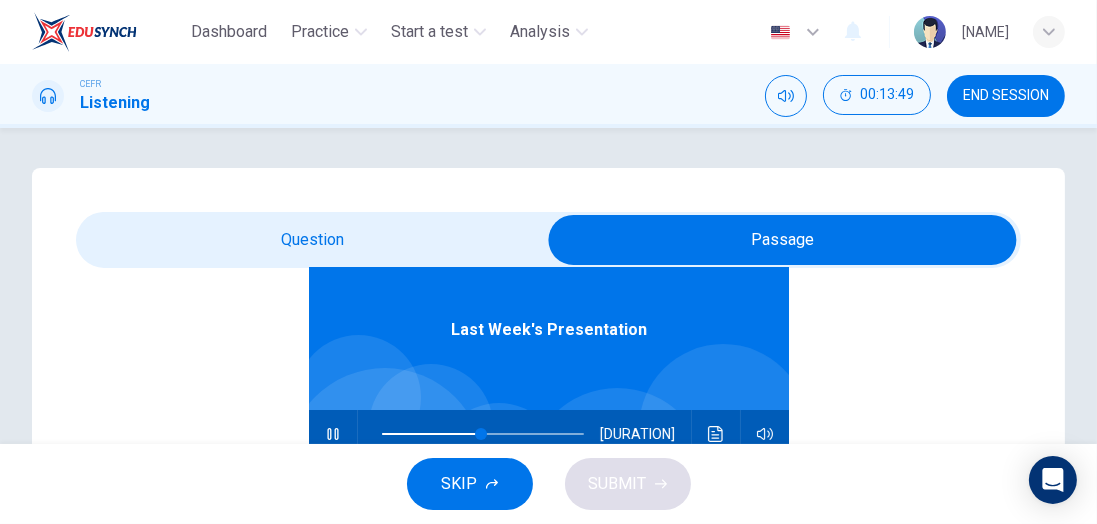 click at bounding box center (783, 240) 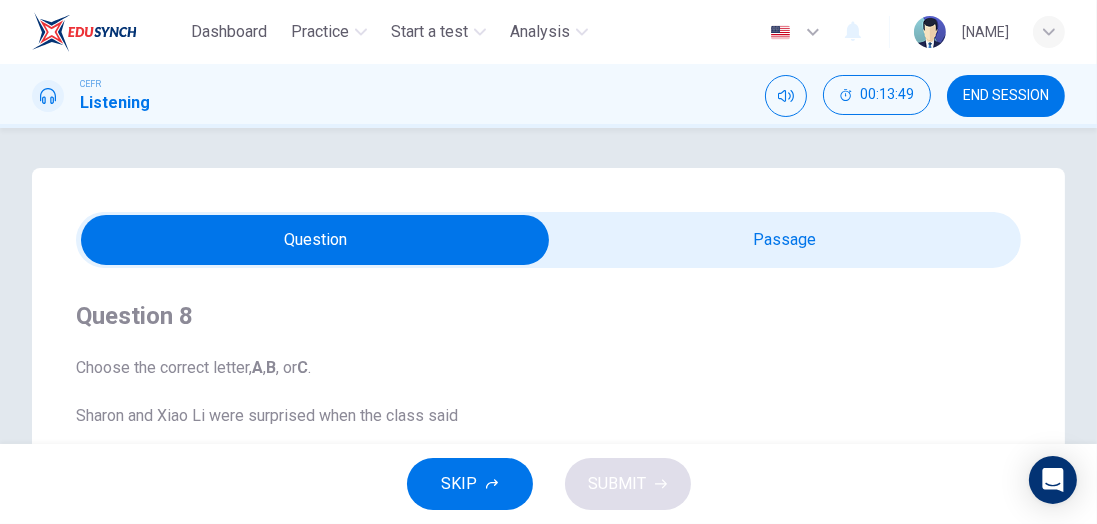 scroll, scrollTop: 0, scrollLeft: 0, axis: both 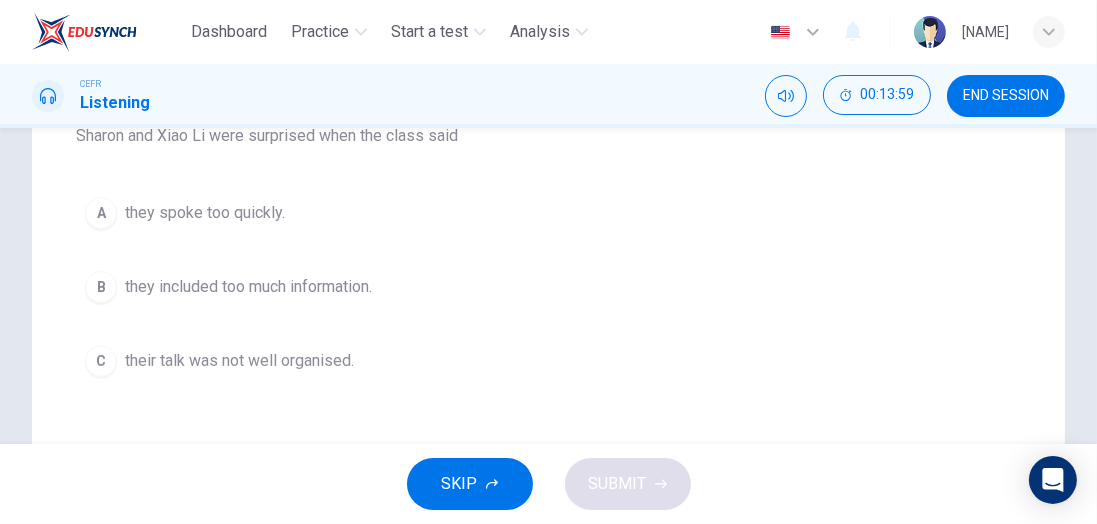 click on "A" at bounding box center (101, 213) 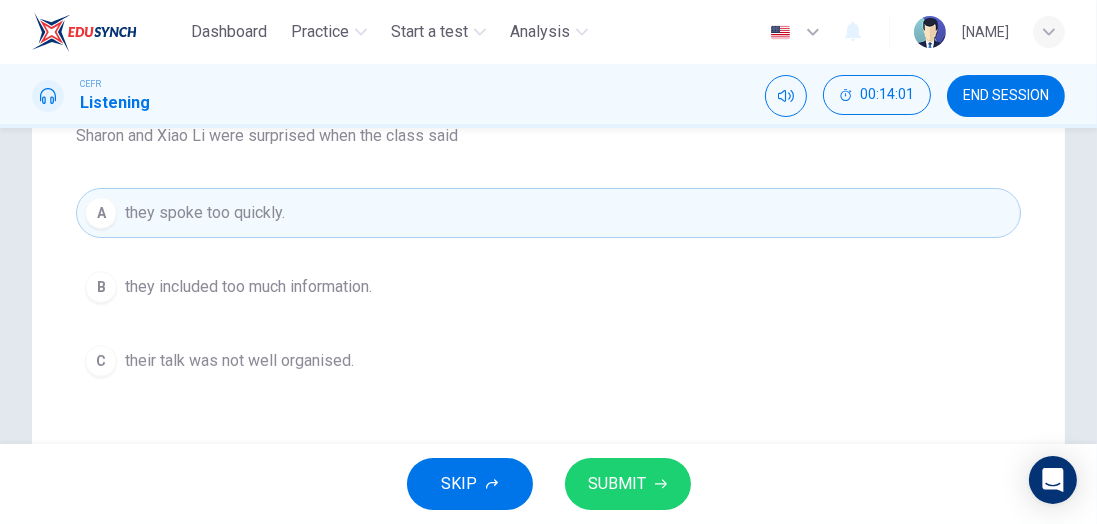 click on "SUBMIT" at bounding box center (618, 484) 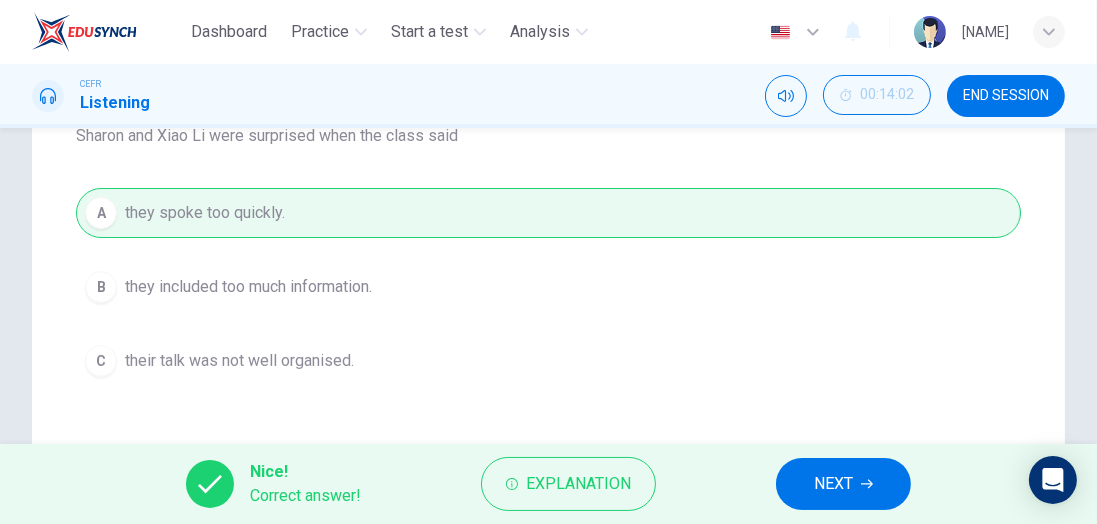 click on "NEXT" at bounding box center (833, 484) 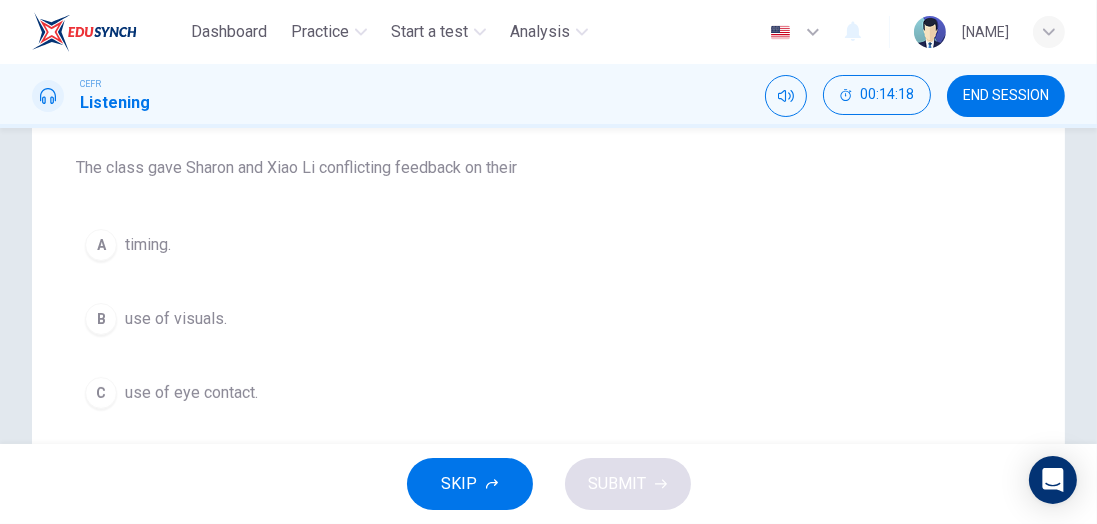 scroll, scrollTop: 245, scrollLeft: 0, axis: vertical 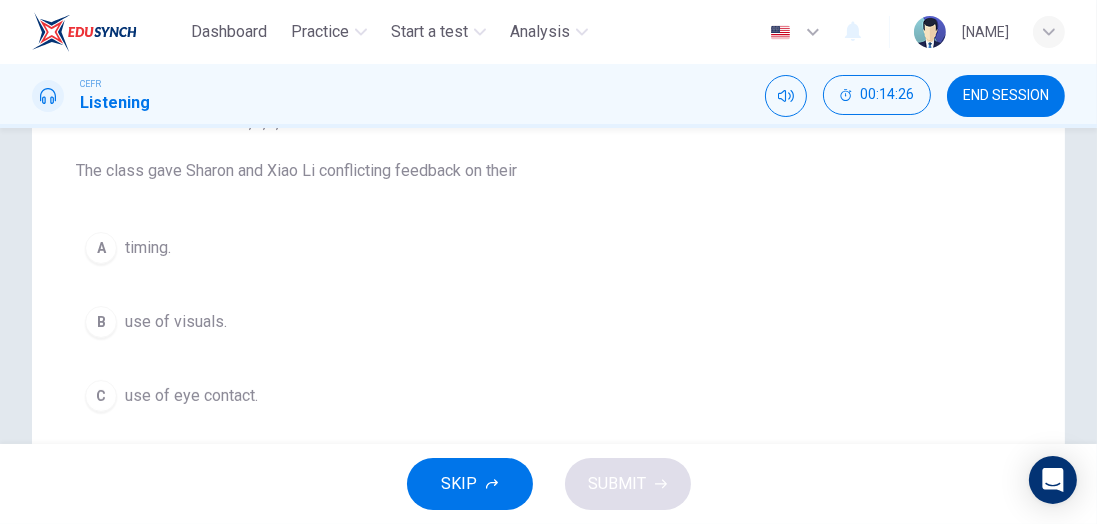 click on "B" at bounding box center (101, 248) 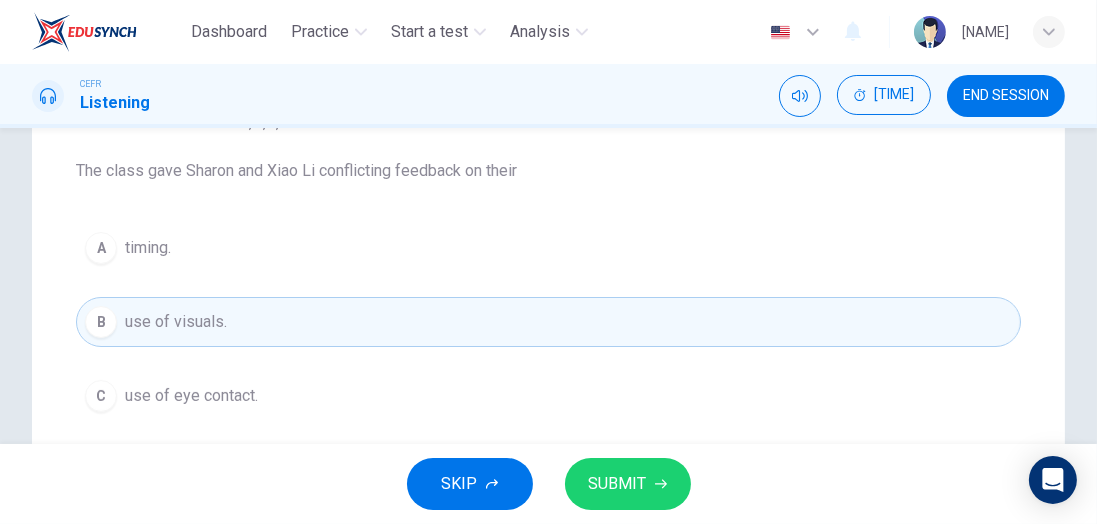 scroll, scrollTop: 320, scrollLeft: 0, axis: vertical 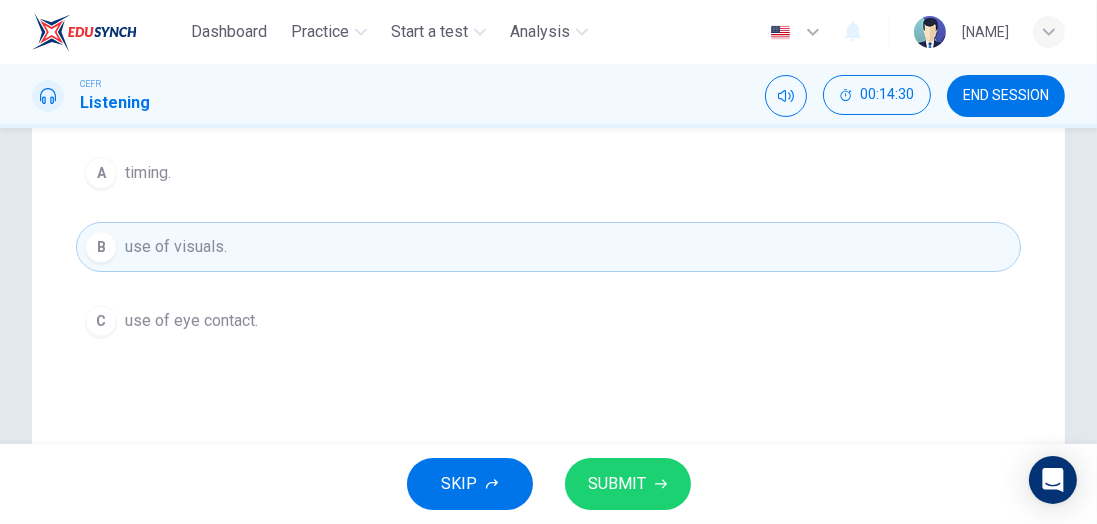 click on "SUBMIT" at bounding box center (618, 484) 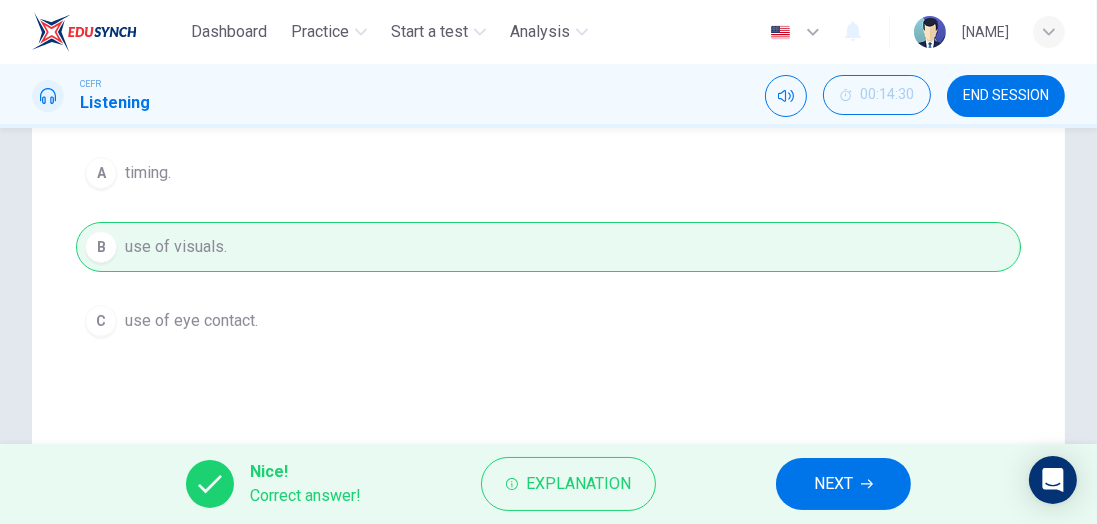 click on "NEXT" at bounding box center [833, 484] 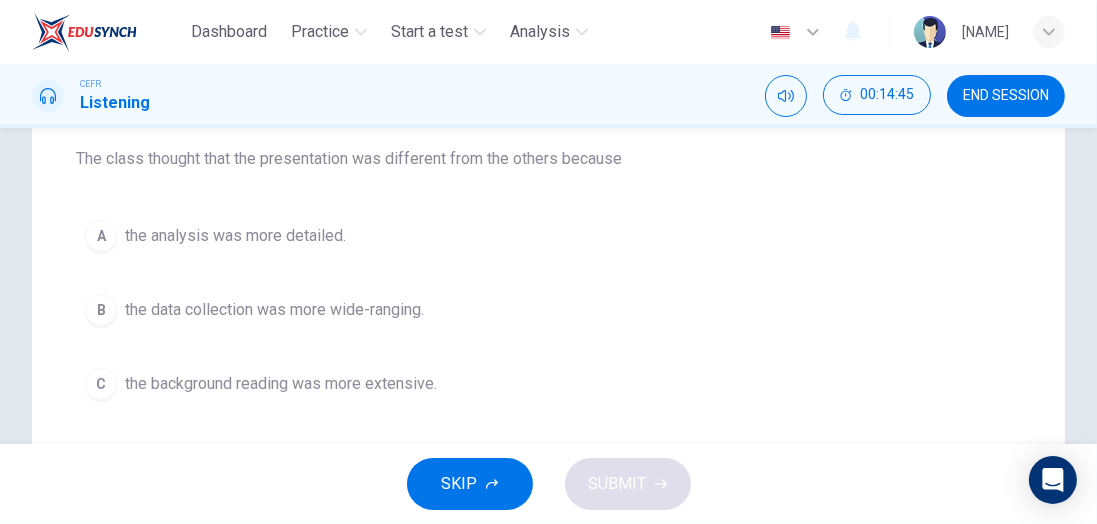 scroll, scrollTop: 257, scrollLeft: 0, axis: vertical 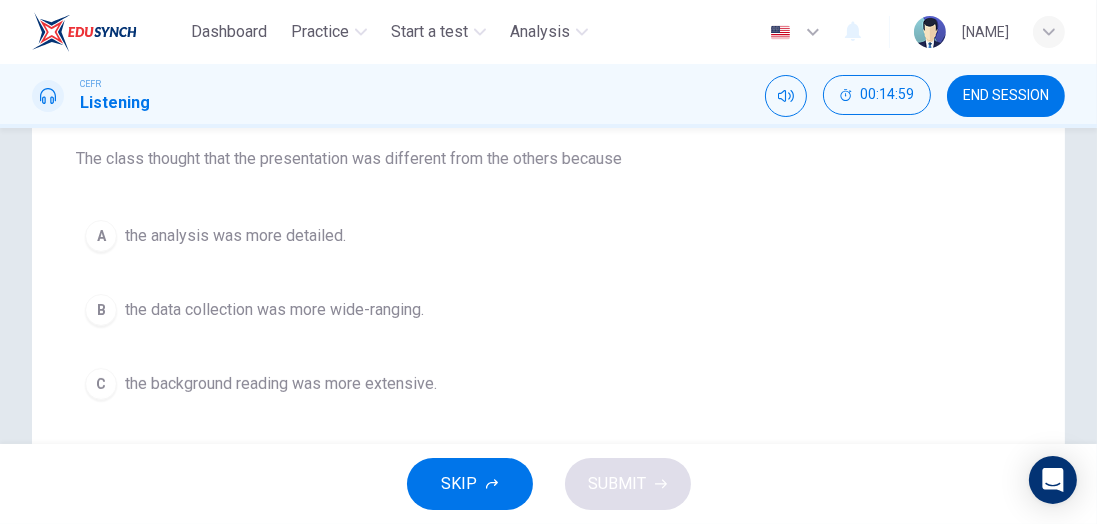 click on "B" at bounding box center [101, 236] 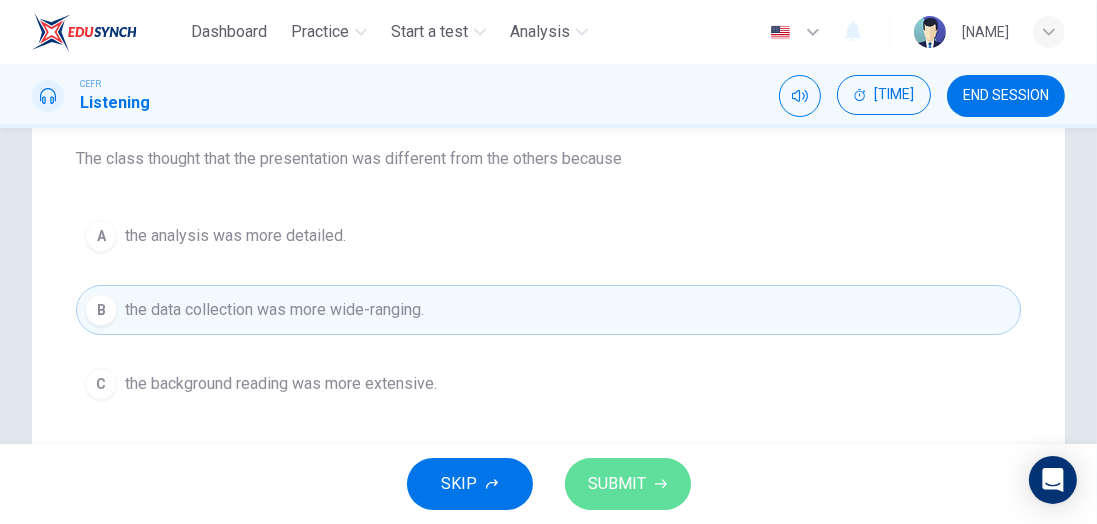 click on "SUBMIT" at bounding box center (618, 484) 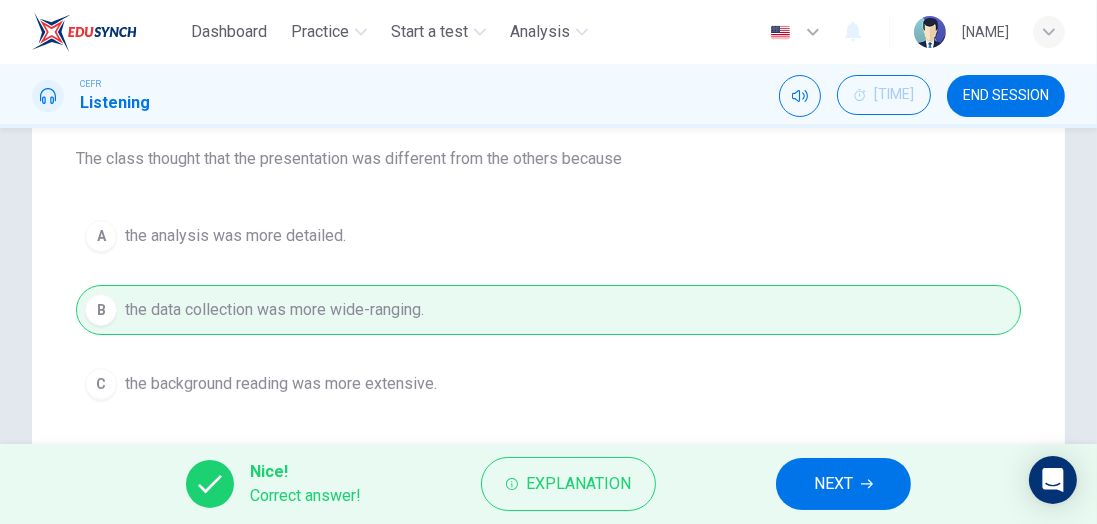 click on "NEXT" at bounding box center (833, 484) 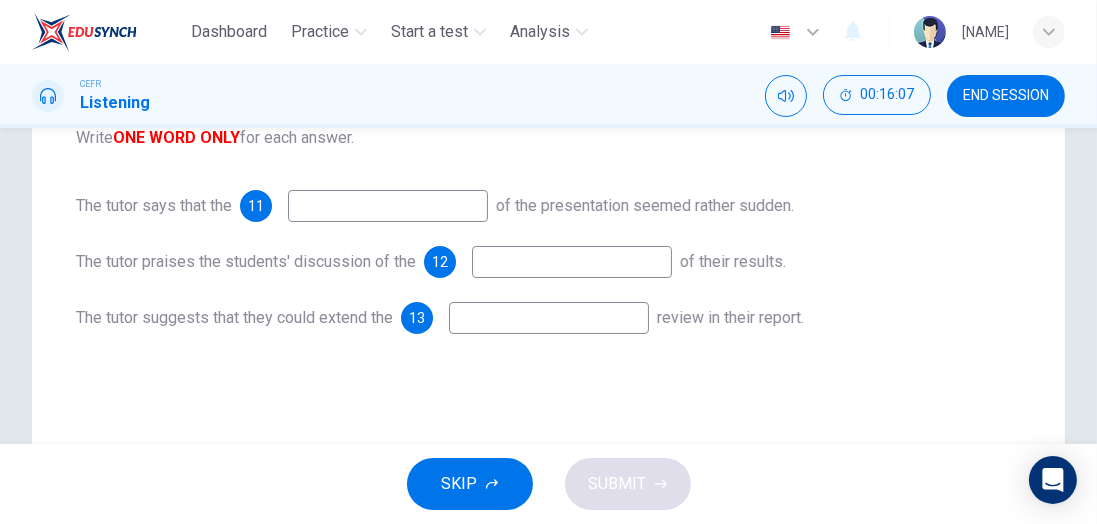 scroll, scrollTop: 279, scrollLeft: 0, axis: vertical 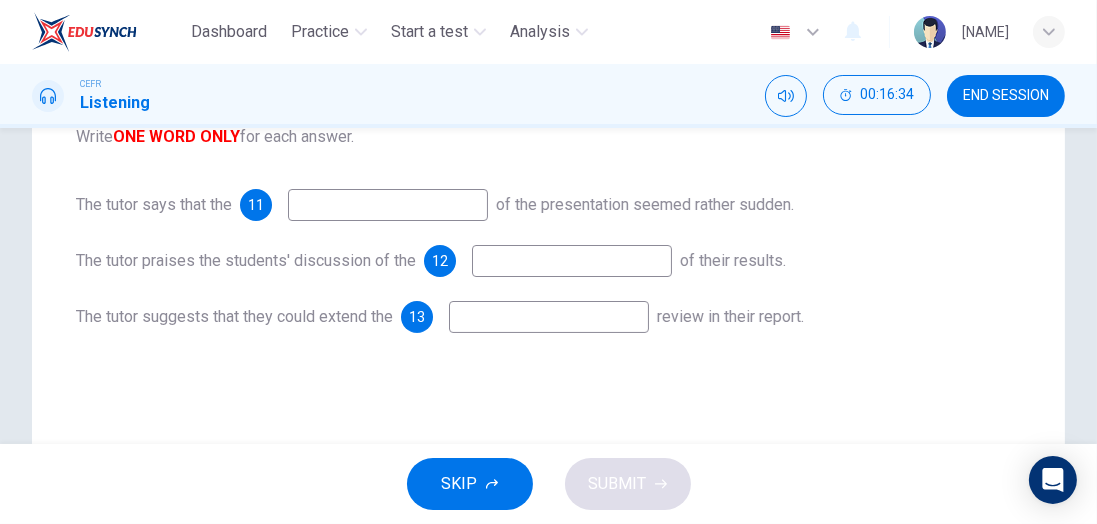 click at bounding box center (388, 205) 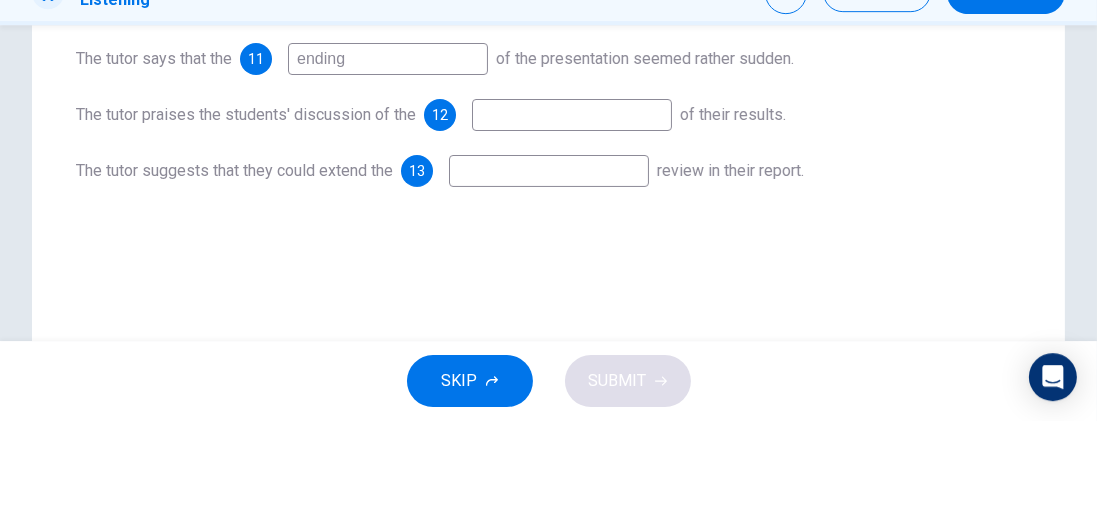 scroll, scrollTop: 328, scrollLeft: 0, axis: vertical 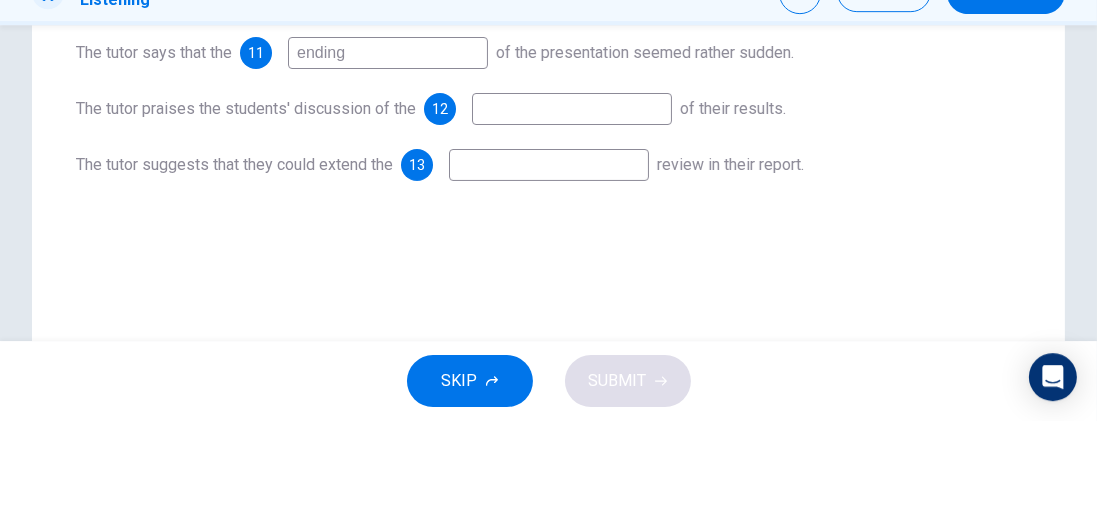 type on "ending" 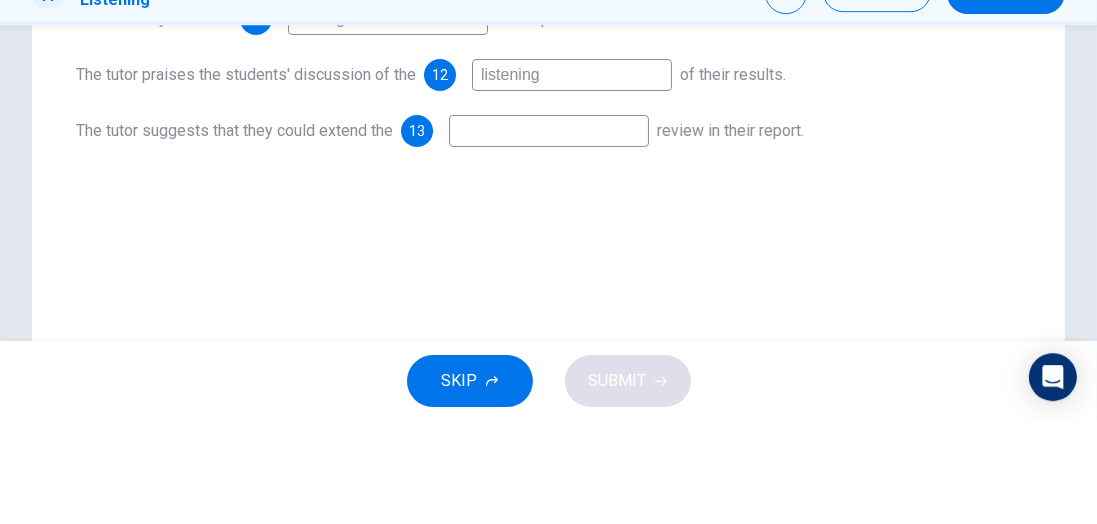 scroll, scrollTop: 367, scrollLeft: 0, axis: vertical 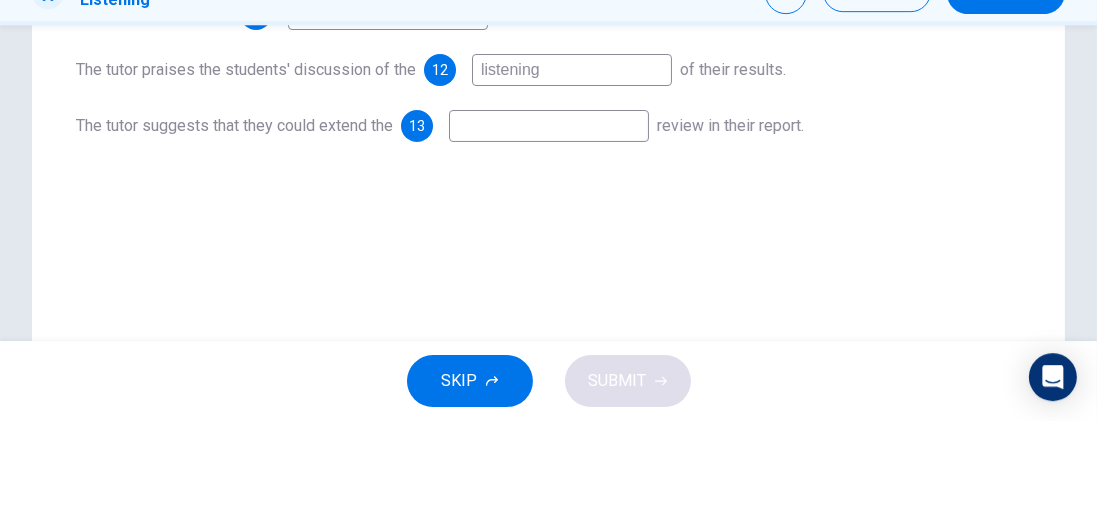 type on "listening" 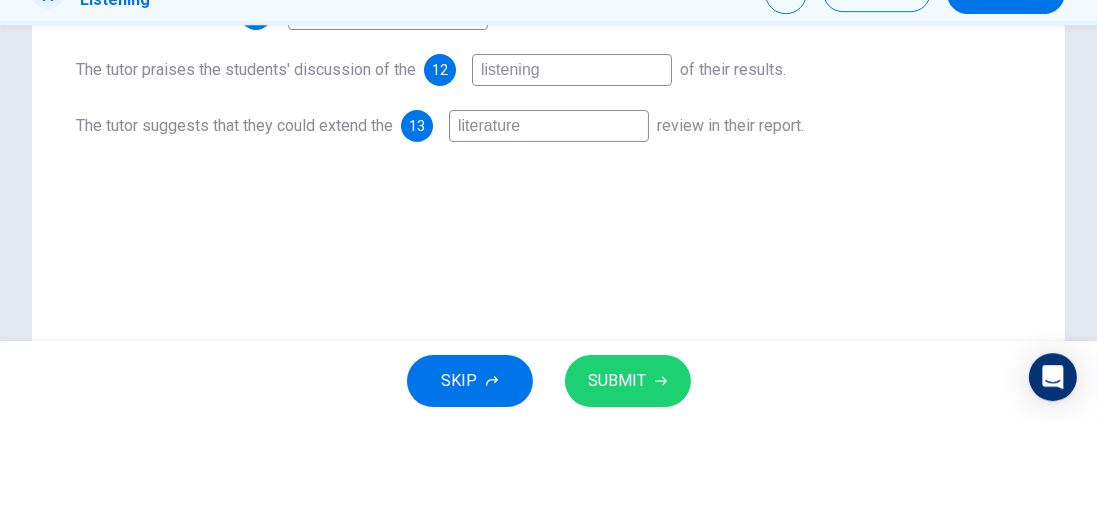 type on "literature" 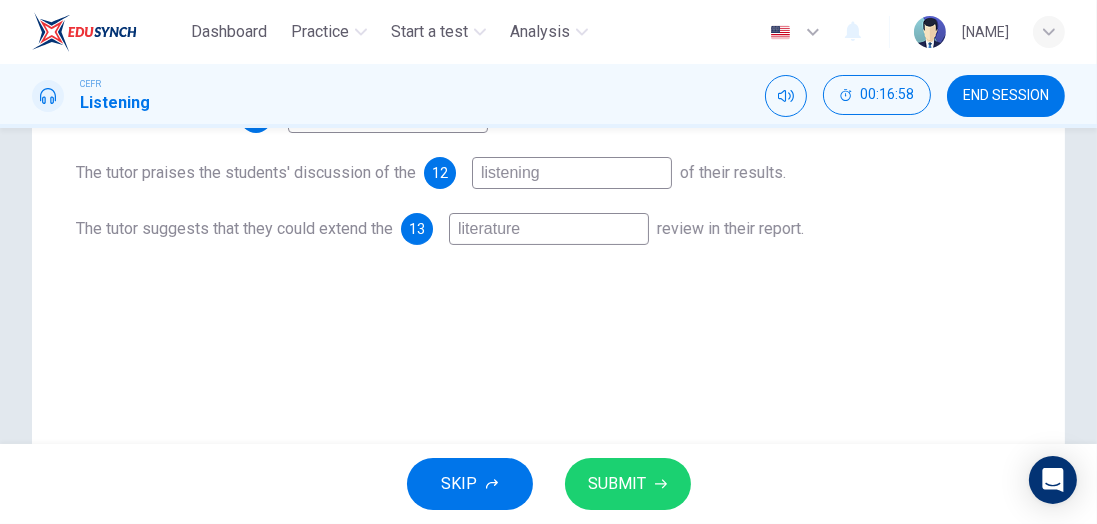 click on "SUBMIT" at bounding box center (618, 484) 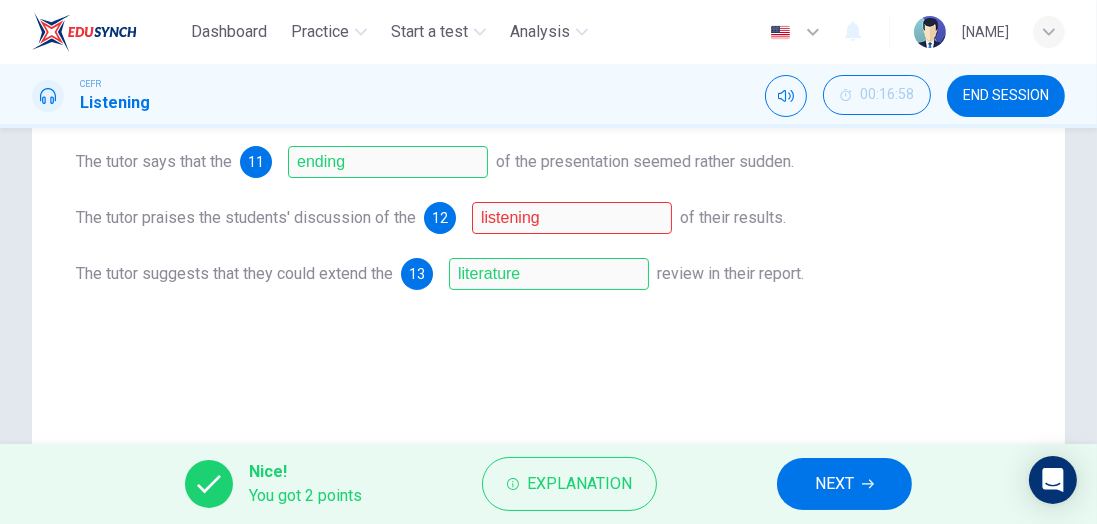 scroll, scrollTop: 322, scrollLeft: 0, axis: vertical 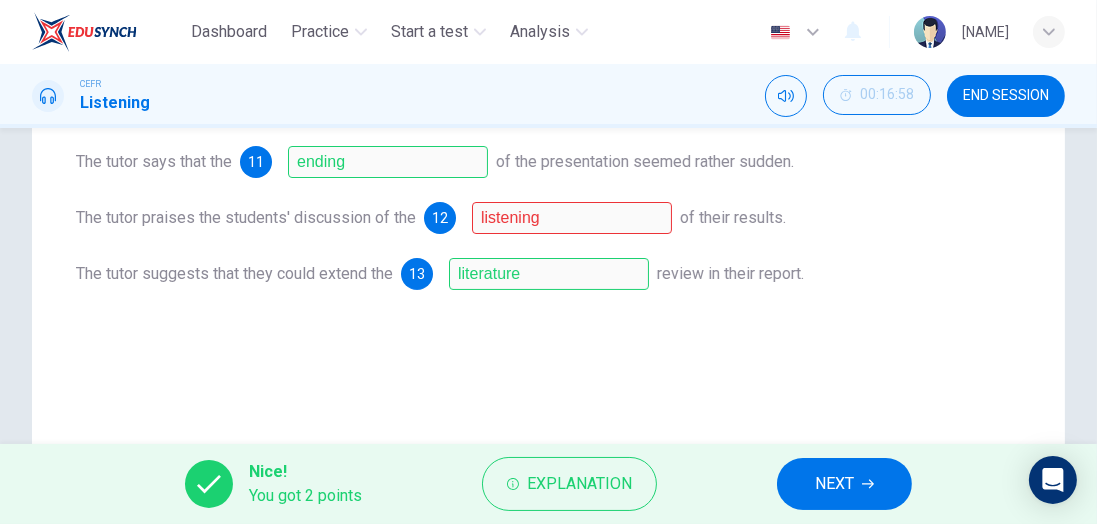click on "Explanation" at bounding box center [579, 484] 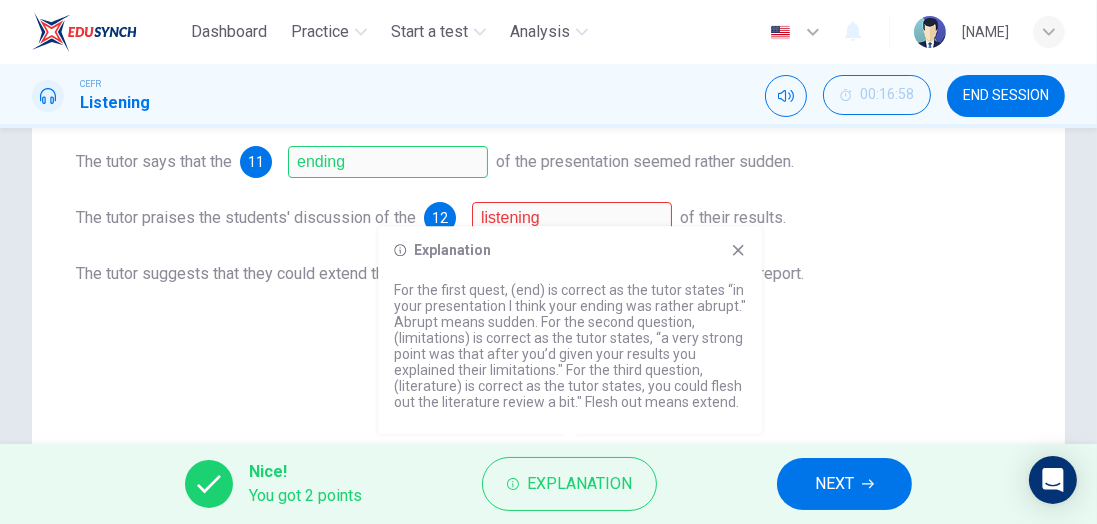 click at bounding box center (738, 250) 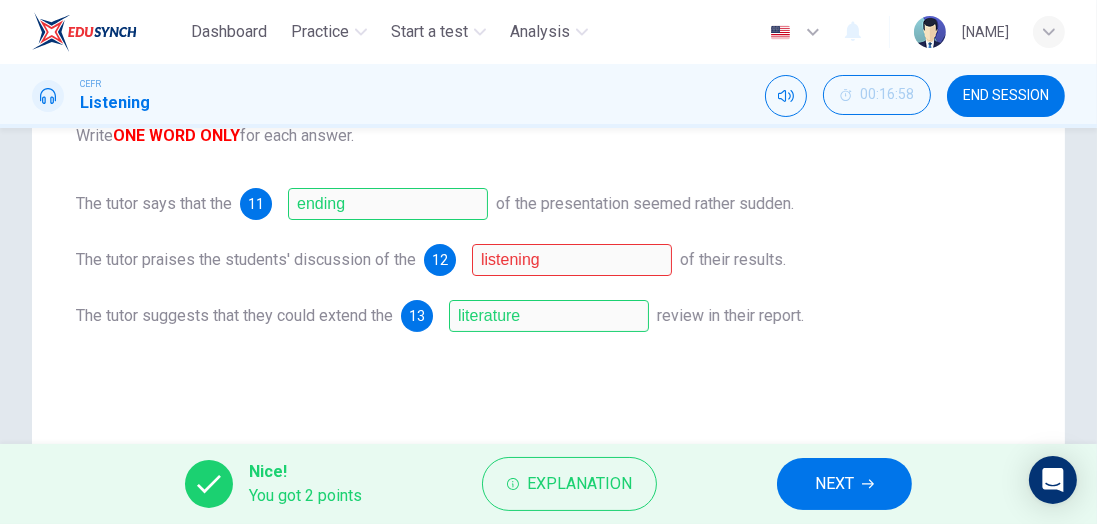 scroll, scrollTop: 254, scrollLeft: 0, axis: vertical 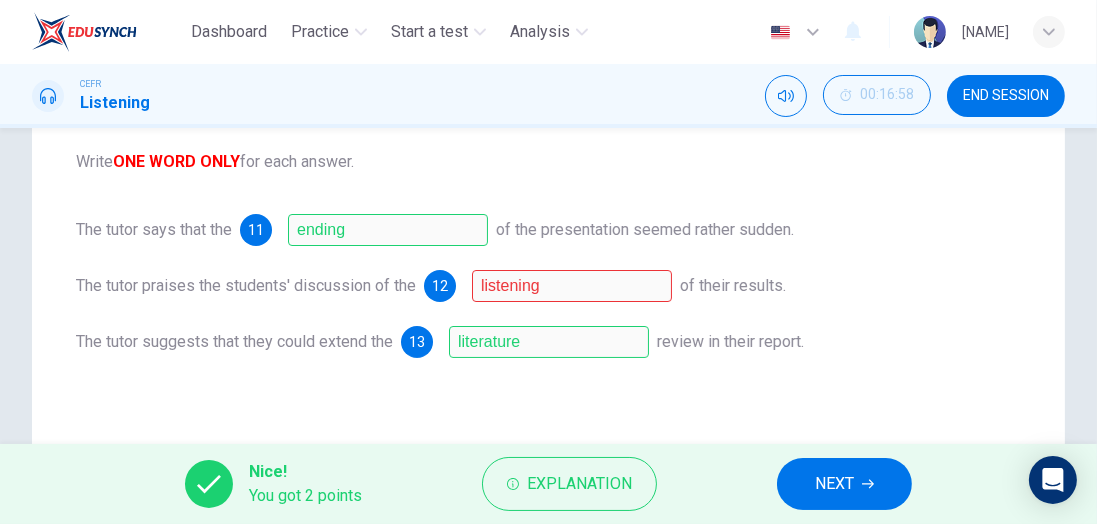click at bounding box center [868, 484] 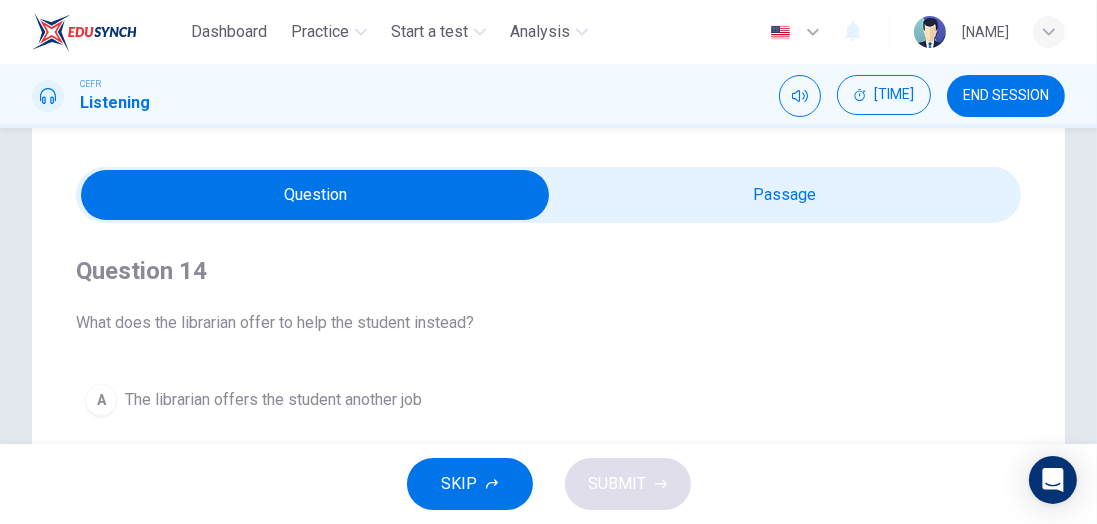 scroll, scrollTop: 0, scrollLeft: 0, axis: both 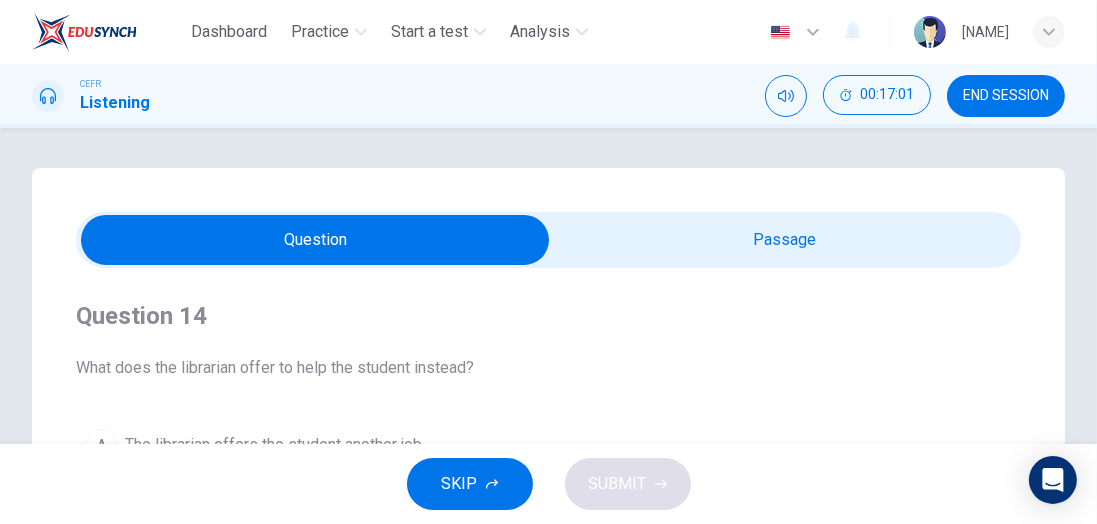 click on "END SESSION" at bounding box center [1006, 96] 